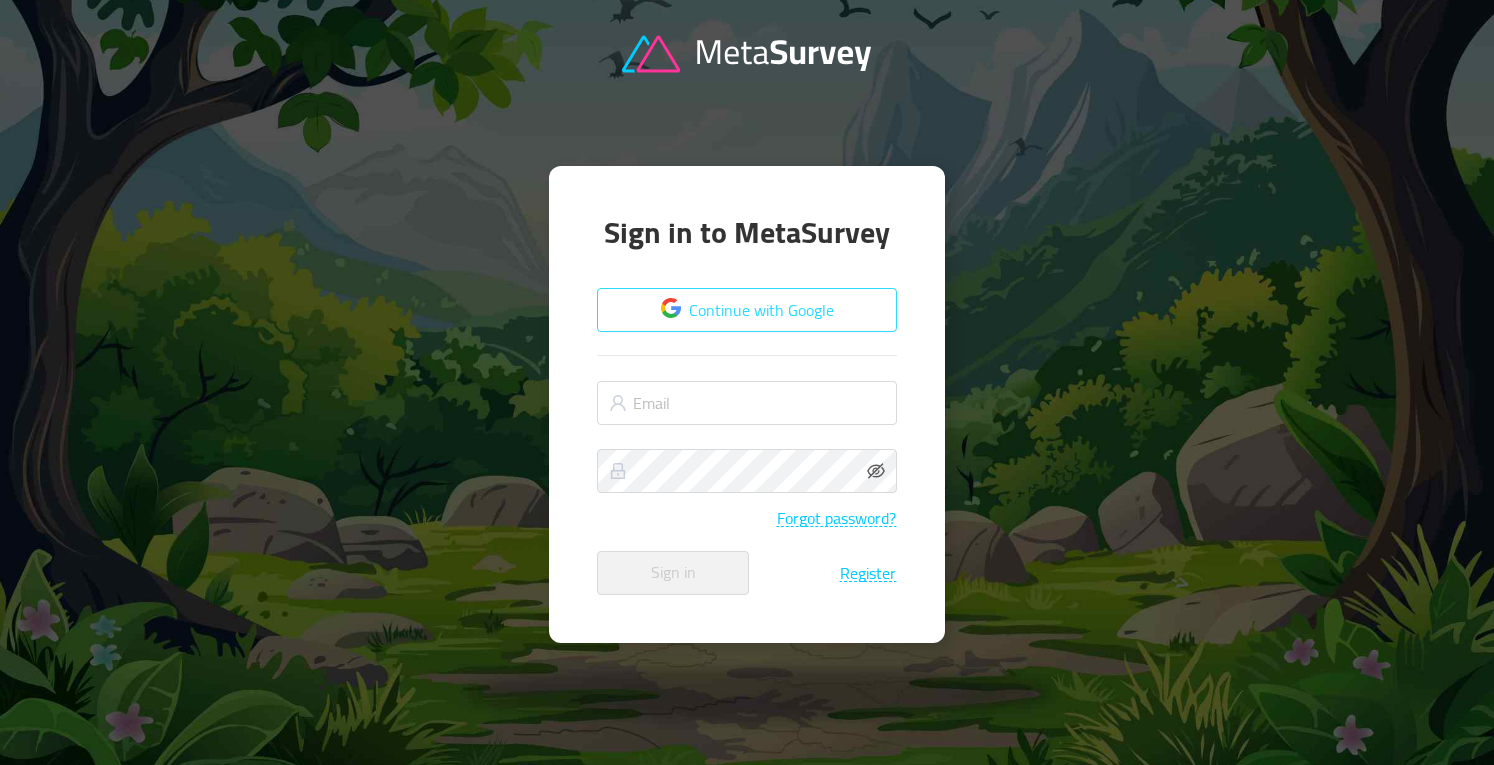 scroll, scrollTop: 0, scrollLeft: 0, axis: both 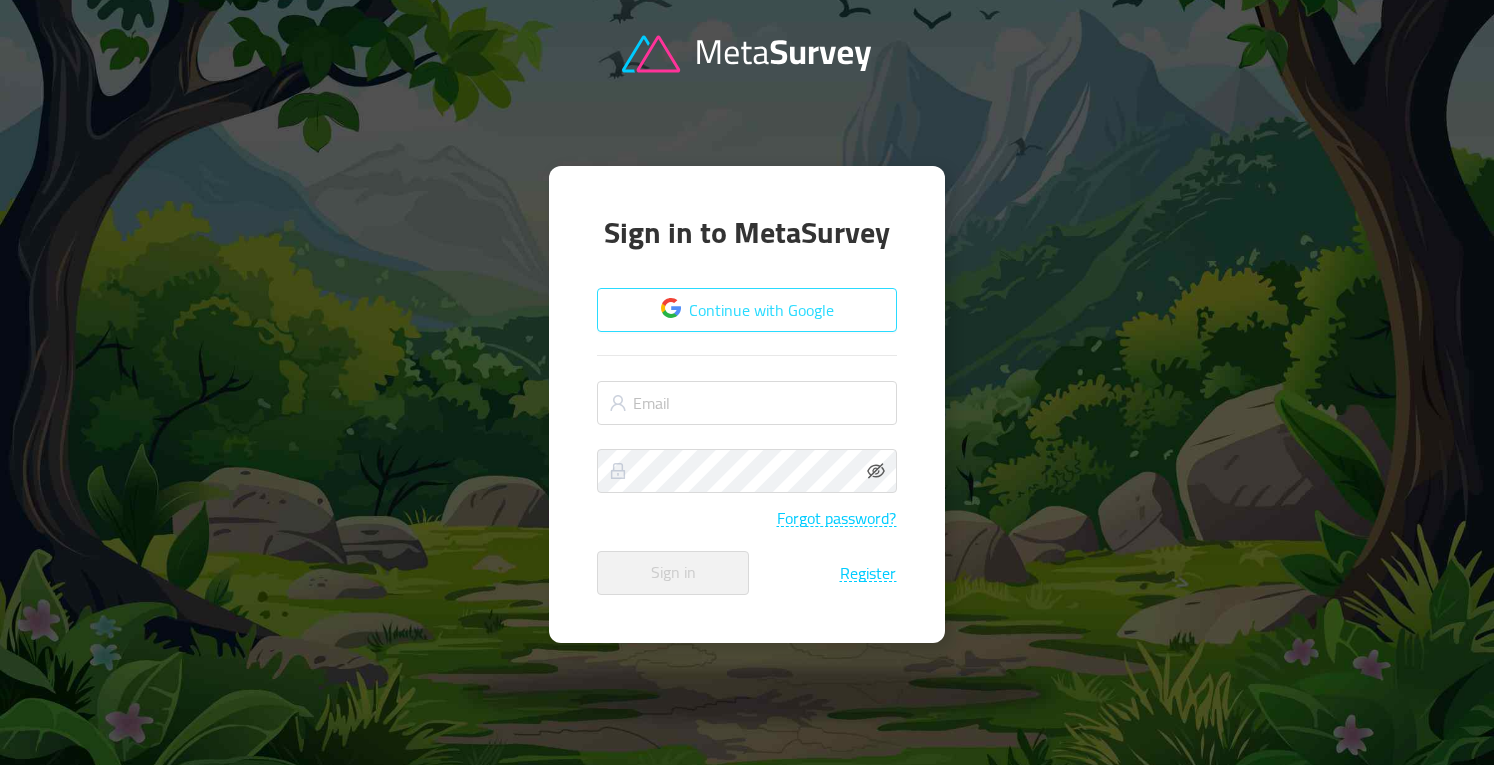 click on "Continue with Google" at bounding box center (747, 310) 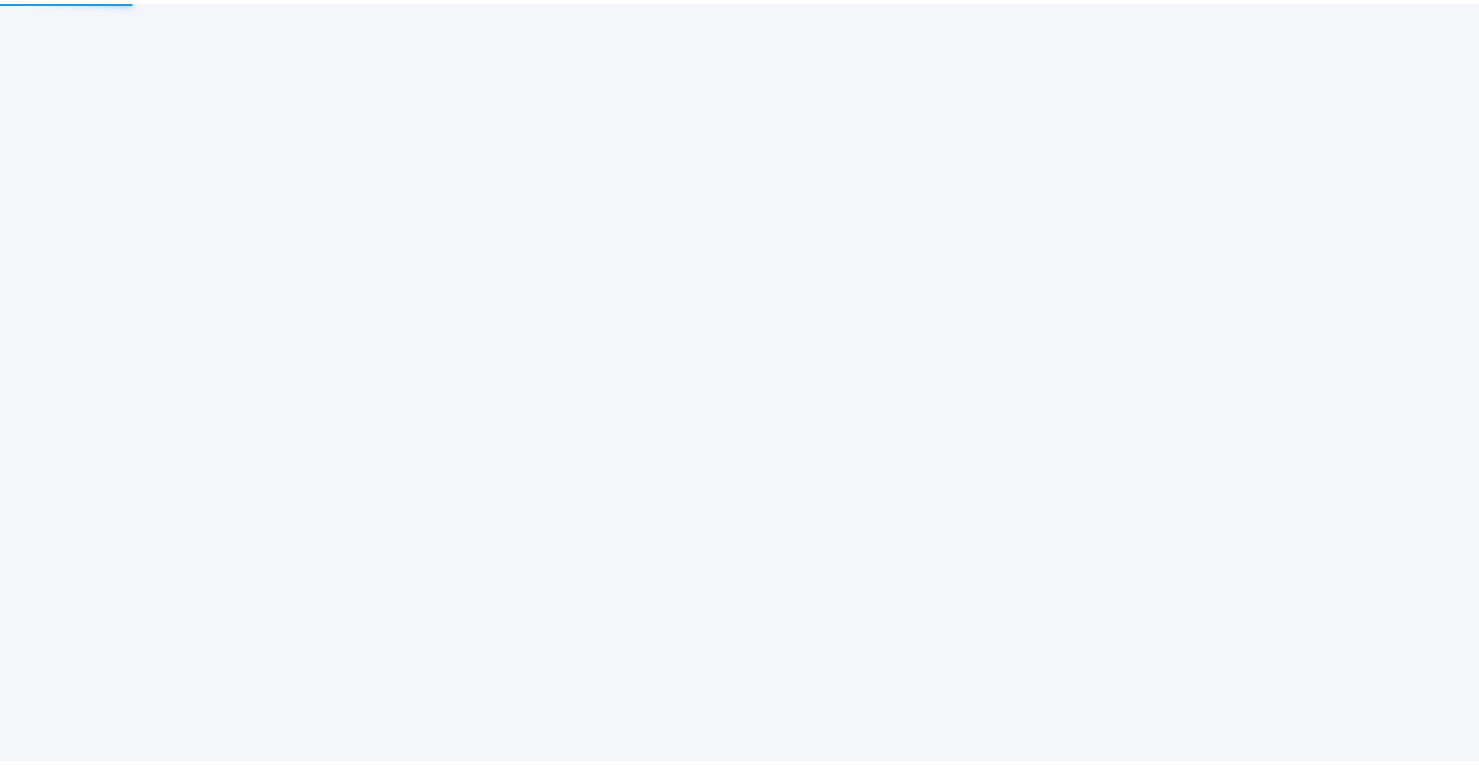 scroll, scrollTop: 0, scrollLeft: 0, axis: both 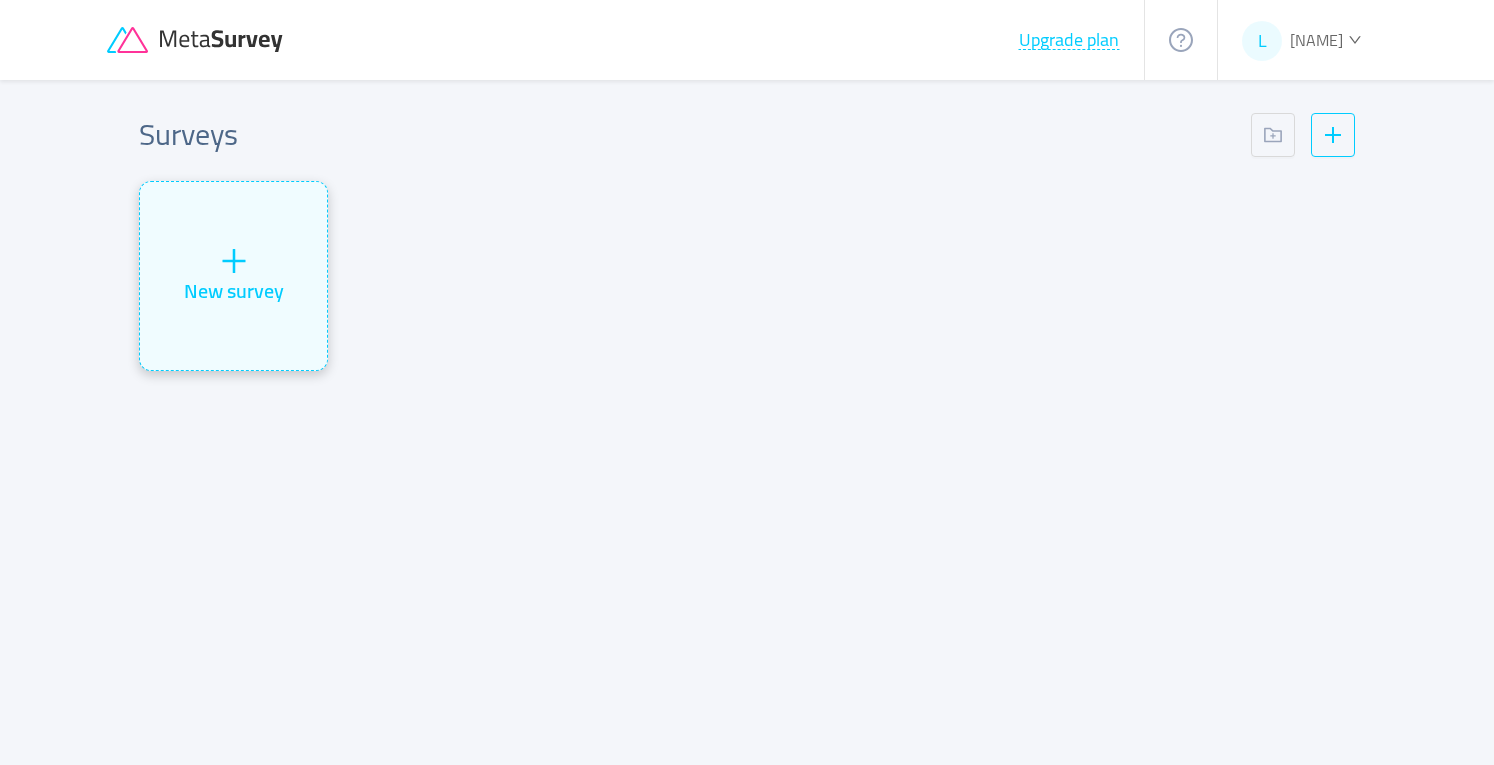 click on "New survey" at bounding box center (234, 291) 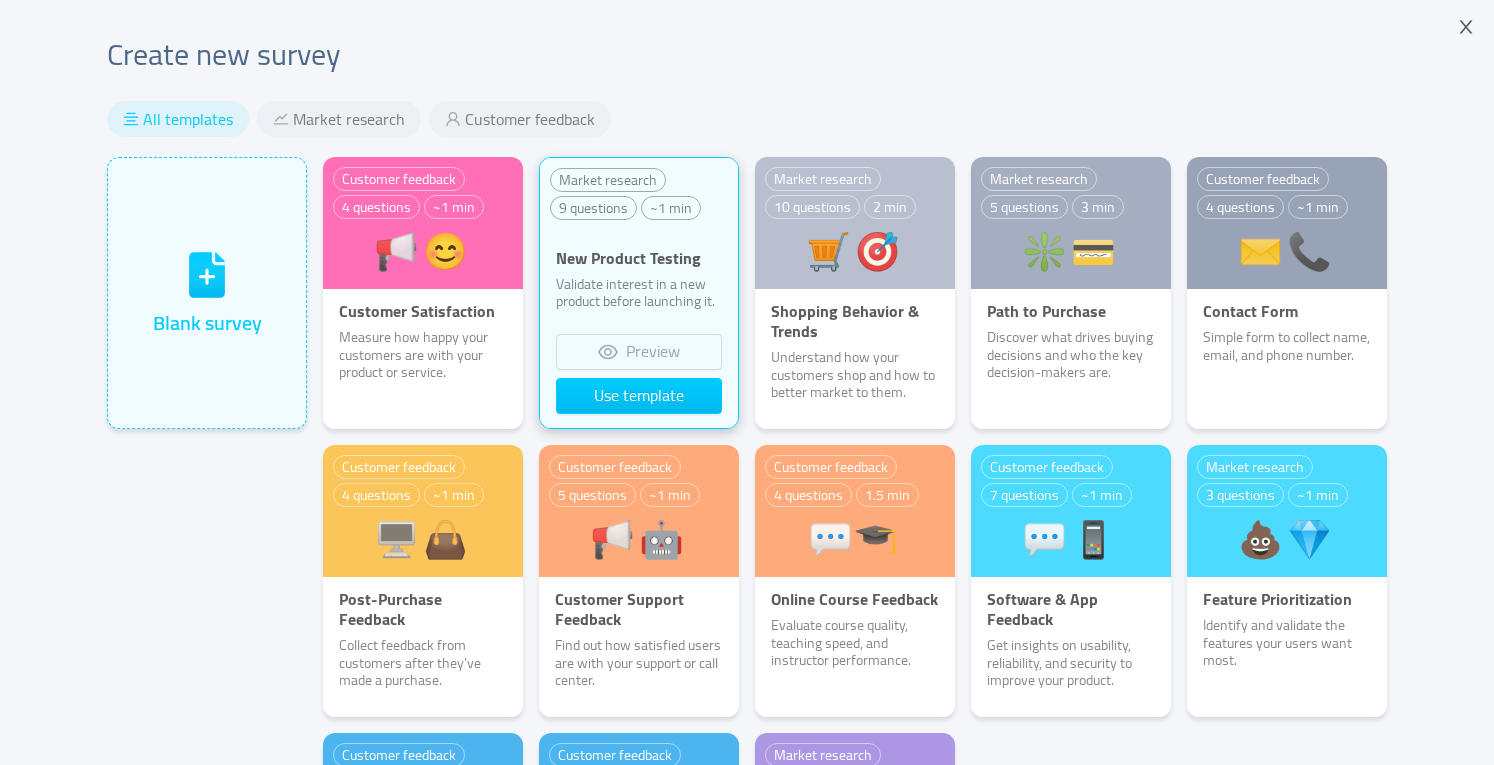 click on "Validate interest in a new product before launching it." at bounding box center (639, 293) 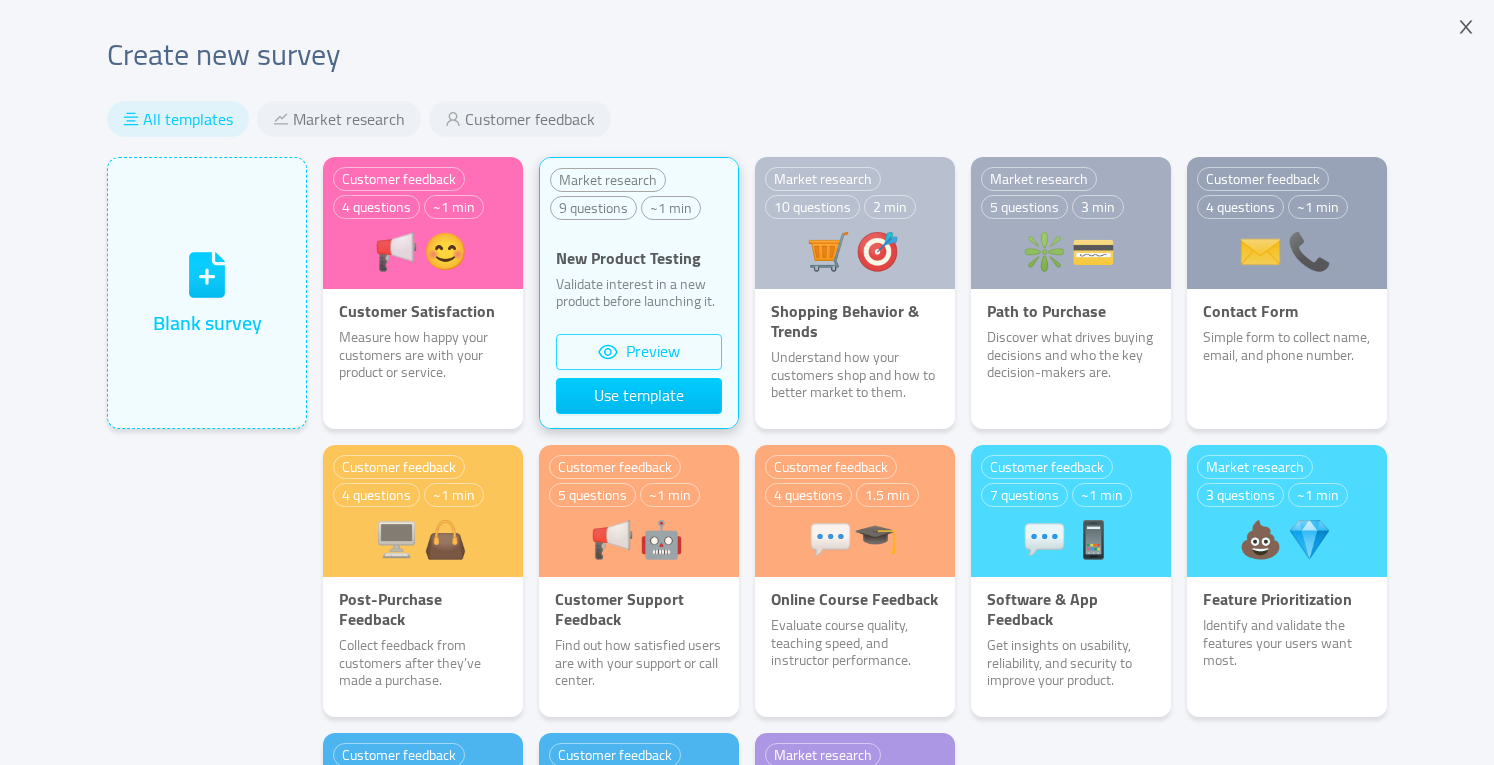 click on "Preview" at bounding box center (639, 352) 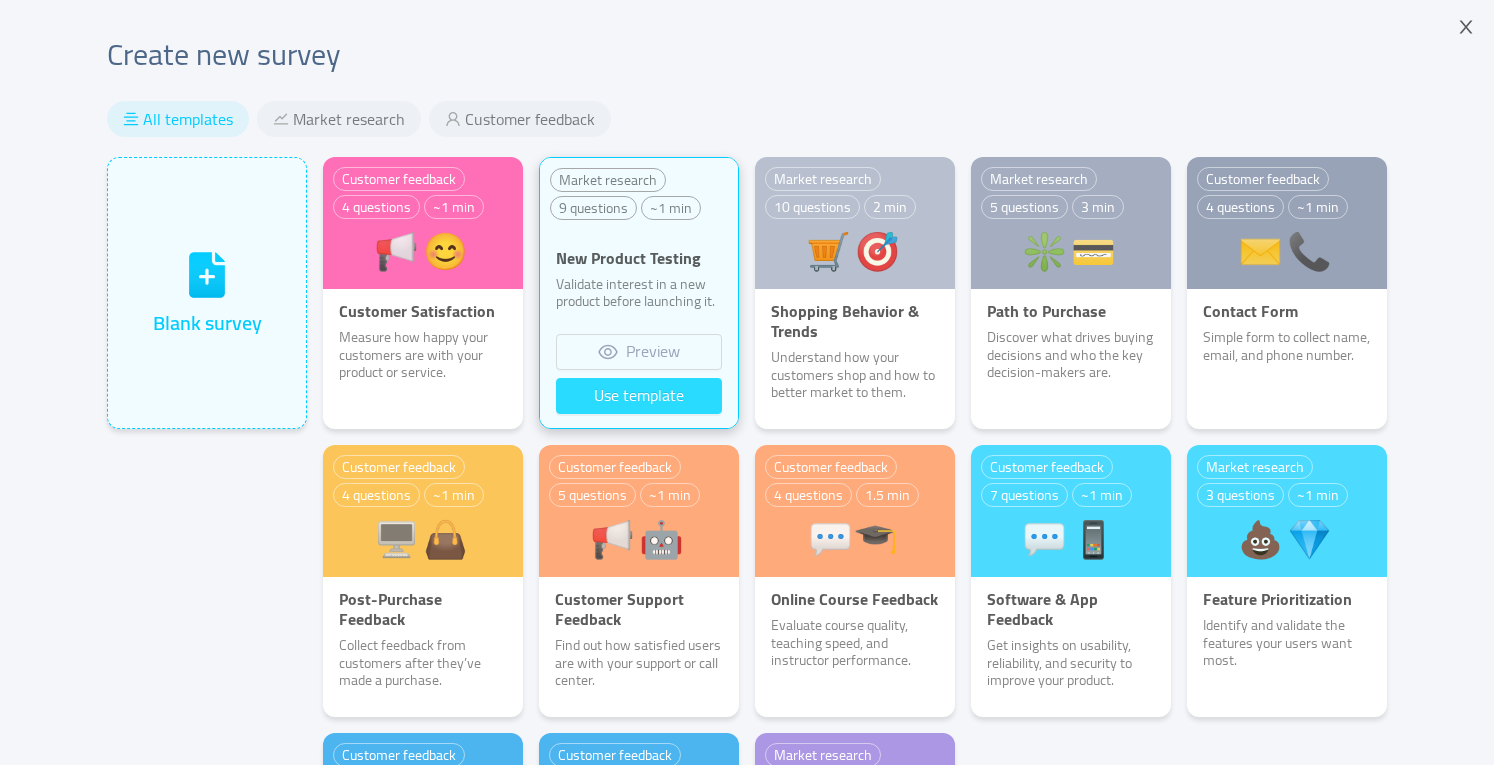click on "Use template" at bounding box center [639, 396] 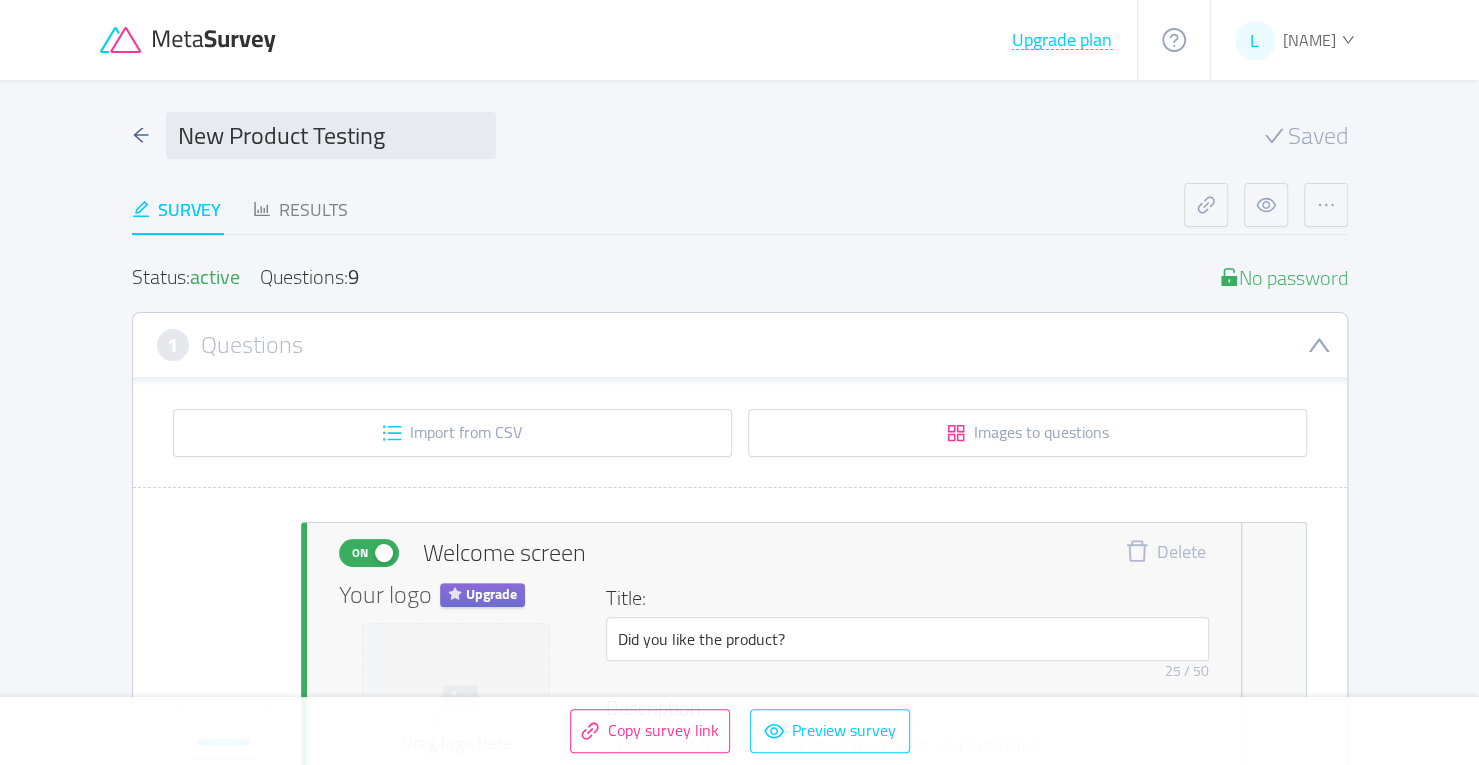 type 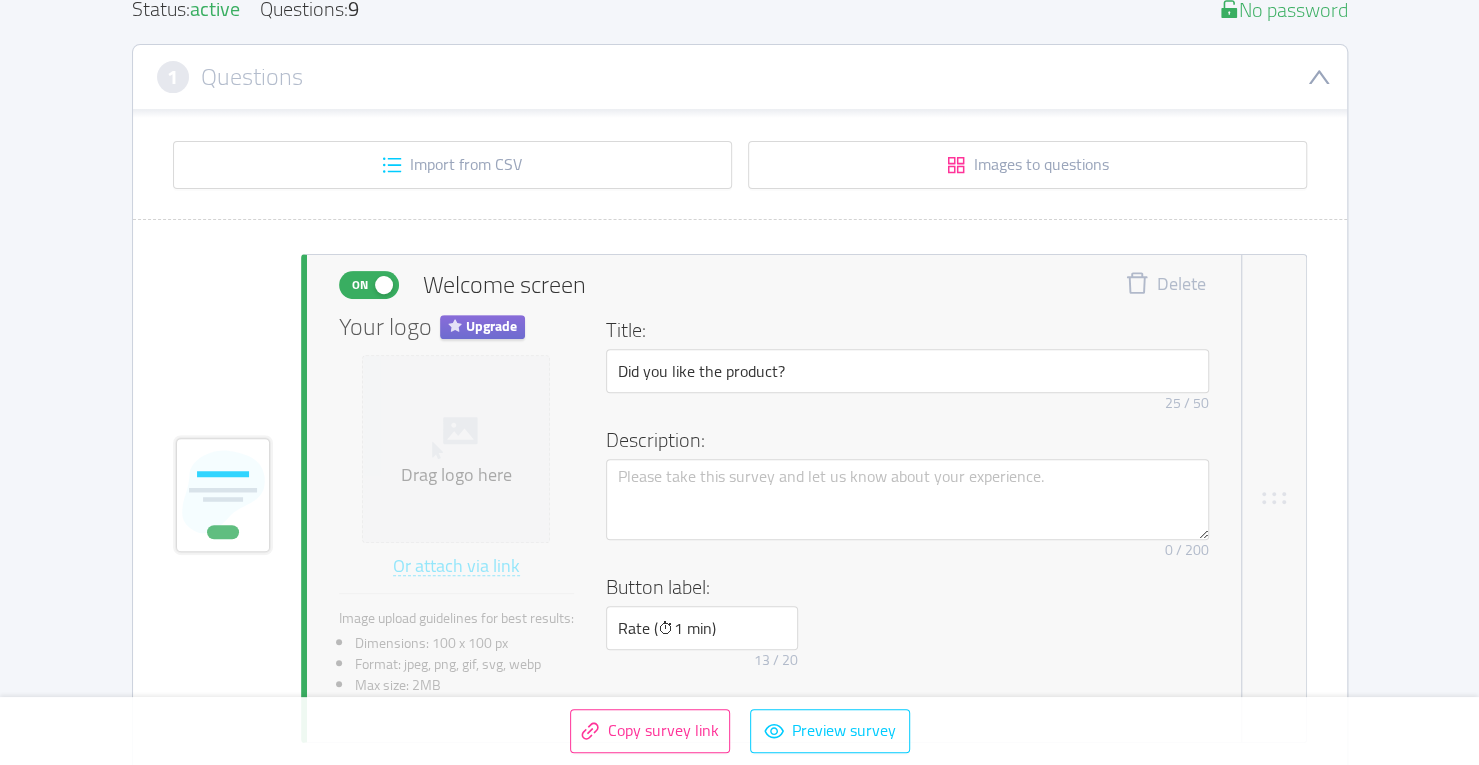 scroll, scrollTop: 409, scrollLeft: 0, axis: vertical 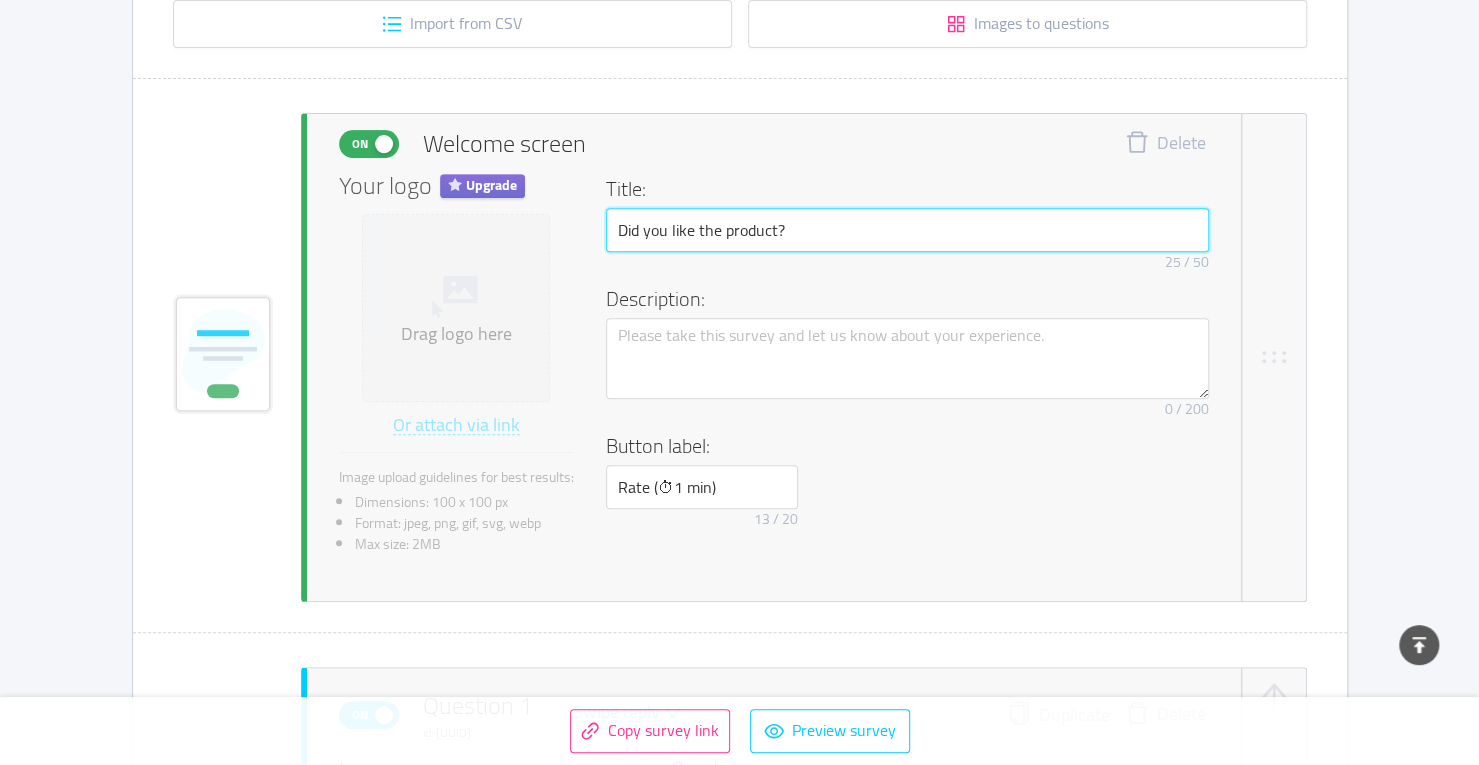 click on "Did you like the product?" at bounding box center (907, 230) 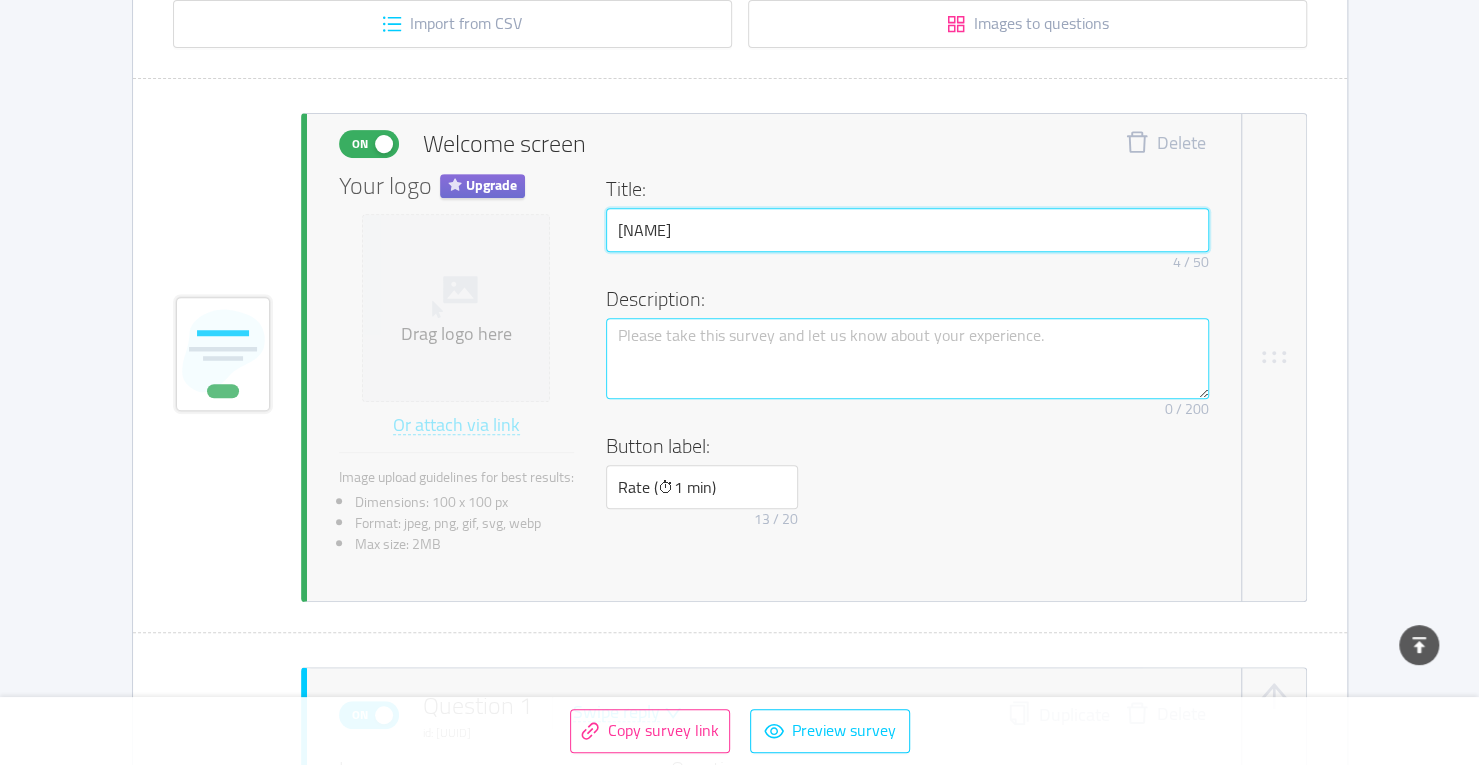 type on "[NAME]" 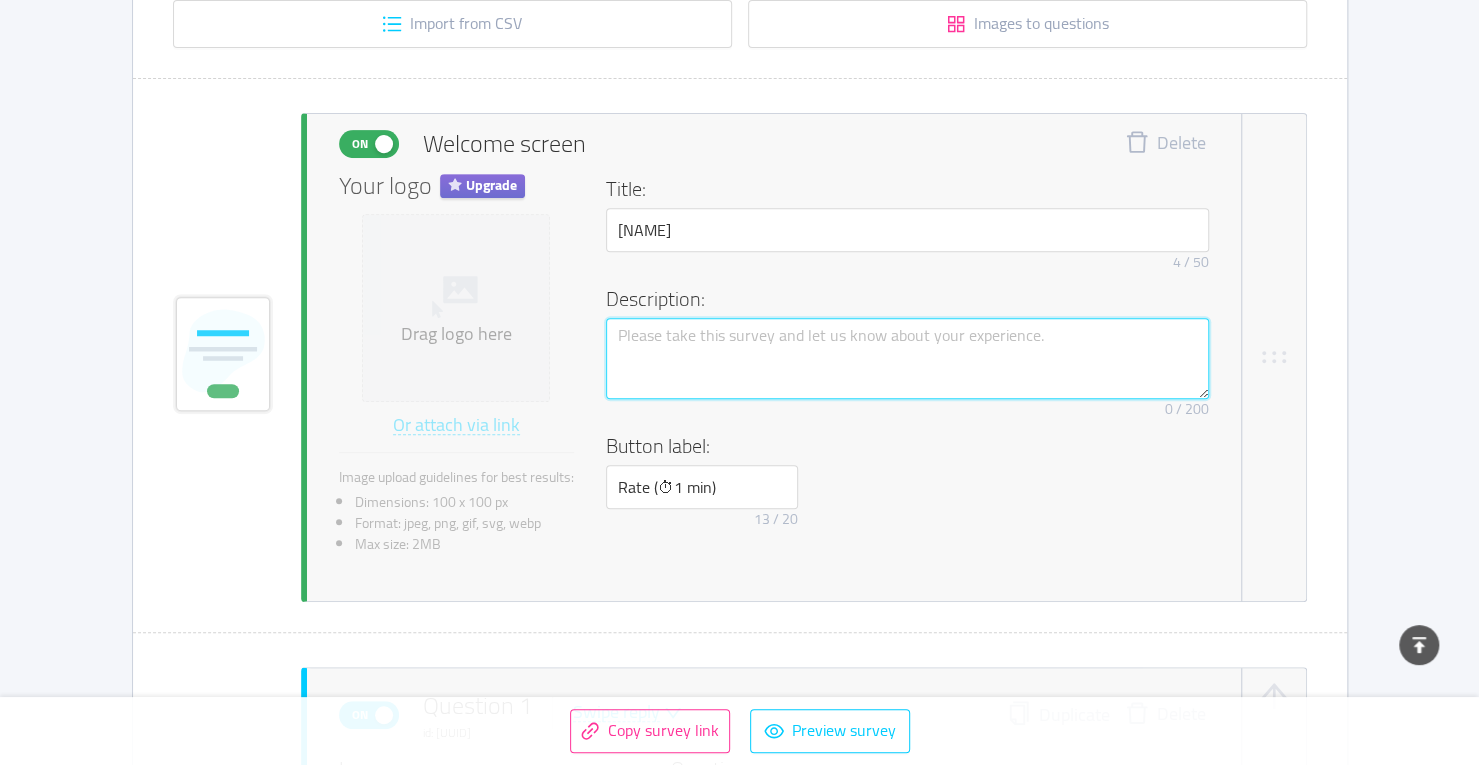 click at bounding box center (907, 358) 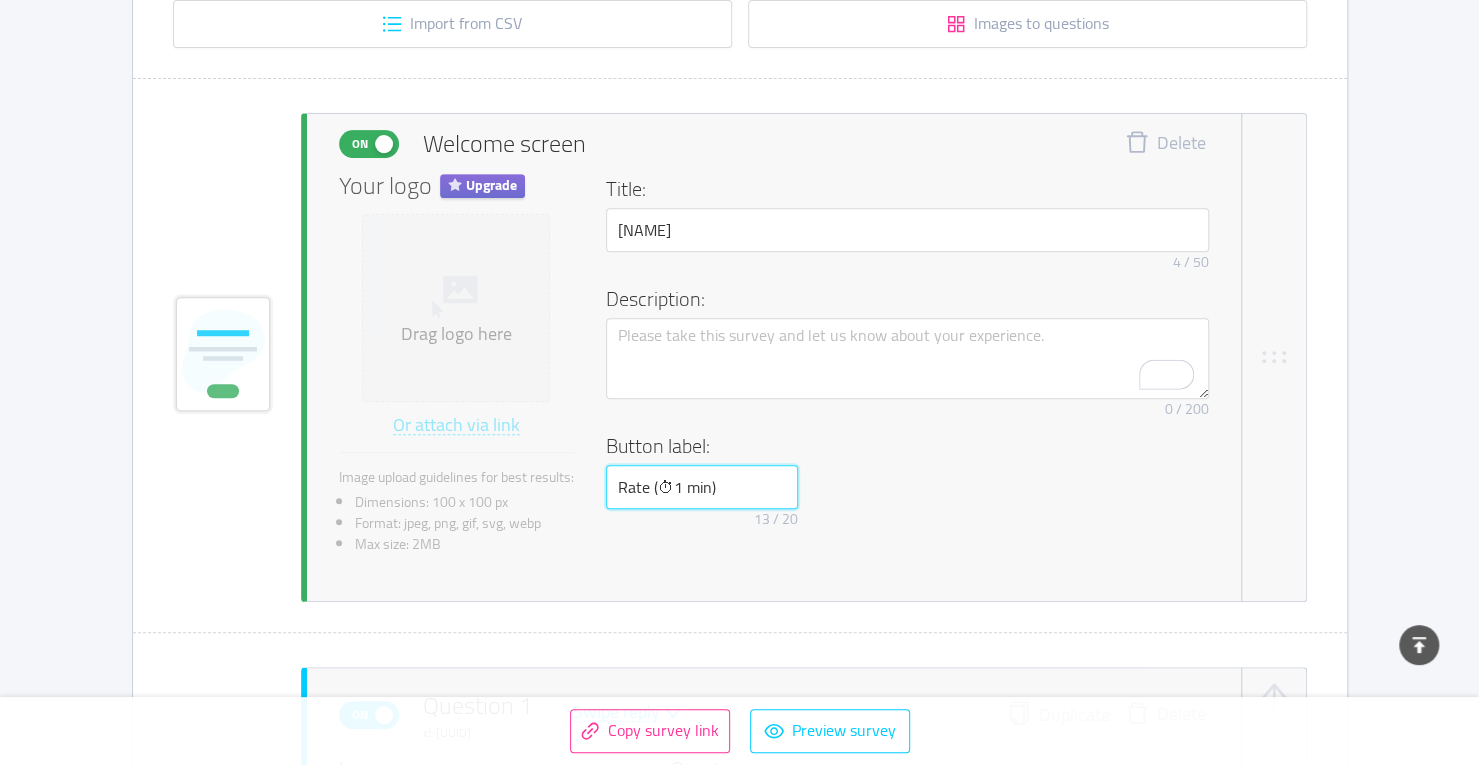 click on "Rate (⏱1 min)" at bounding box center [702, 487] 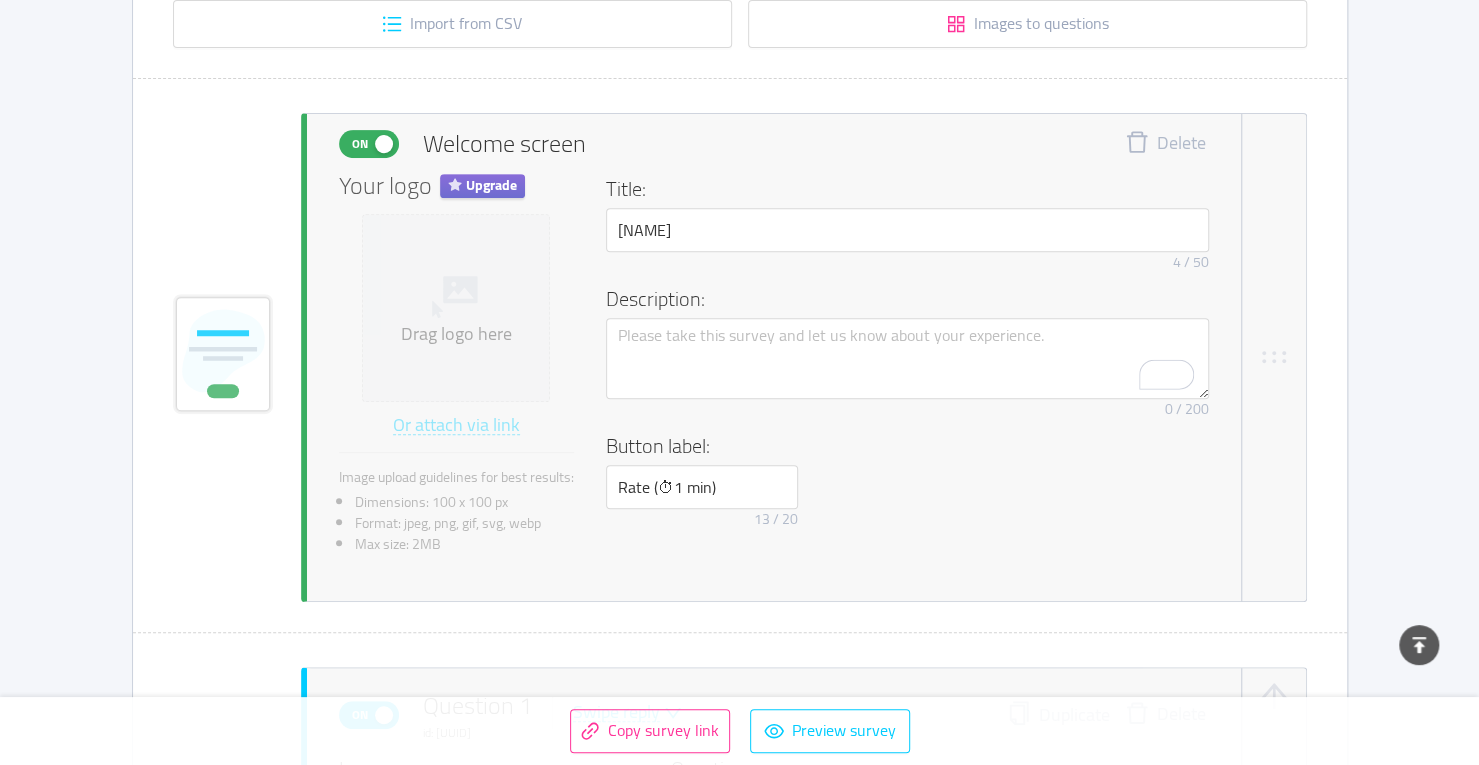 click on "Image upload guidelines for best results:" at bounding box center [456, 477] 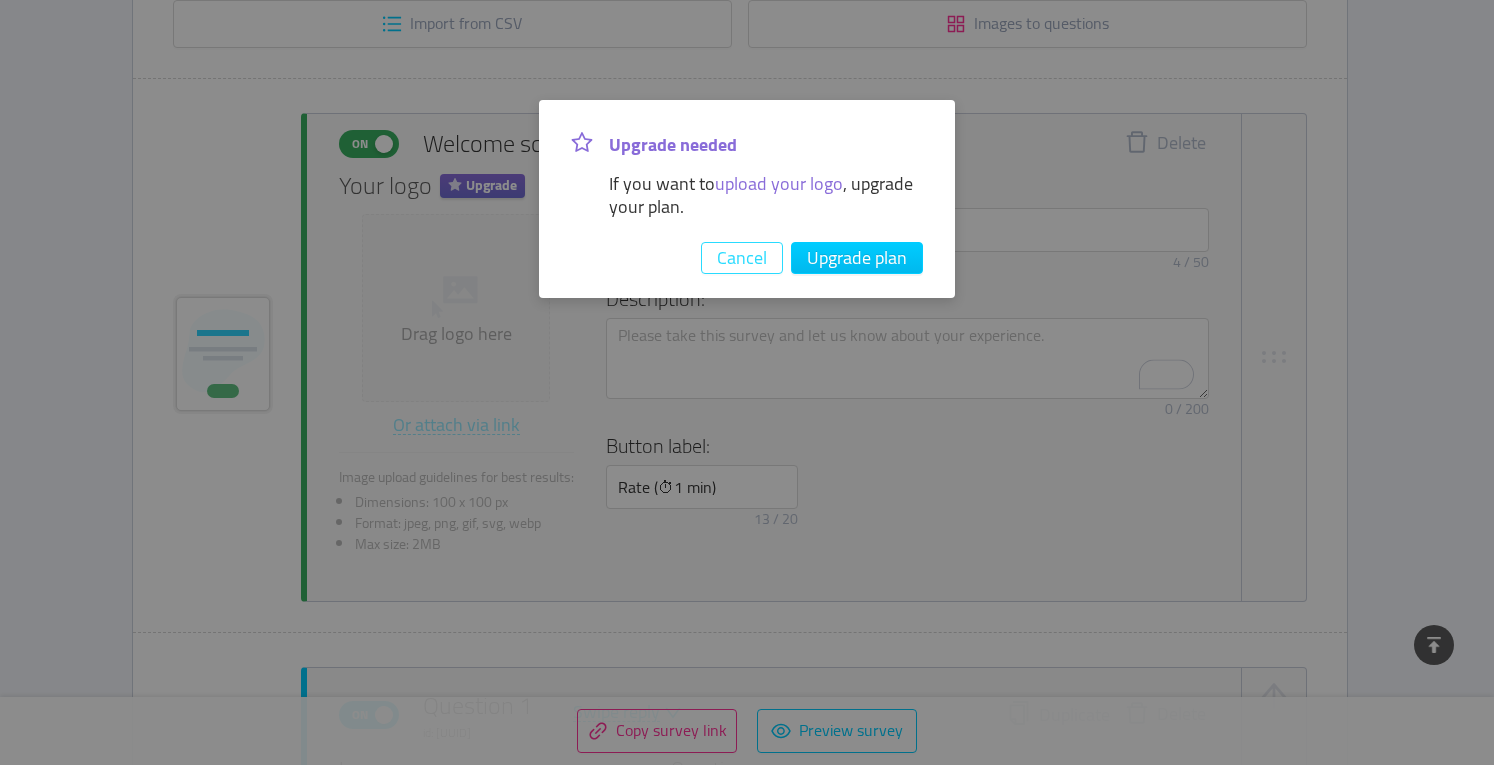 click on "Cancel" at bounding box center (742, 258) 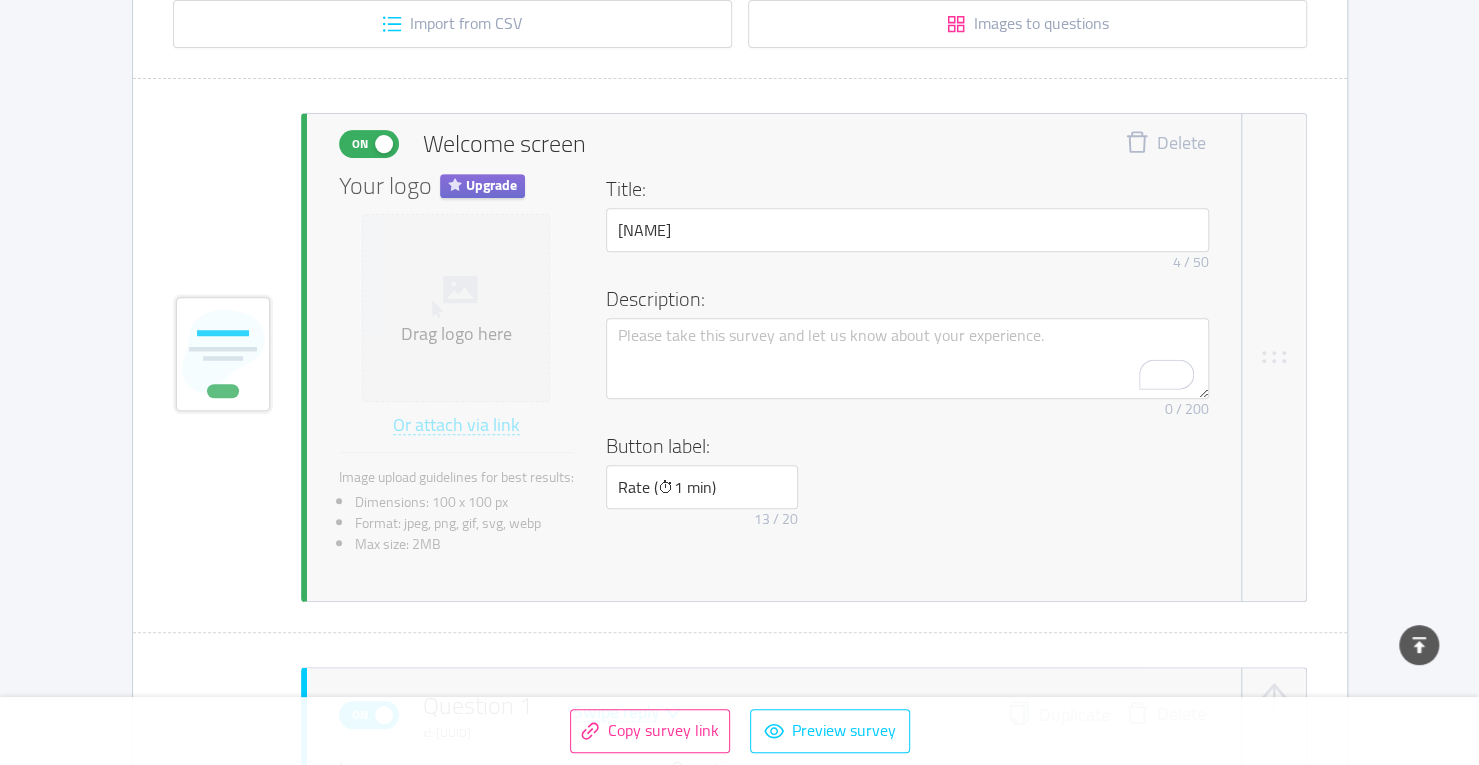 click on "Button label: Rate (⏱1 min)  13 / 20" at bounding box center [907, 484] 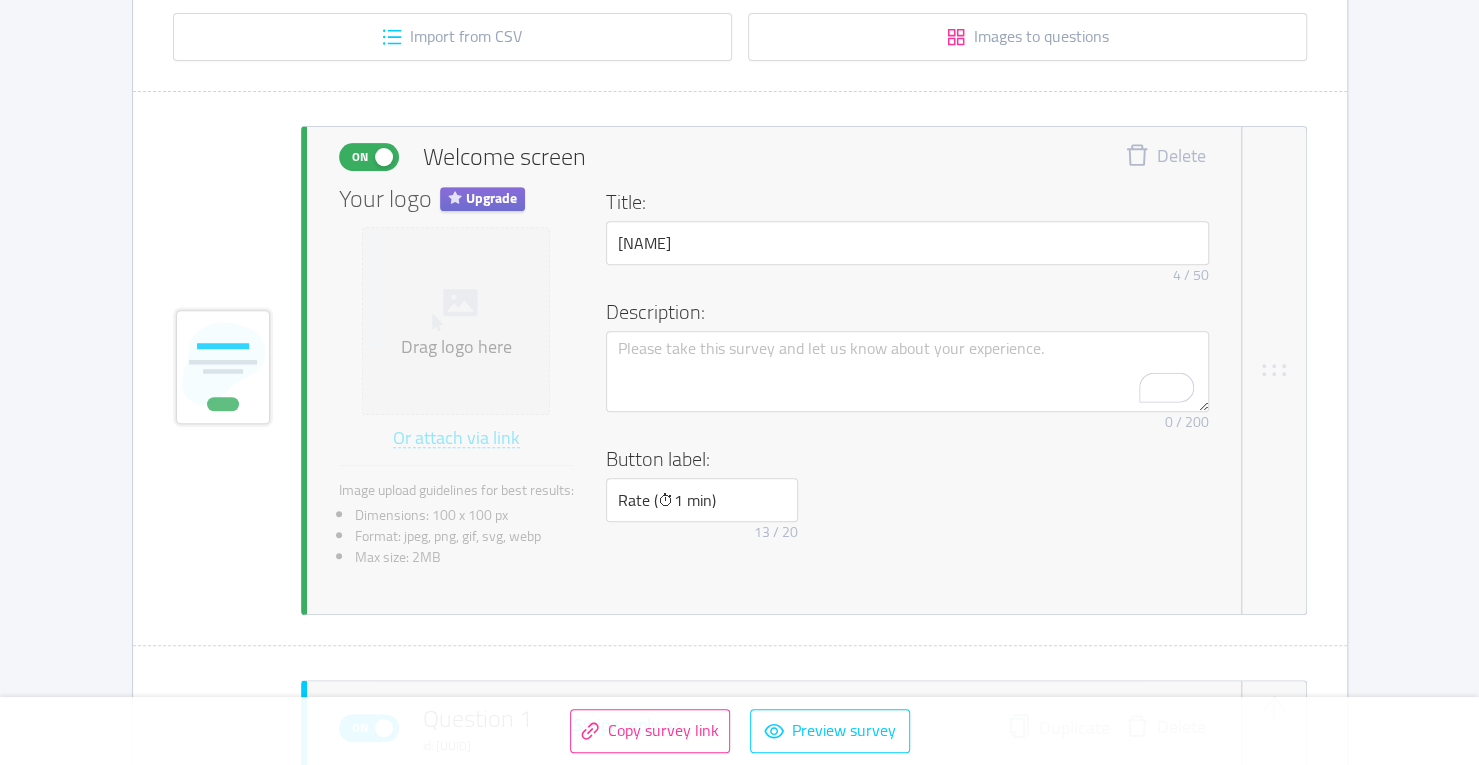 scroll, scrollTop: 401, scrollLeft: 0, axis: vertical 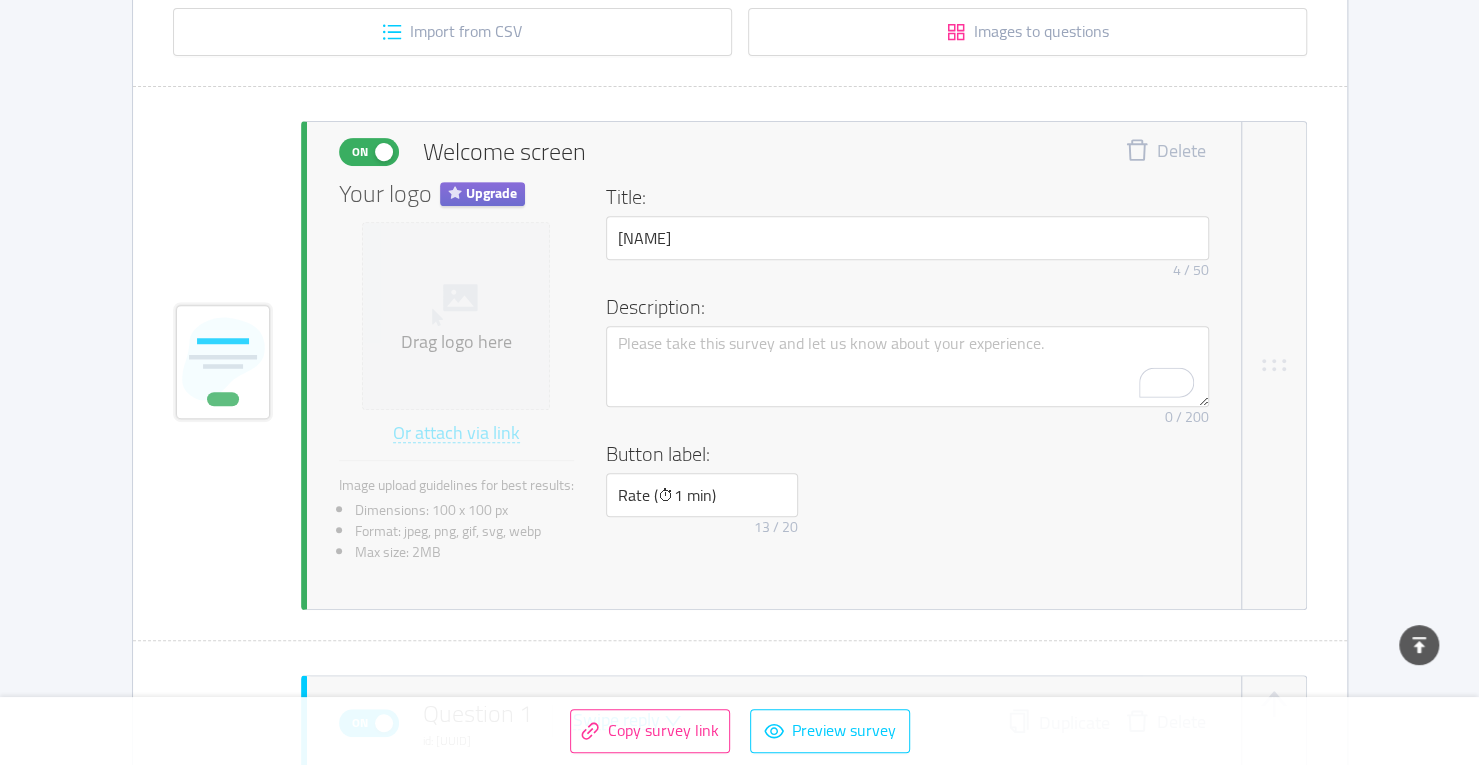 click 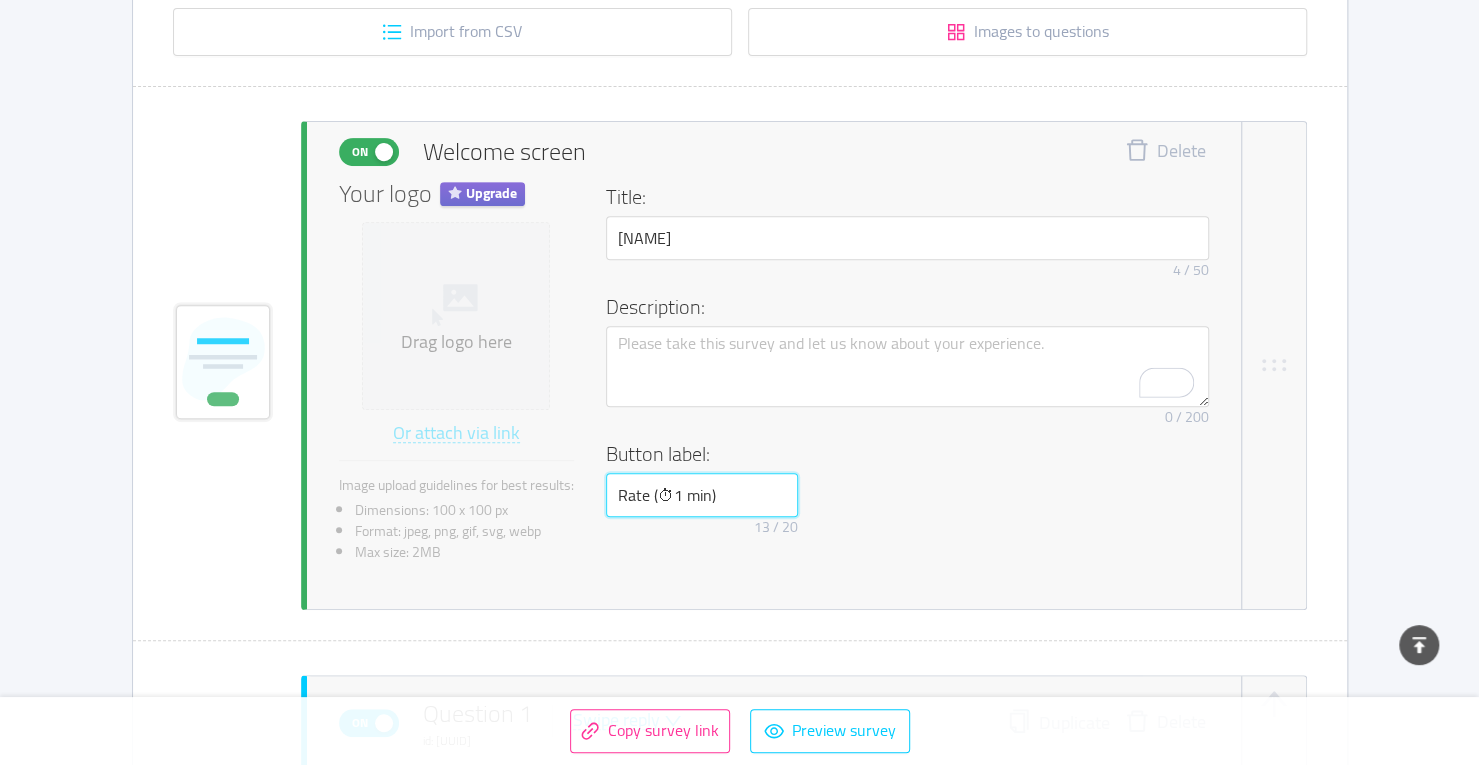 click on "Rate (⏱1 min)" at bounding box center (702, 495) 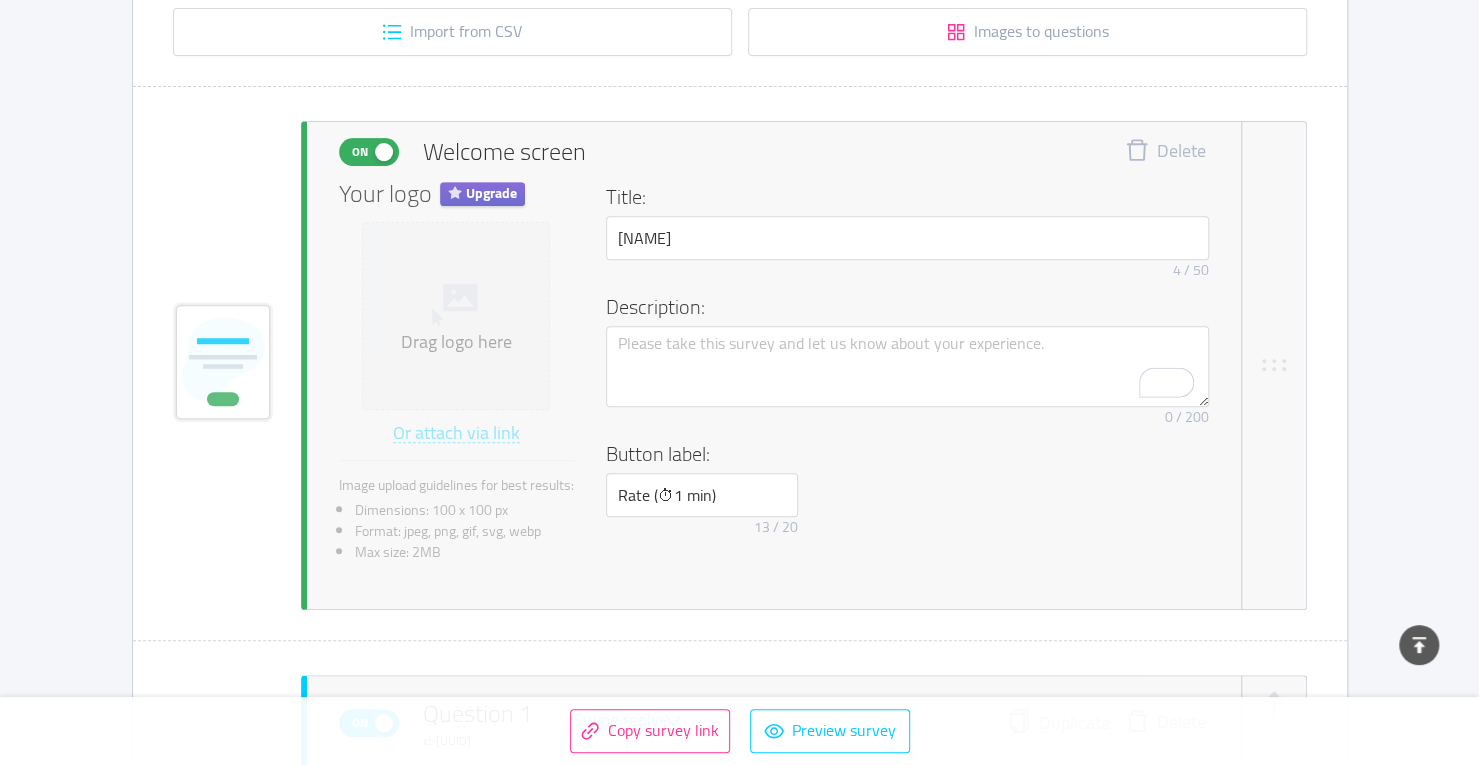 click on "Button label: Rate (⏱1 min)  13 / 20" at bounding box center (907, 492) 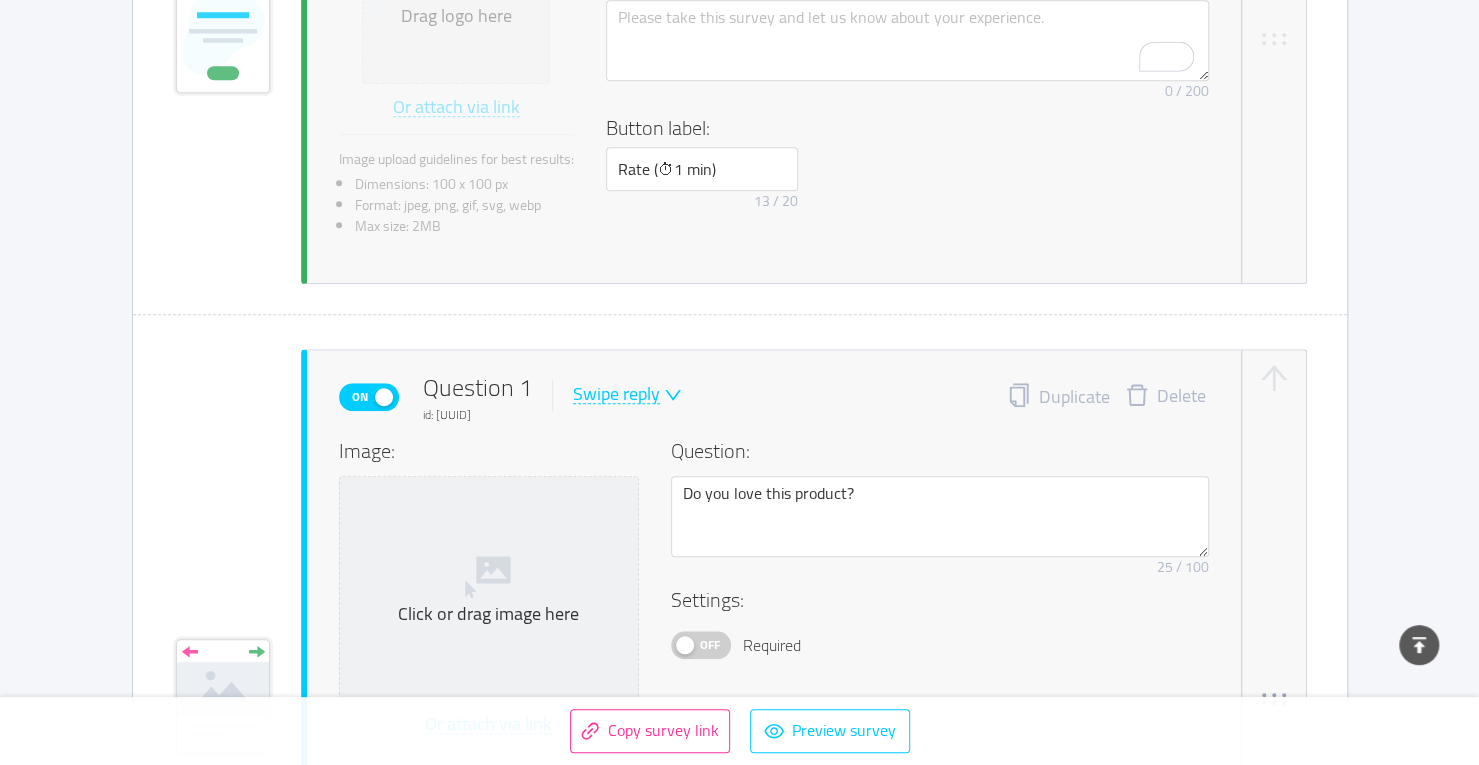 scroll, scrollTop: 873, scrollLeft: 0, axis: vertical 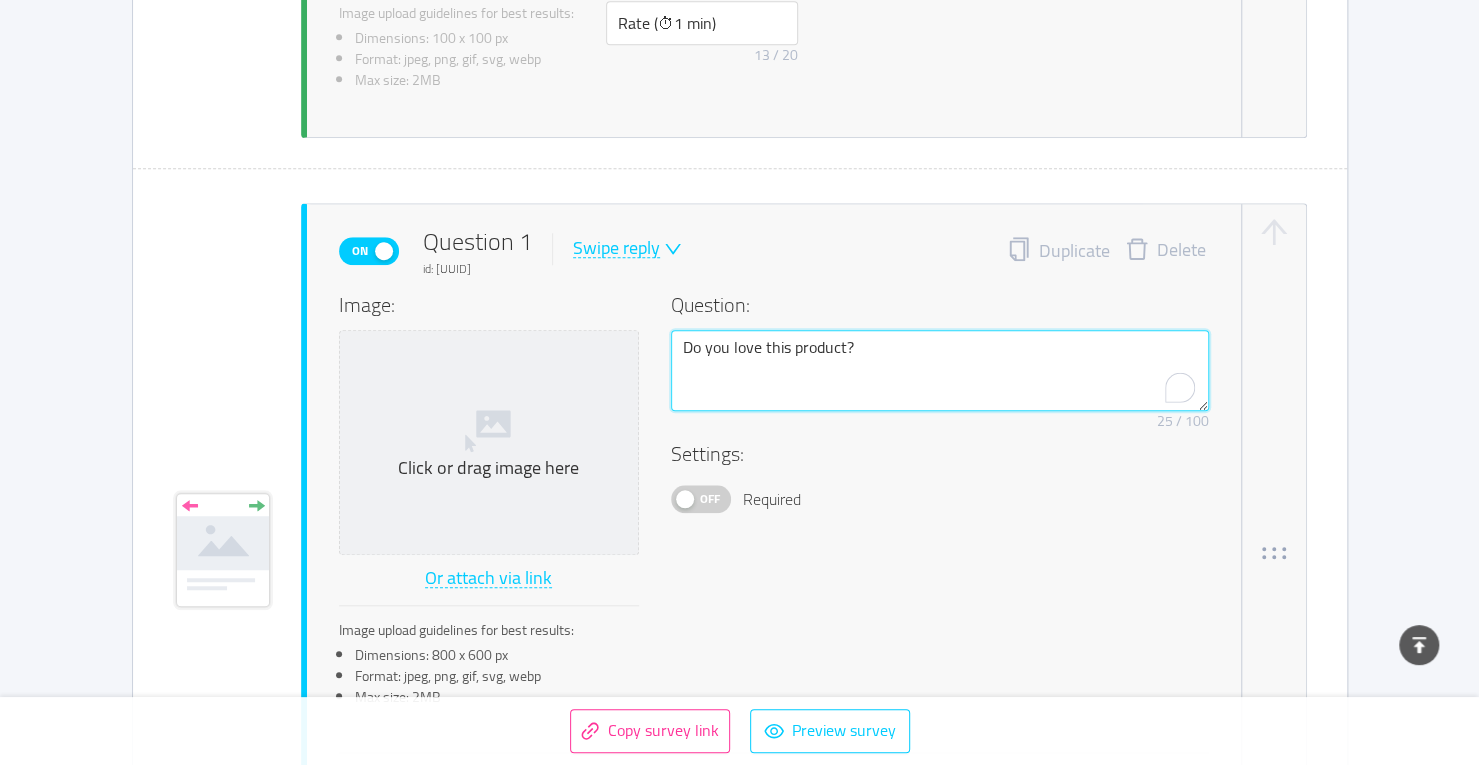 drag, startPoint x: 872, startPoint y: 339, endPoint x: 678, endPoint y: 349, distance: 194.25757 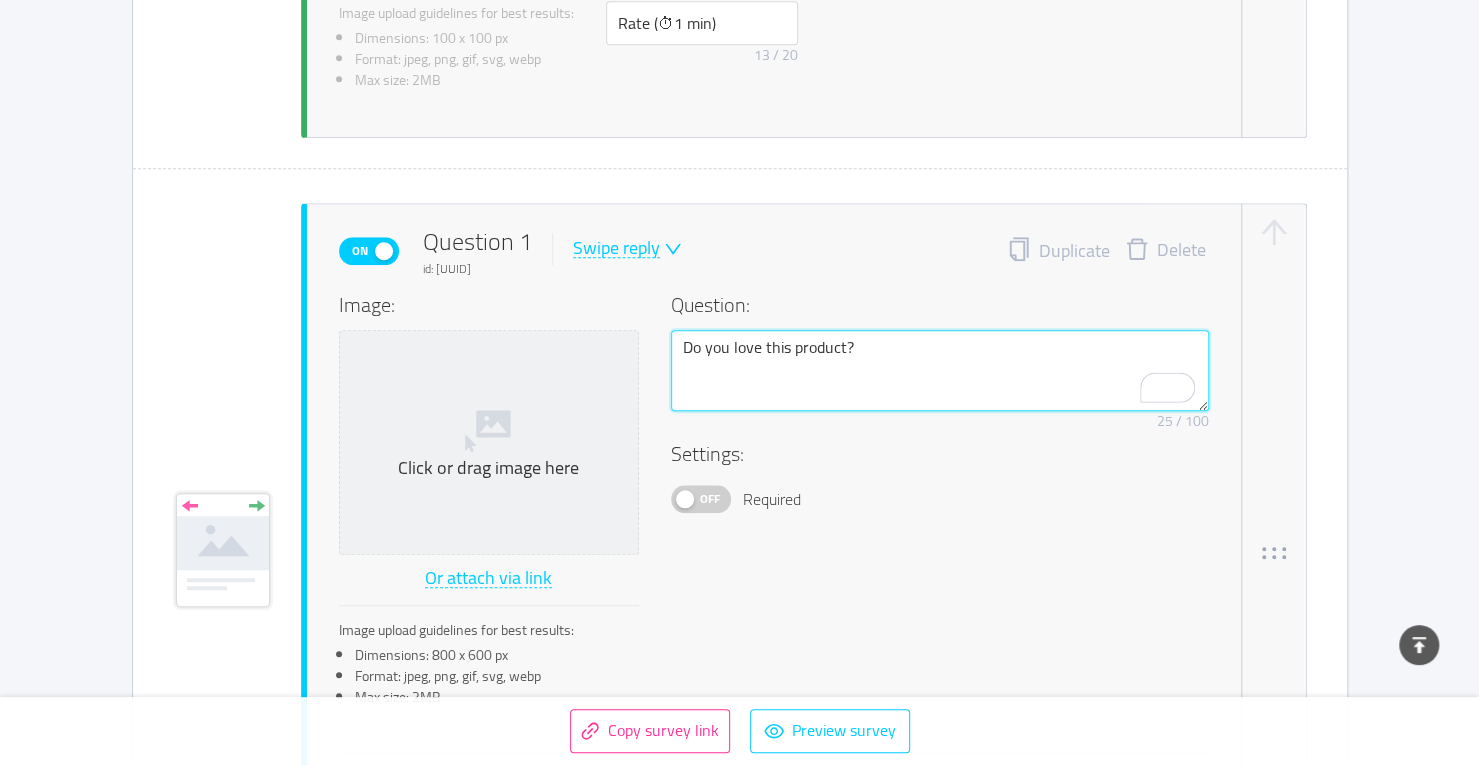 type 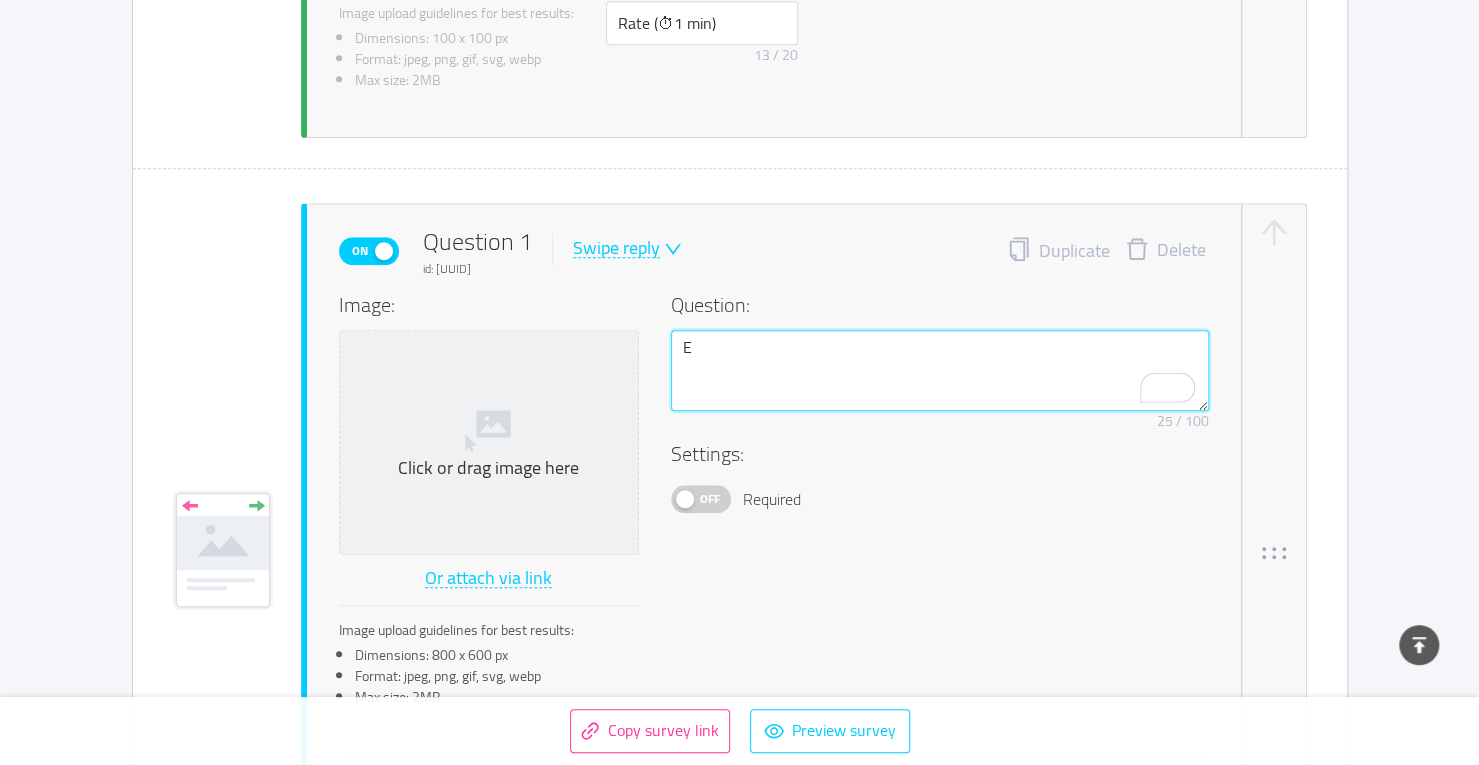 type 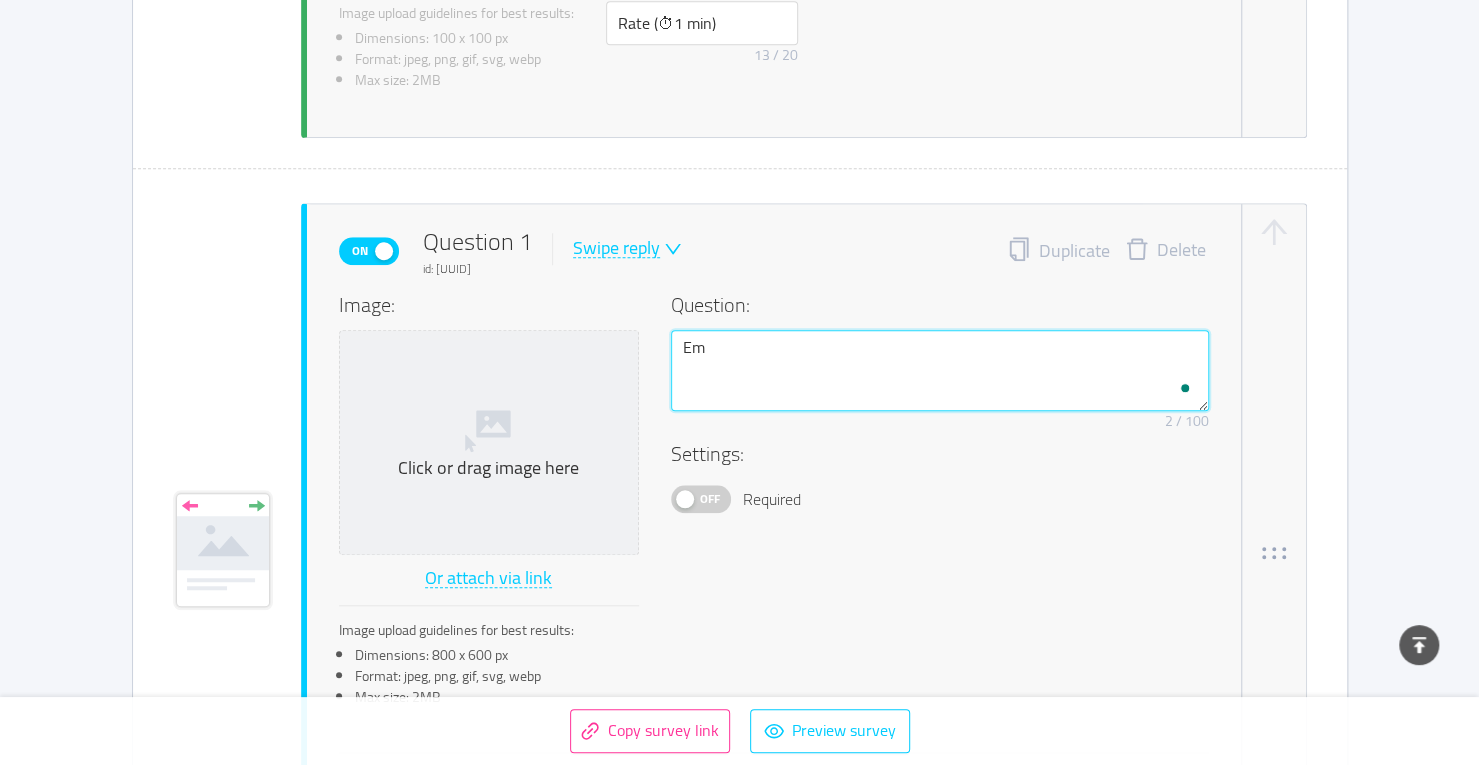 type 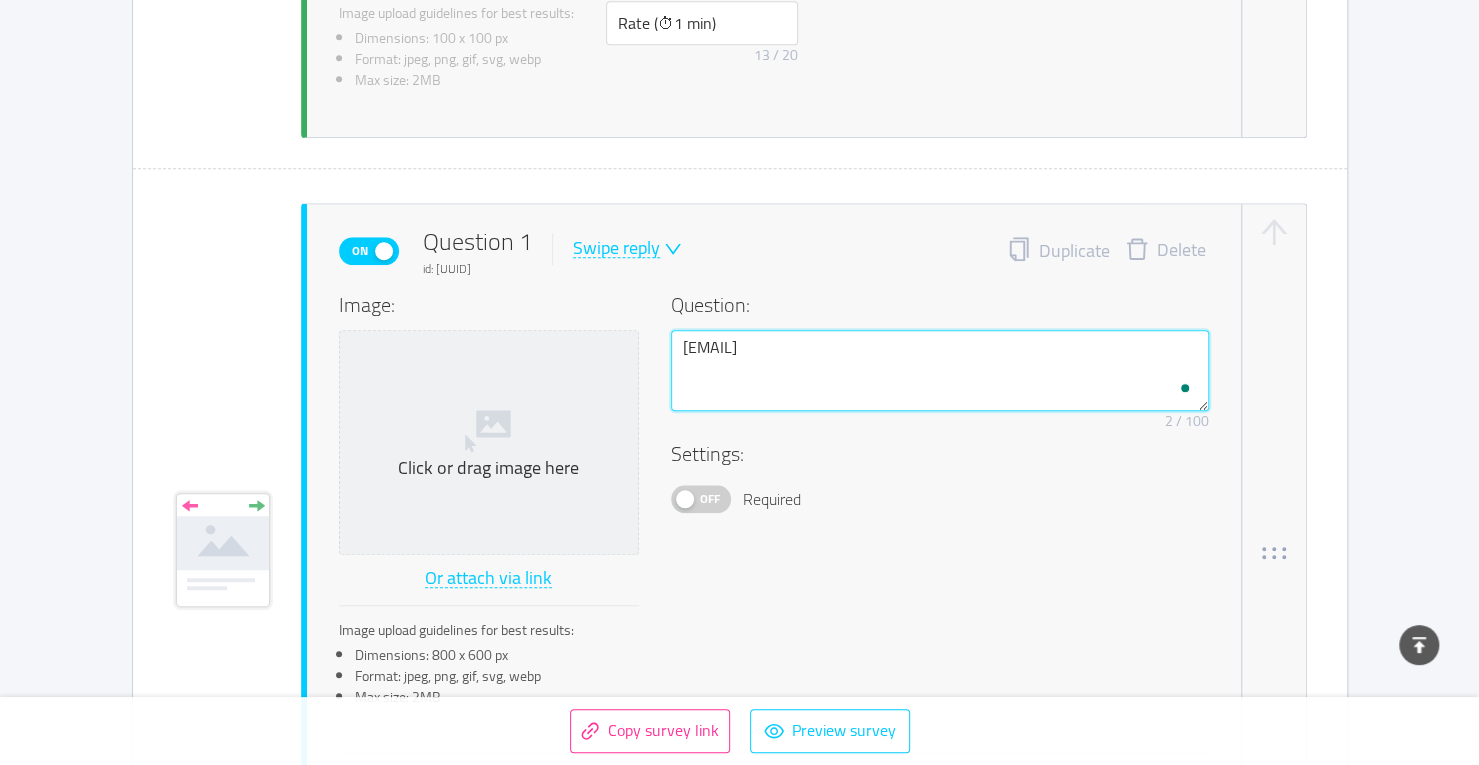 type 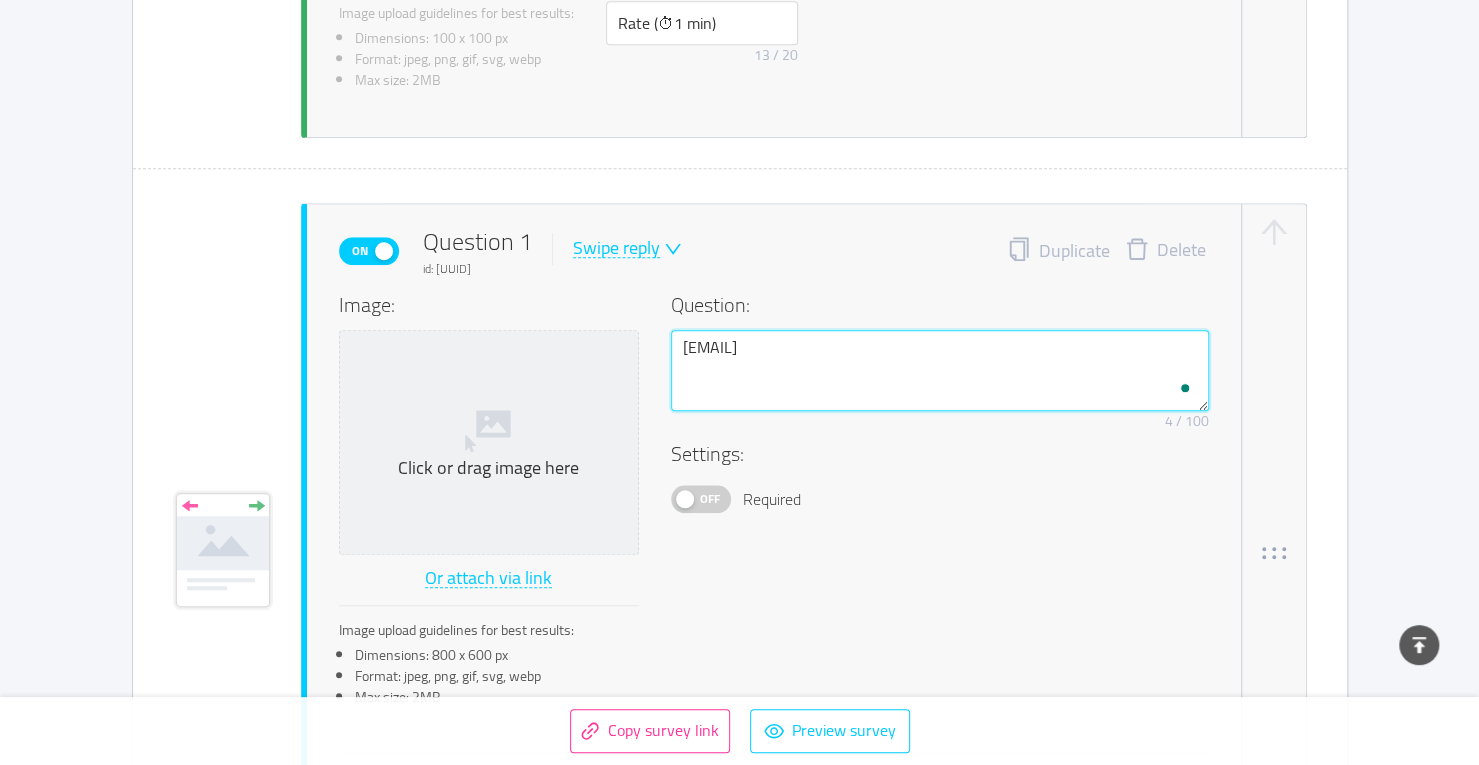 type 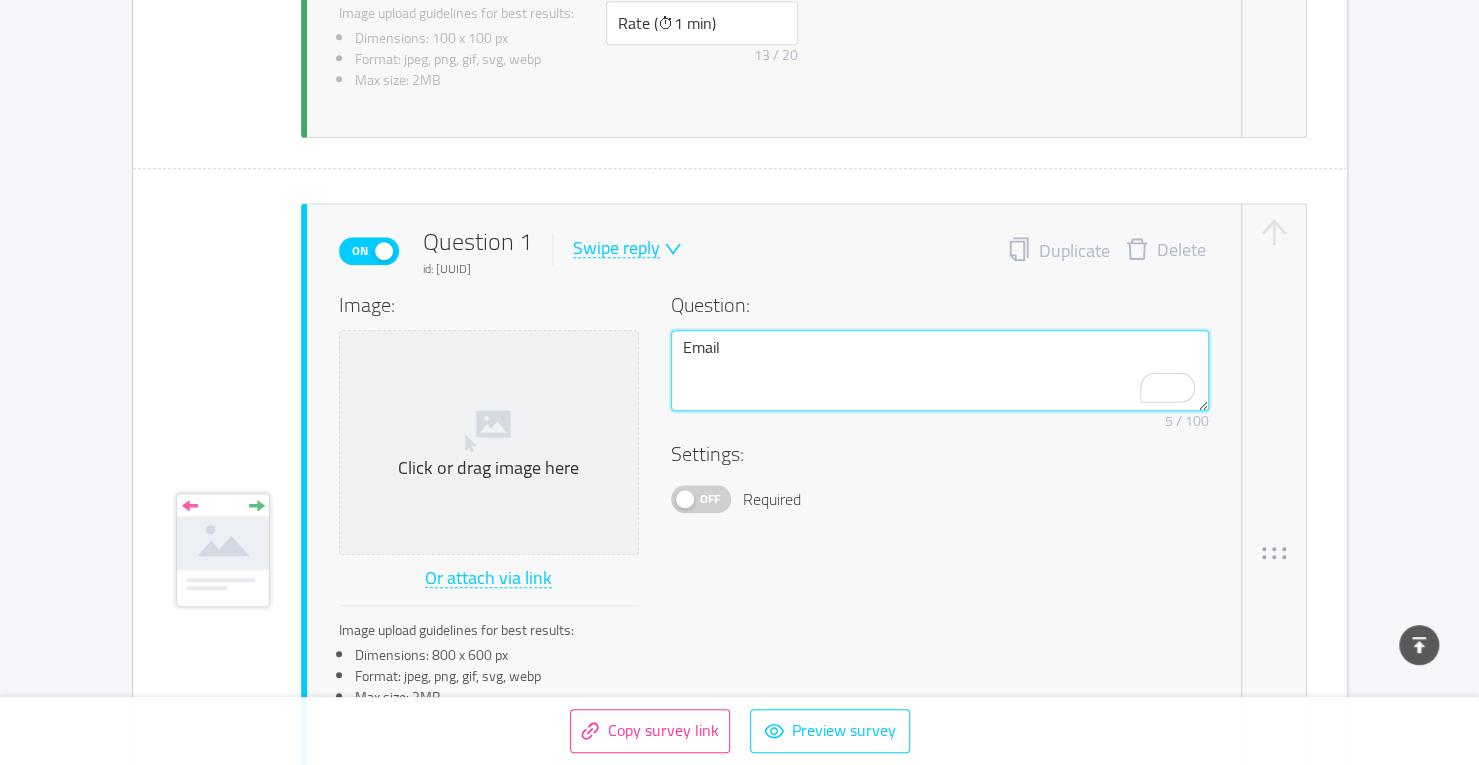 type on "Email" 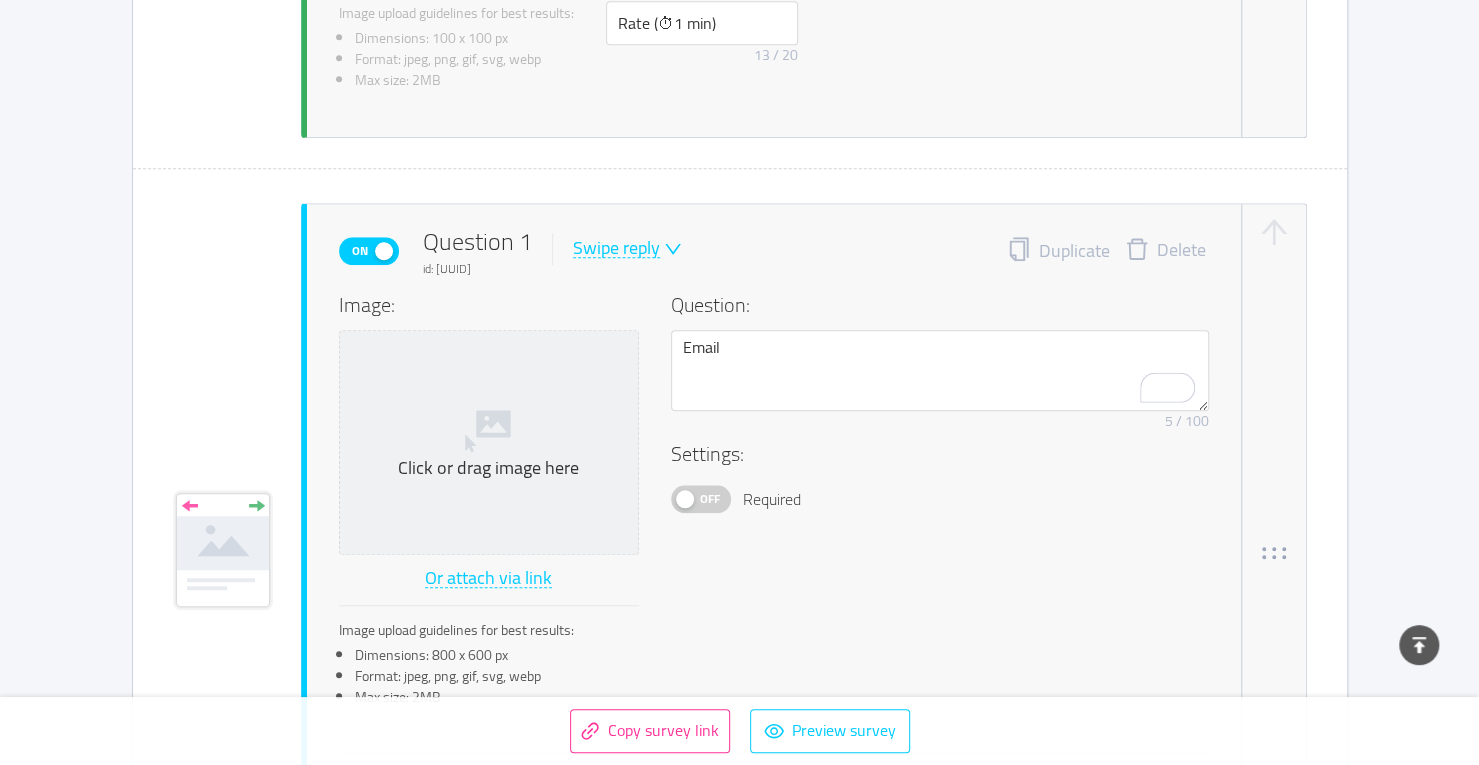 click at bounding box center (671, 249) 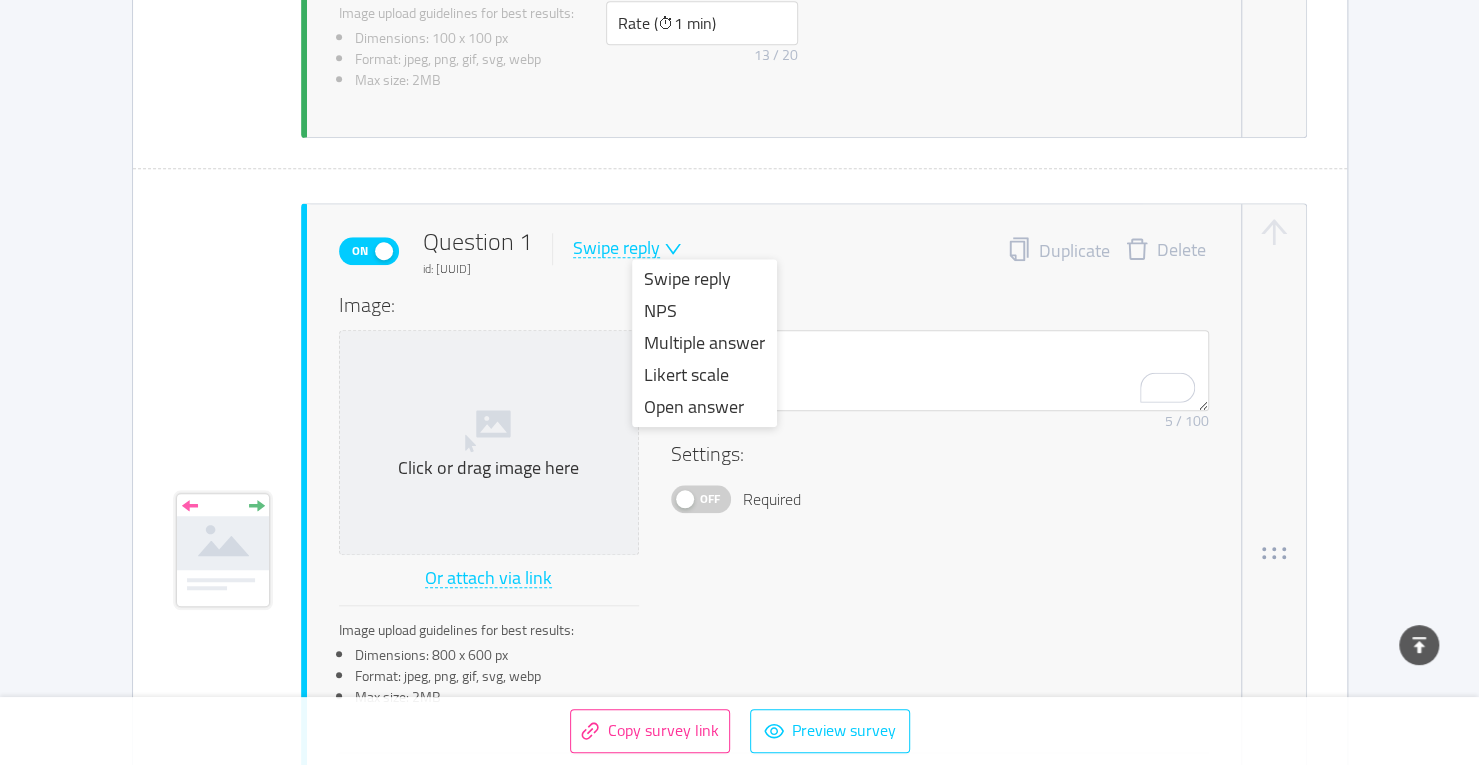 click on "On Question 1 id: [ID] Swipe reply Duplicate Delete Image: Click or drag image here Or attach via link Image upload guidelines for best results: Dimensions: 800 x 600 px Format: jpeg, png, gif, svg, webp Max size: 2MB Question: [EMAIL] Remove character limit 5 / 100 Settings: Off Required Change button labels Conditional logic Calculated fields" at bounding box center [790, 553] 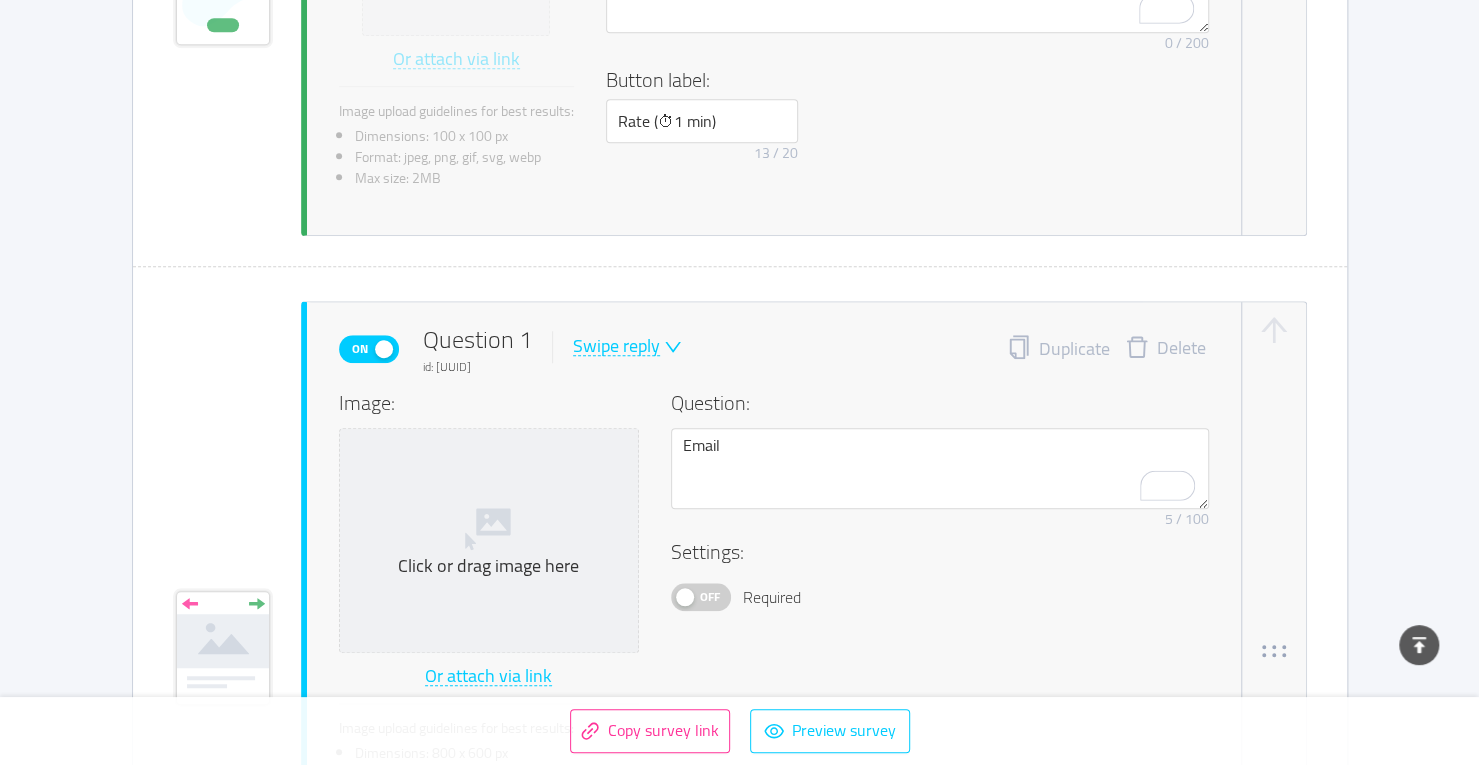 scroll, scrollTop: 774, scrollLeft: 0, axis: vertical 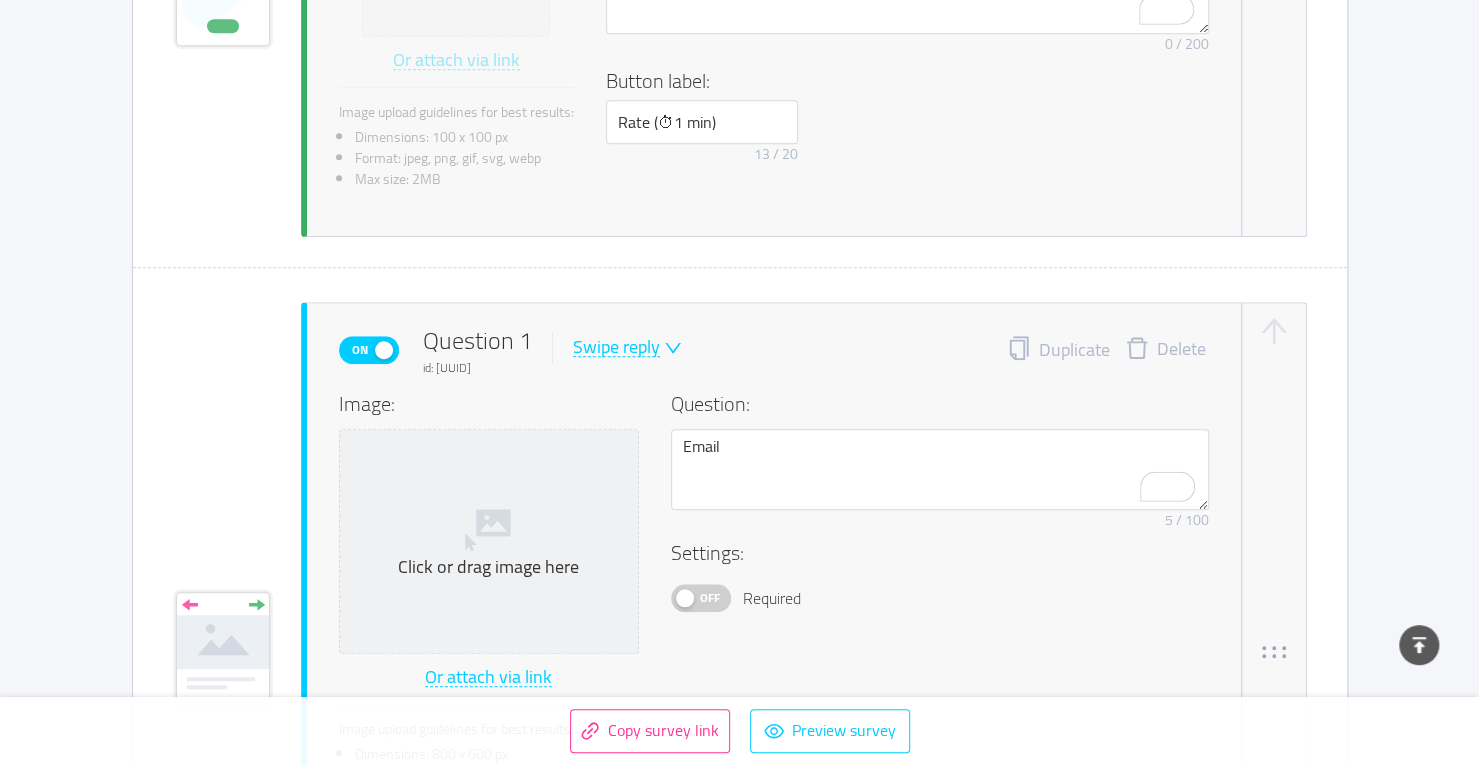 click on "Swipe reply" at bounding box center [616, 347] 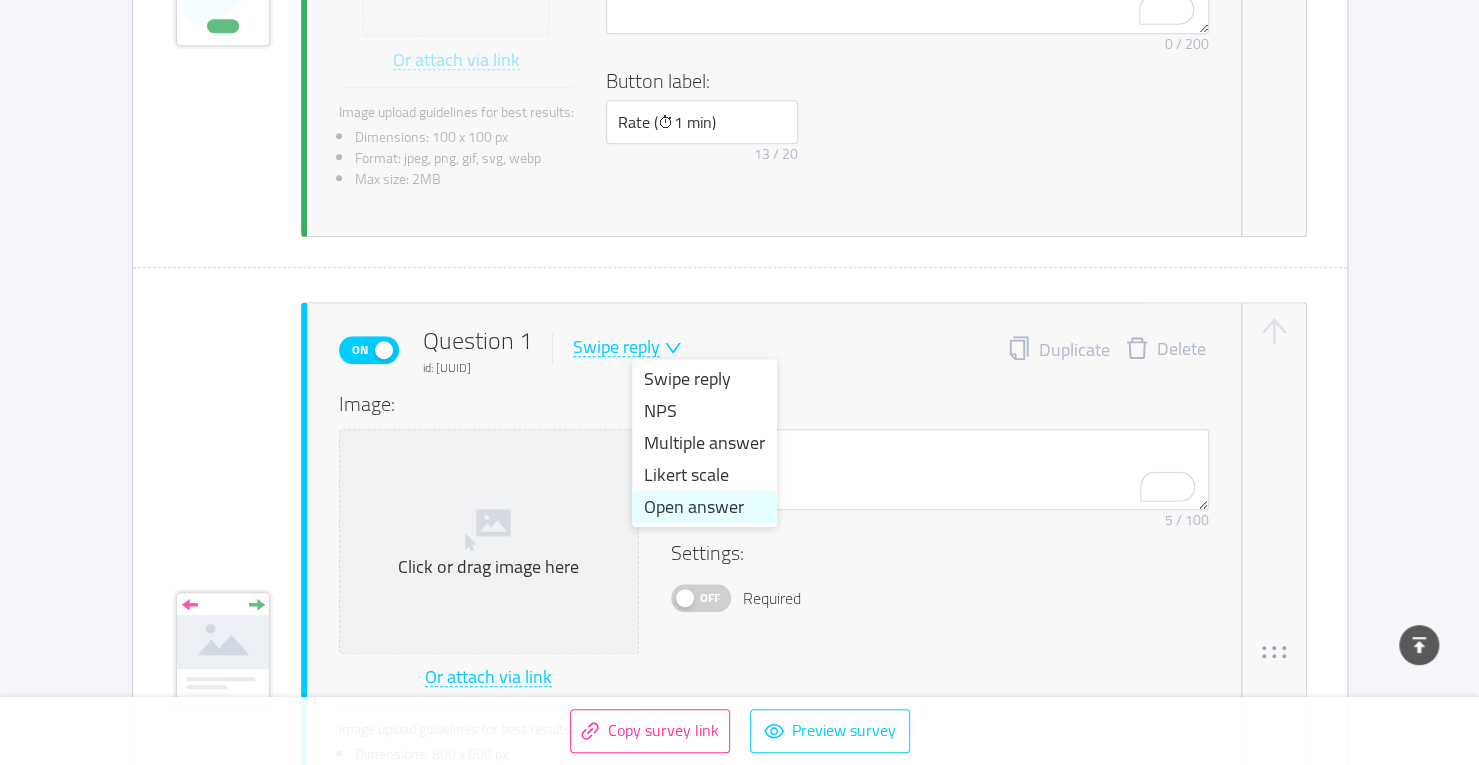 click on "Open answer" at bounding box center [704, 507] 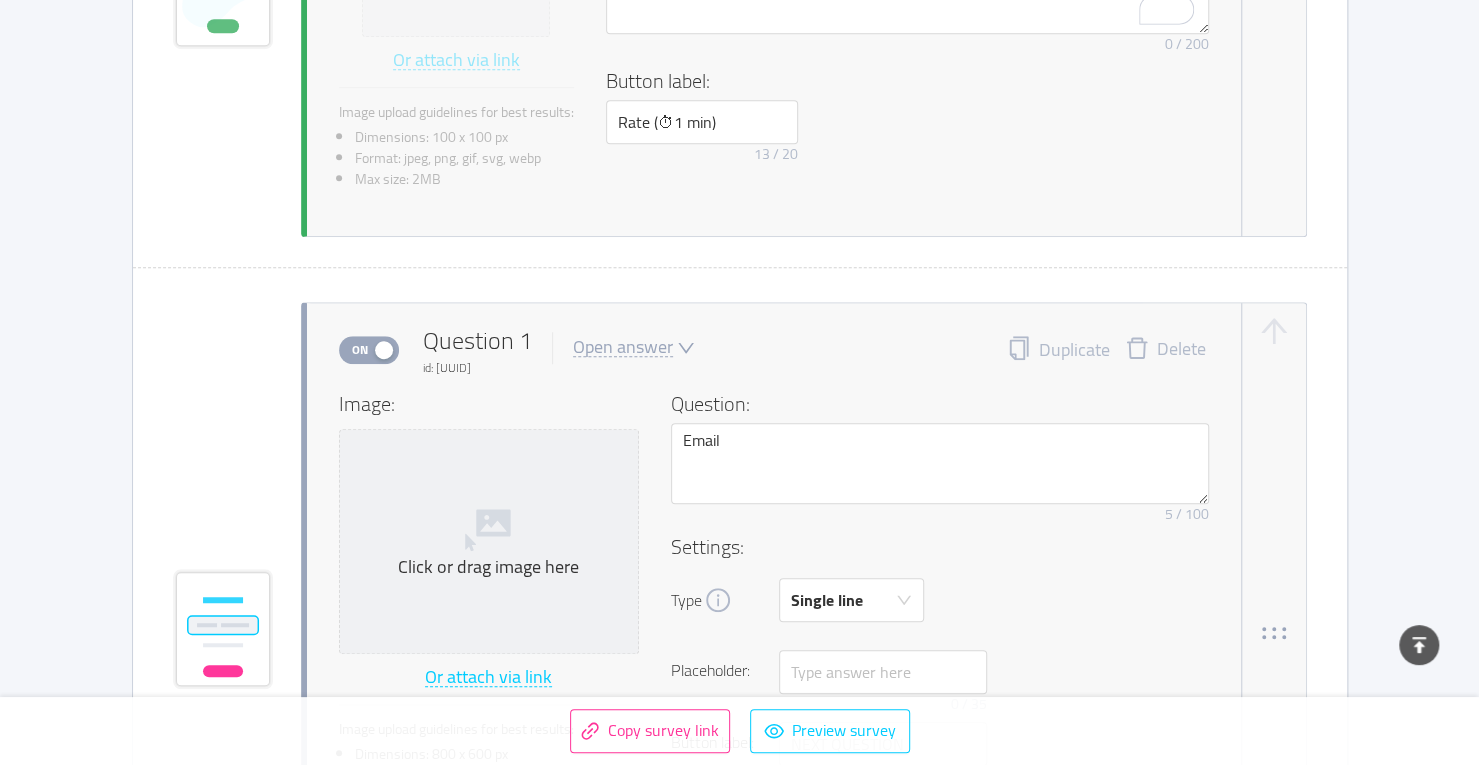 type 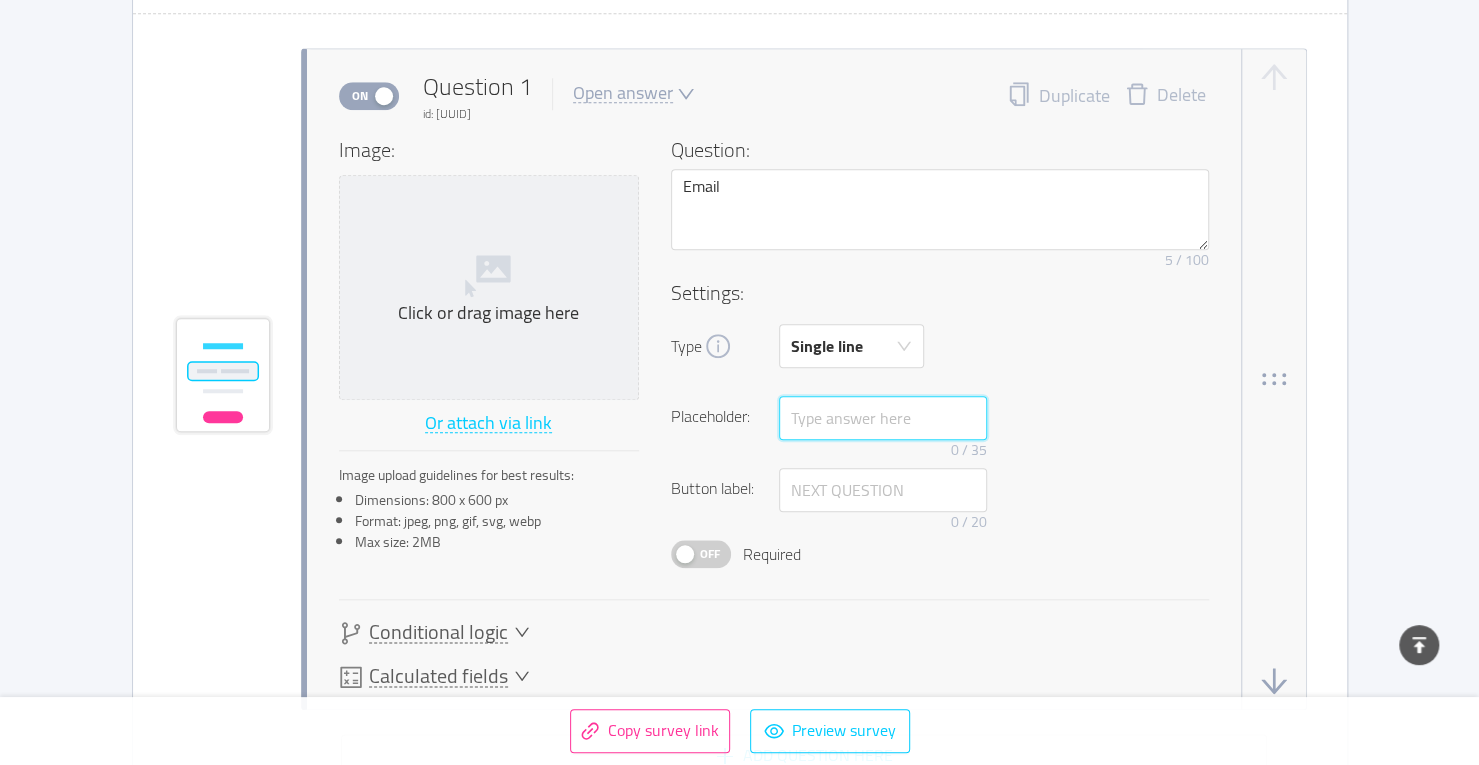 click at bounding box center (883, 418) 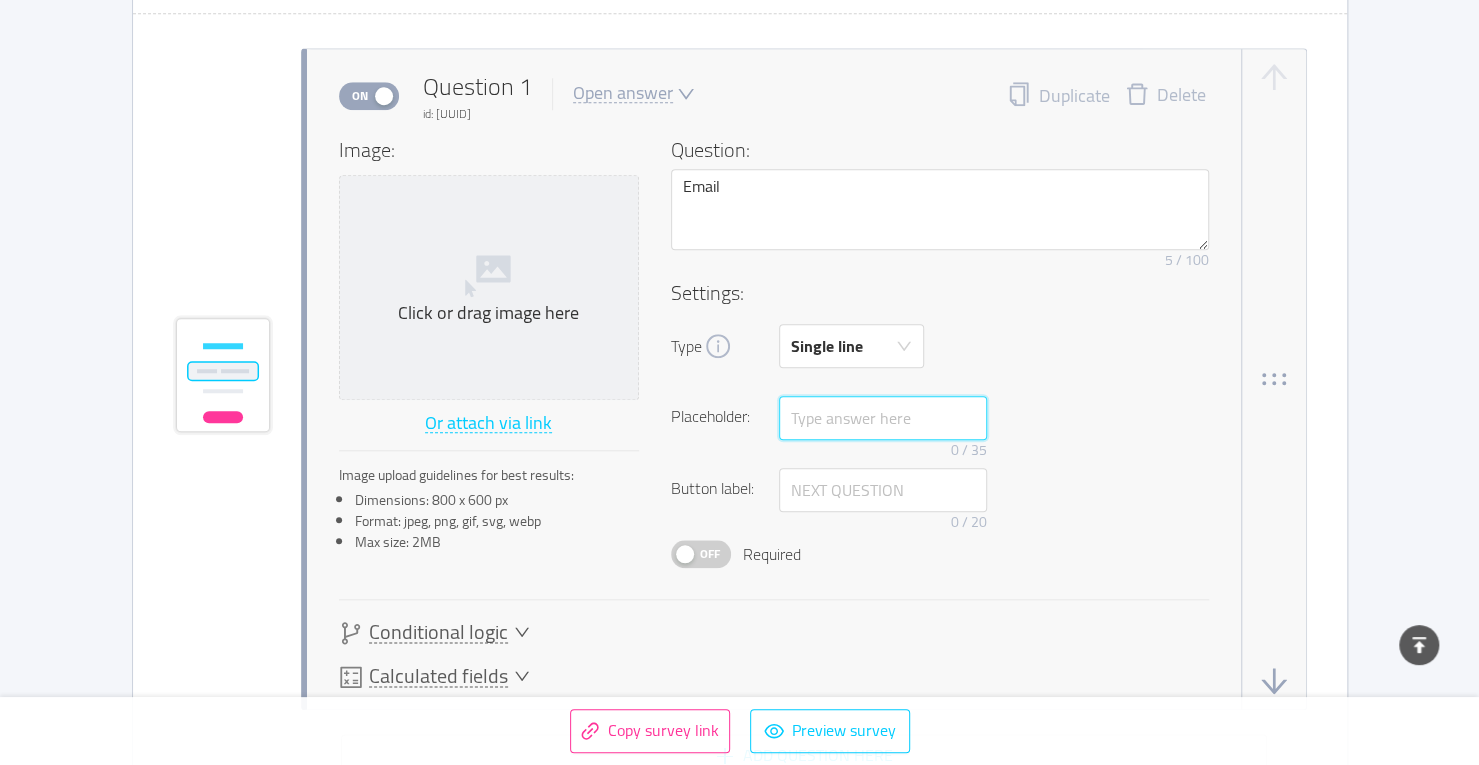click at bounding box center (883, 418) 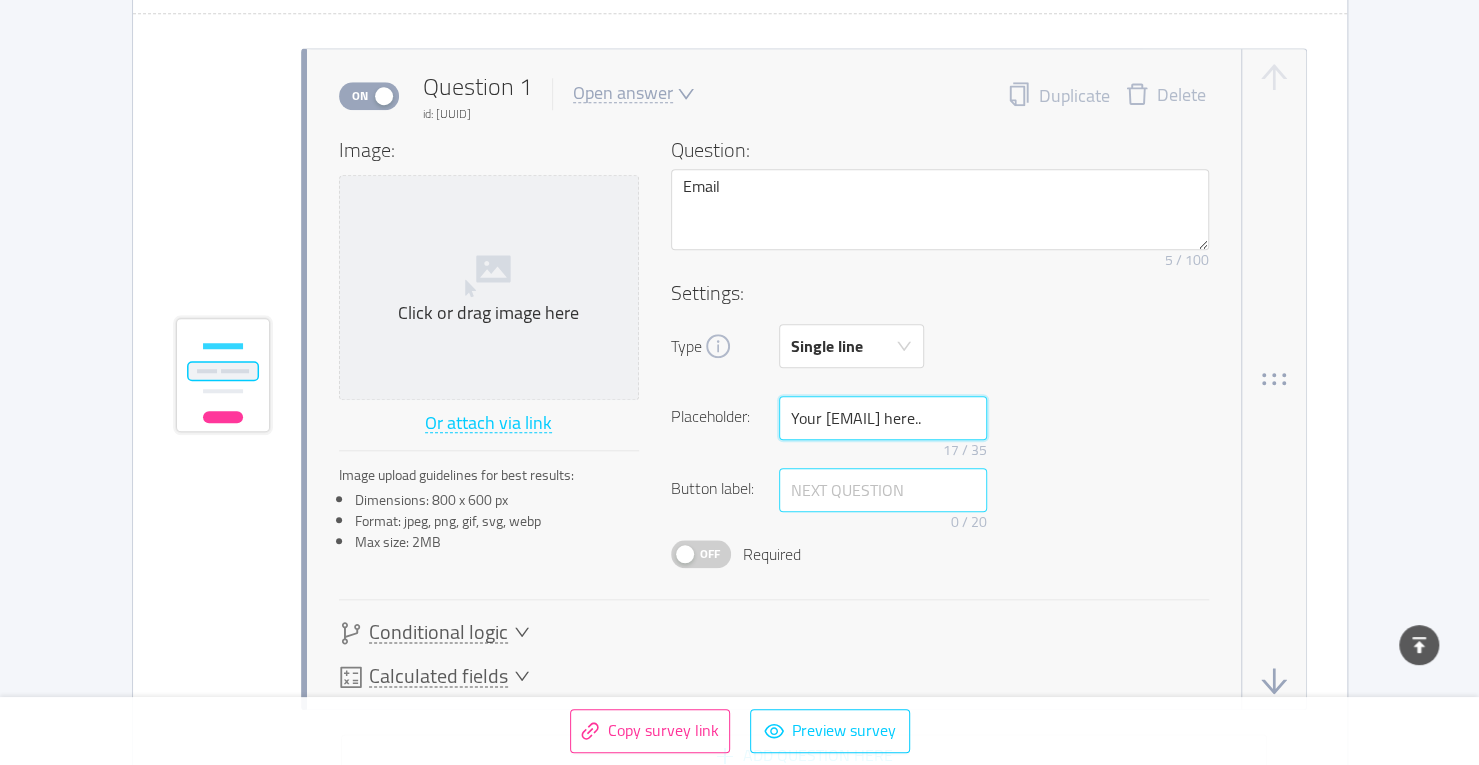type on "Your [EMAIL] here.." 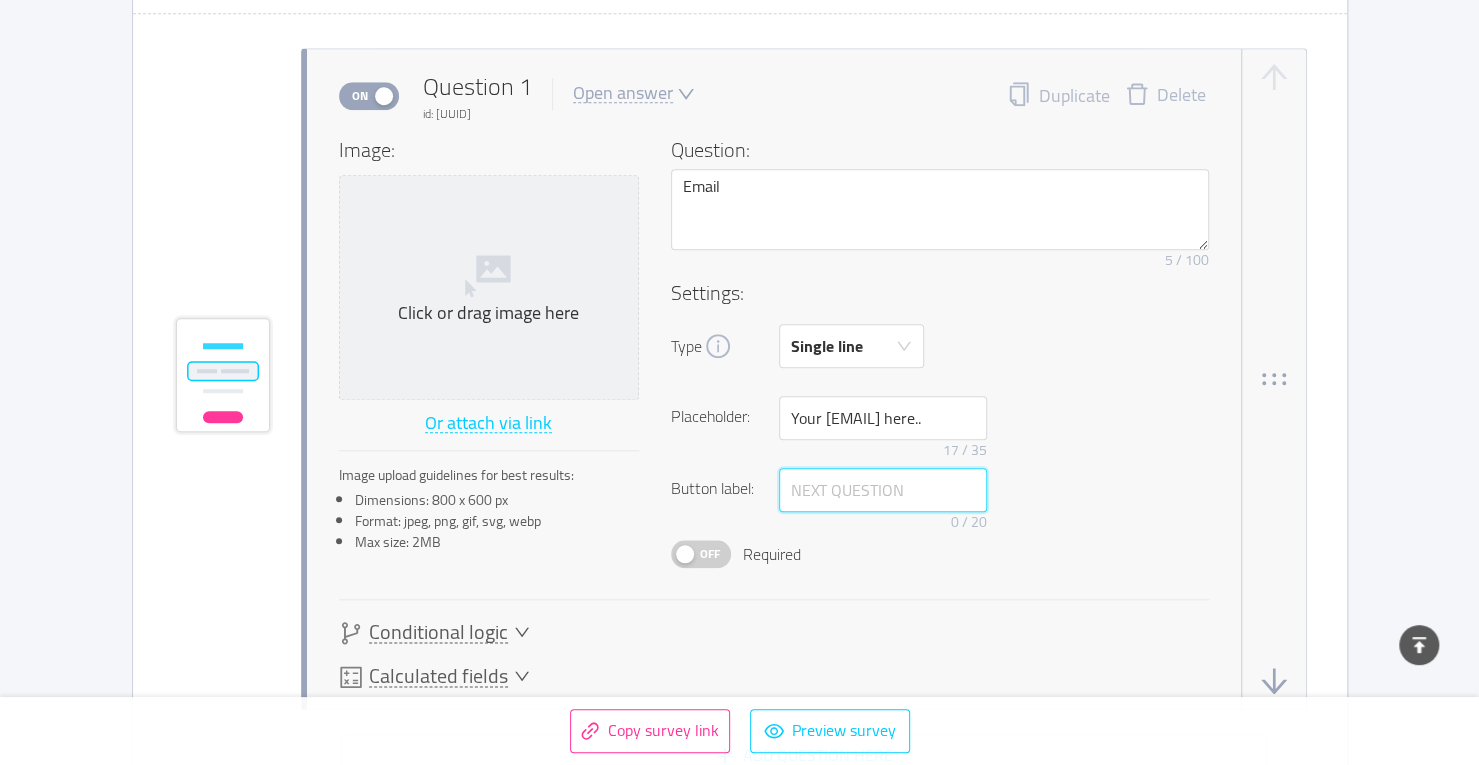 click at bounding box center [883, 490] 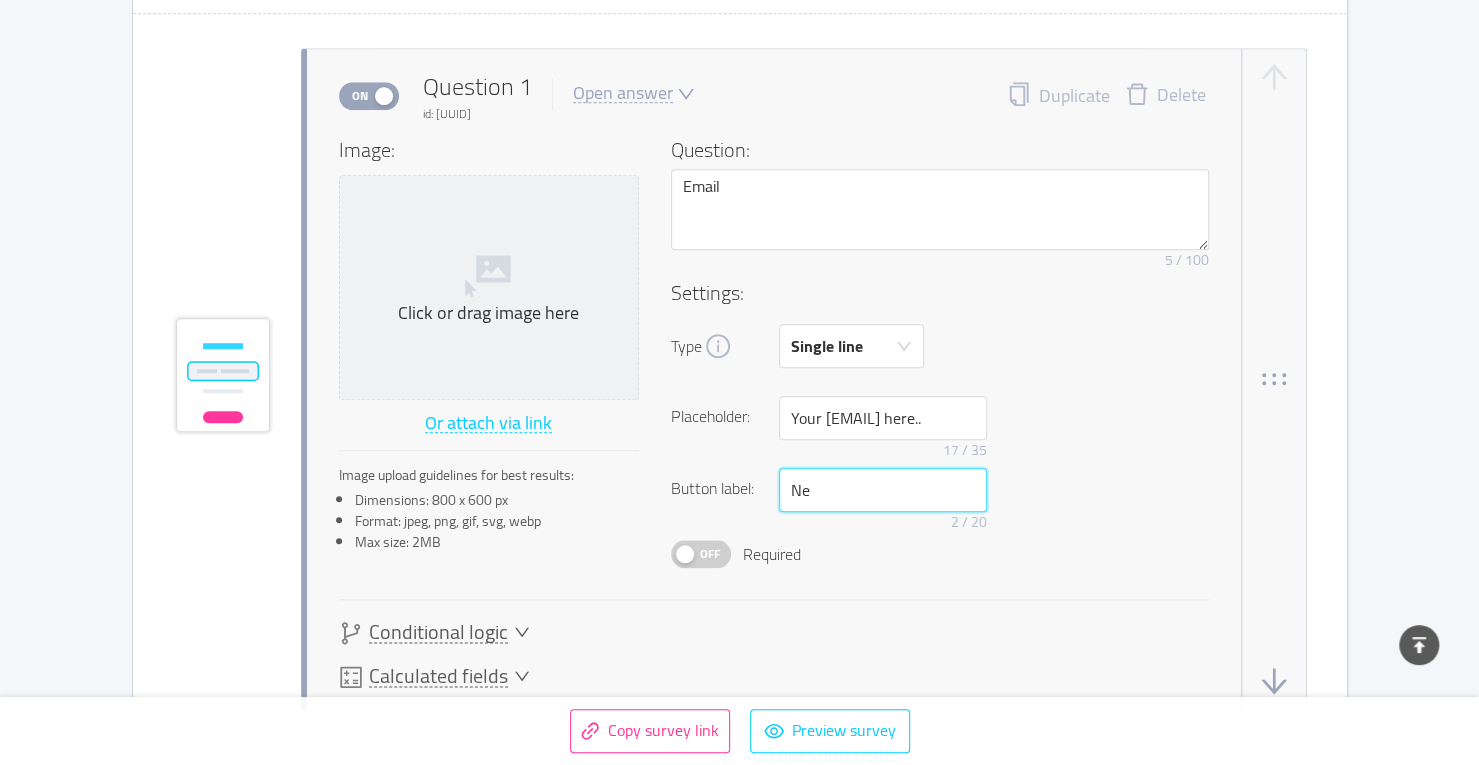 type on "N" 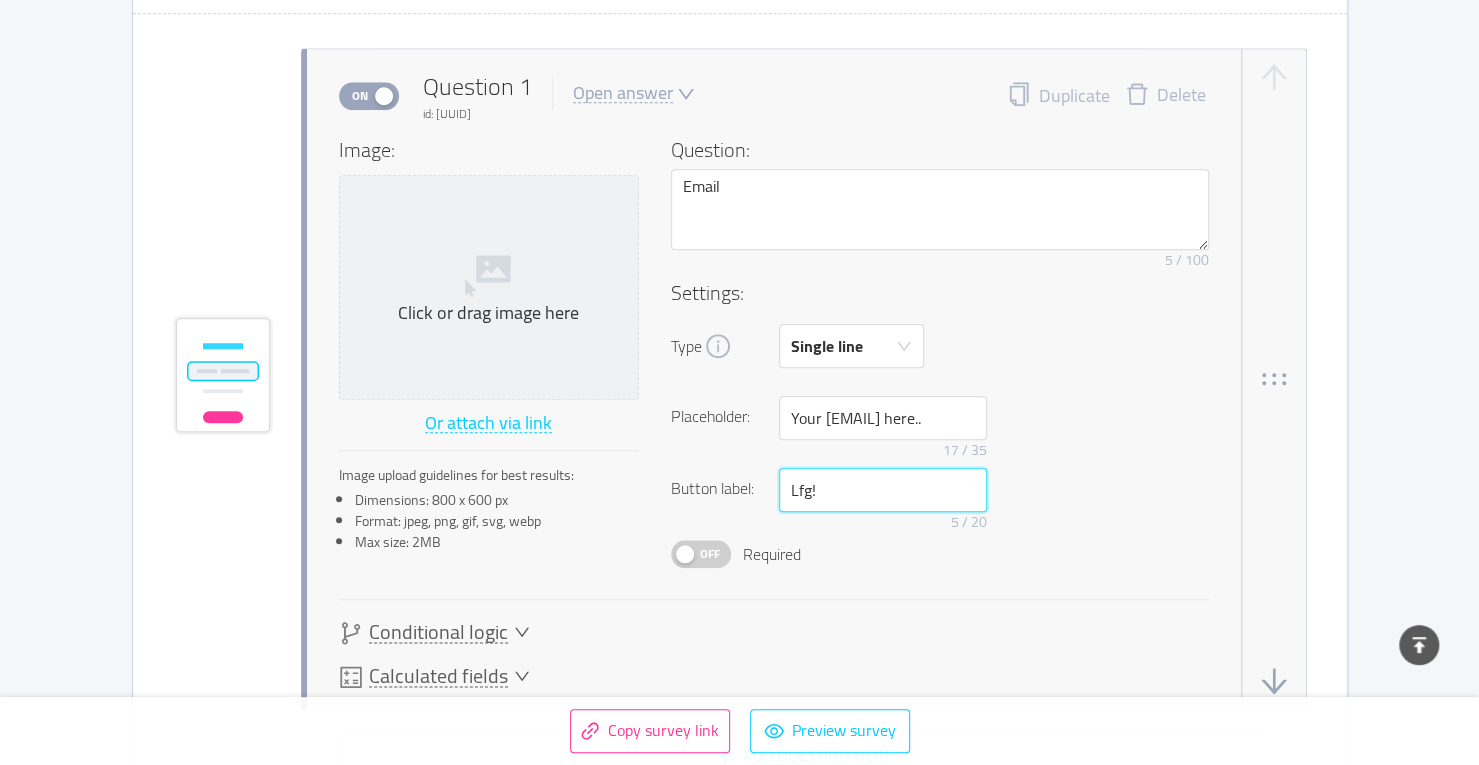 type on "Lfg!" 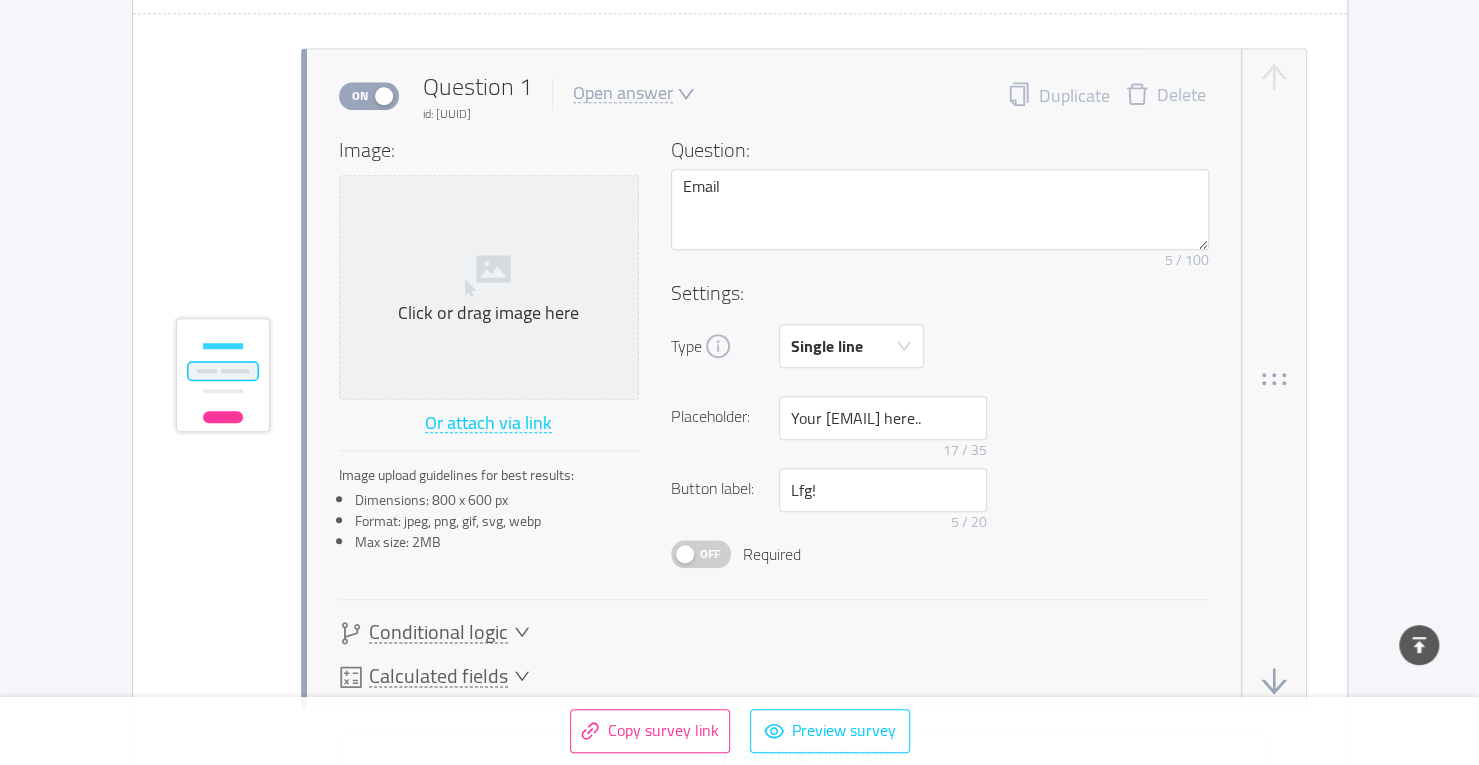 click on "Image: Click or drag image here Or attach via link Image upload guidelines for best results: Dimensions: 800 x 600 px Format: jpeg, png, gif, svg, webp Max size: 2MB Question: [EMAIL] Remove character limit 5 / 100 Settings: Type Single line Country code: 🇺🇸 +1 Placeholder: Your [EMAIL] here.. 17 / 35 Button label: Lfg!! 5 / 20 Off Required" at bounding box center (774, 368) 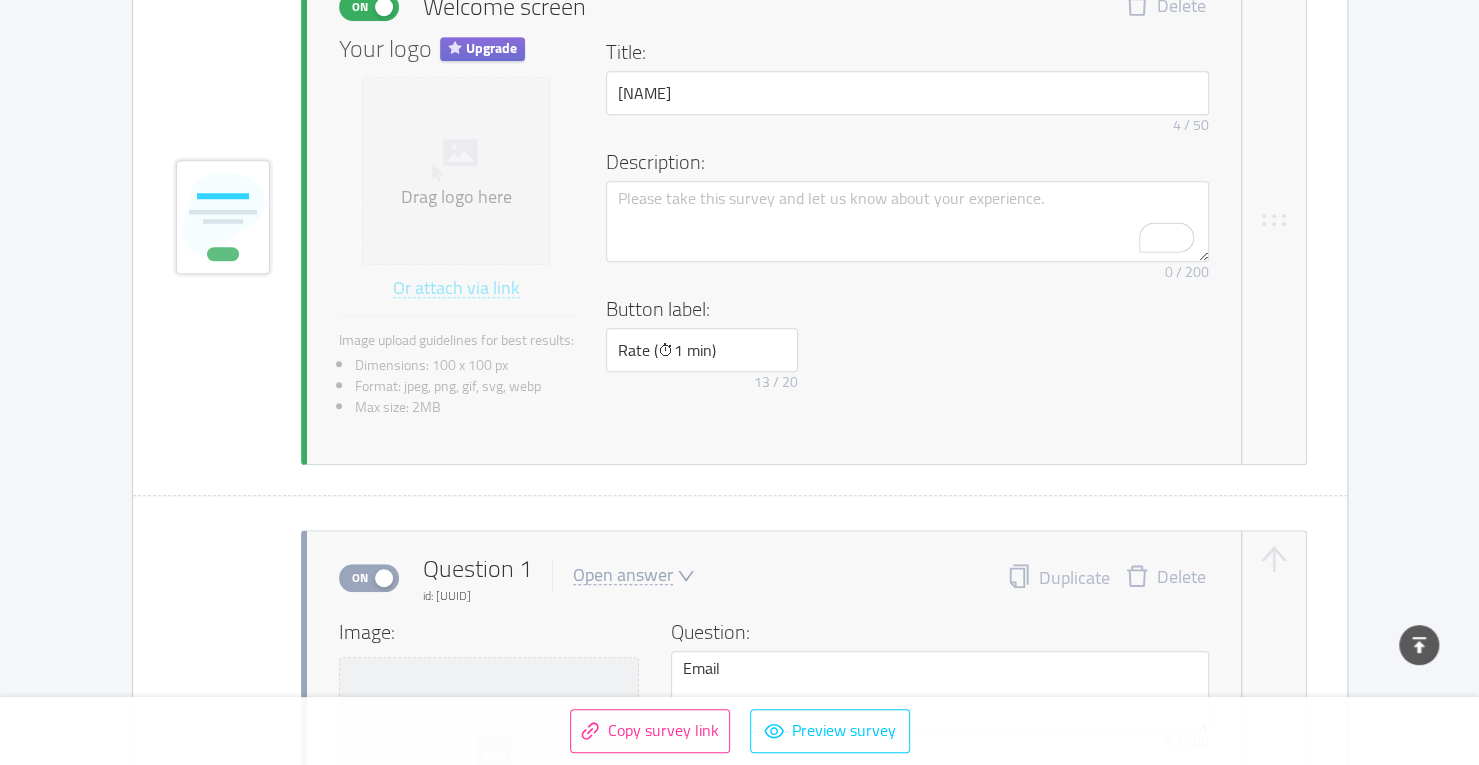 scroll, scrollTop: 384, scrollLeft: 0, axis: vertical 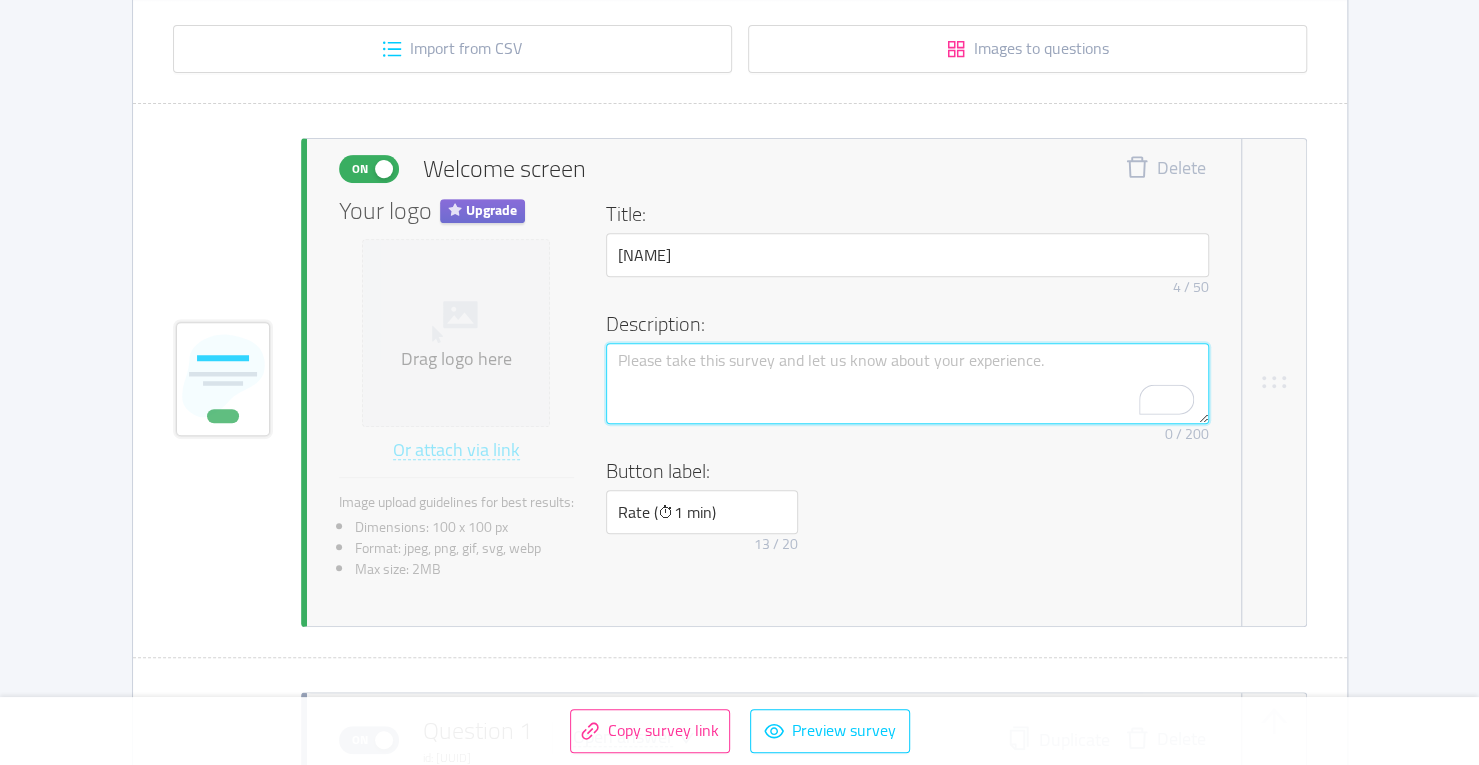 click at bounding box center (907, 383) 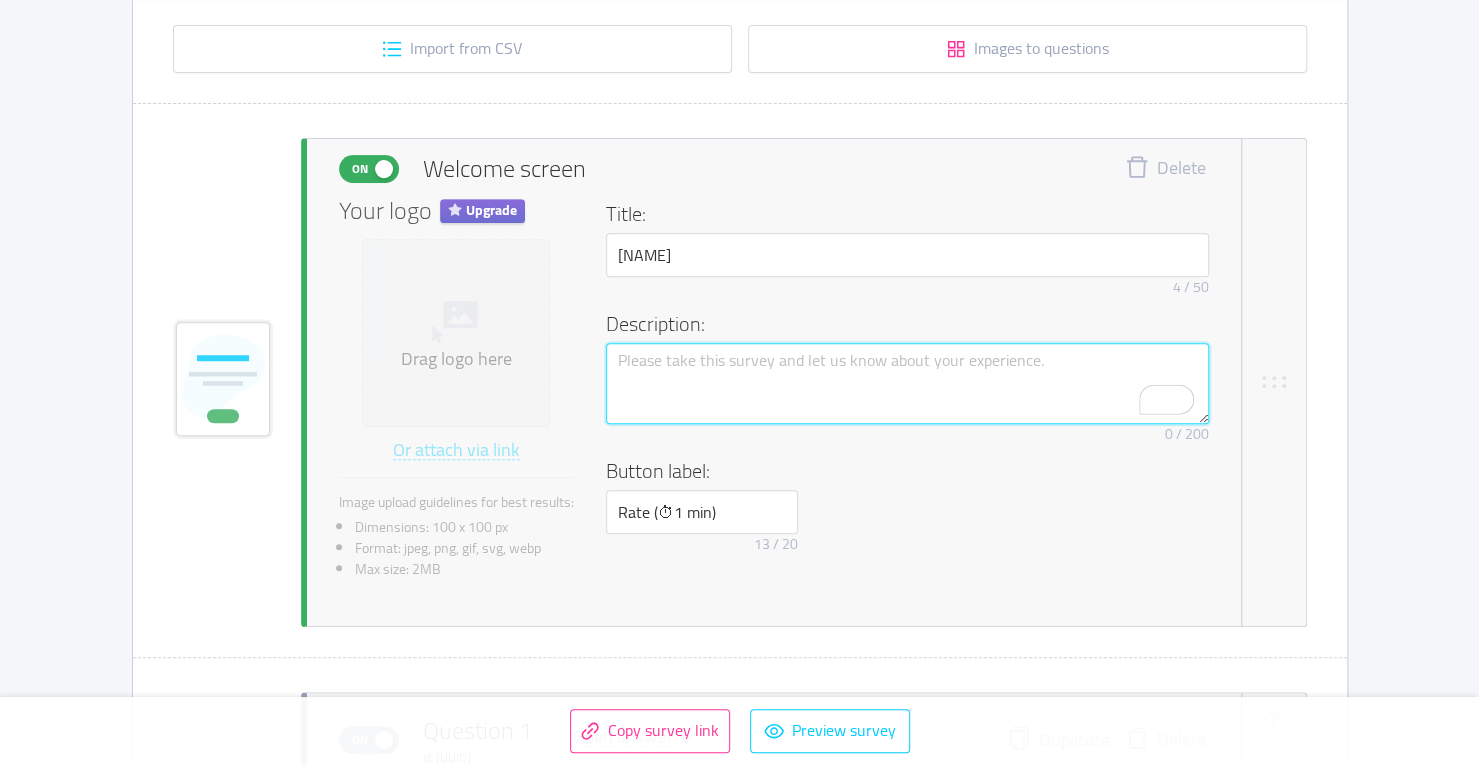 click at bounding box center [907, 383] 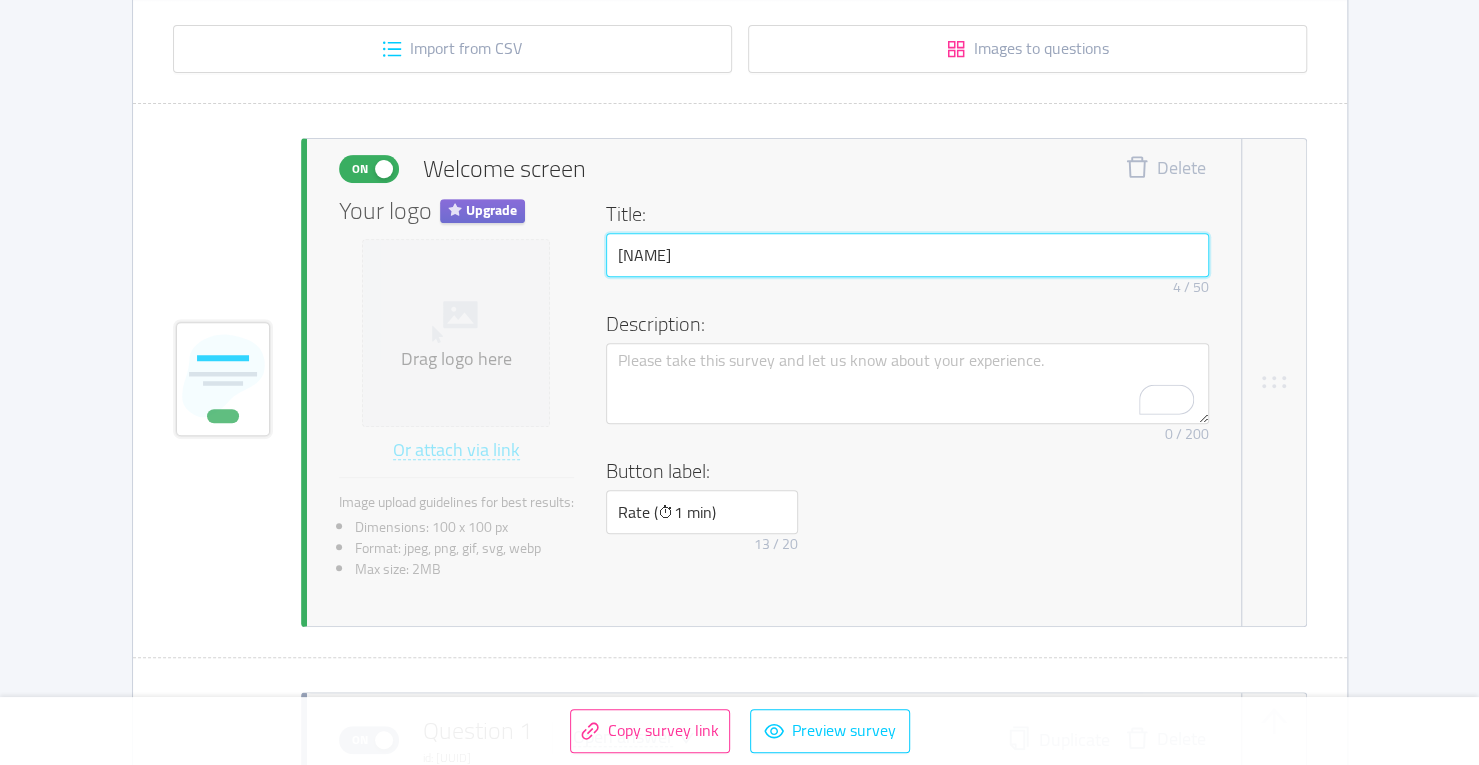 click on "[NAME]" at bounding box center [907, 255] 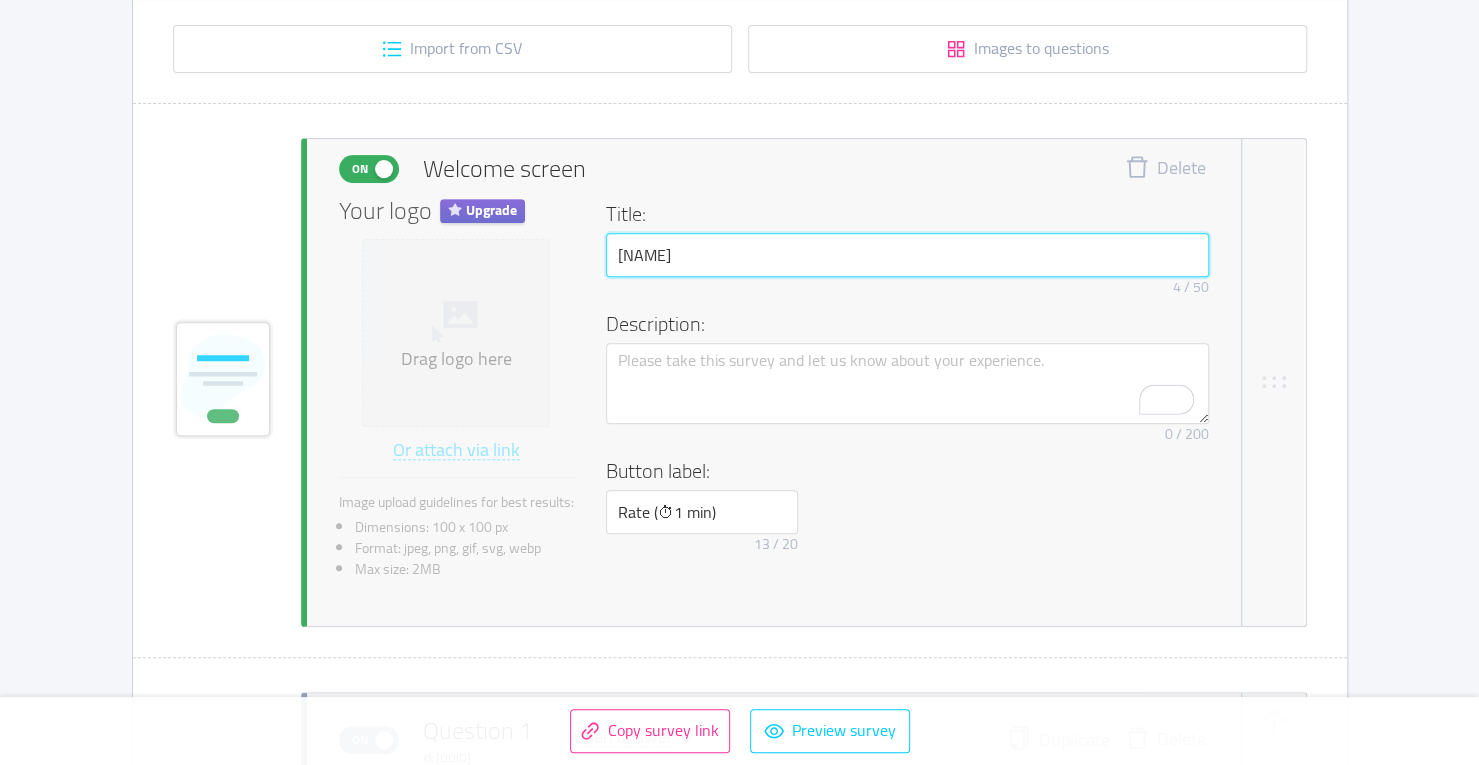 click on "[NAME]" at bounding box center [907, 255] 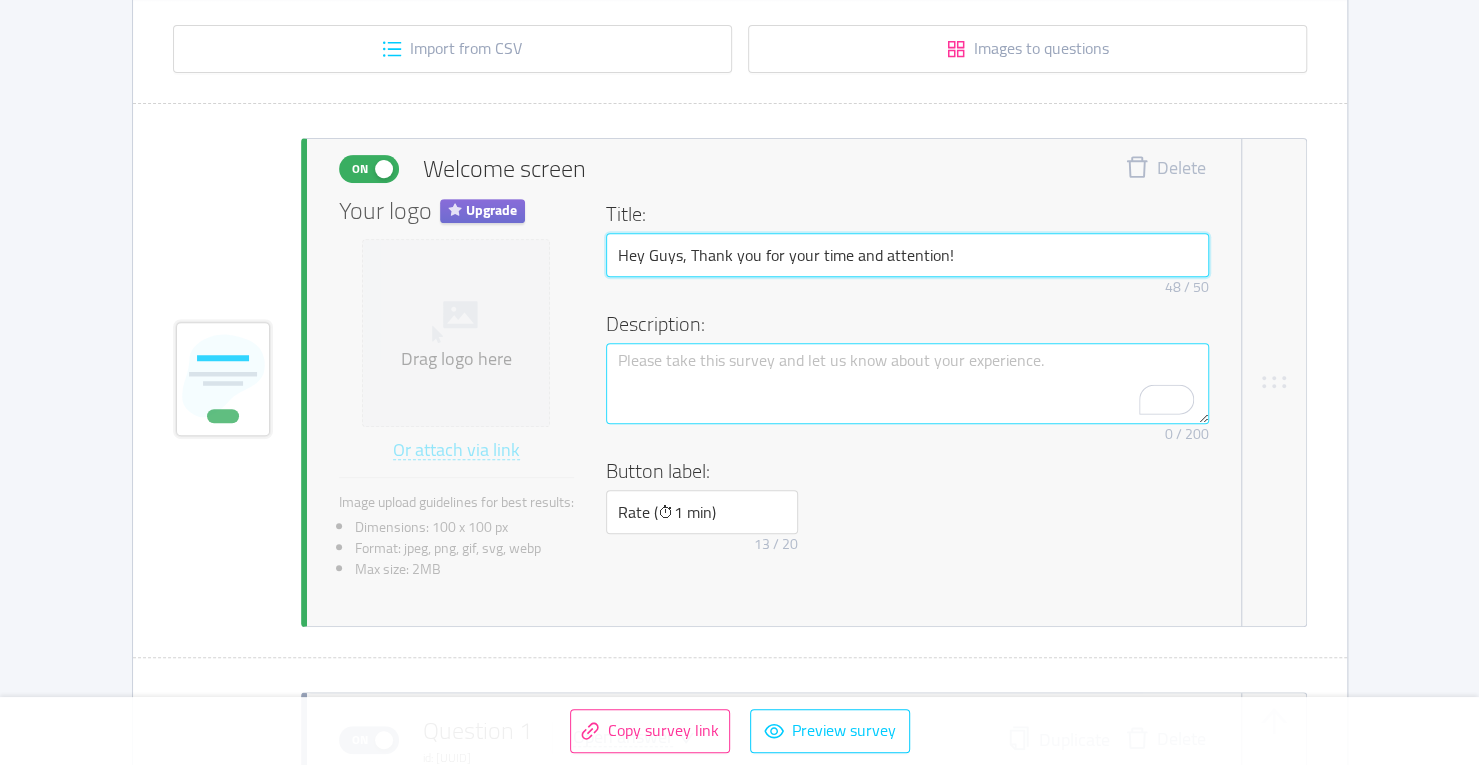 type on "Hey Guys, Thank you for your time and attention!" 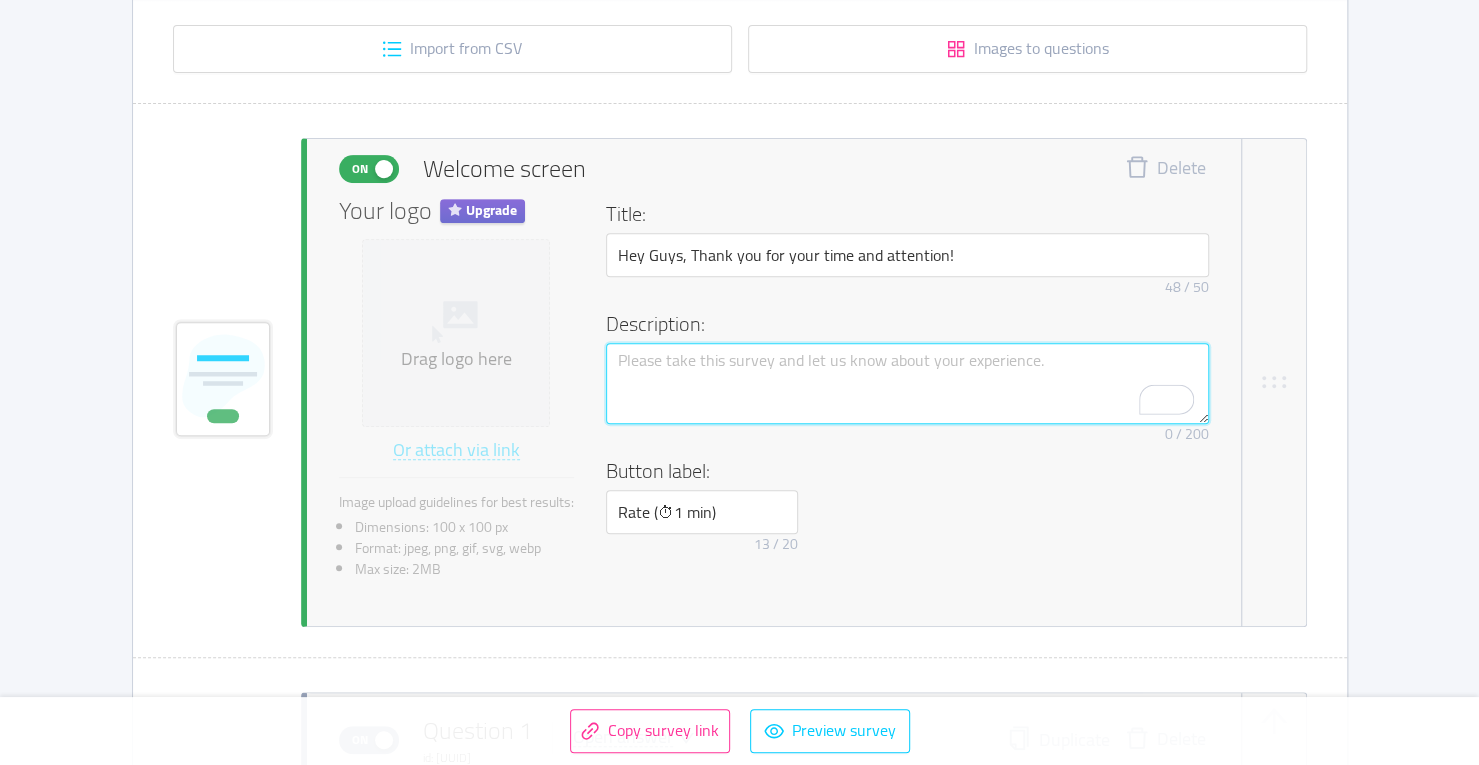 click at bounding box center (907, 383) 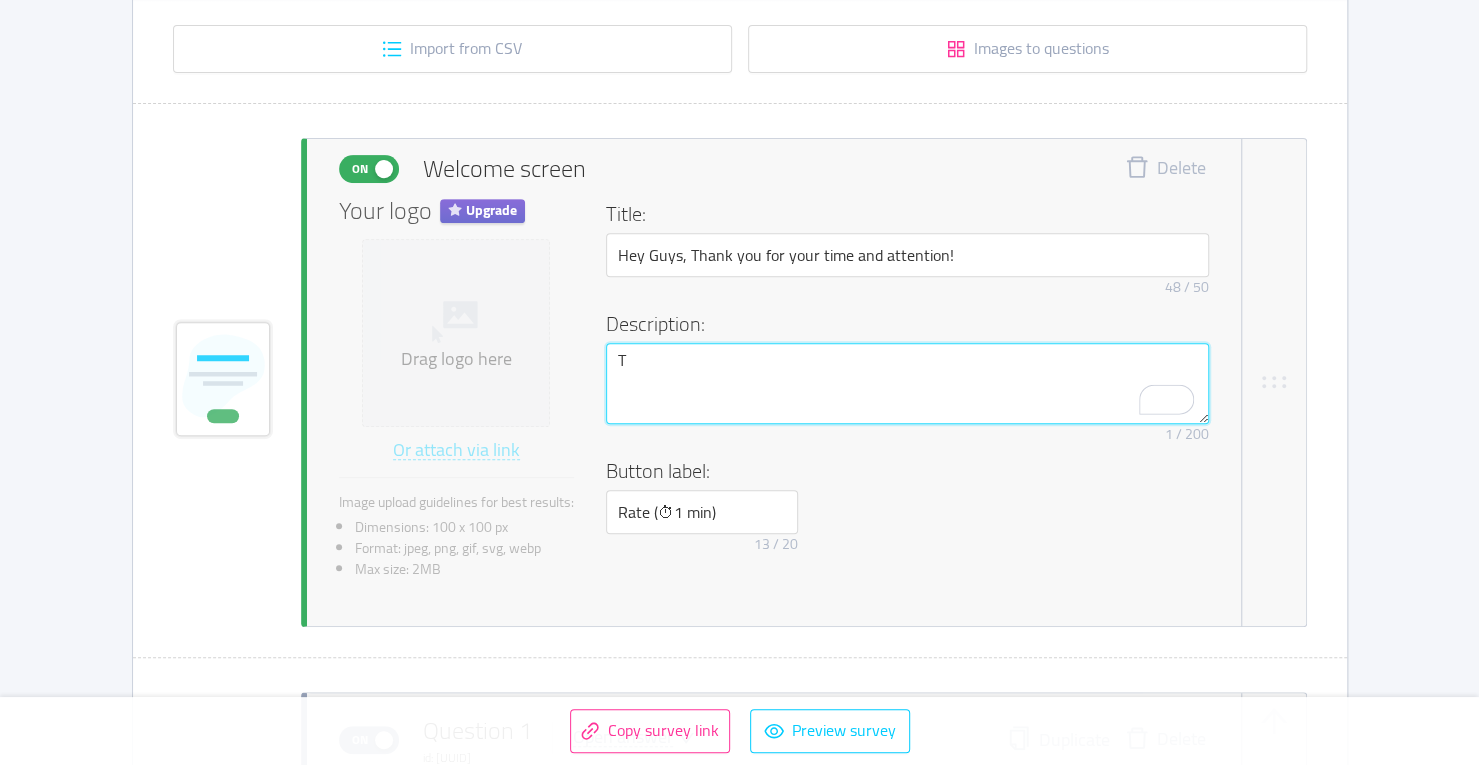 type 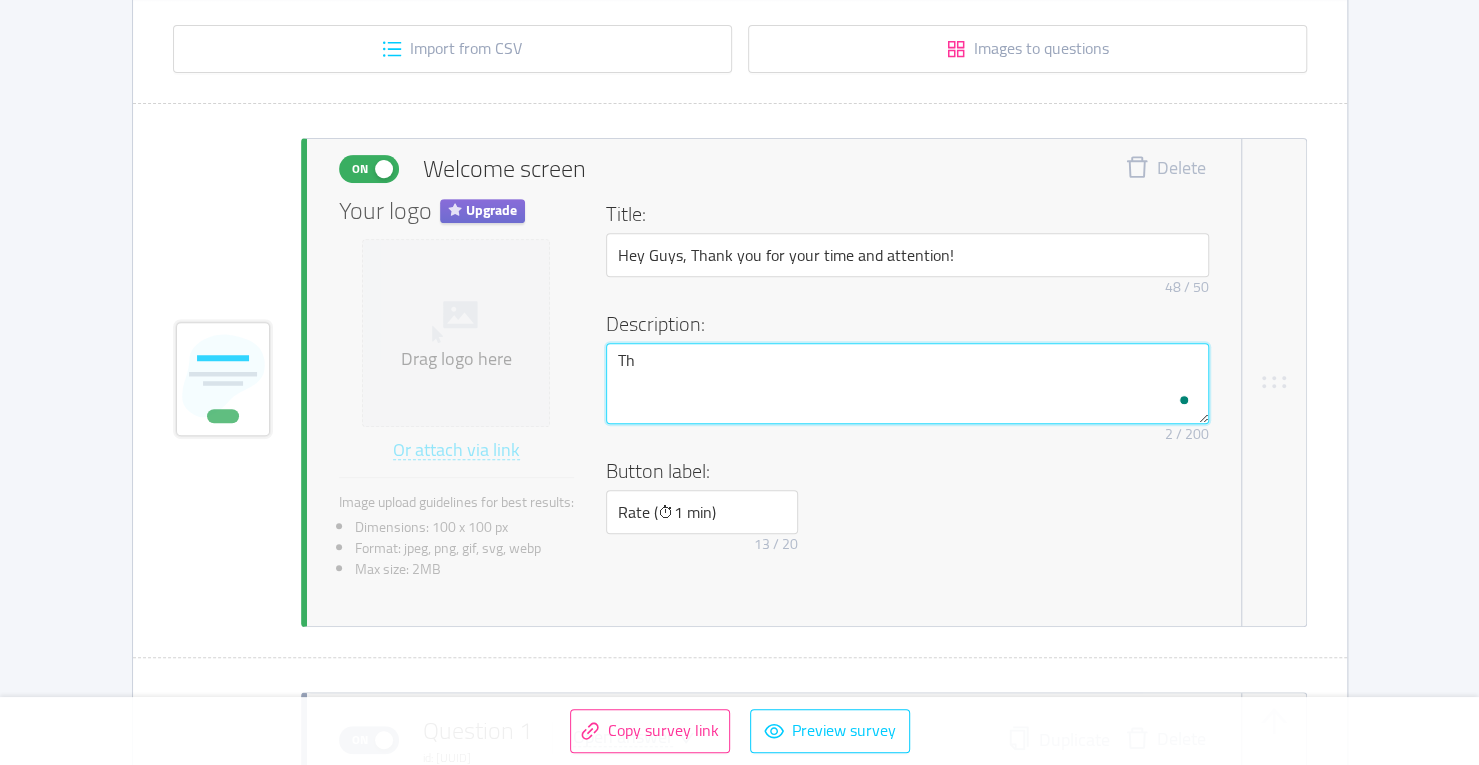 type 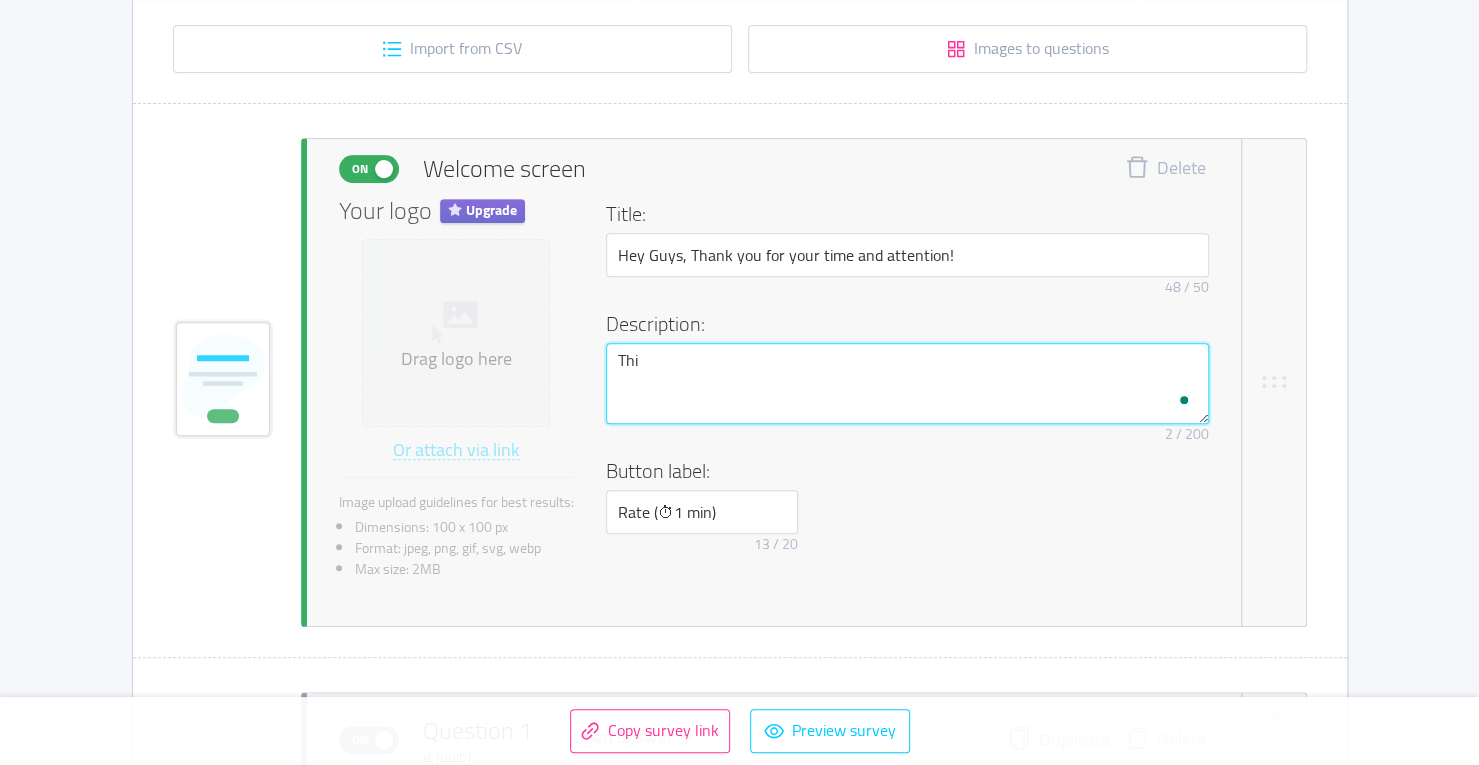 type 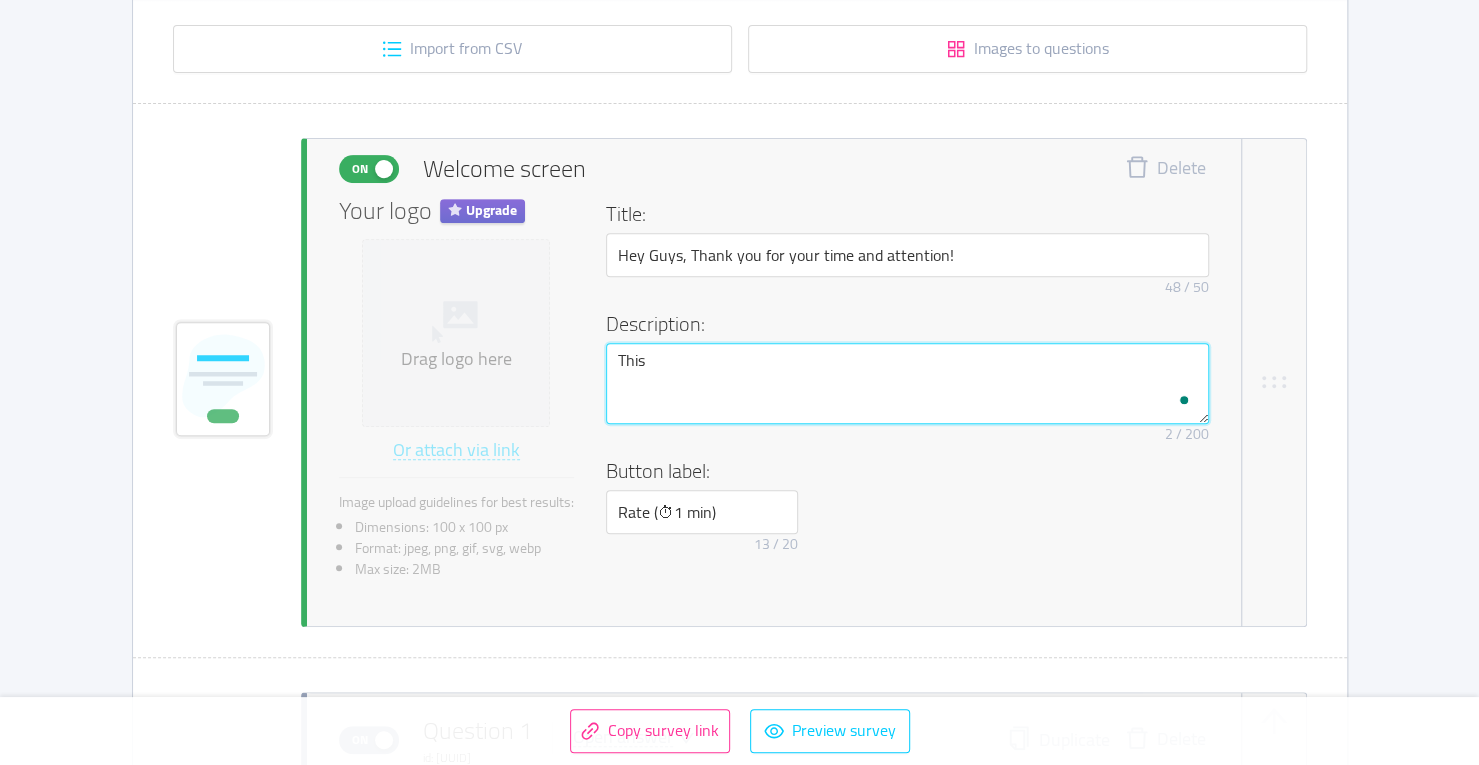 type 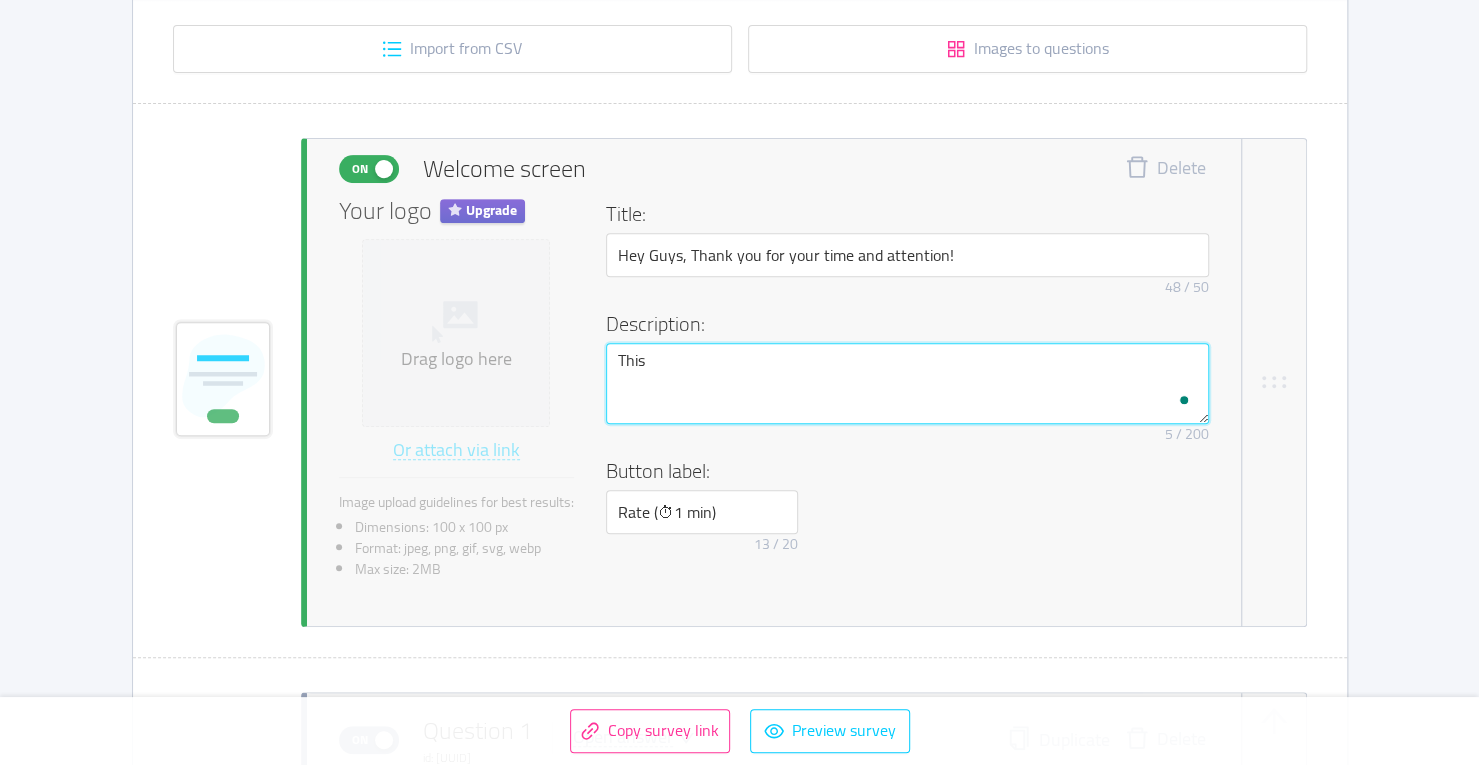 type 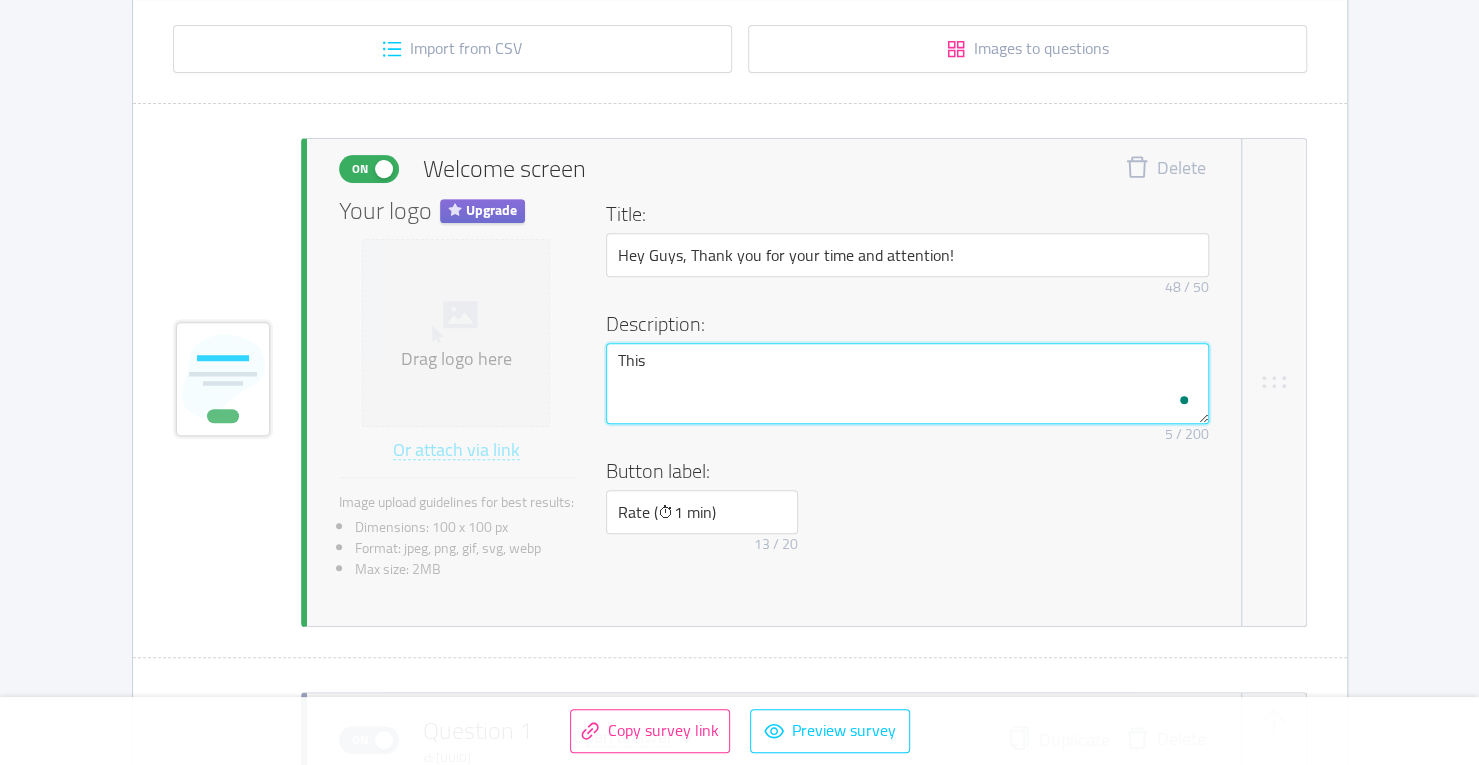 type on "This i" 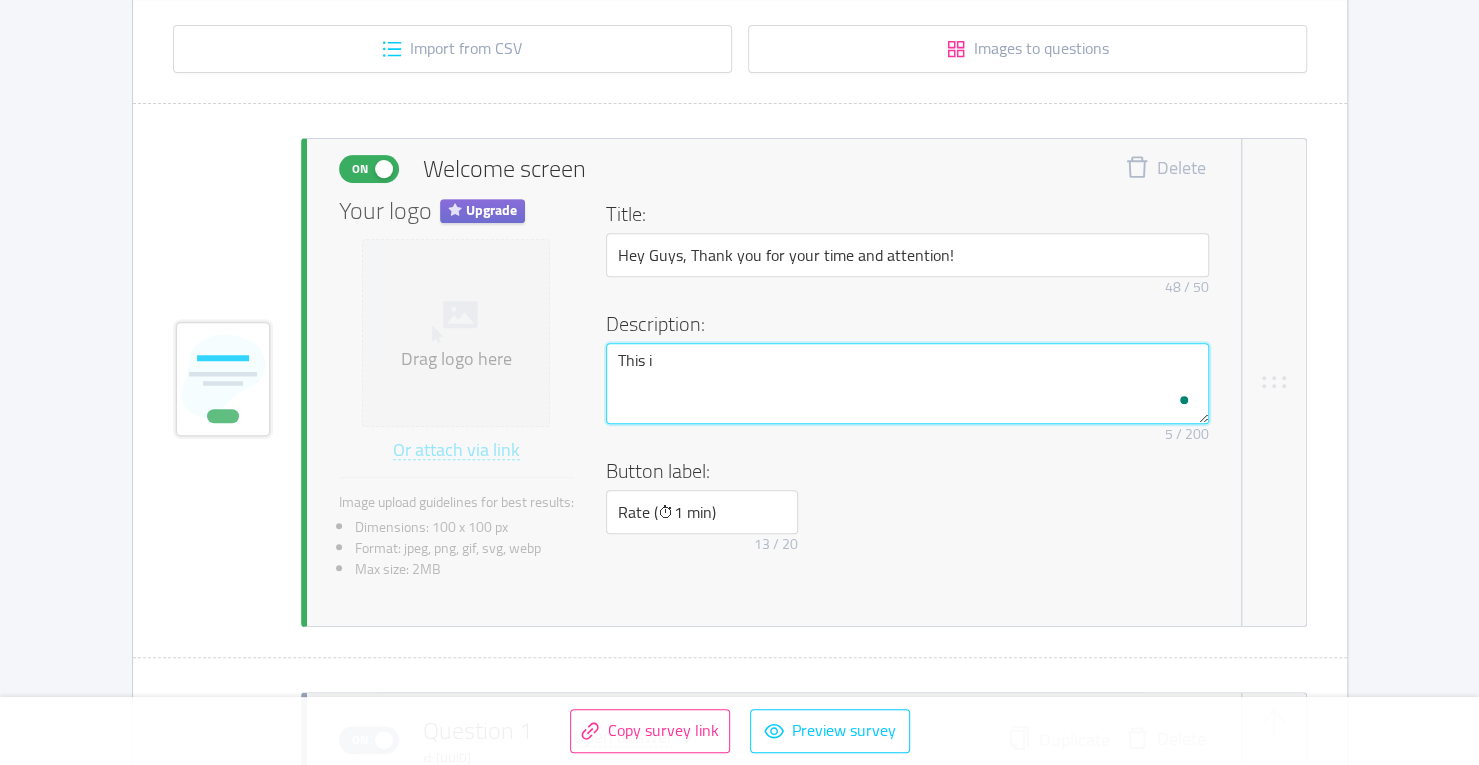 type 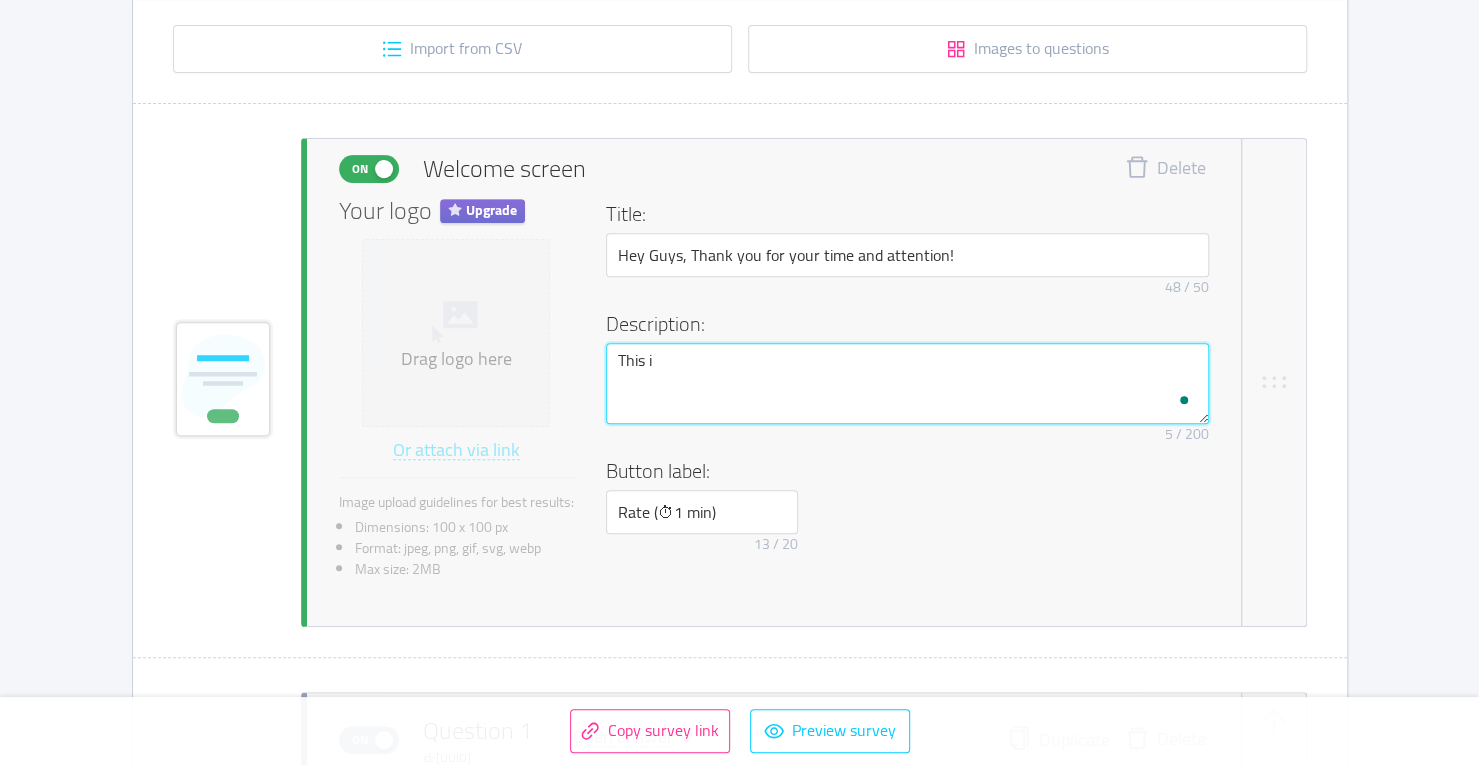 type on "This is" 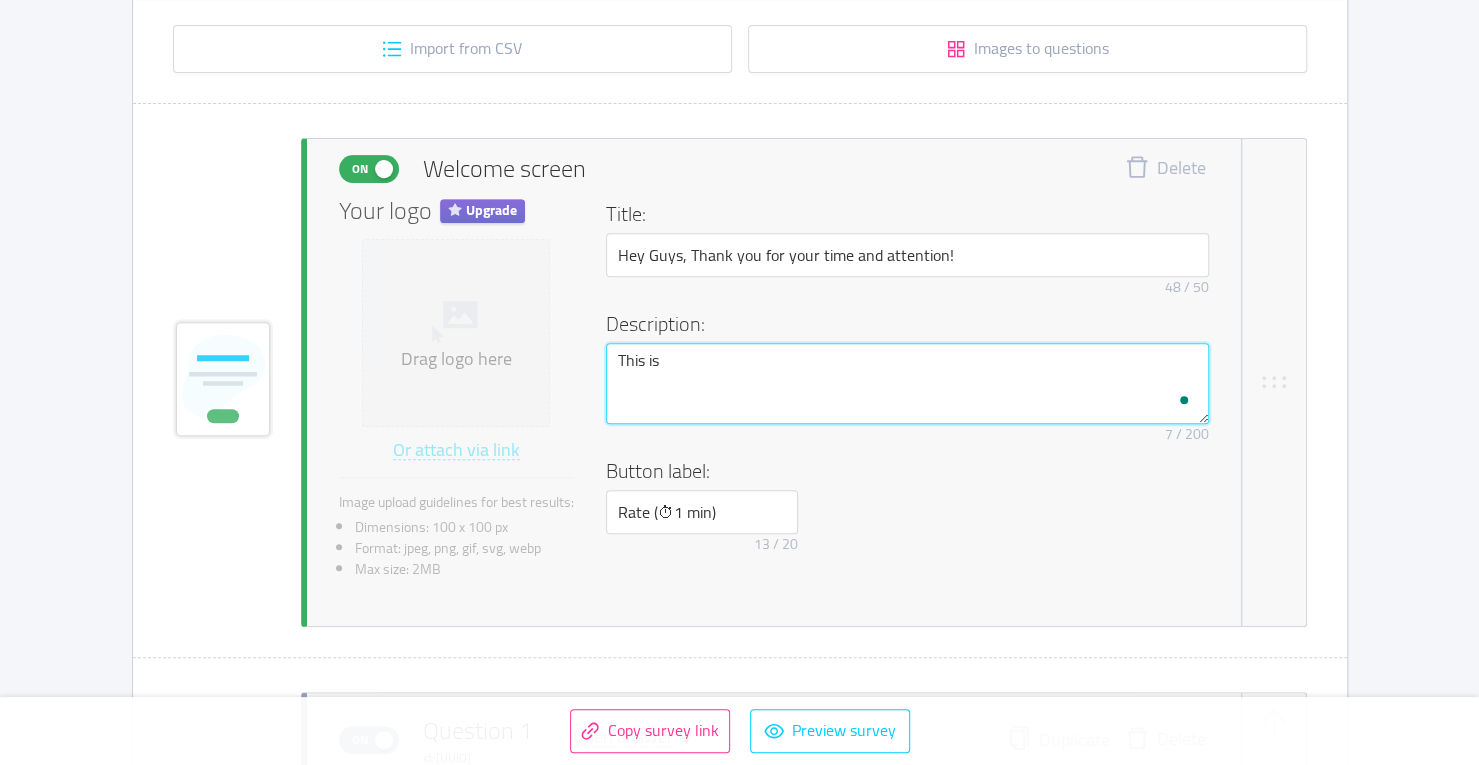 type 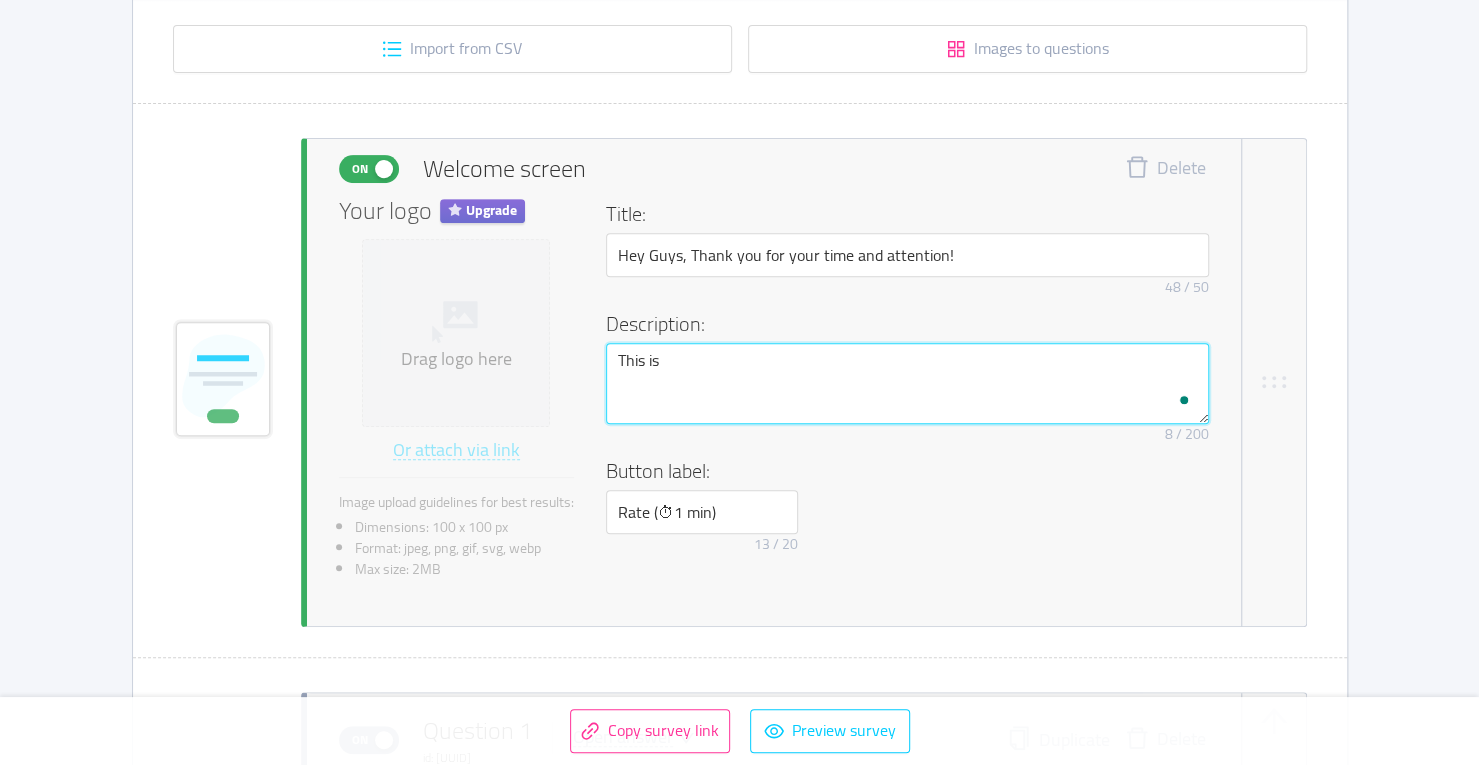 type 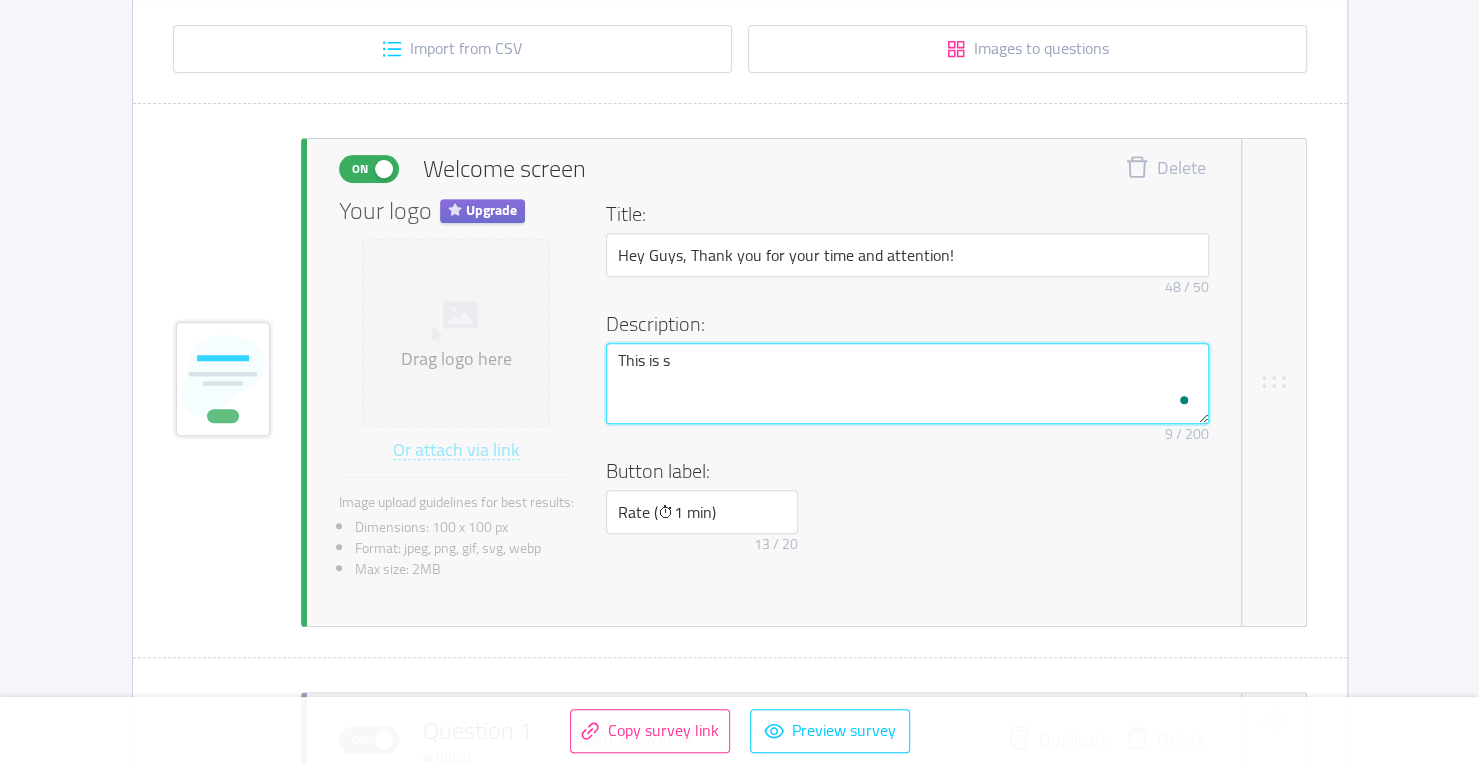 type 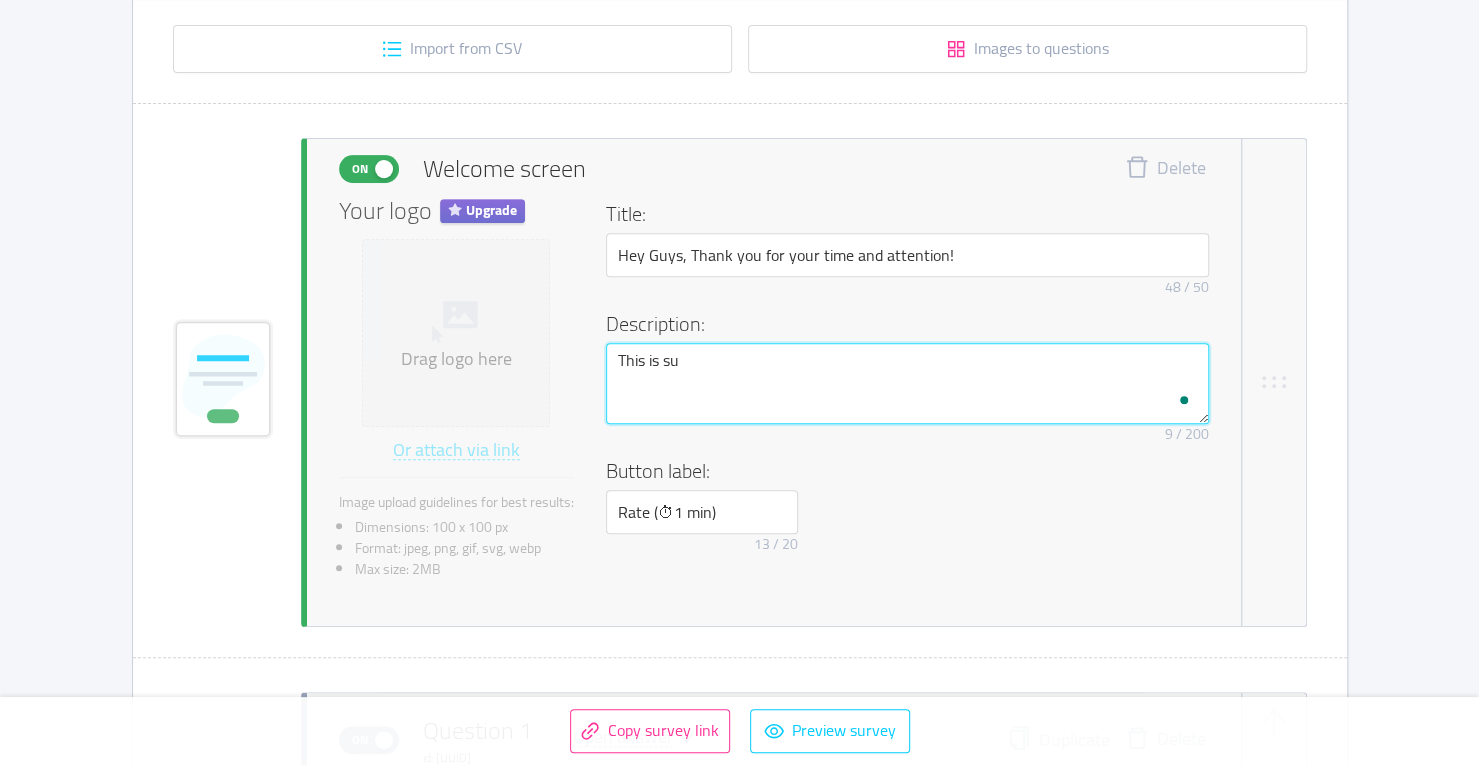 type 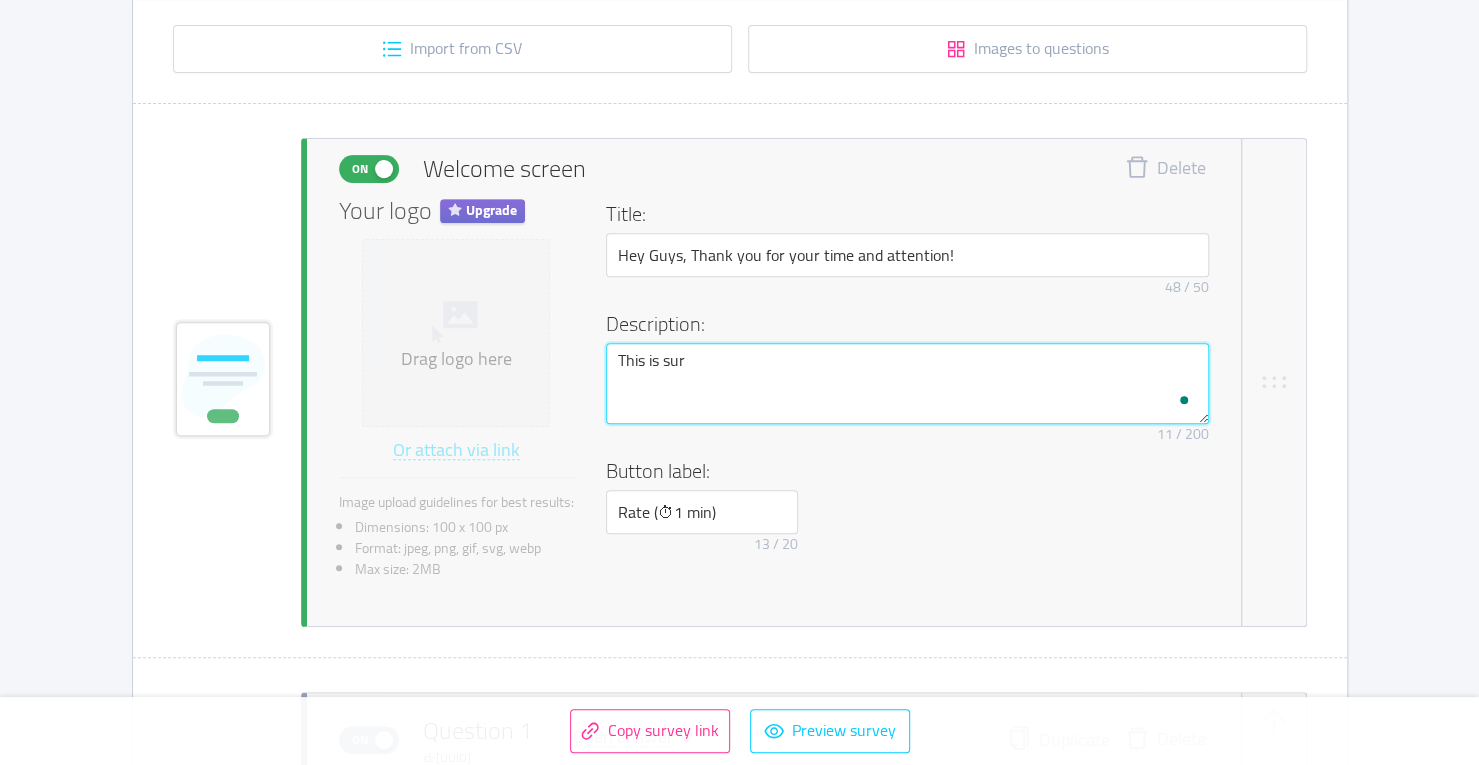 type 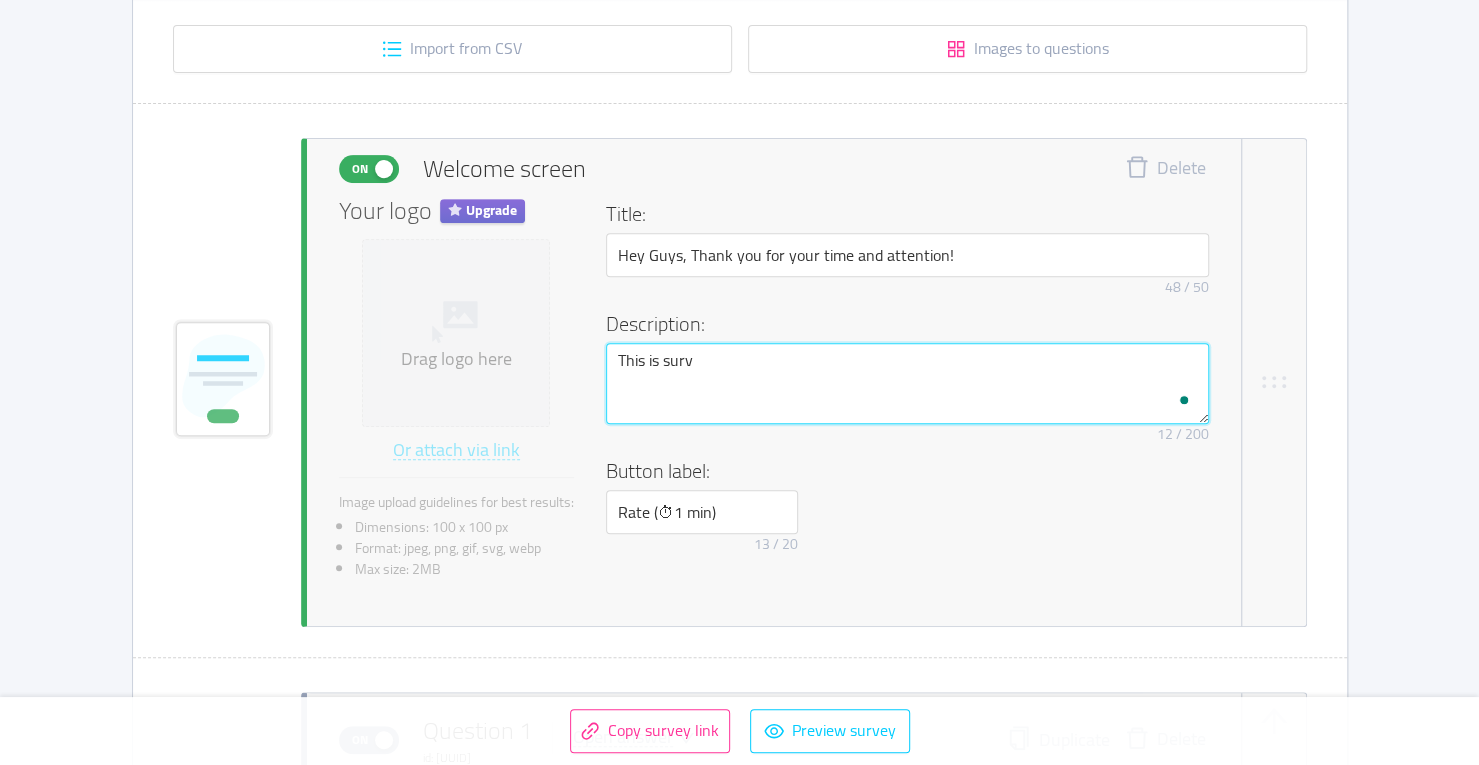 type 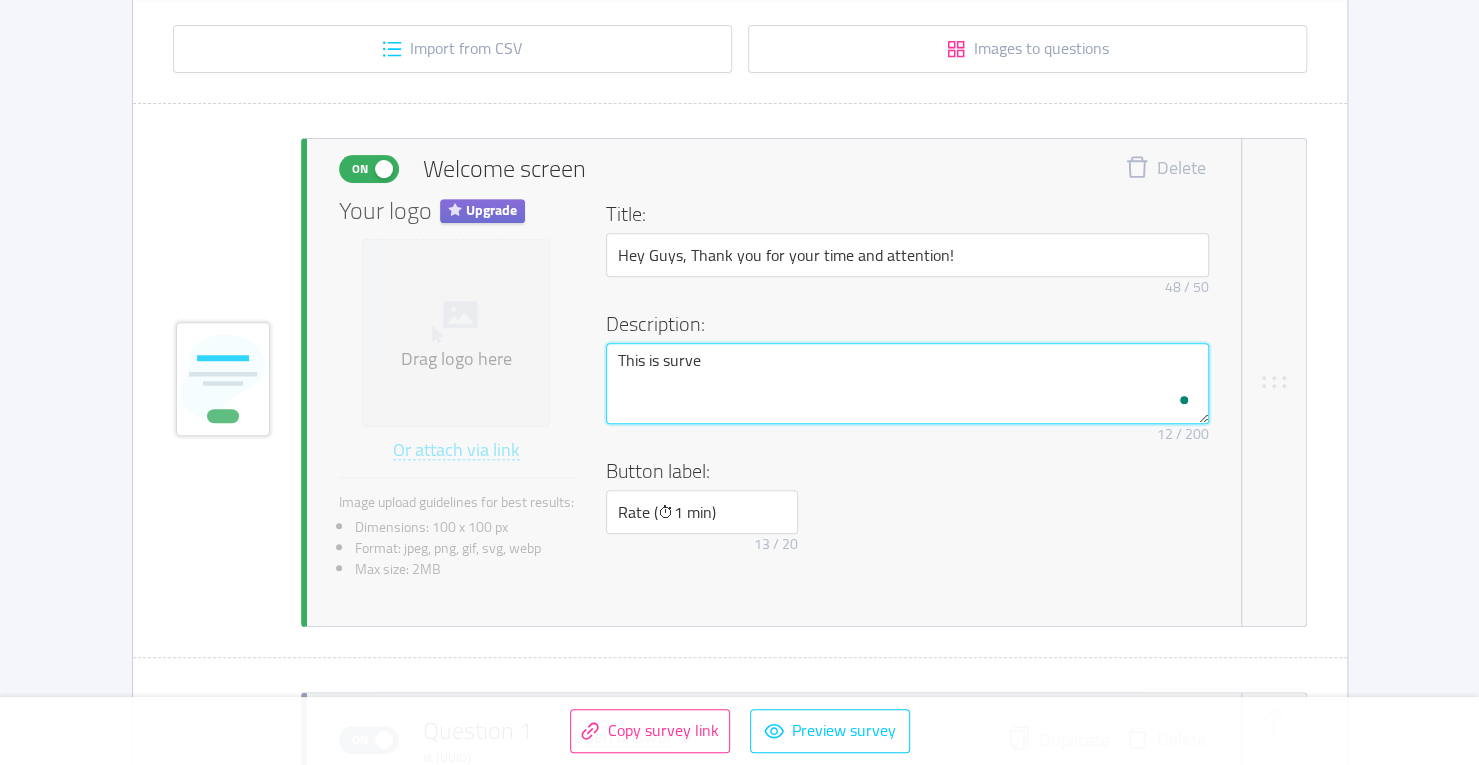 type 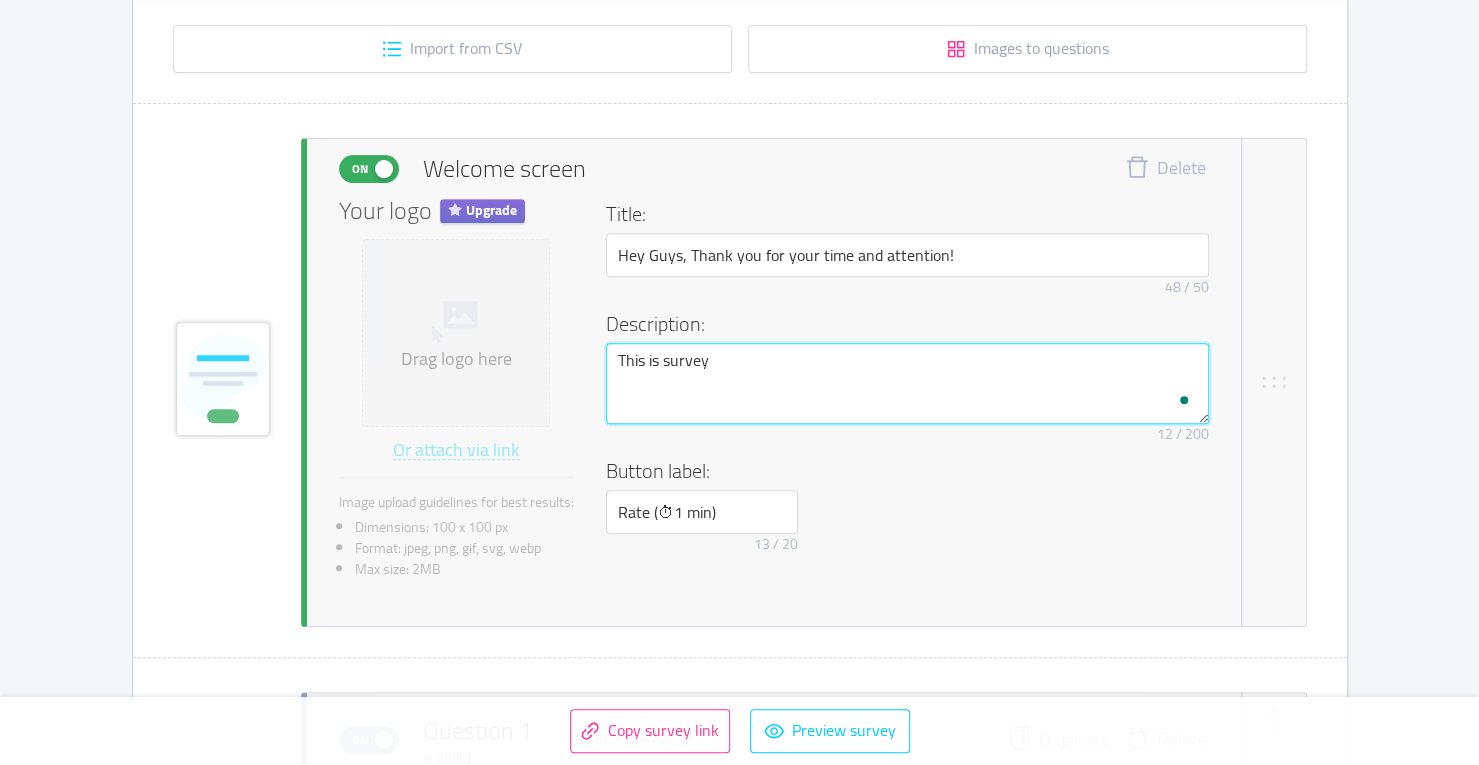 type 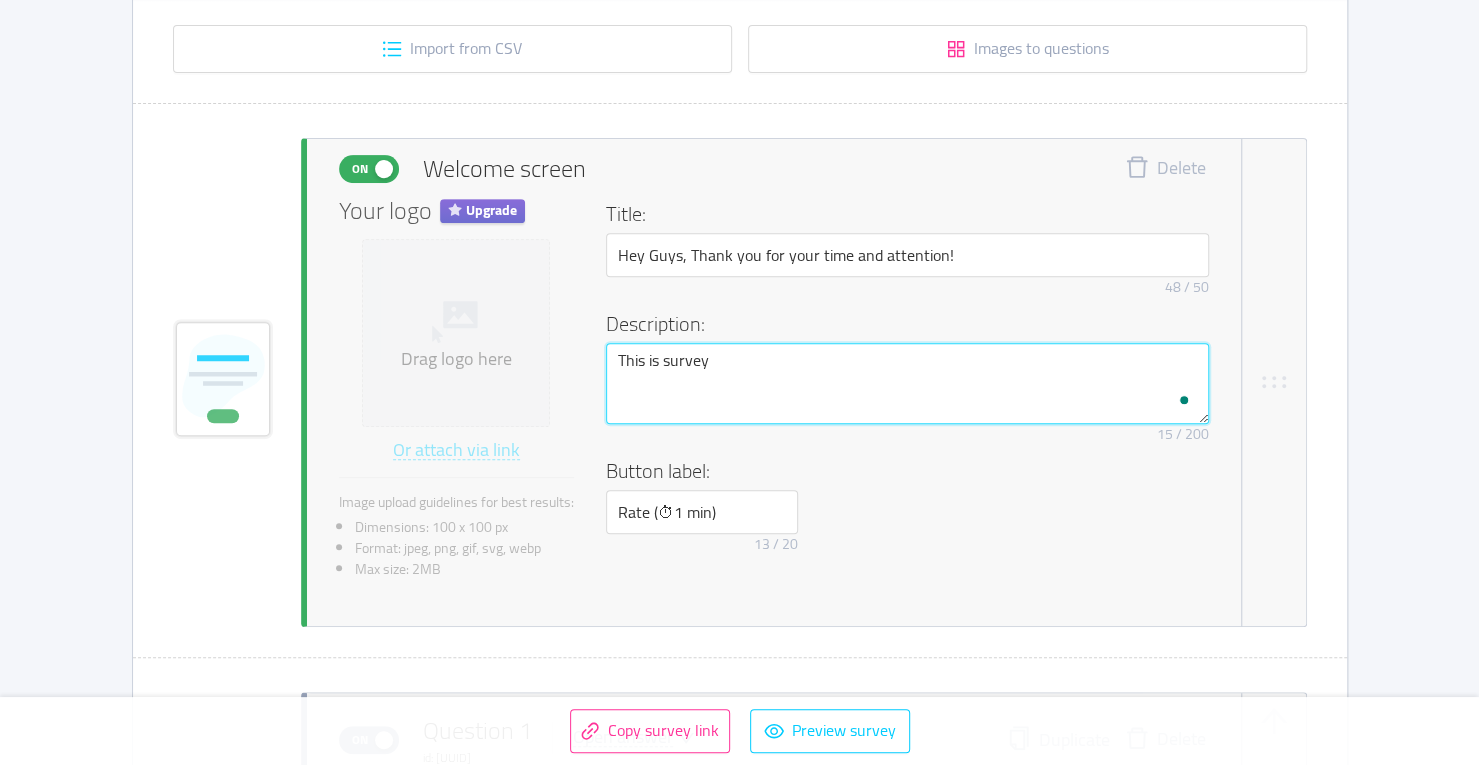 type 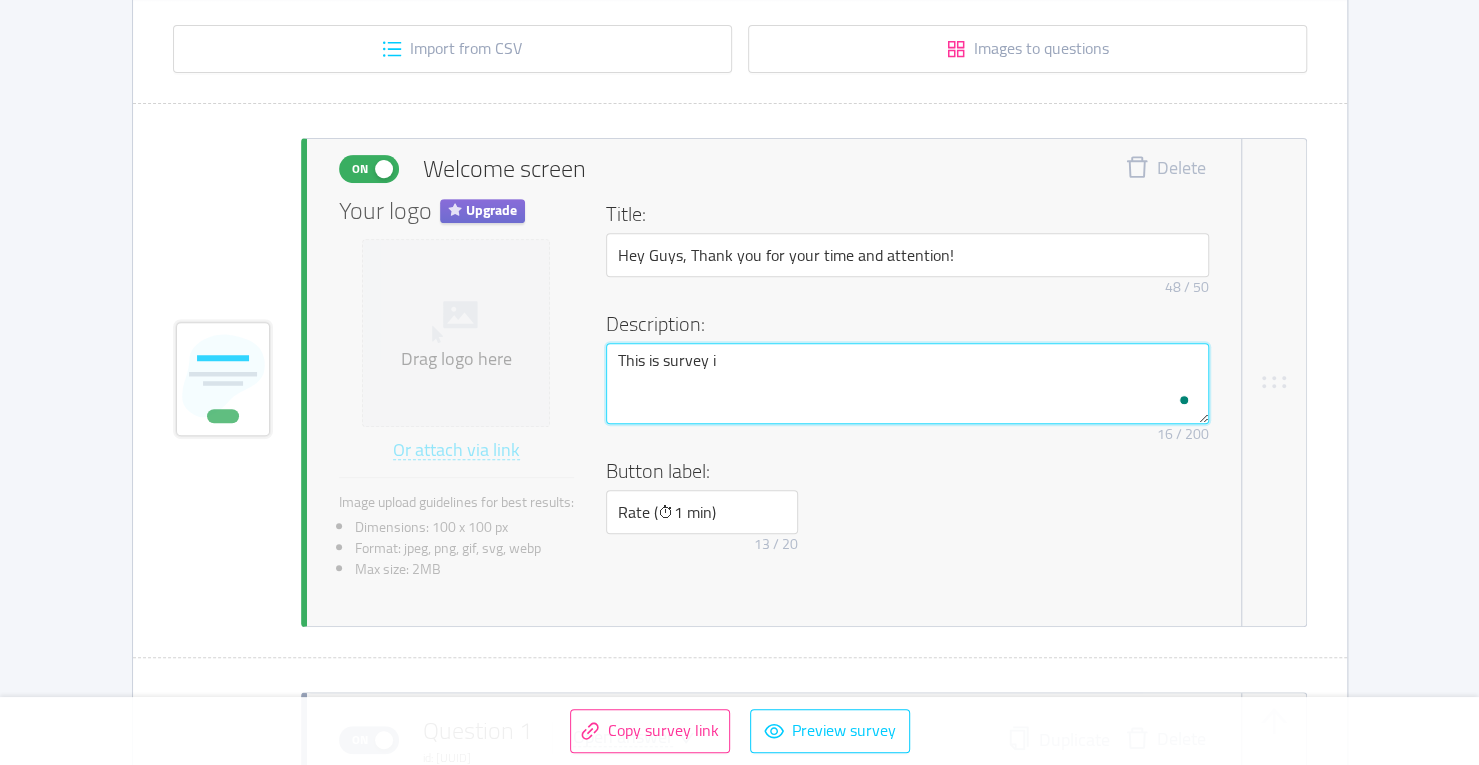 type 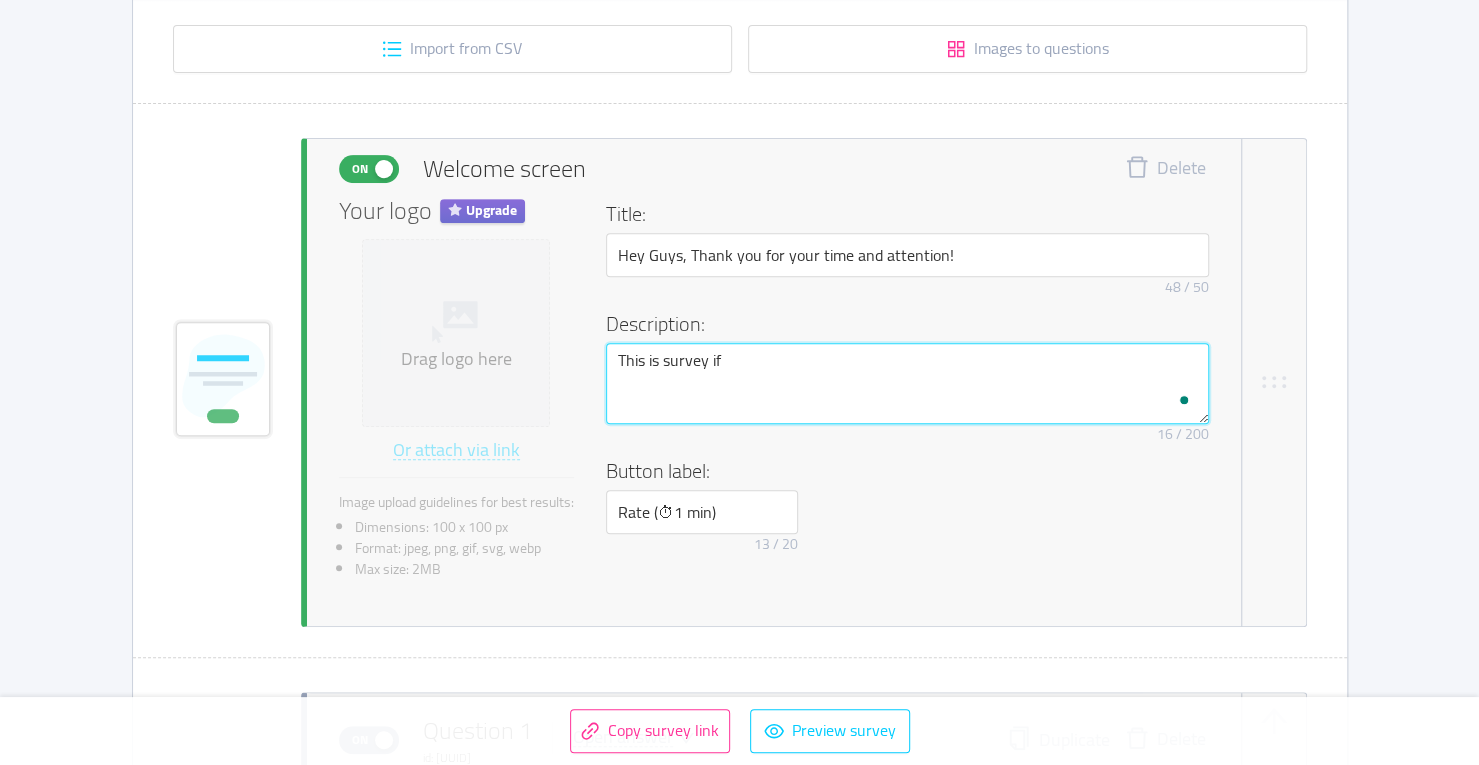 type 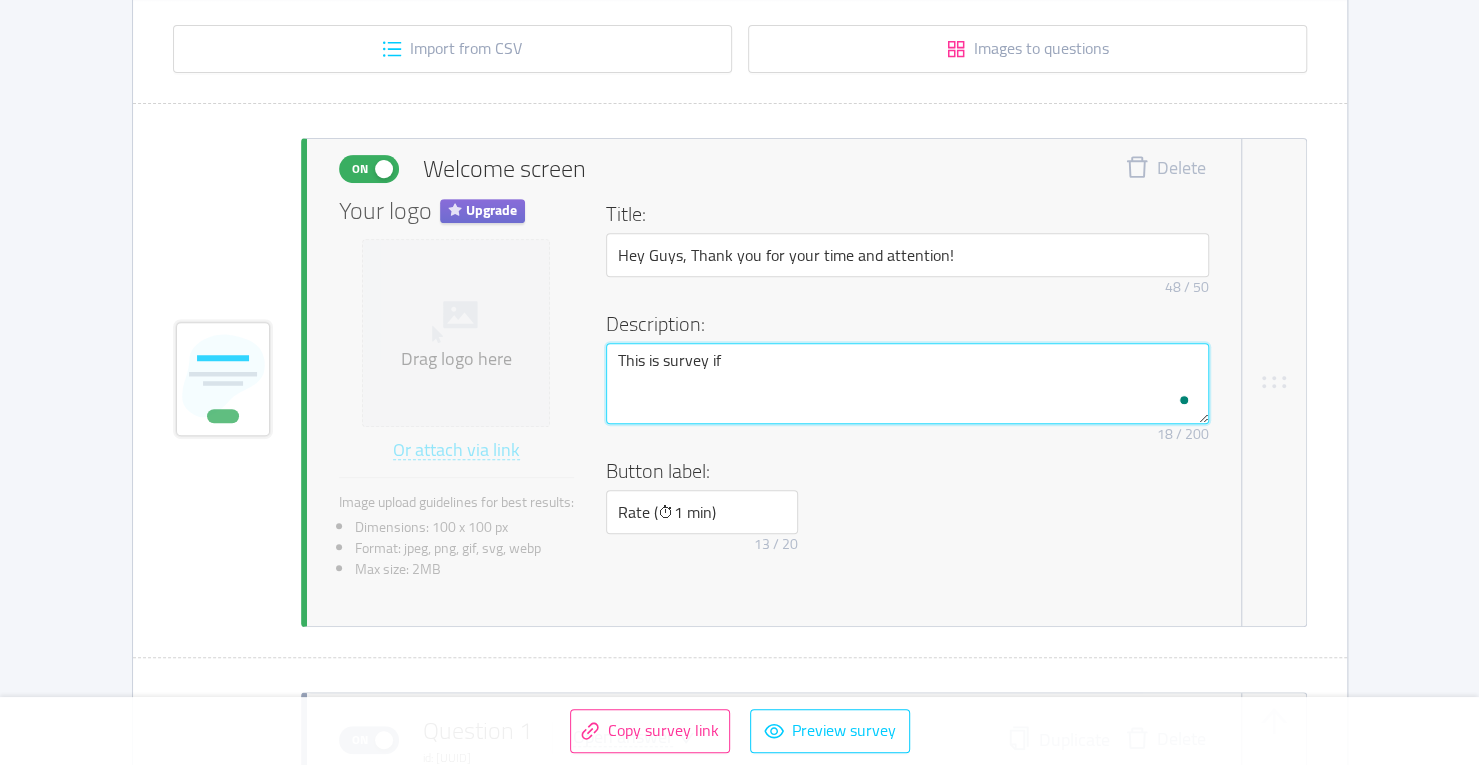 type 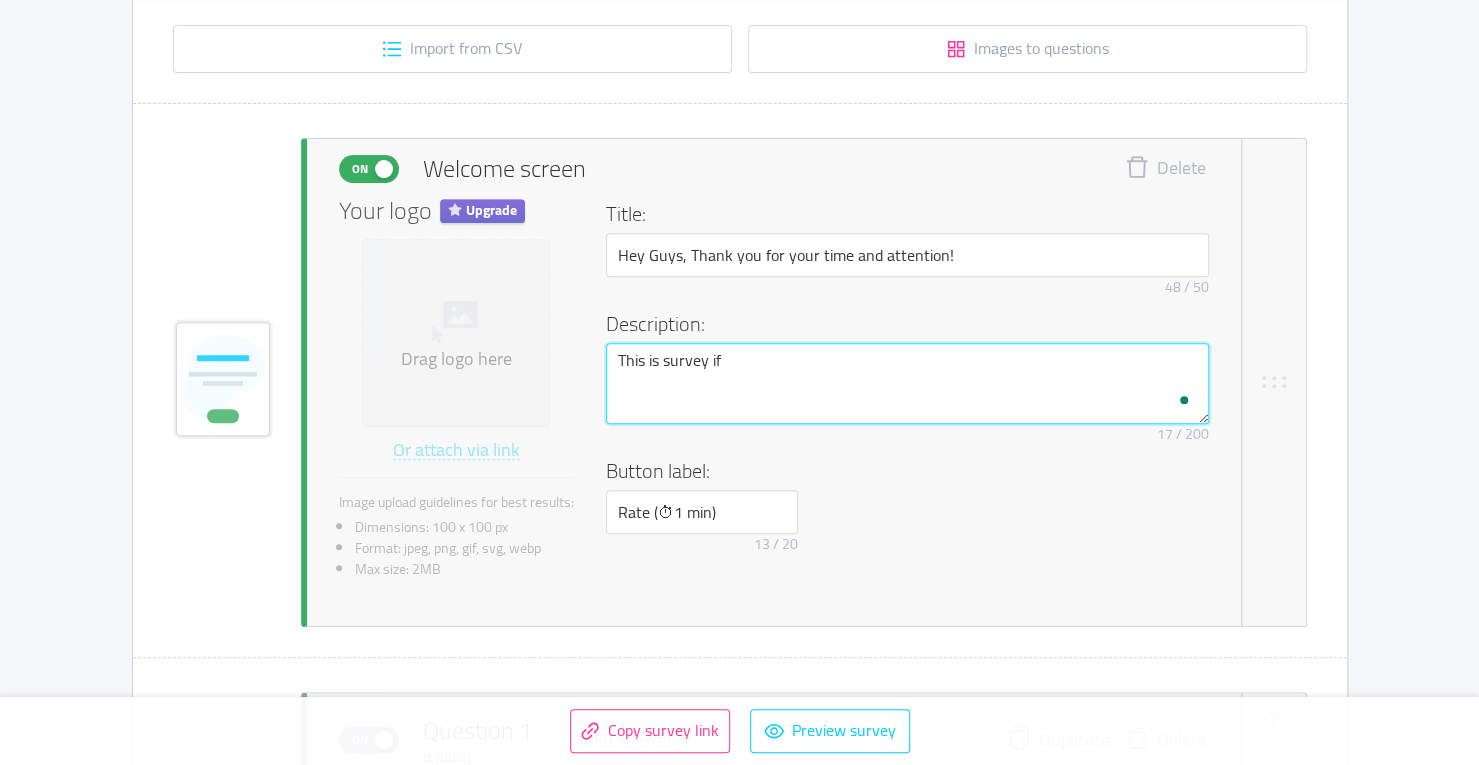 type 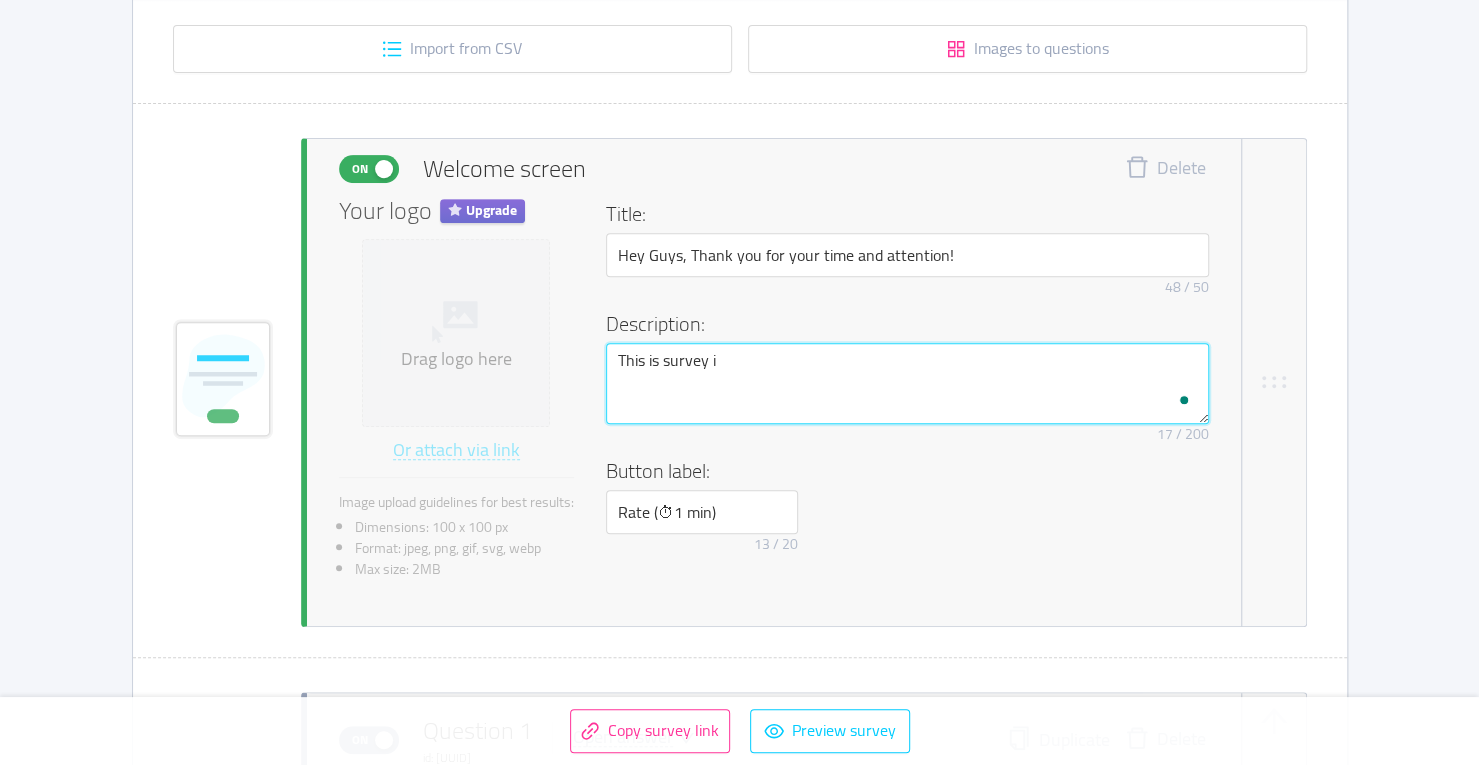 type 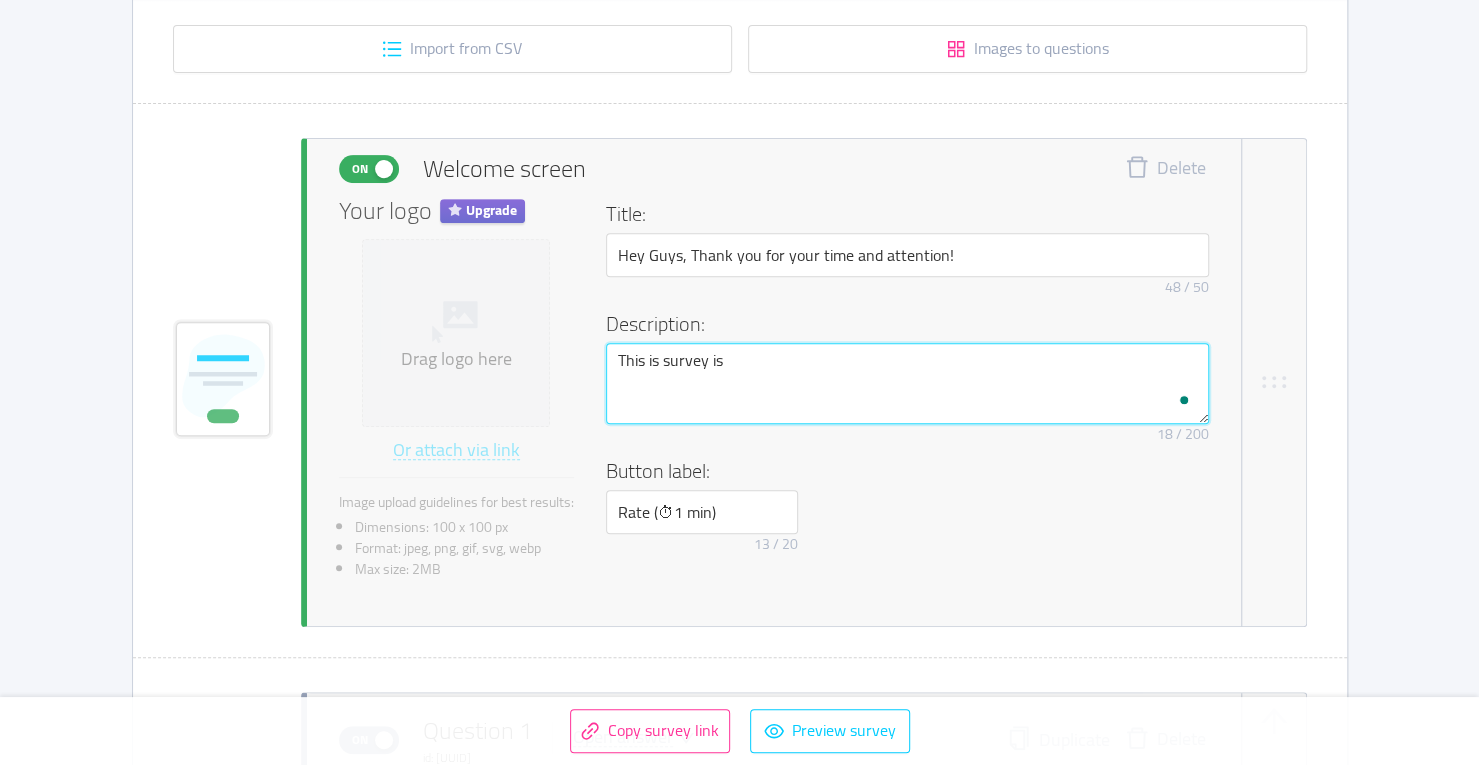 type 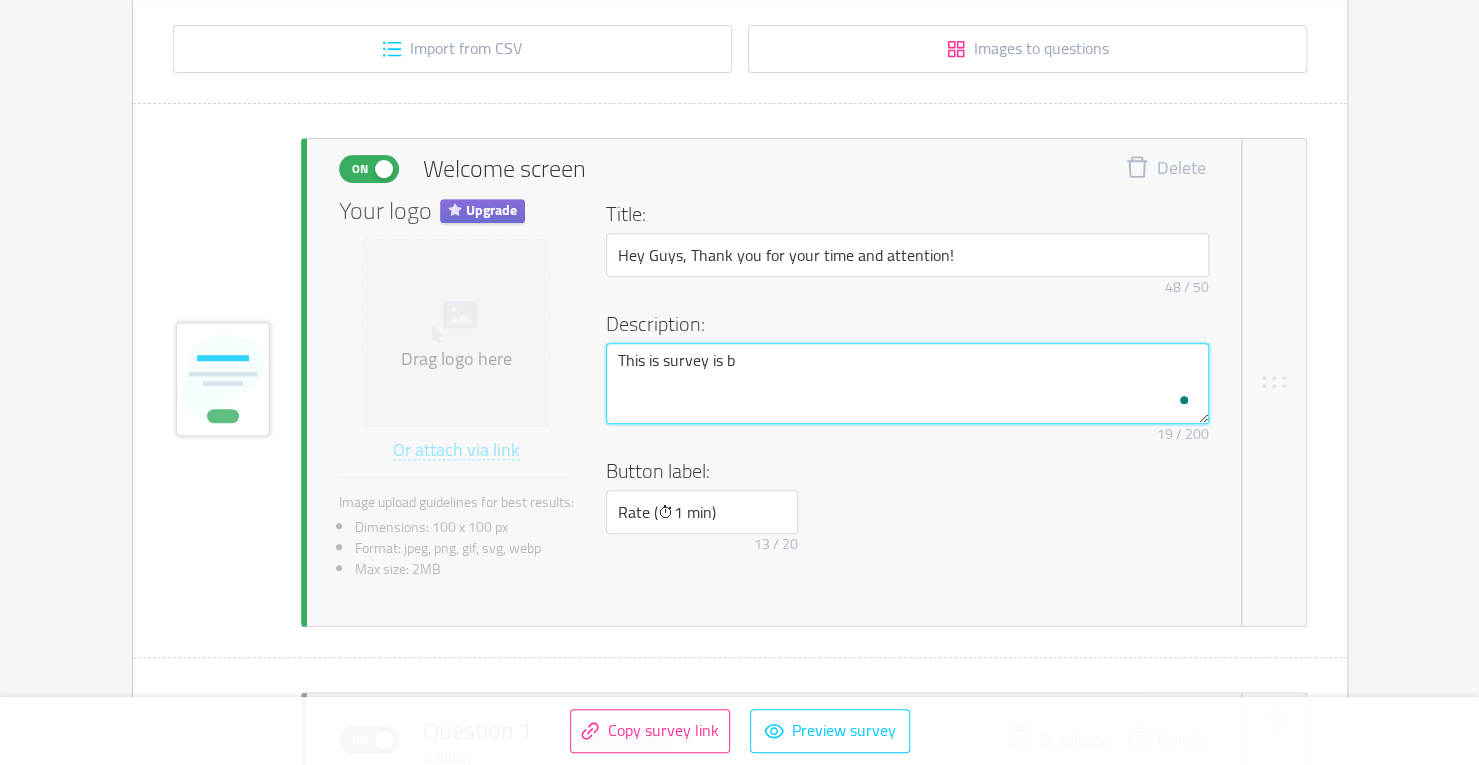 type 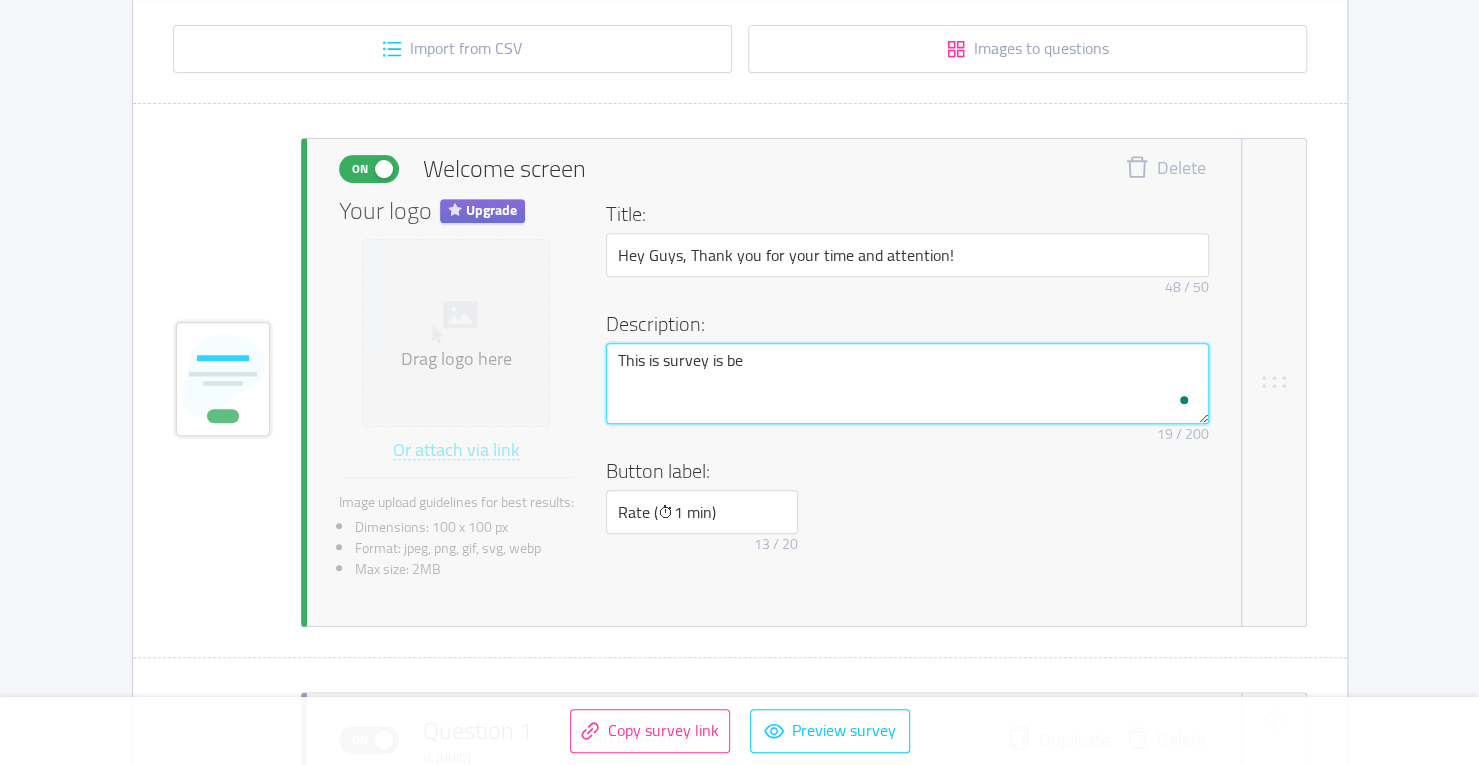 type 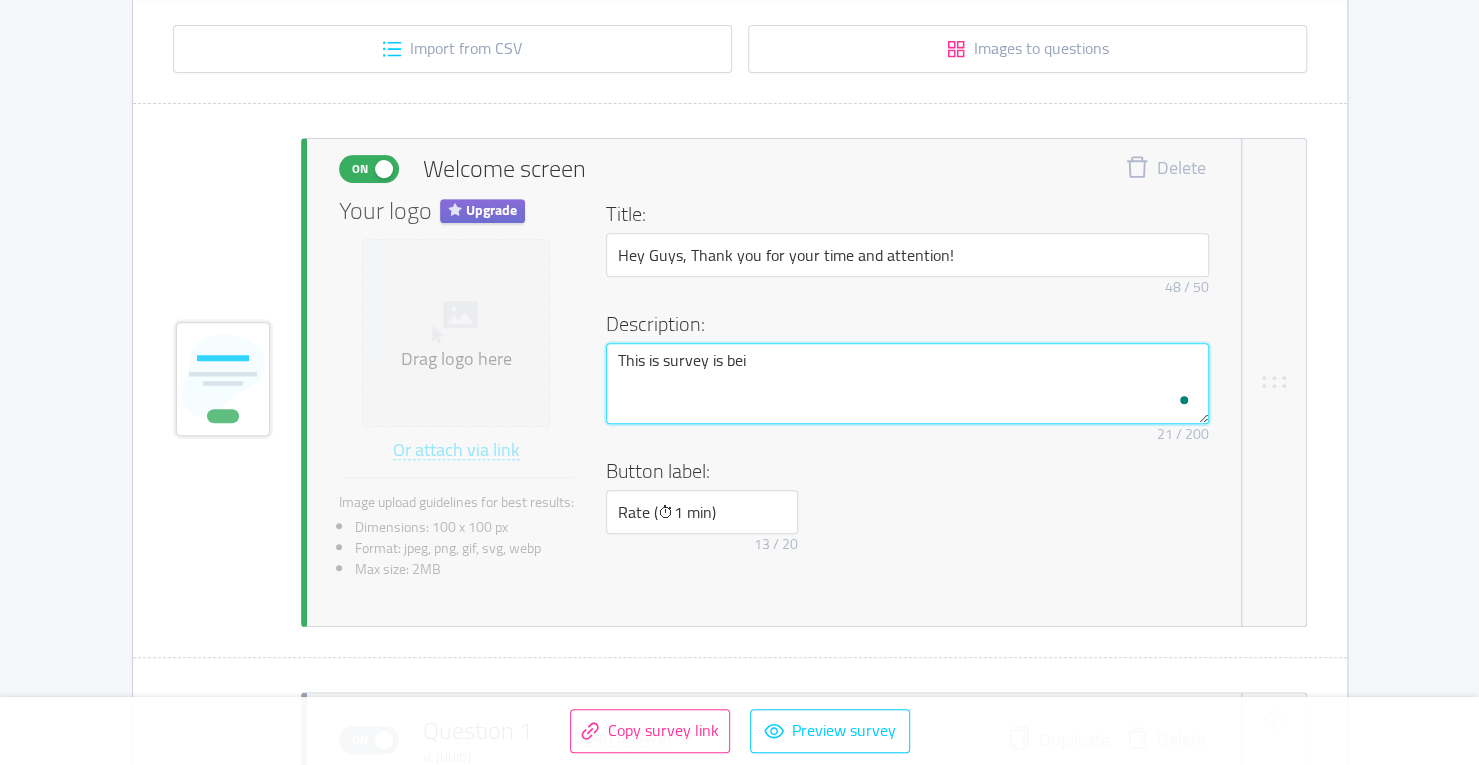 type 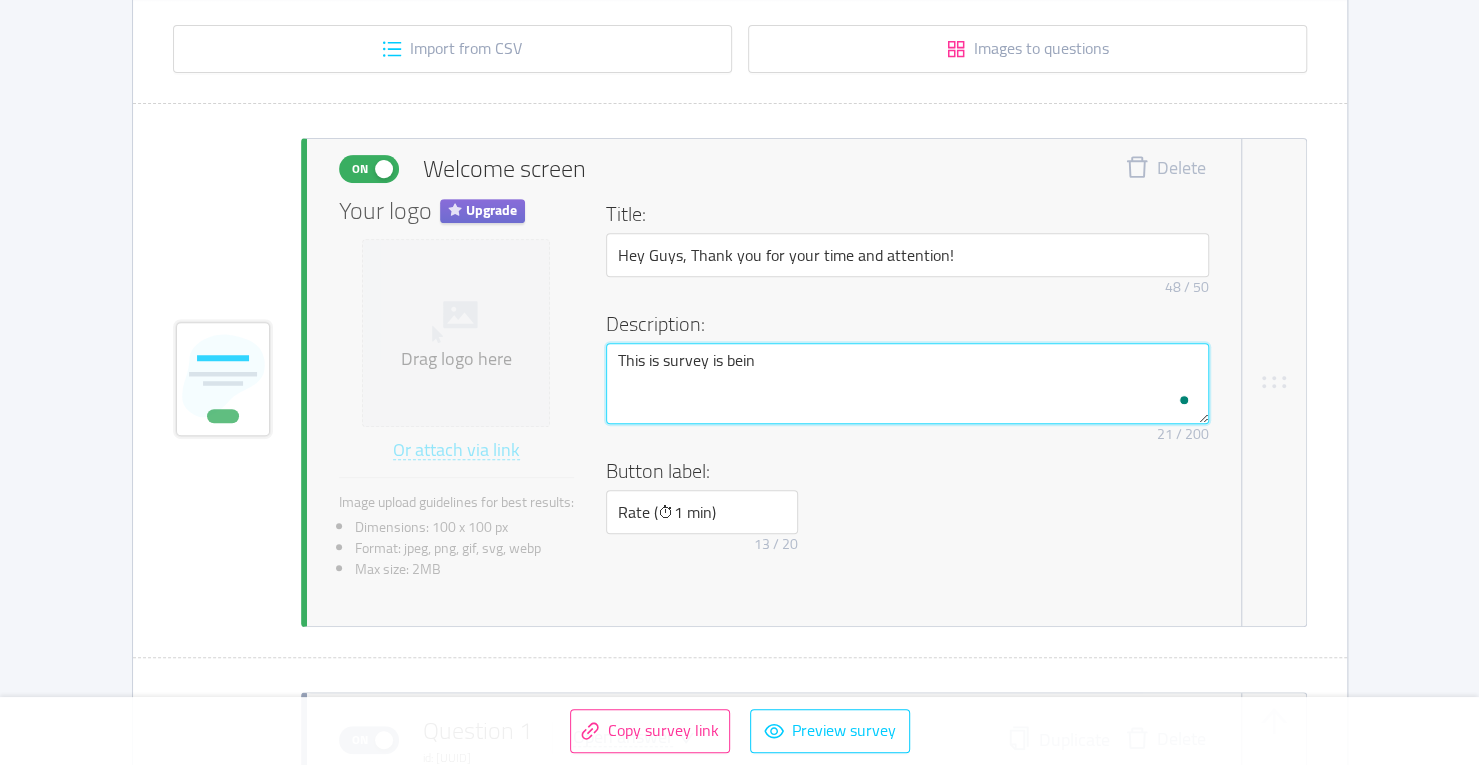 type 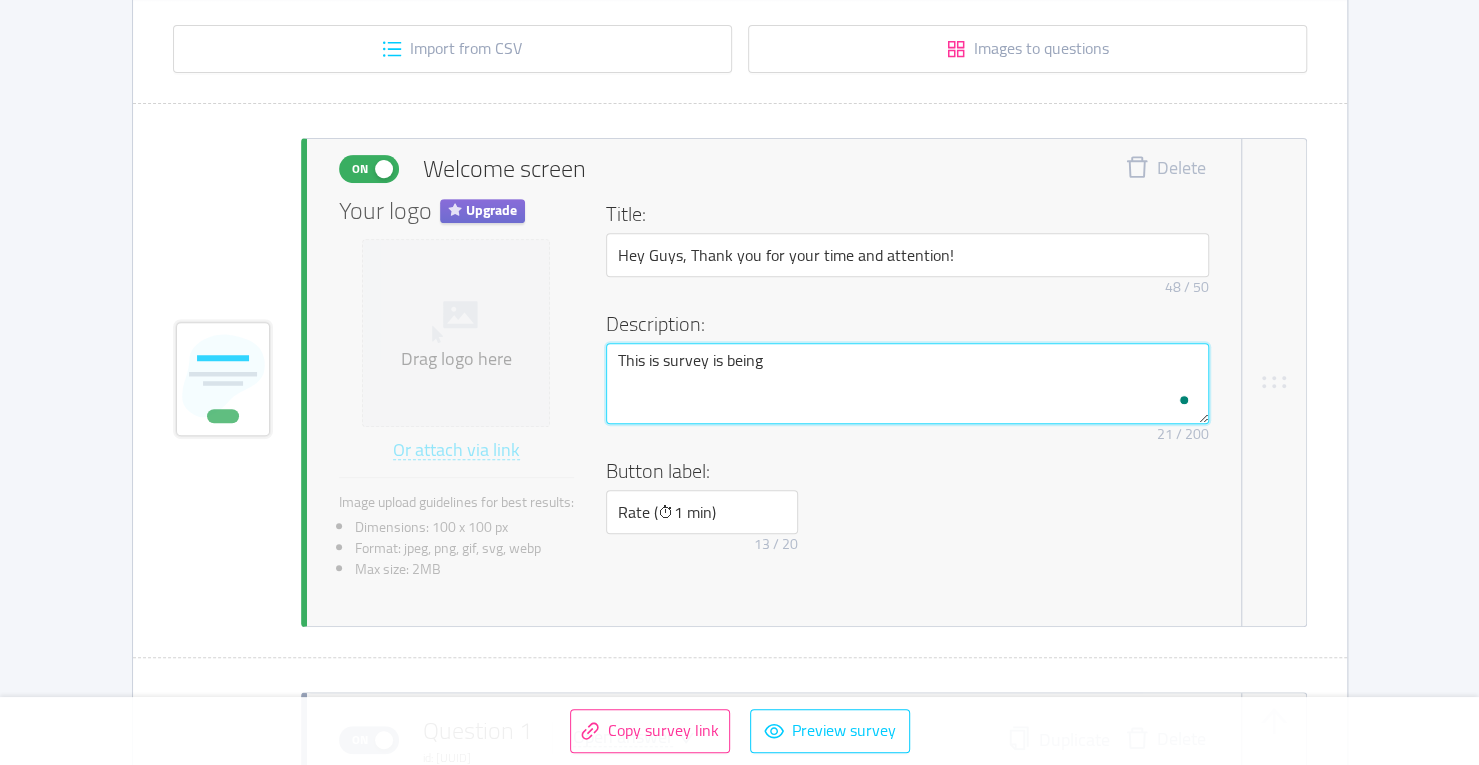 type 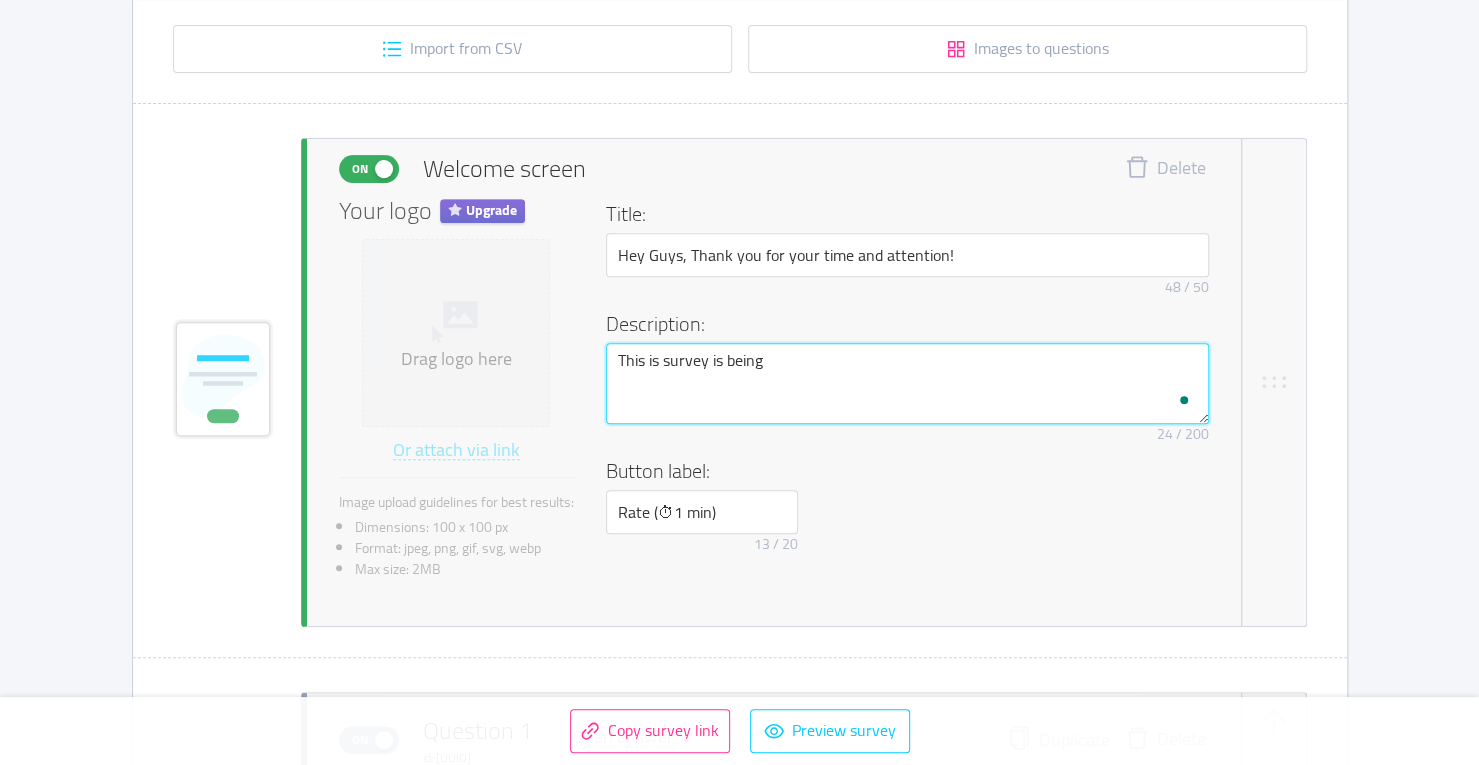 type 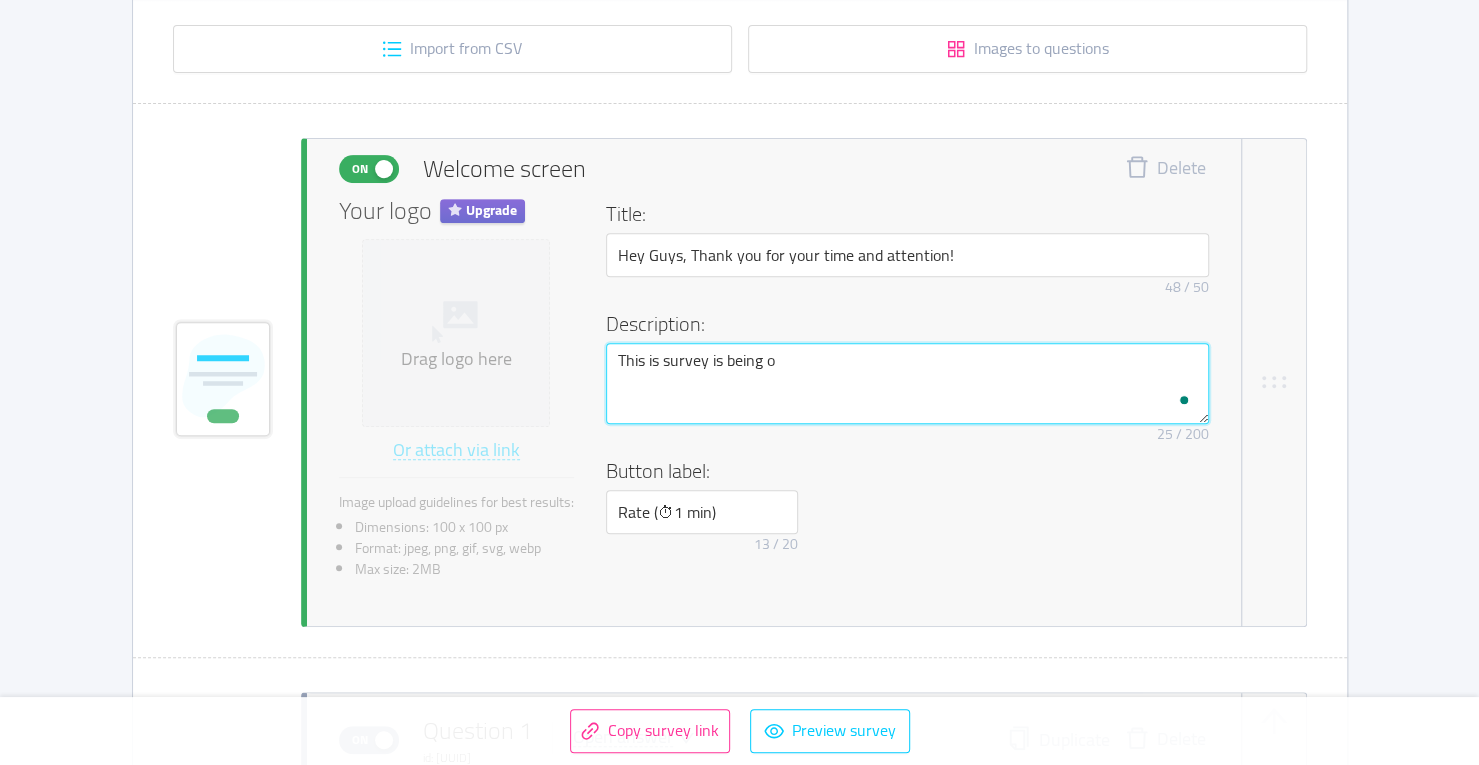 type 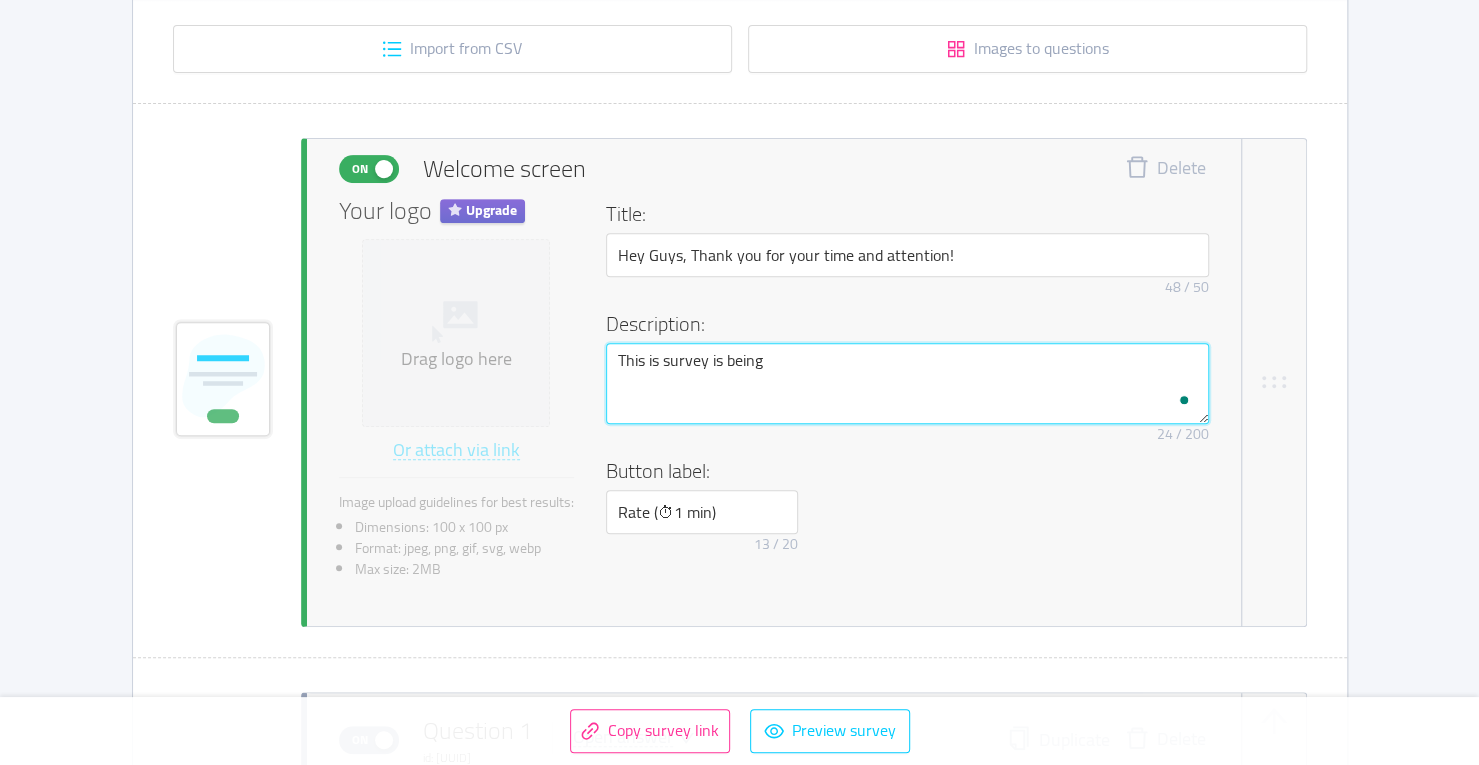 type 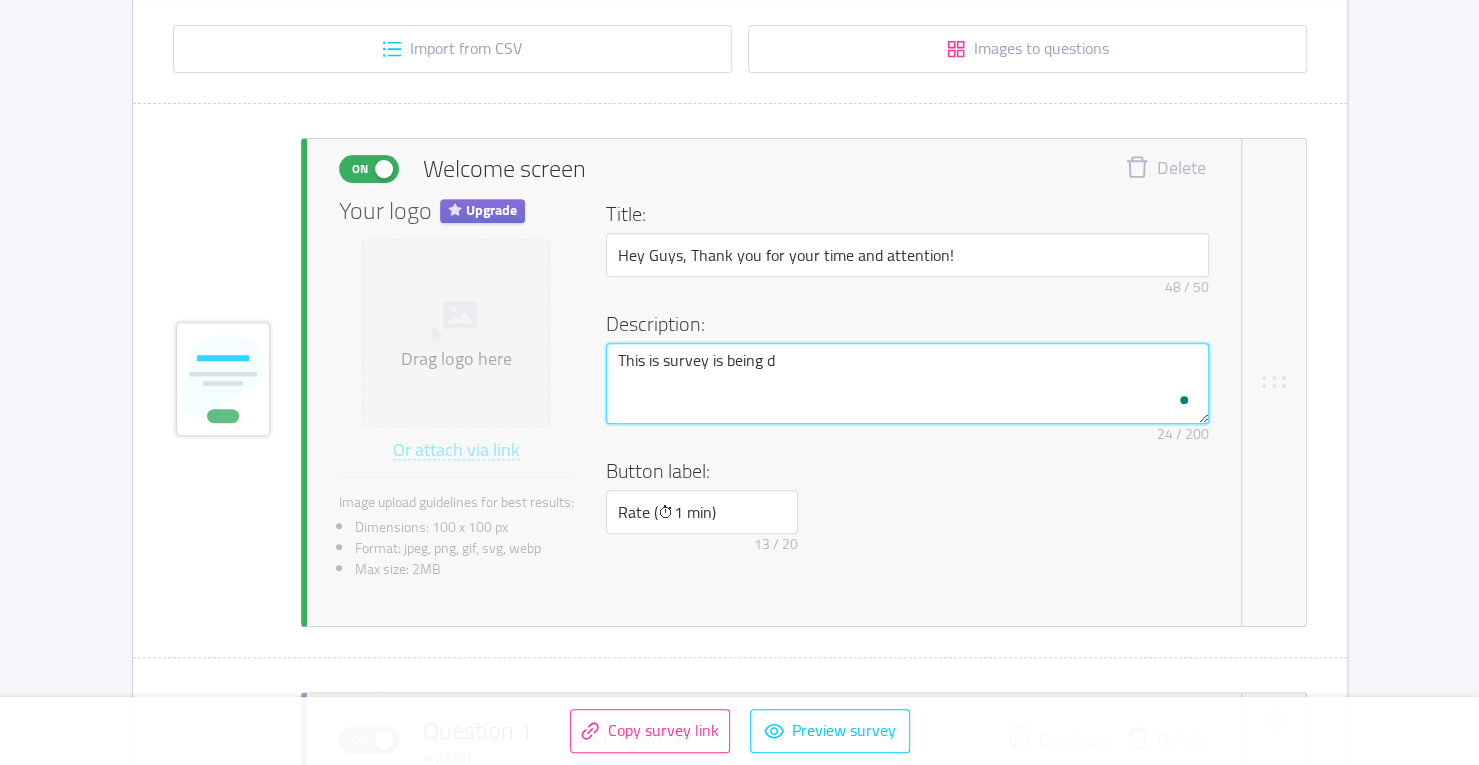 type 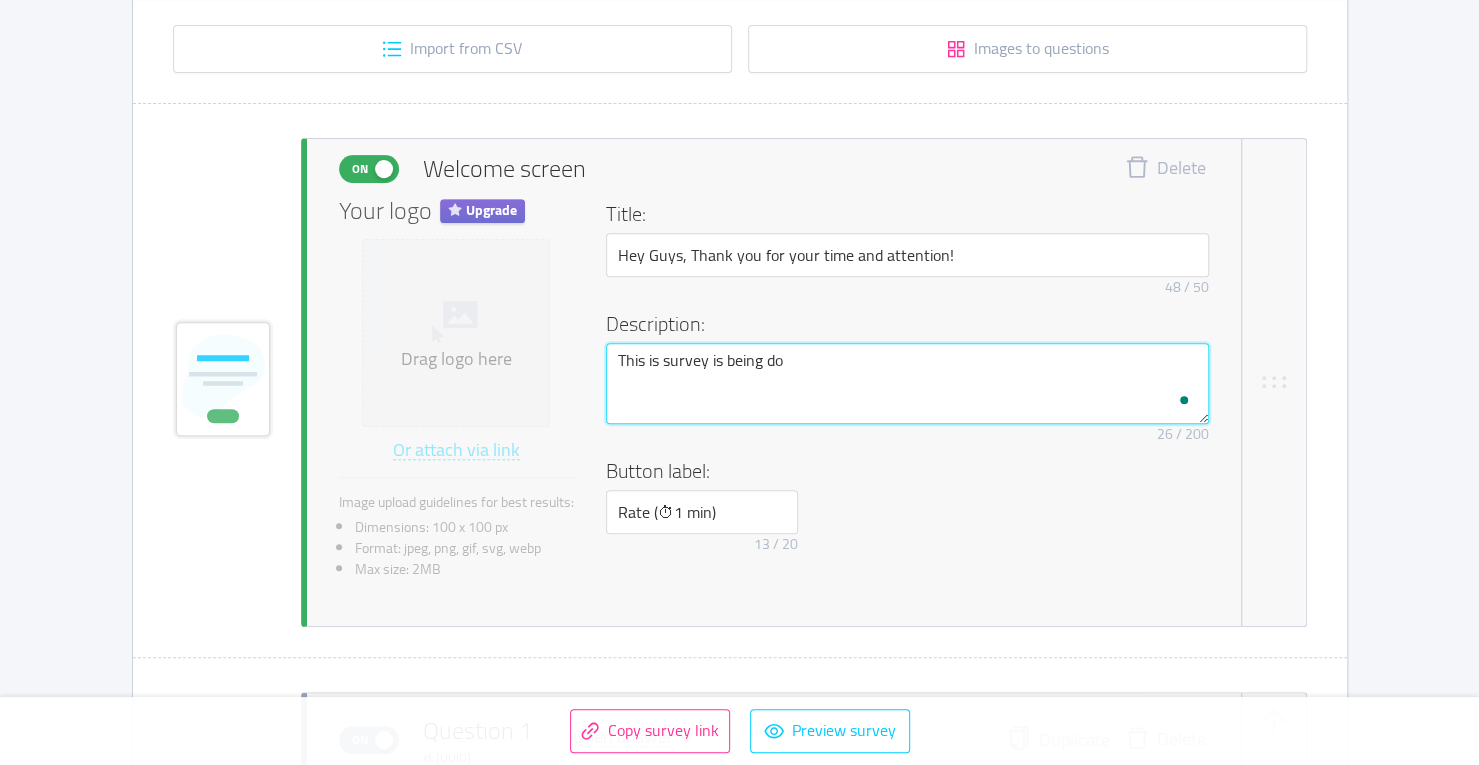 type 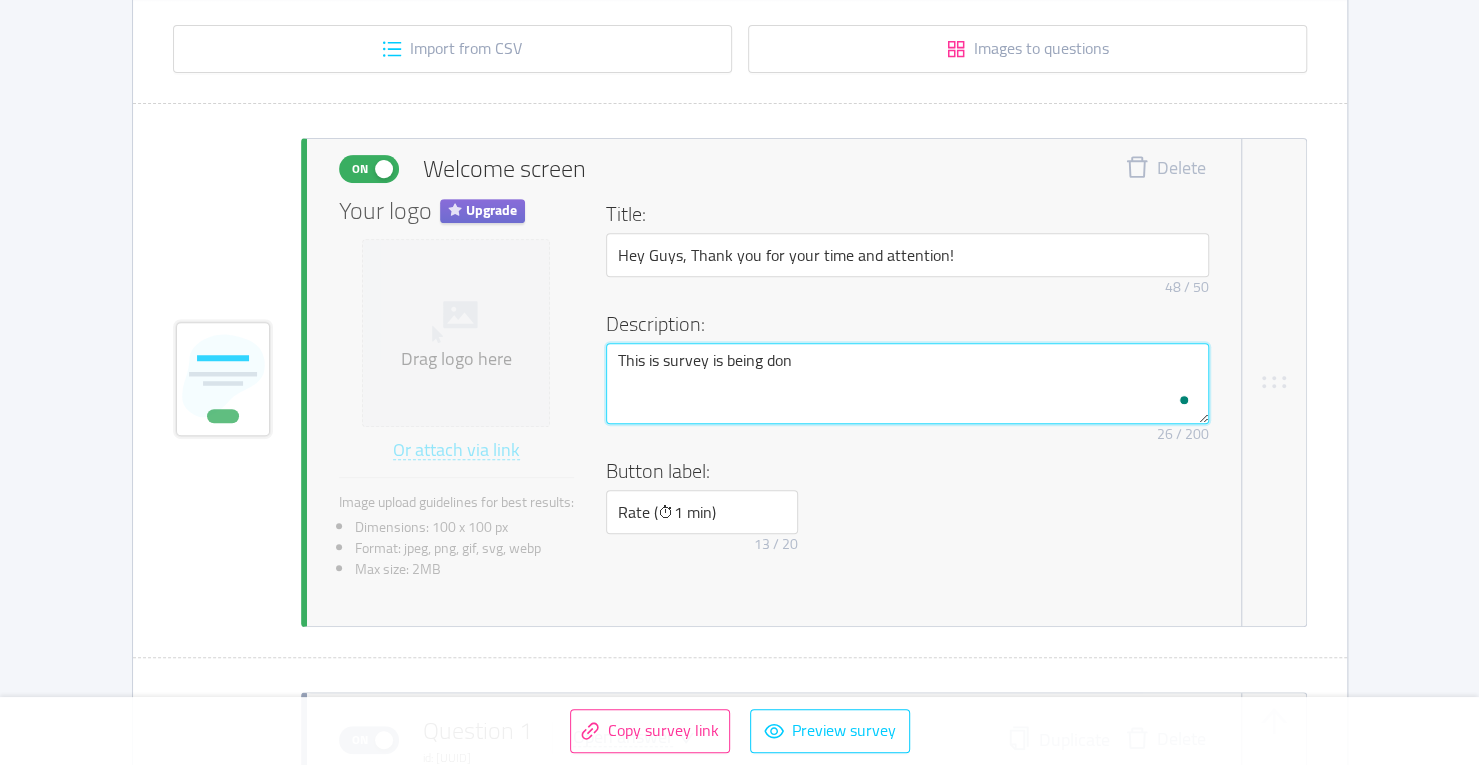 type 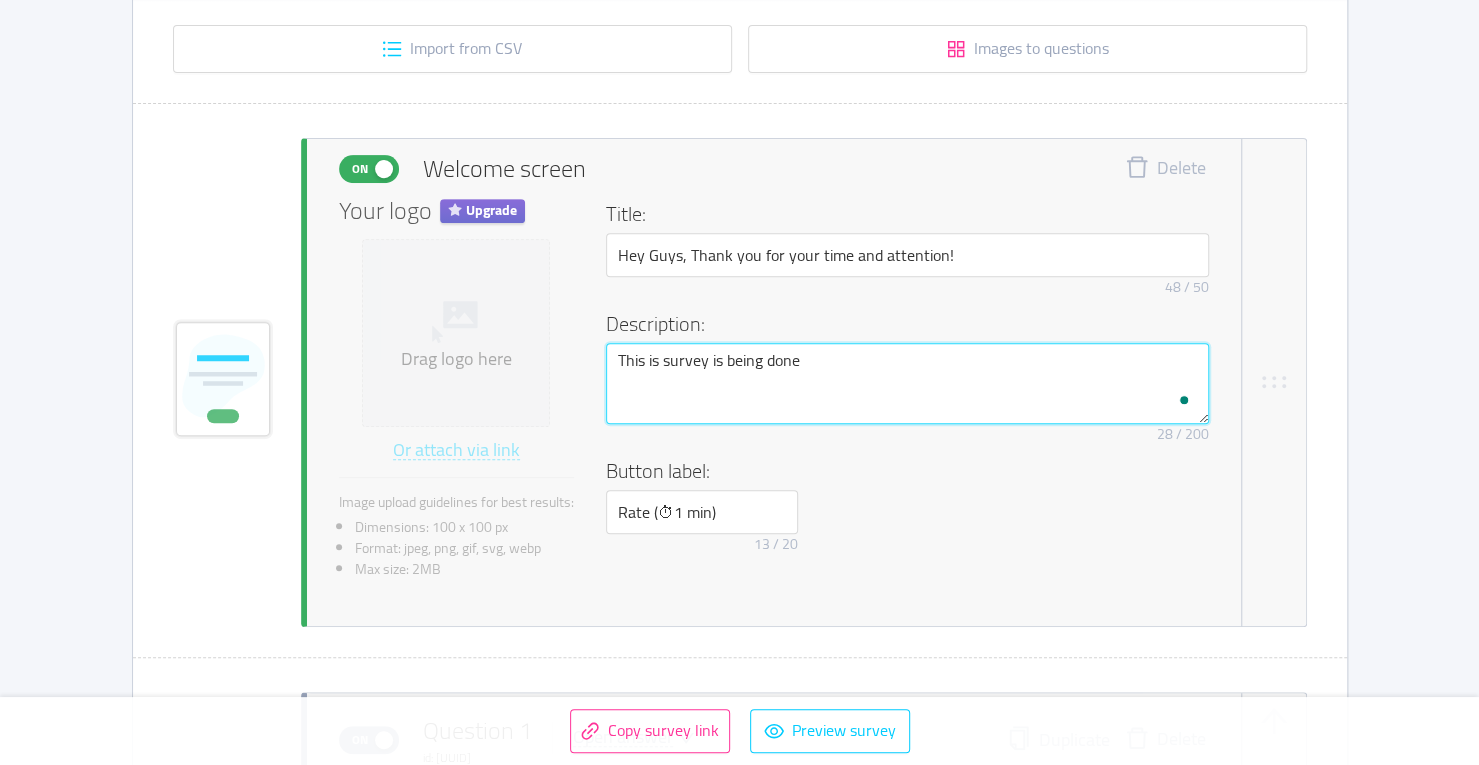 type 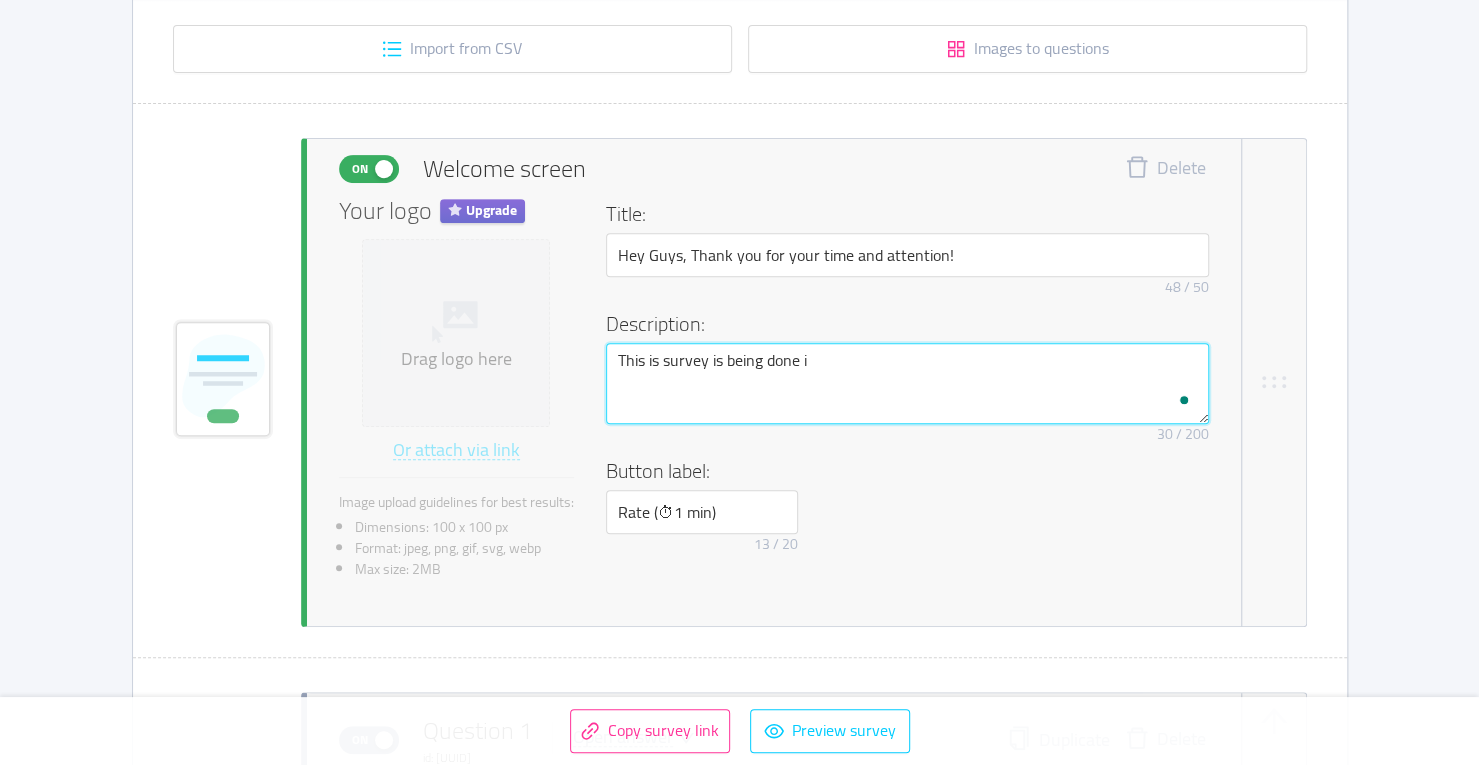 type 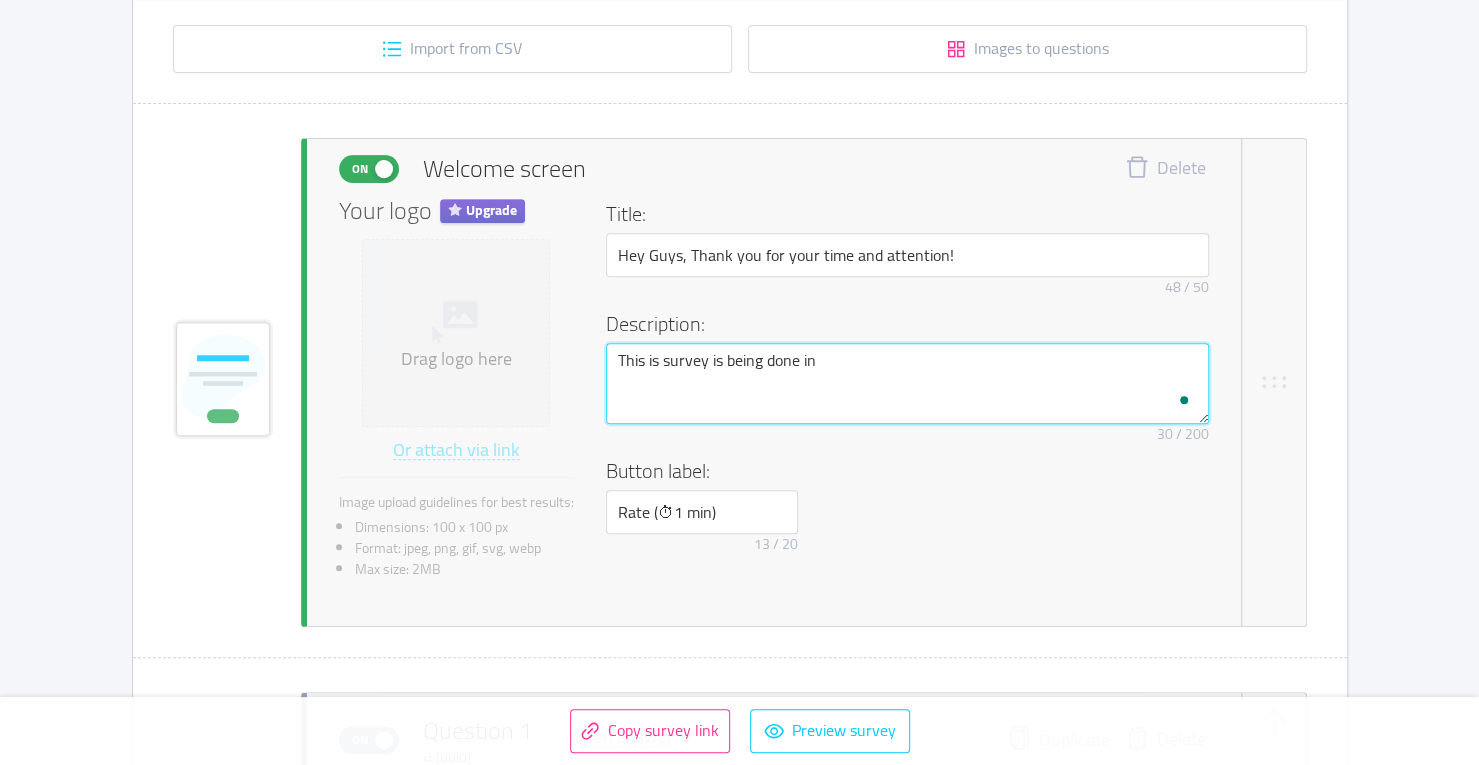 type 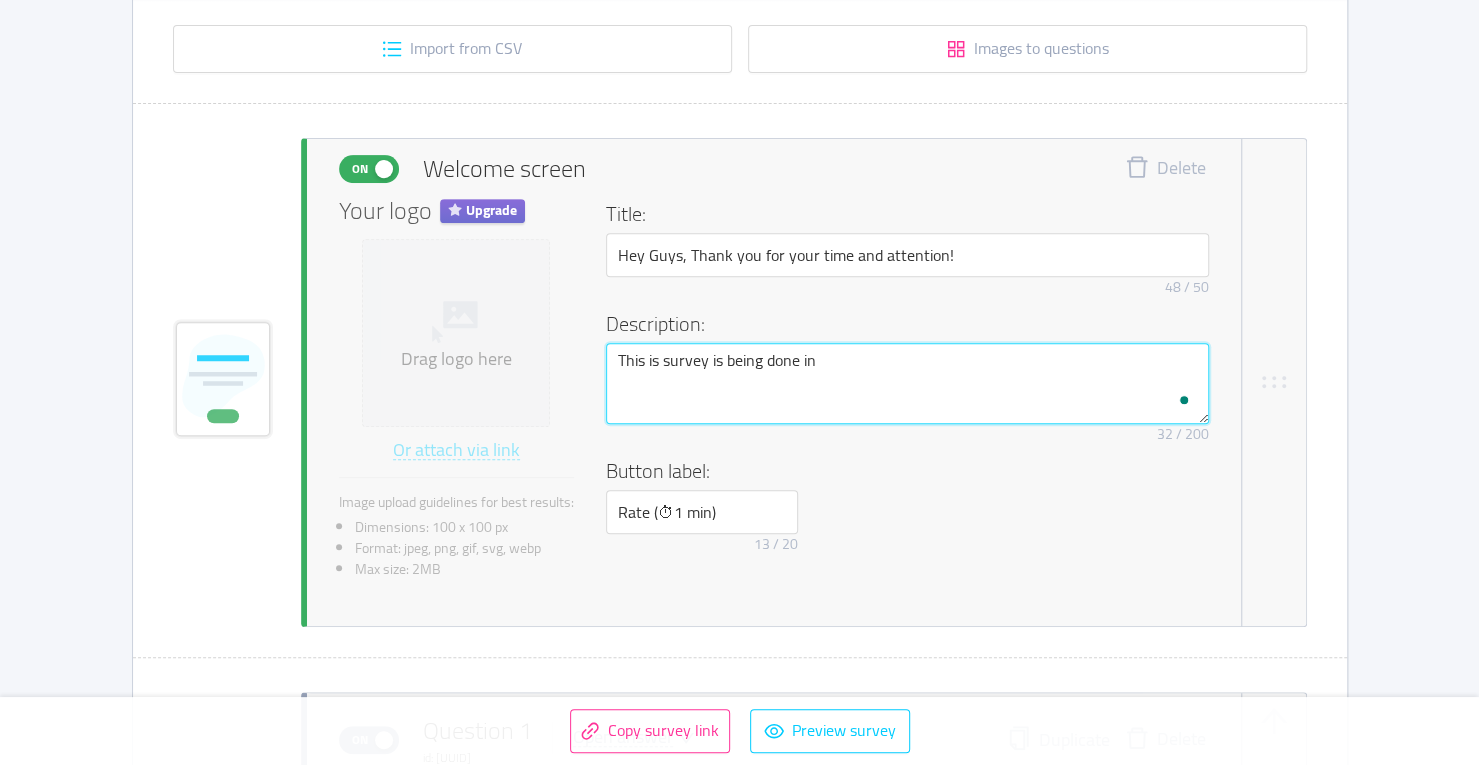 type 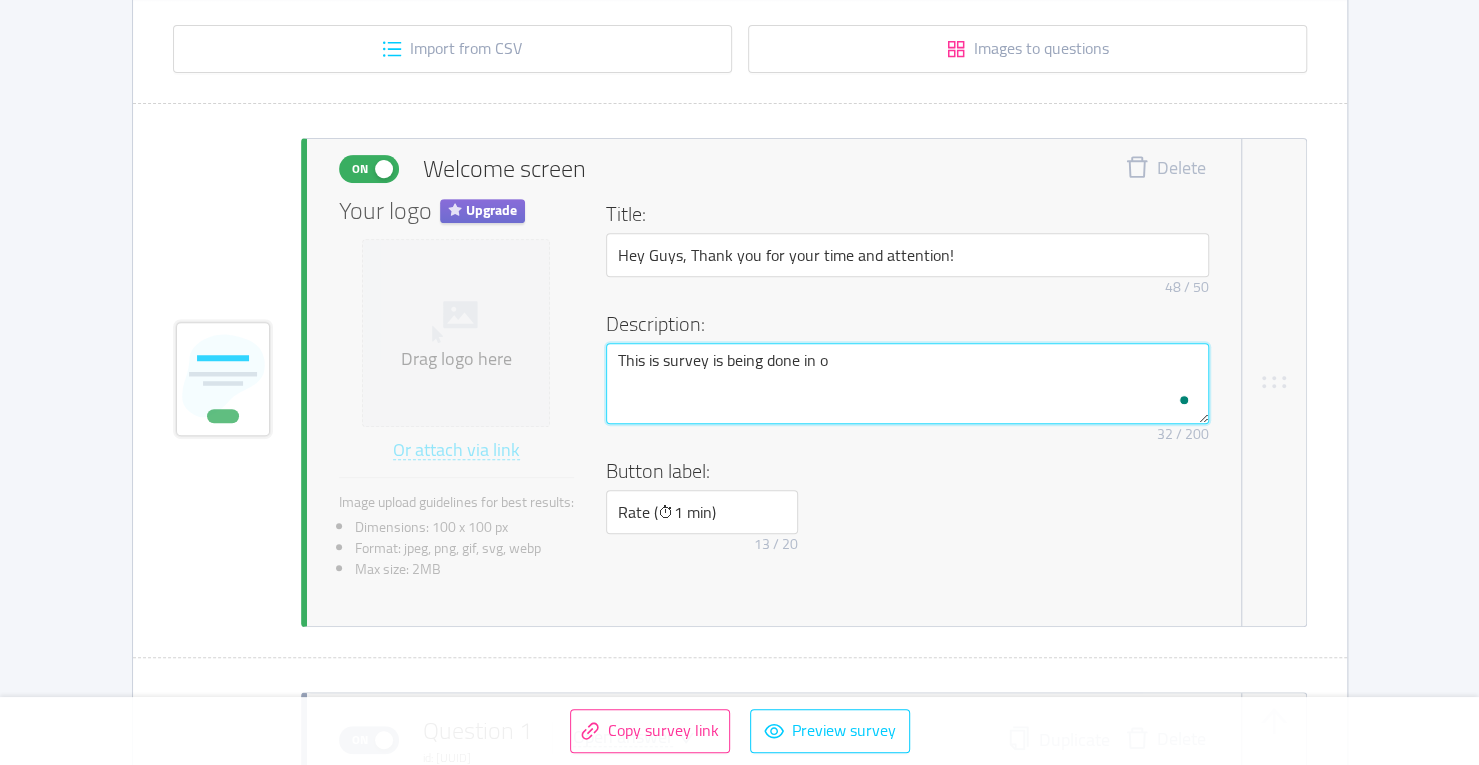 type 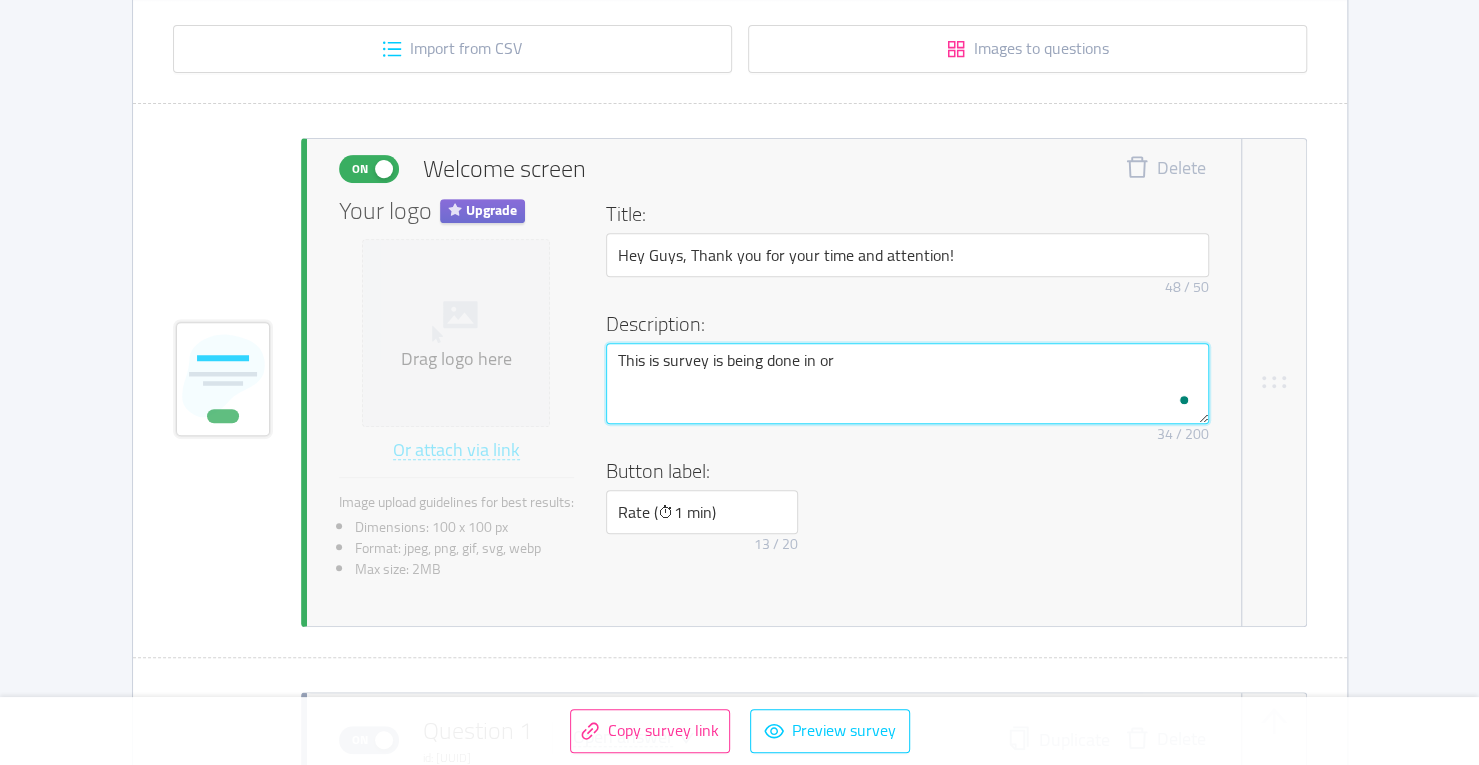 type 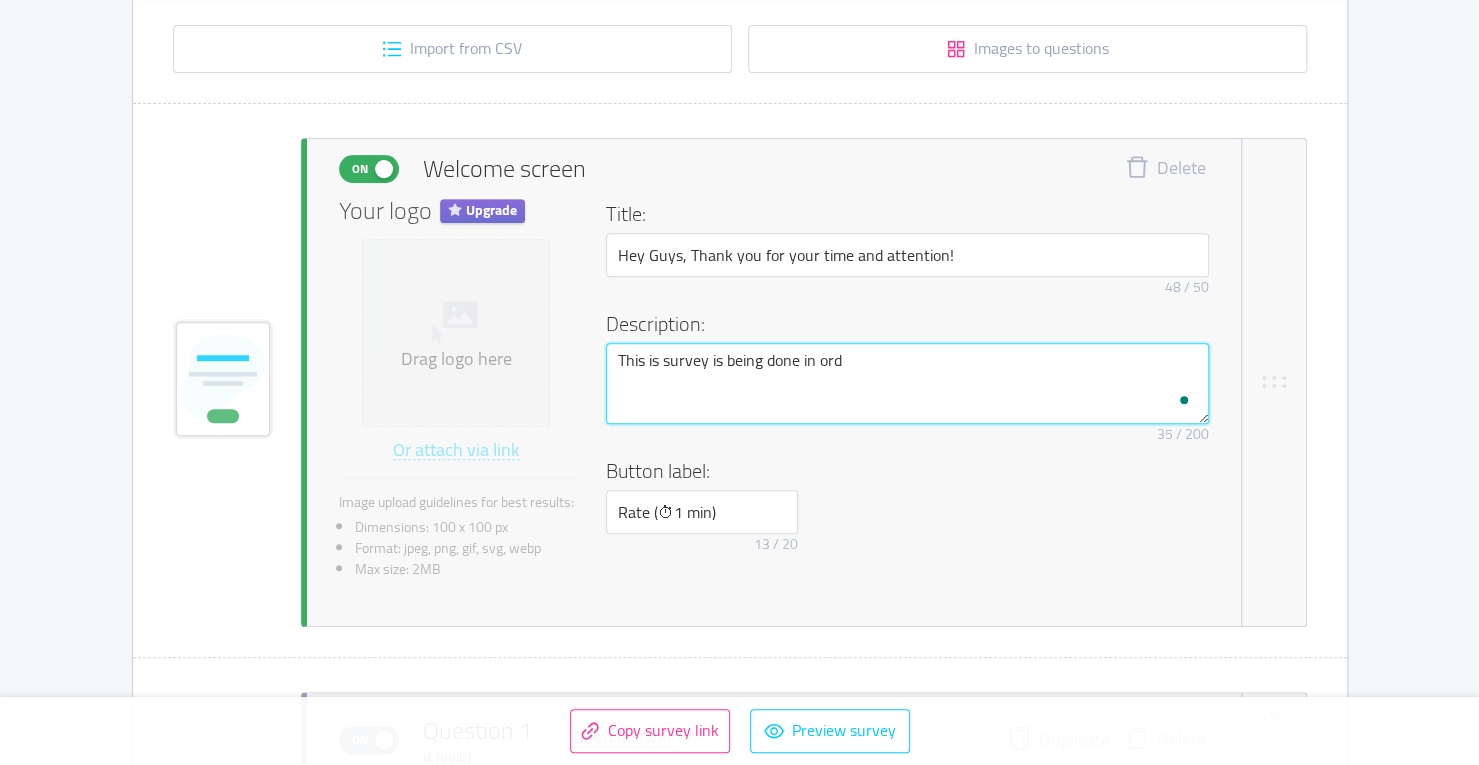 type 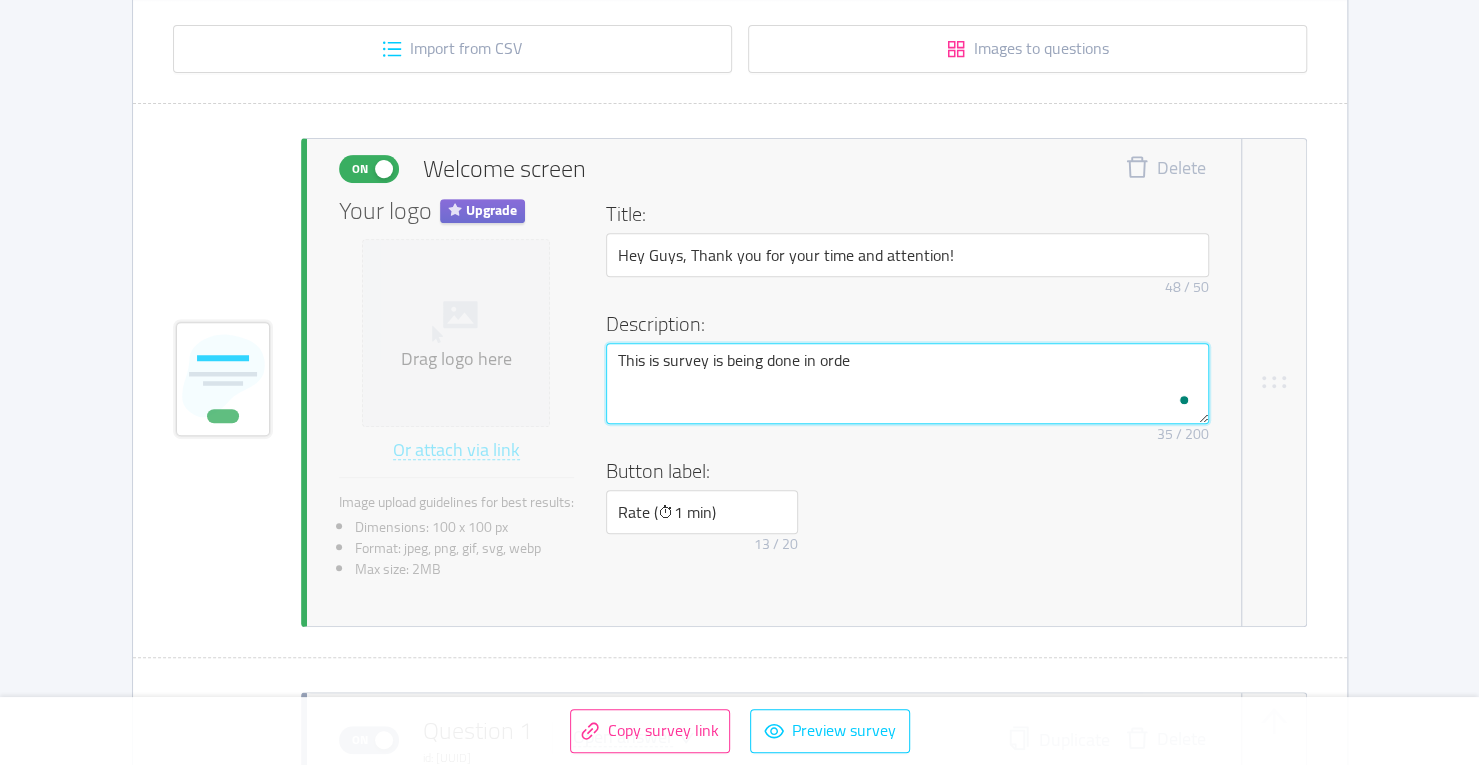 type 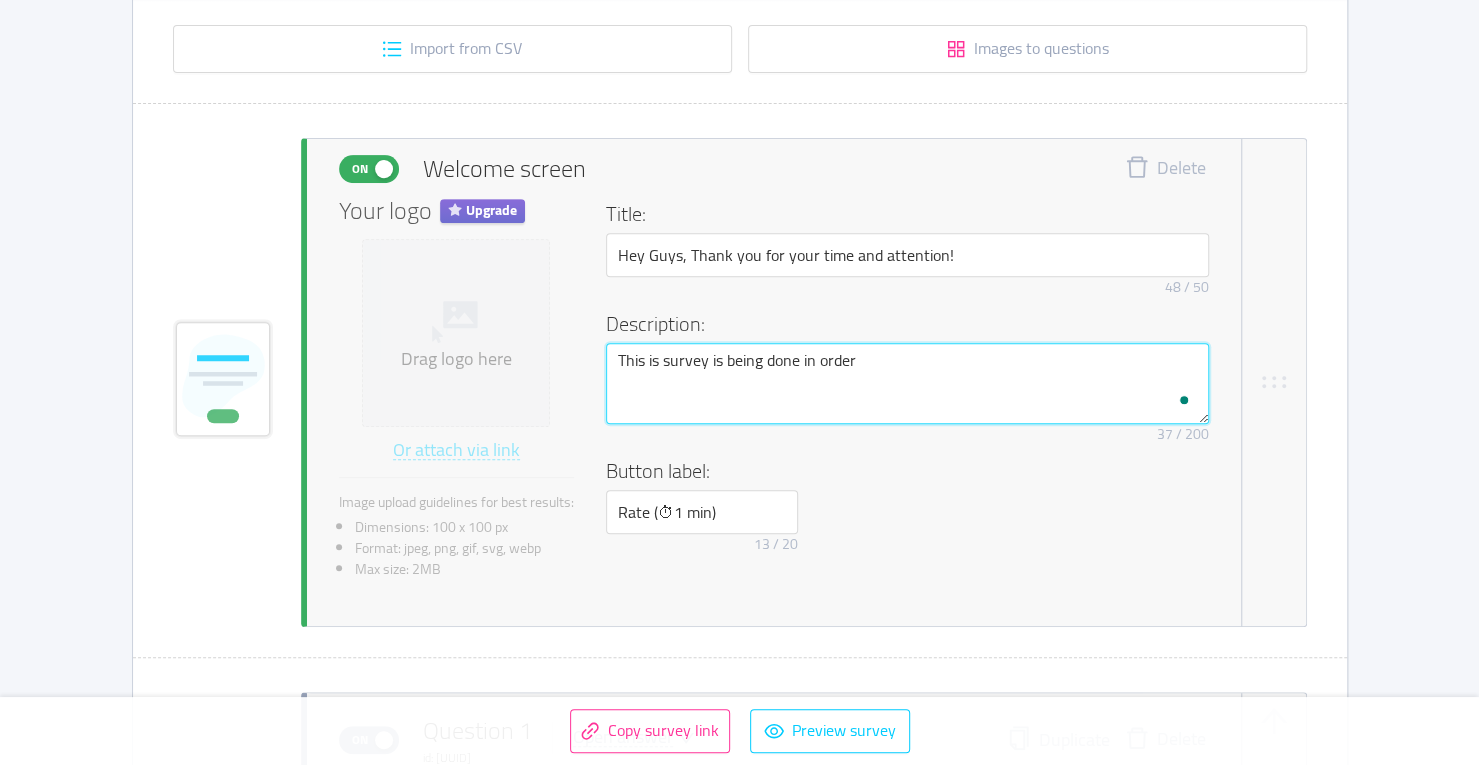 type 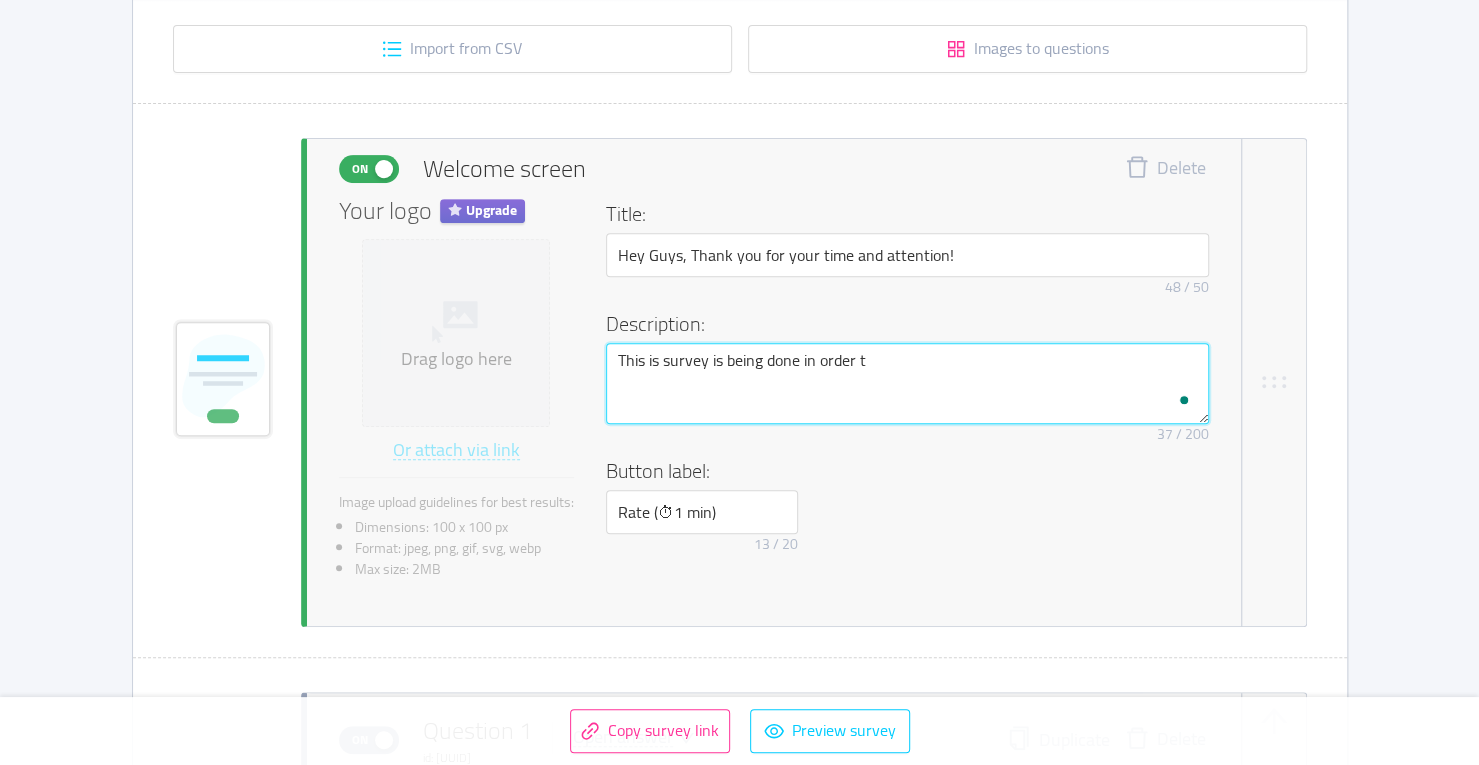 type 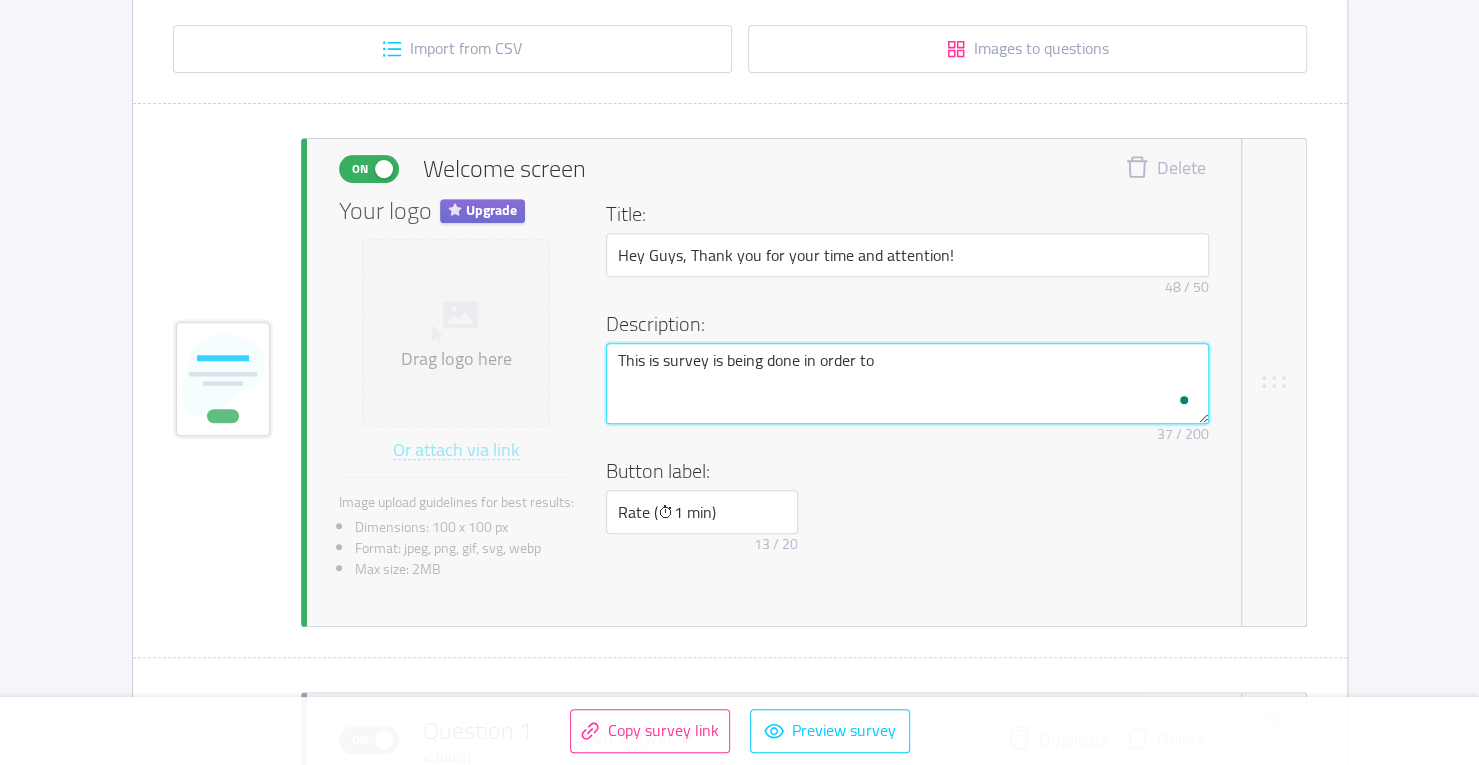 type on "This is survey is being done in order to" 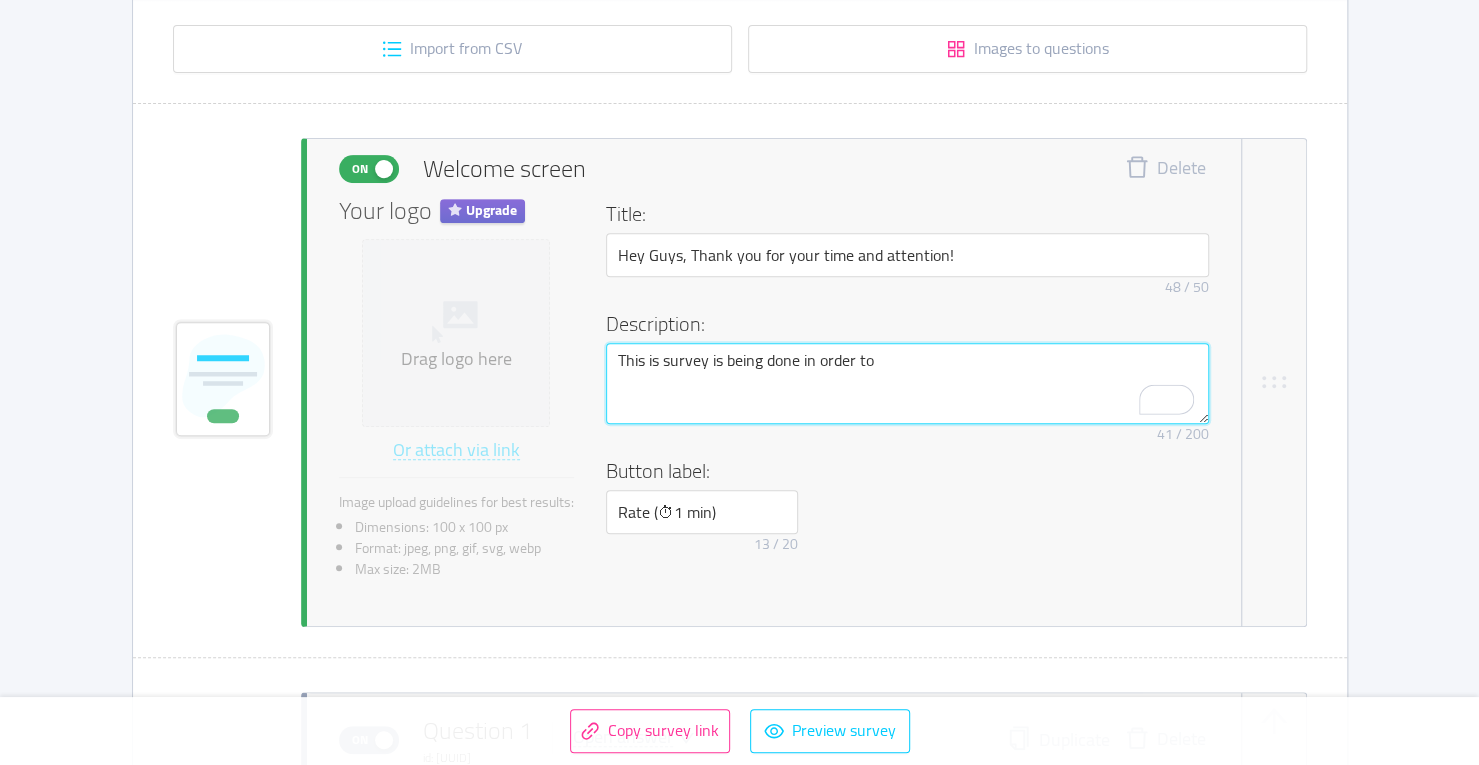 type 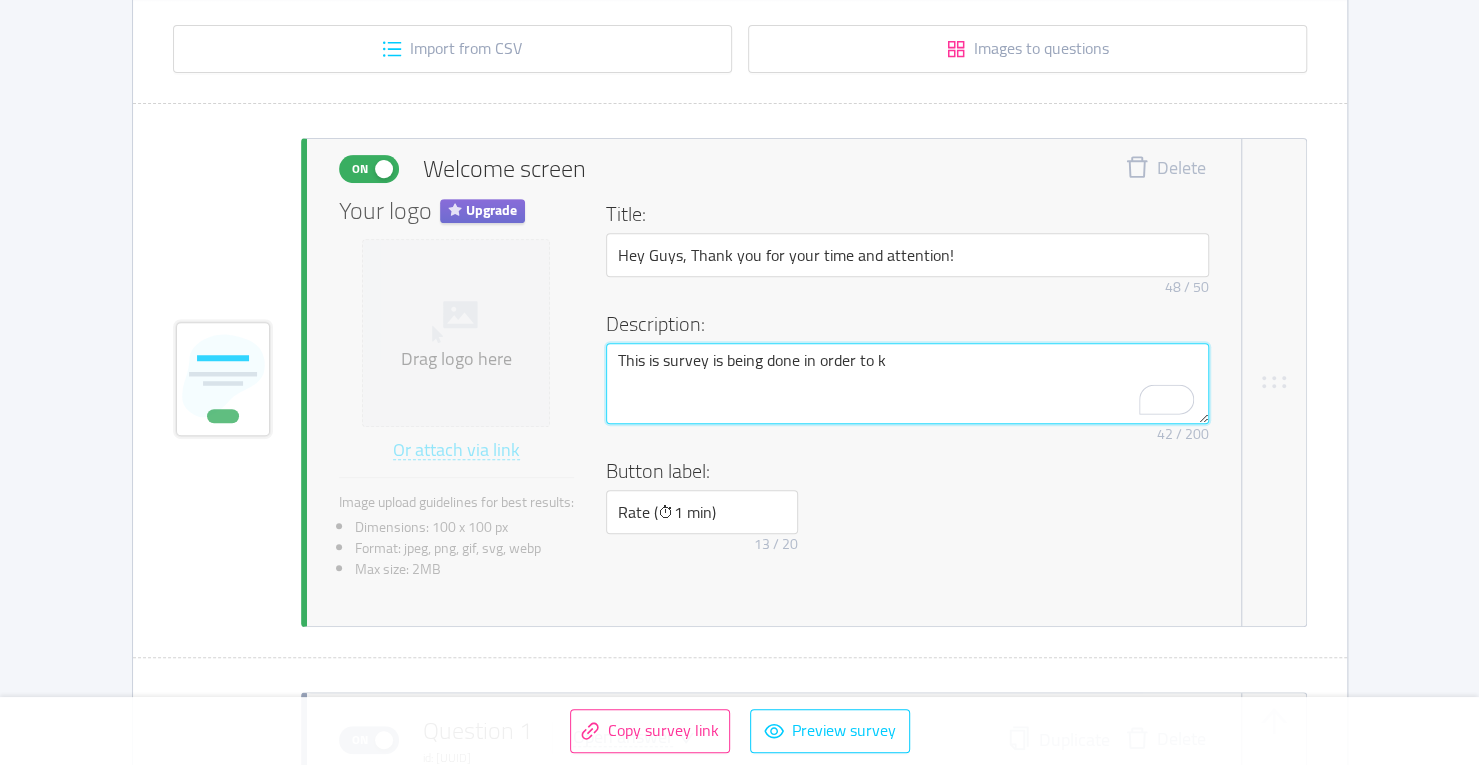 type 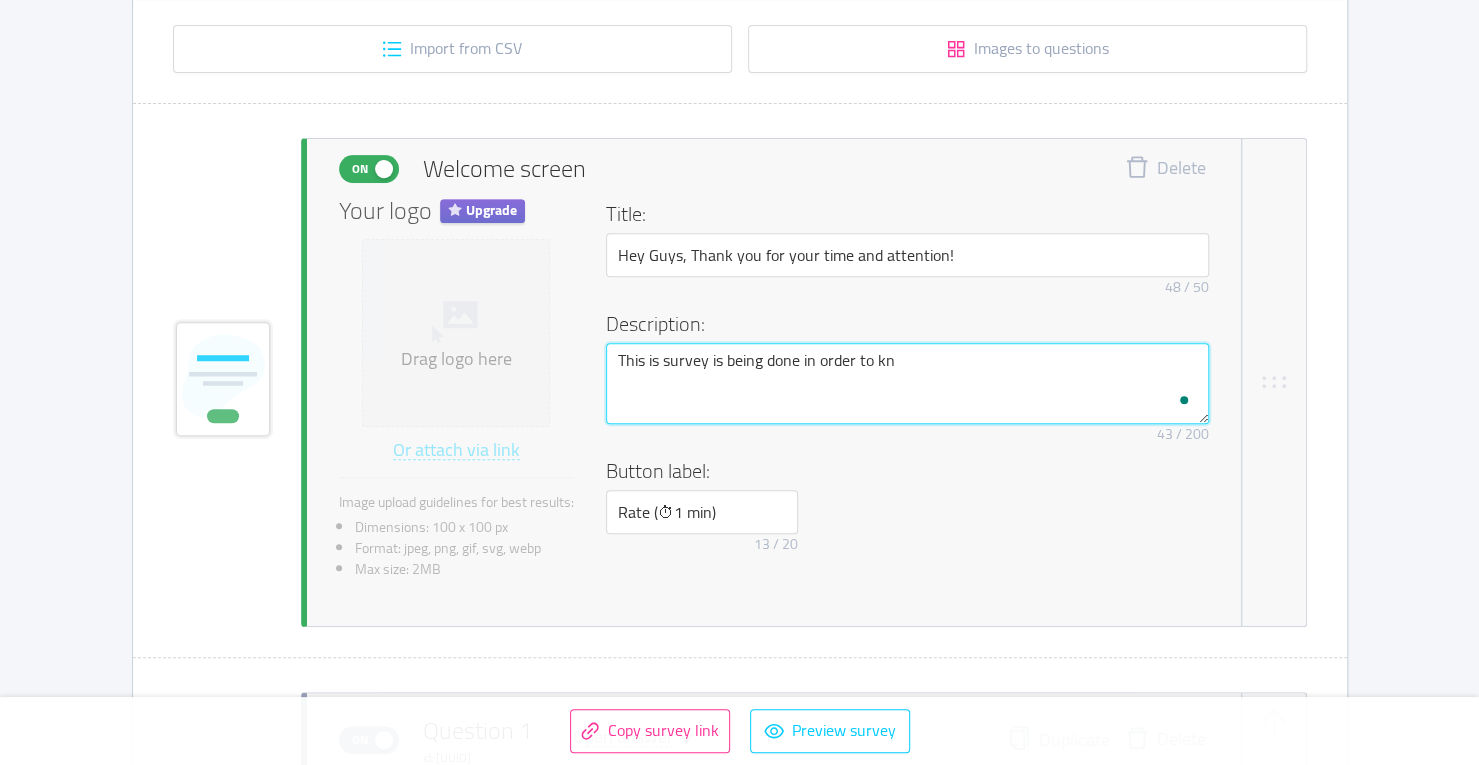 type 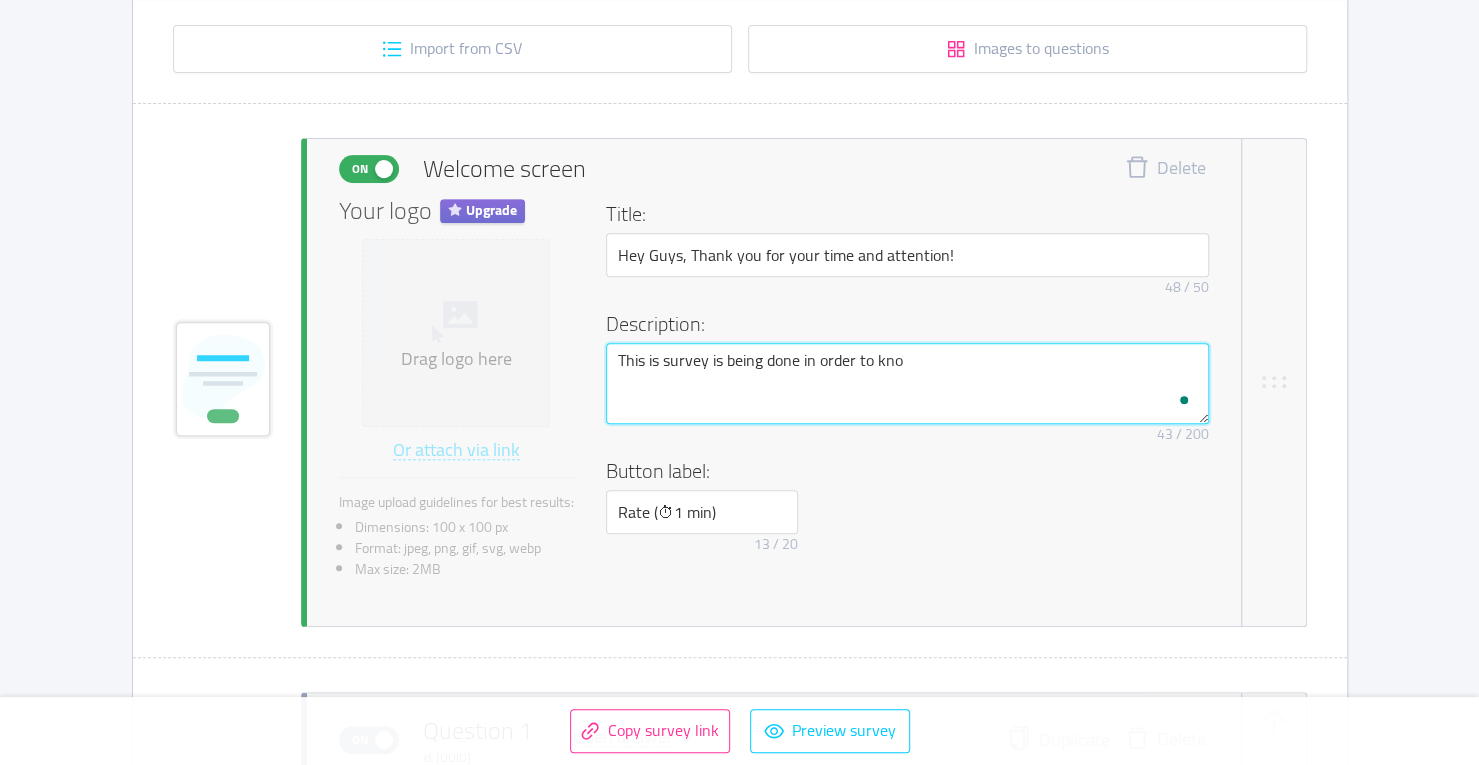type 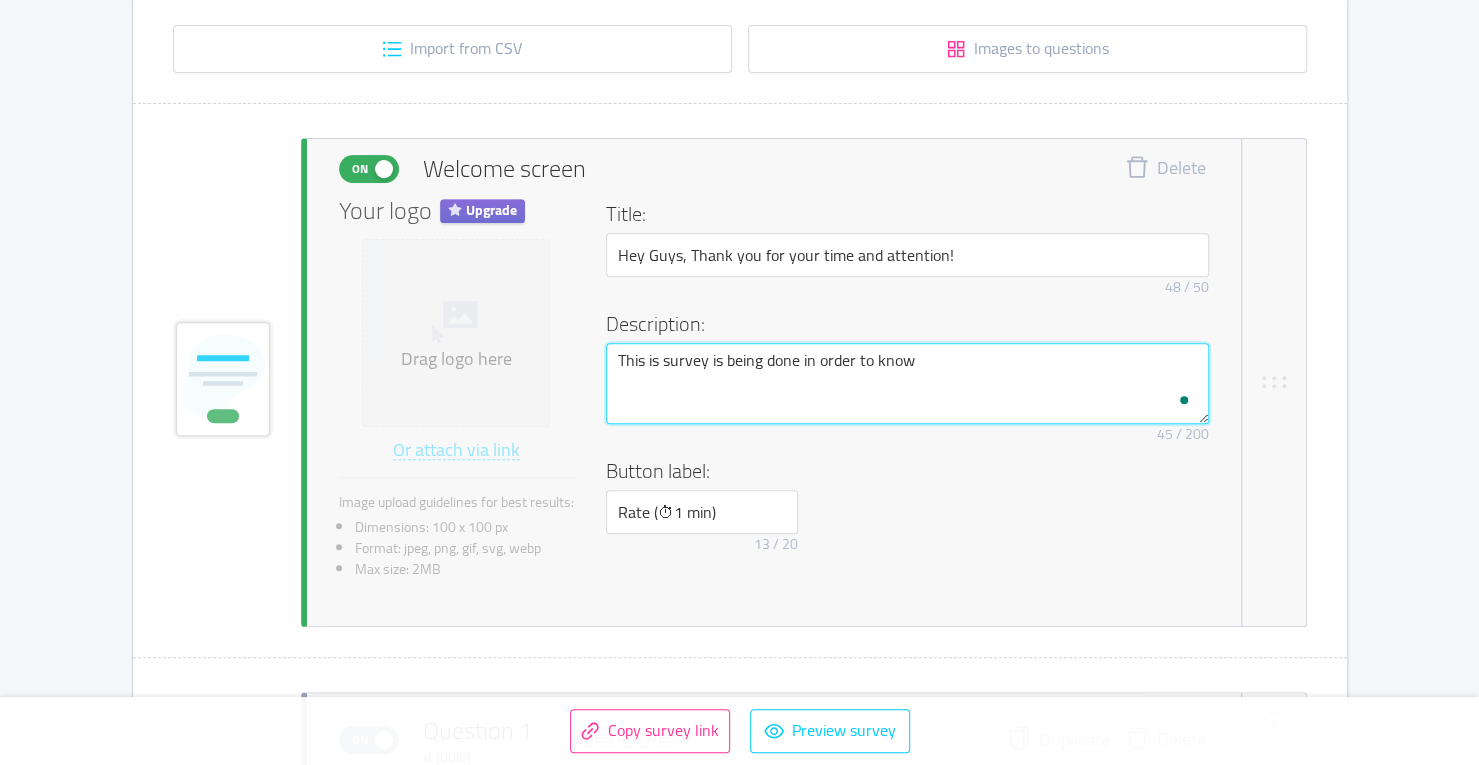 type 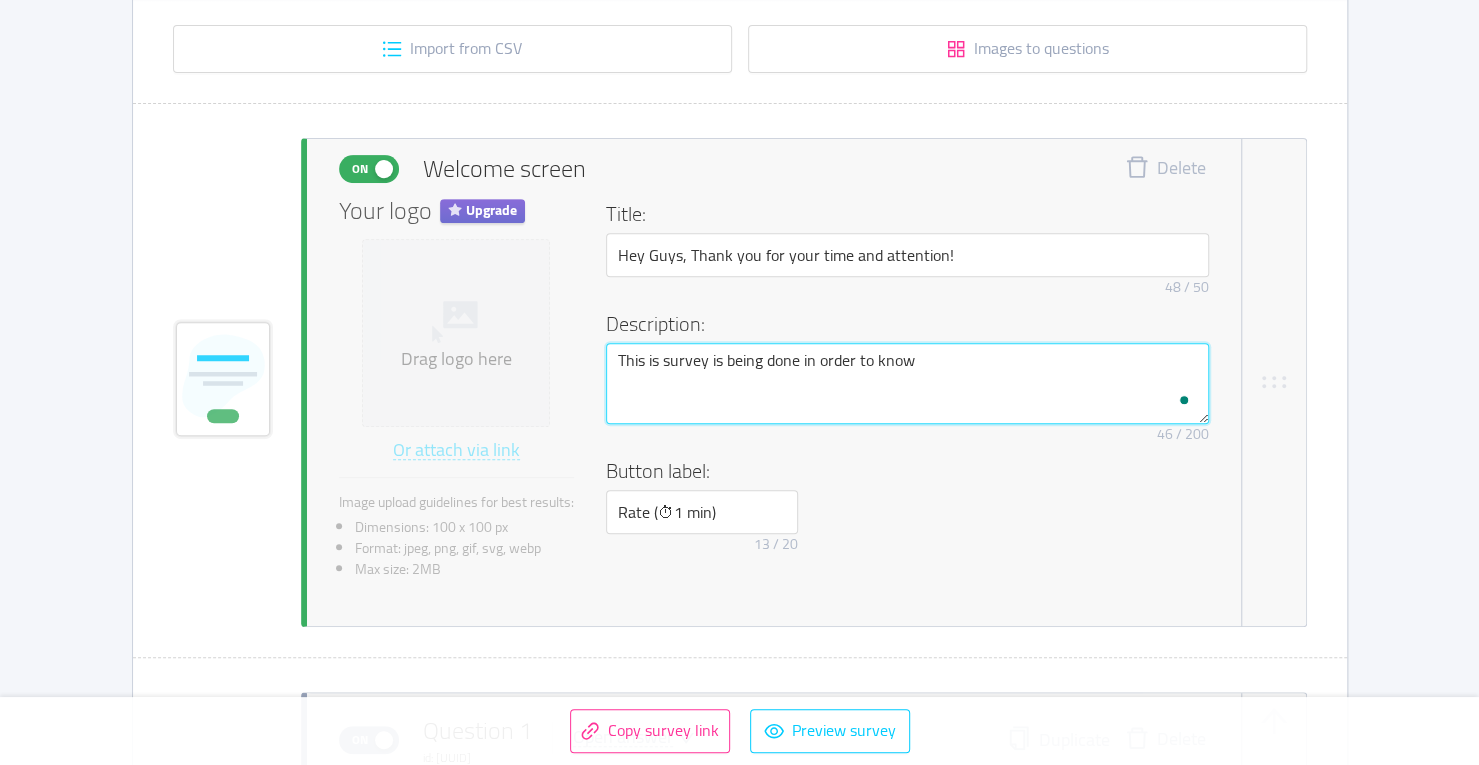 type 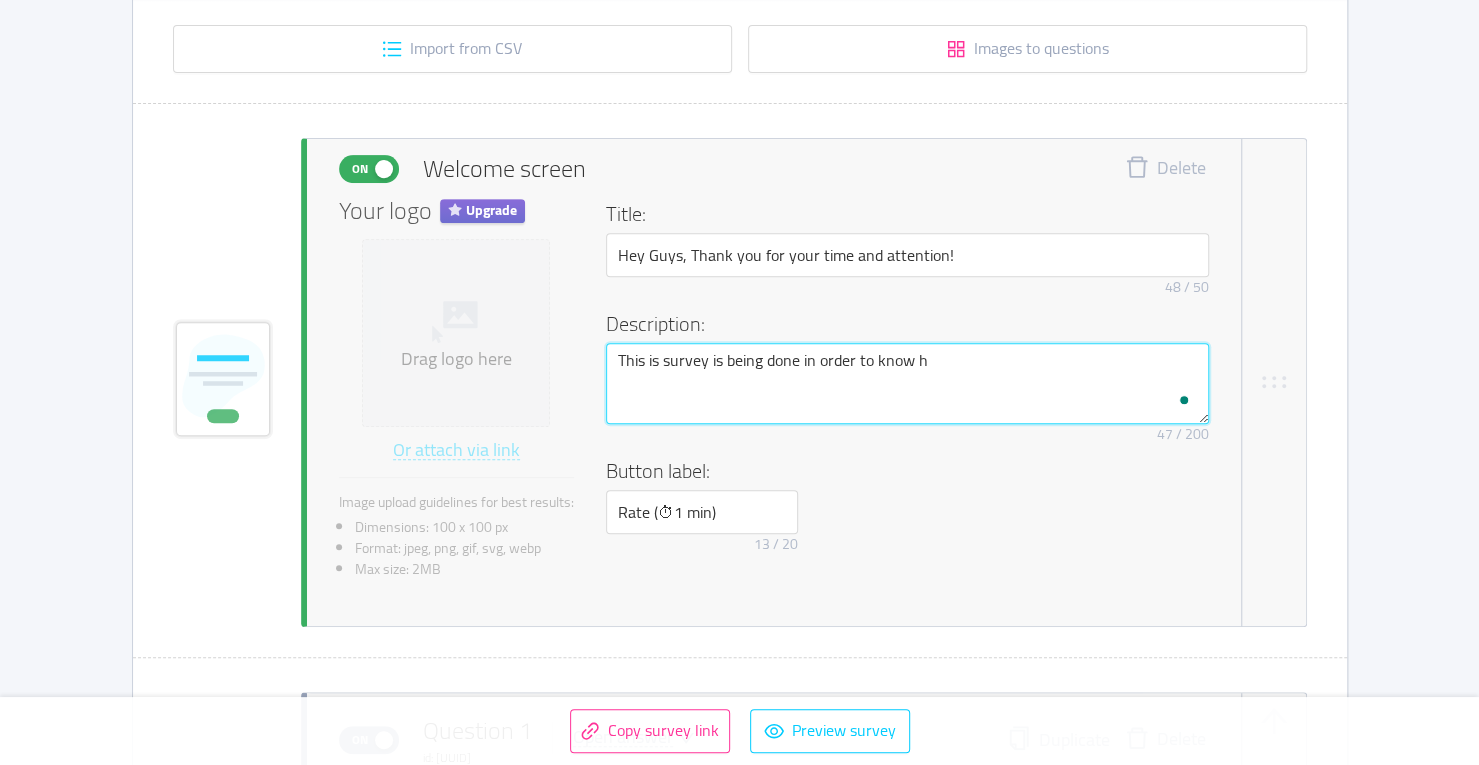 type 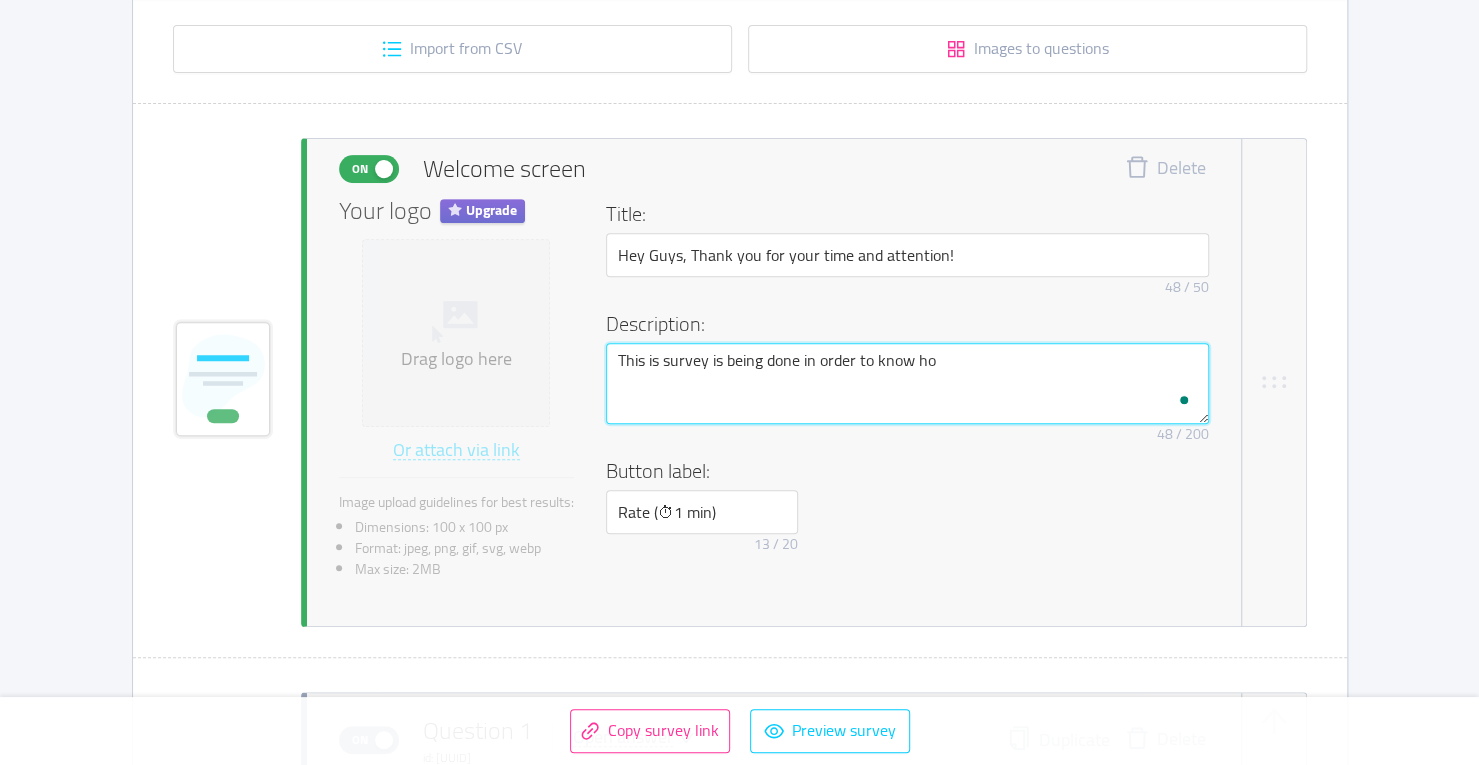 type 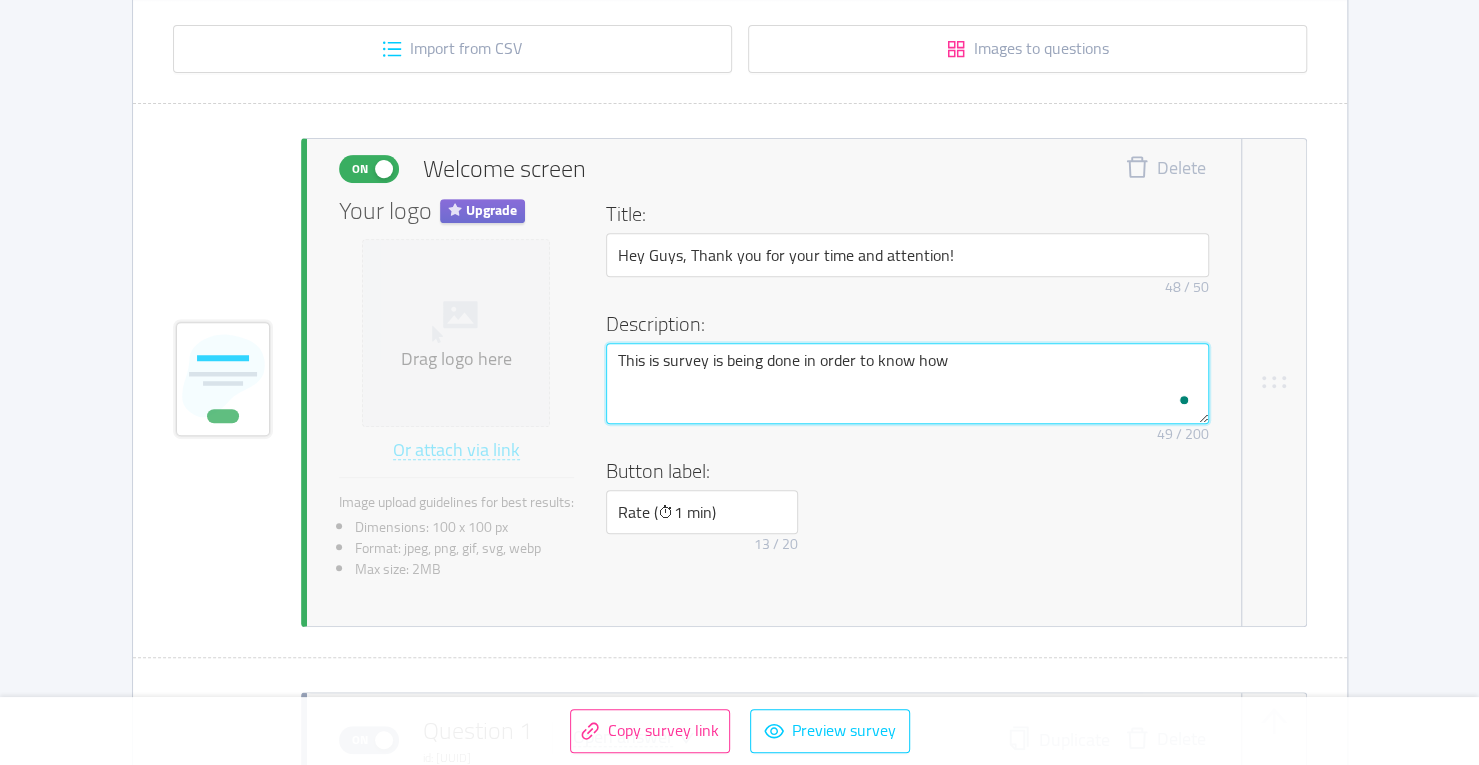 type 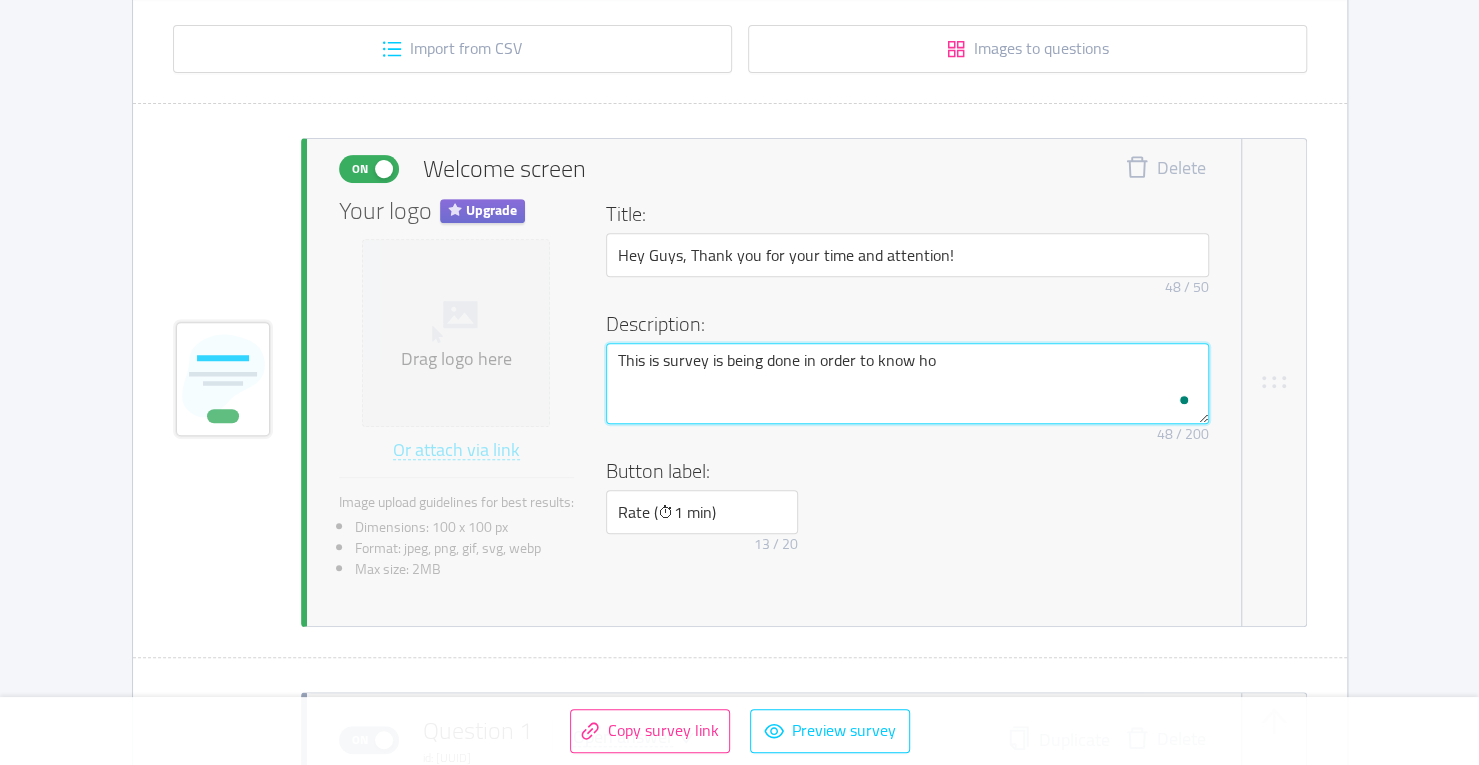 type 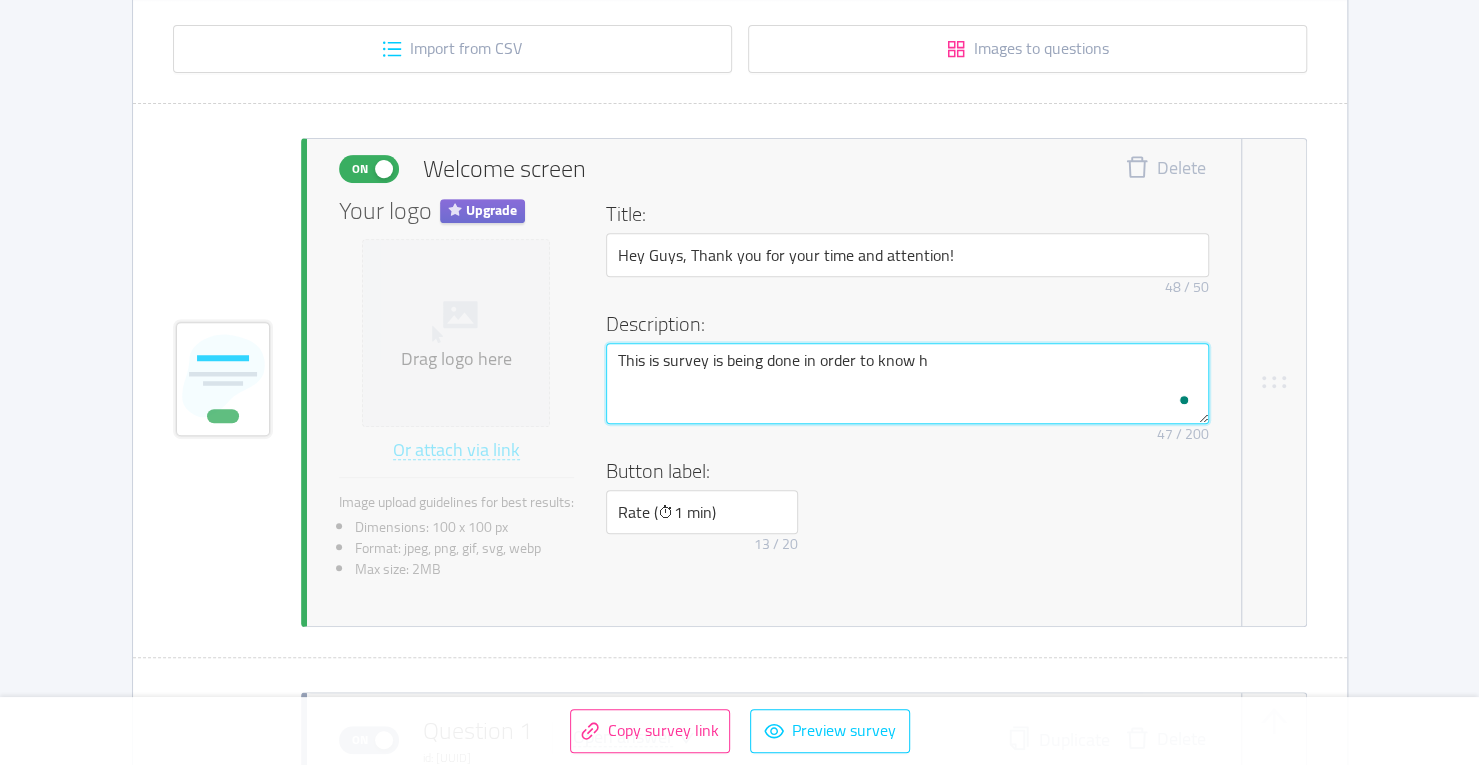 type 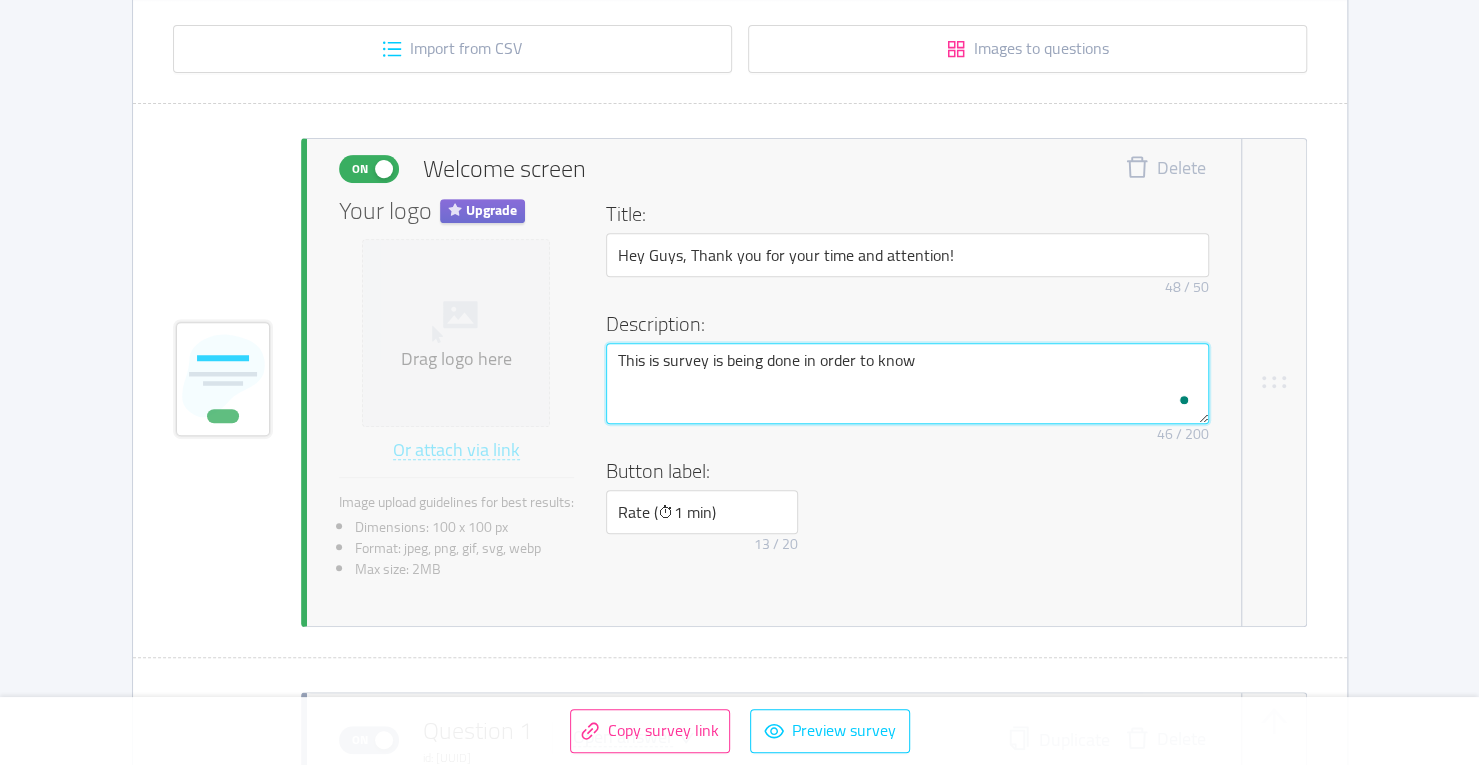 type 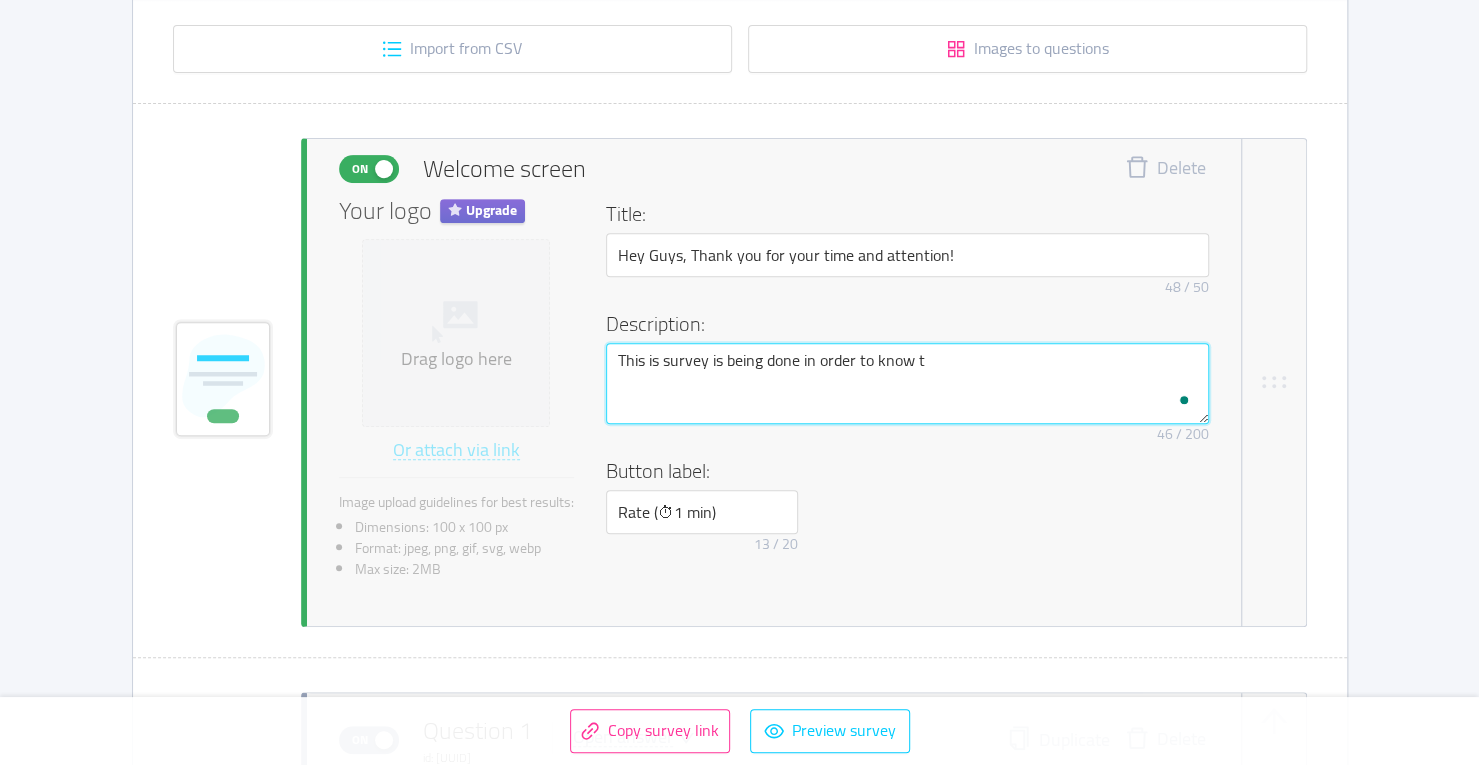type 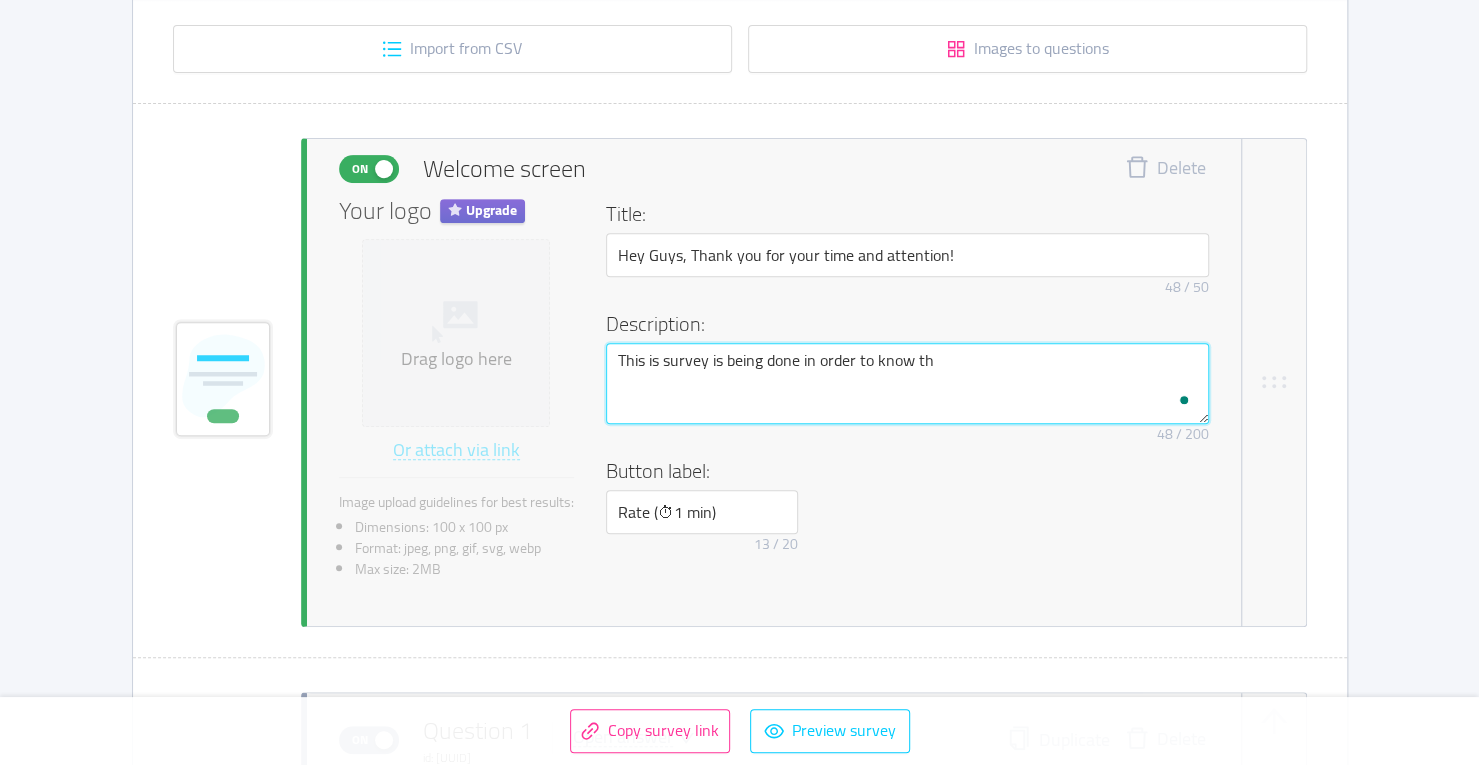 type 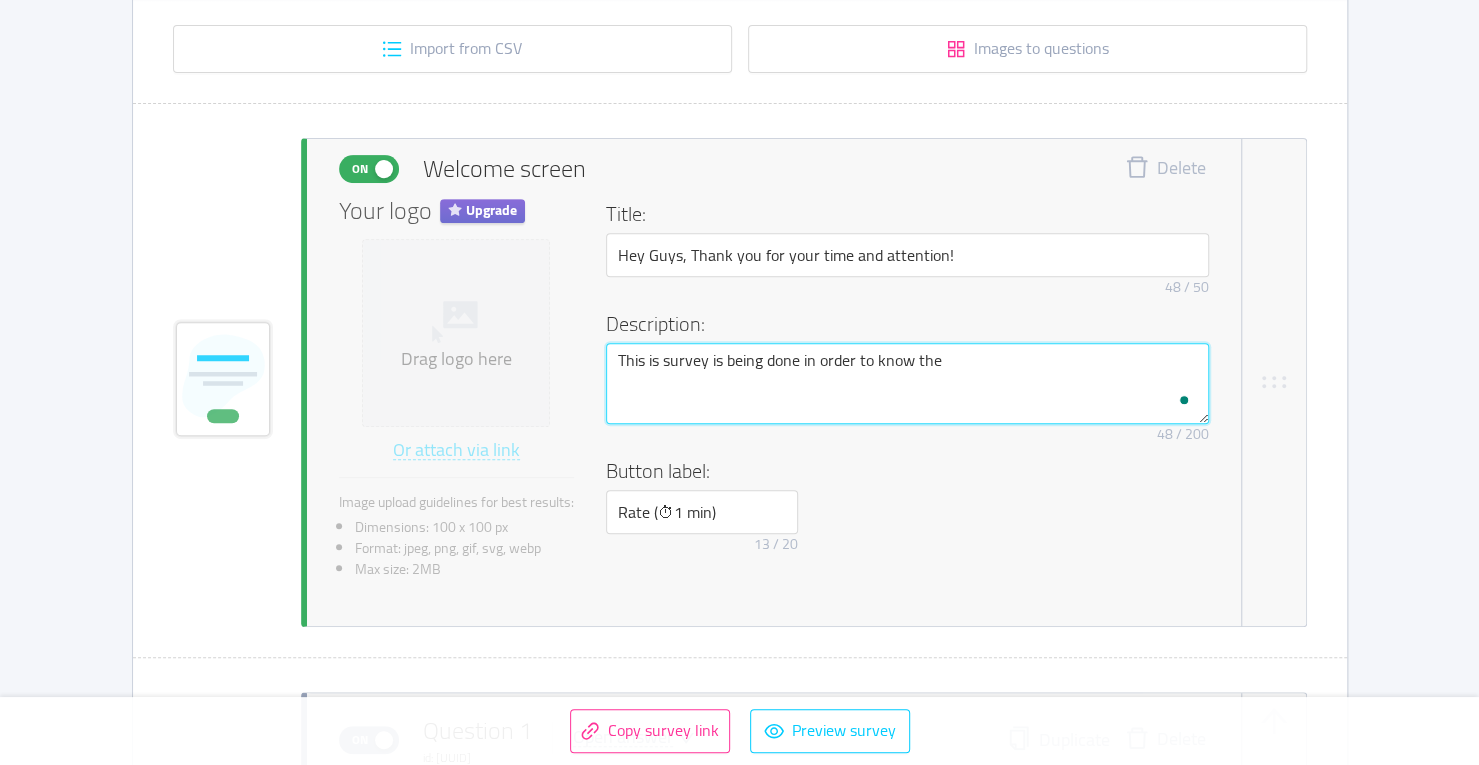 type on "This is survey is being done in order to know the" 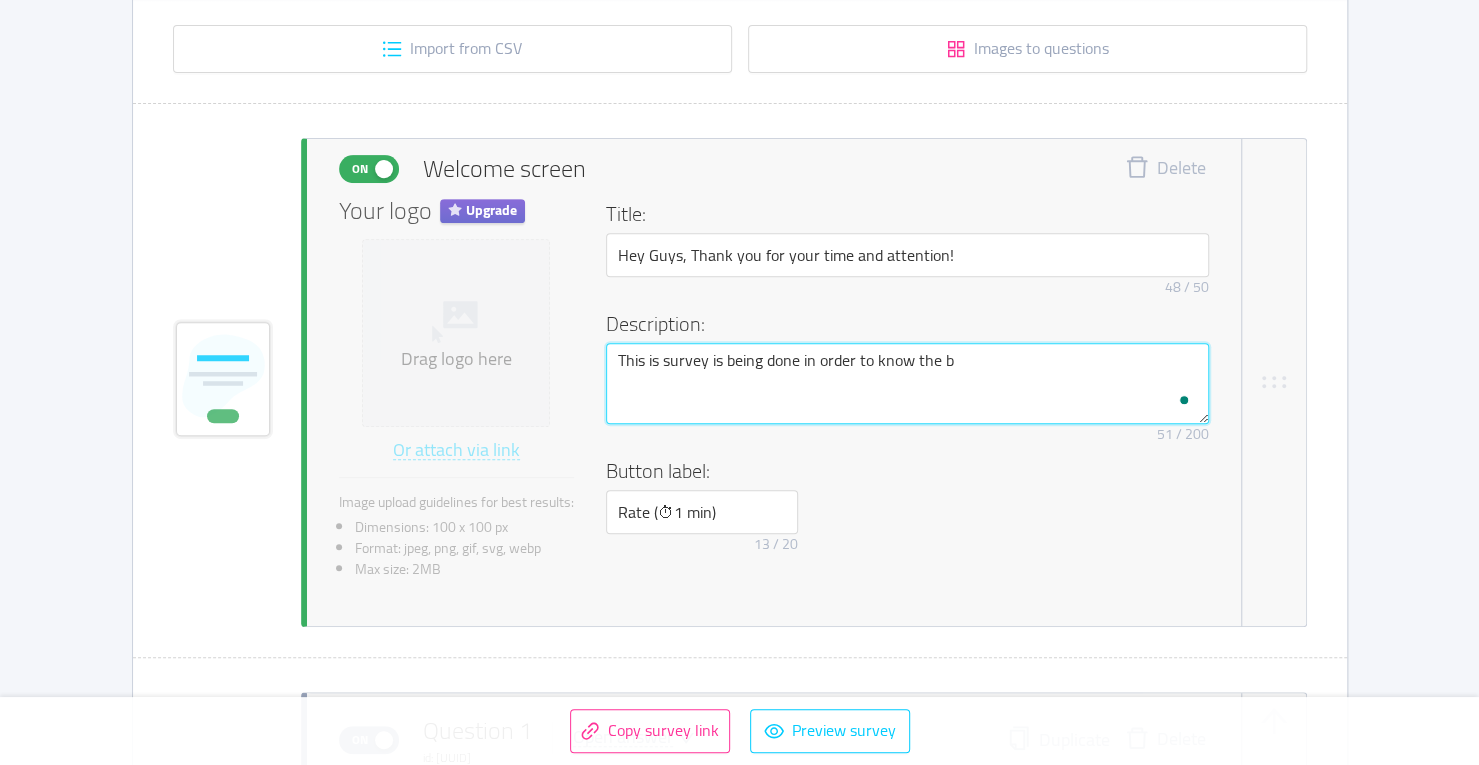 type 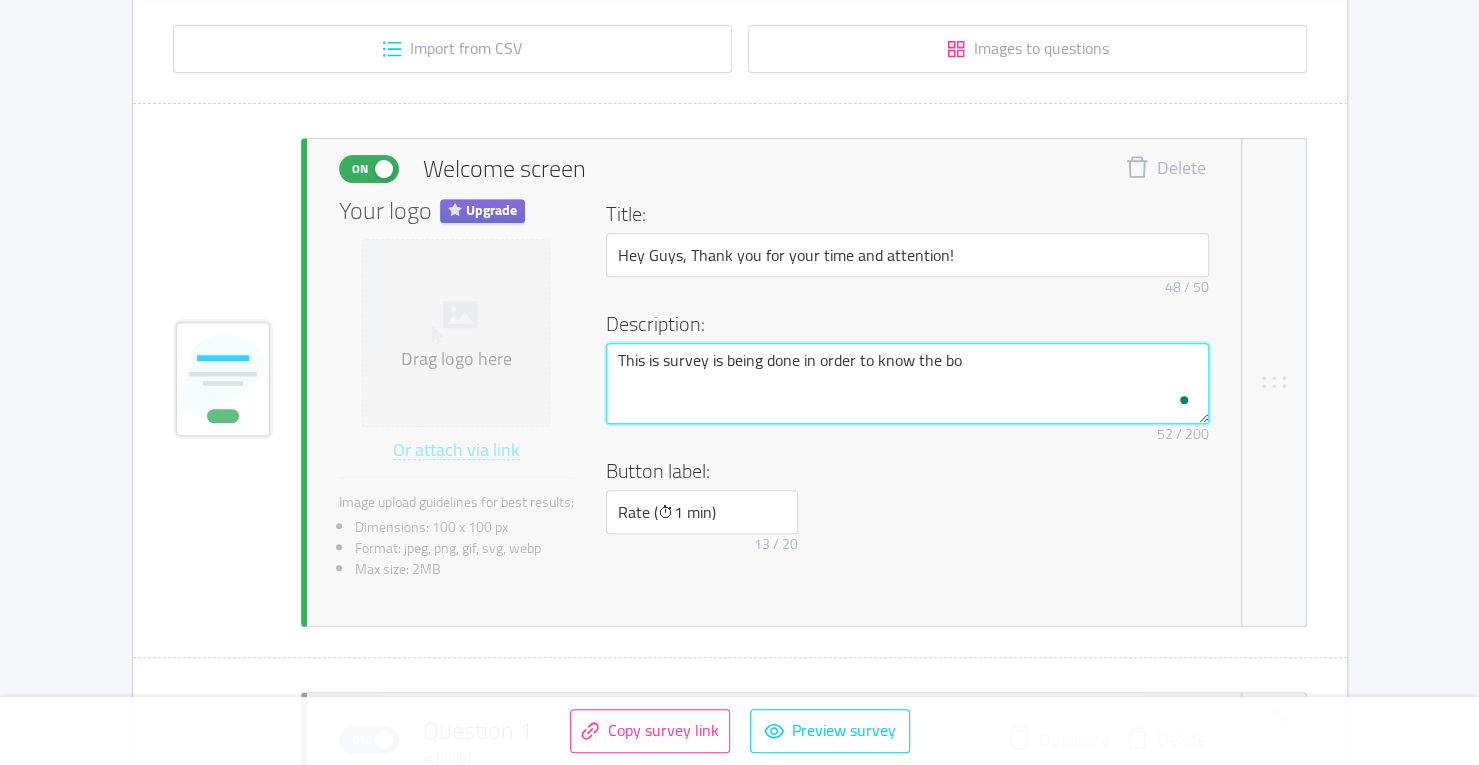 type 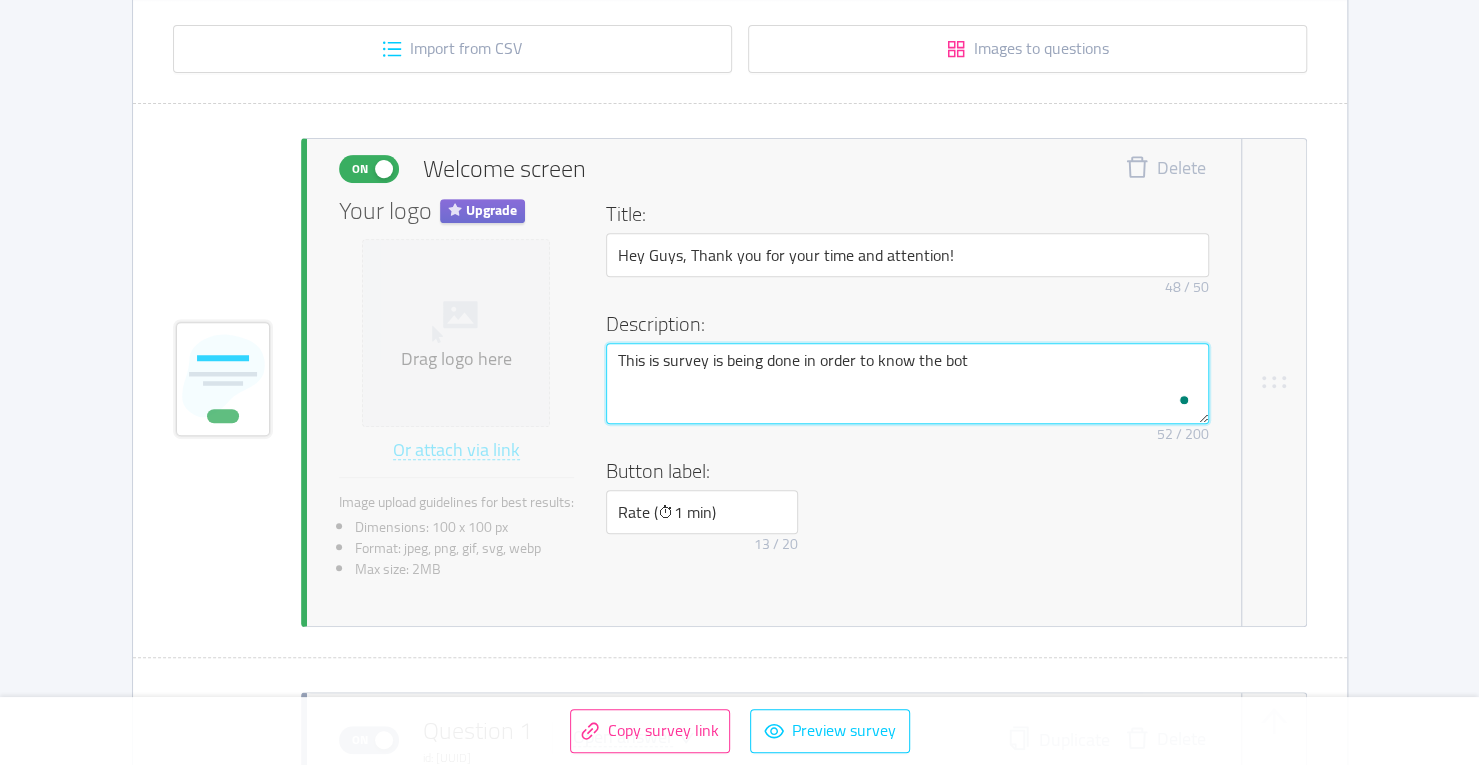 type 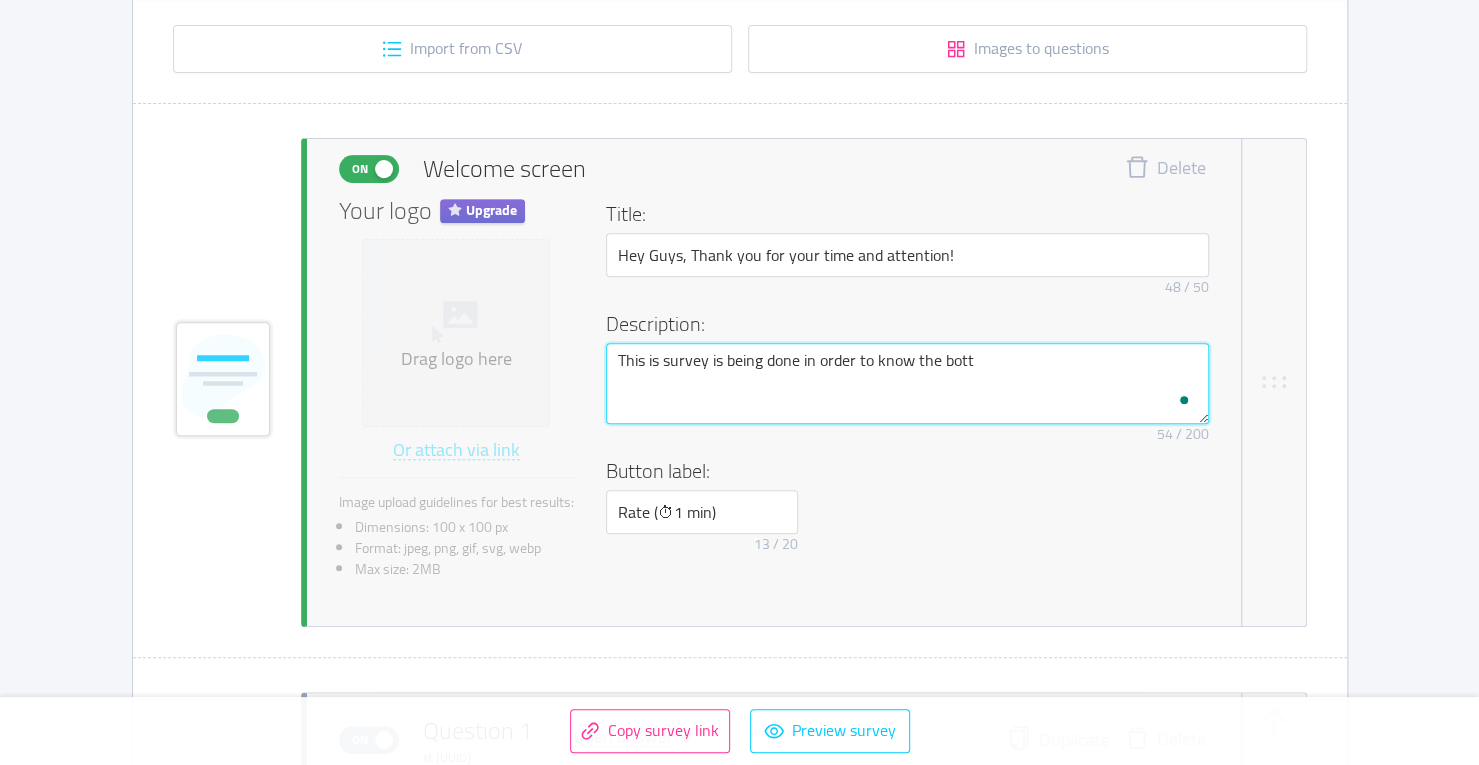 type 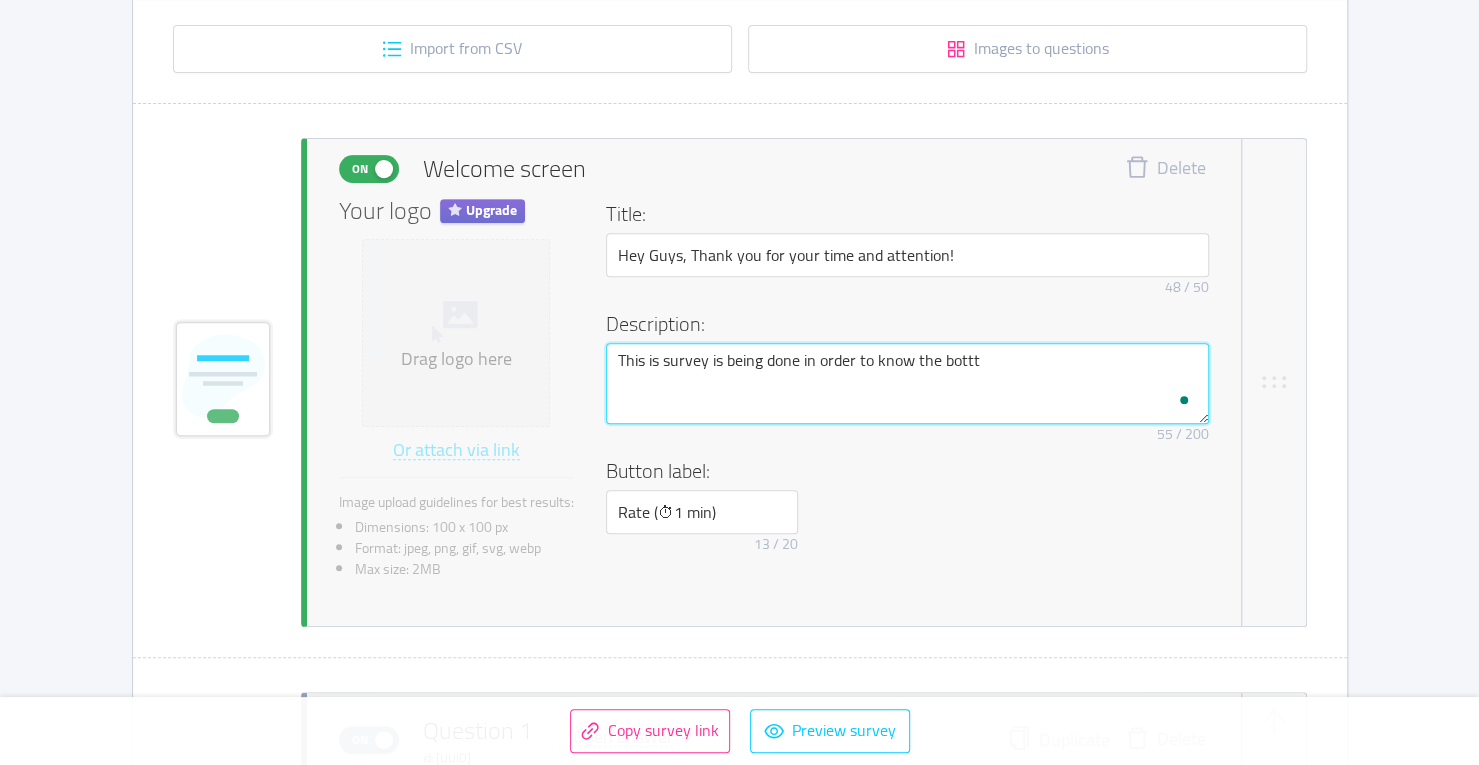 type 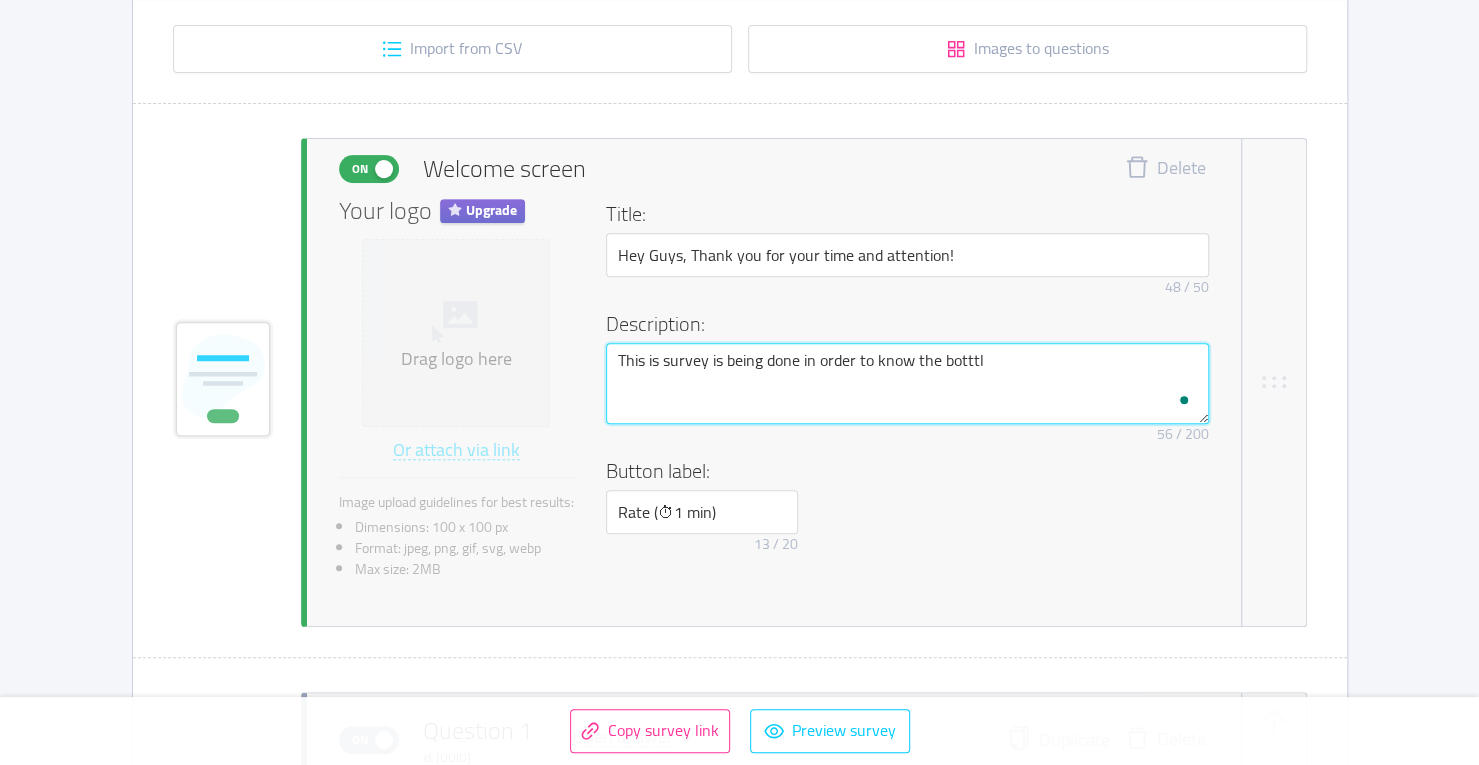 type 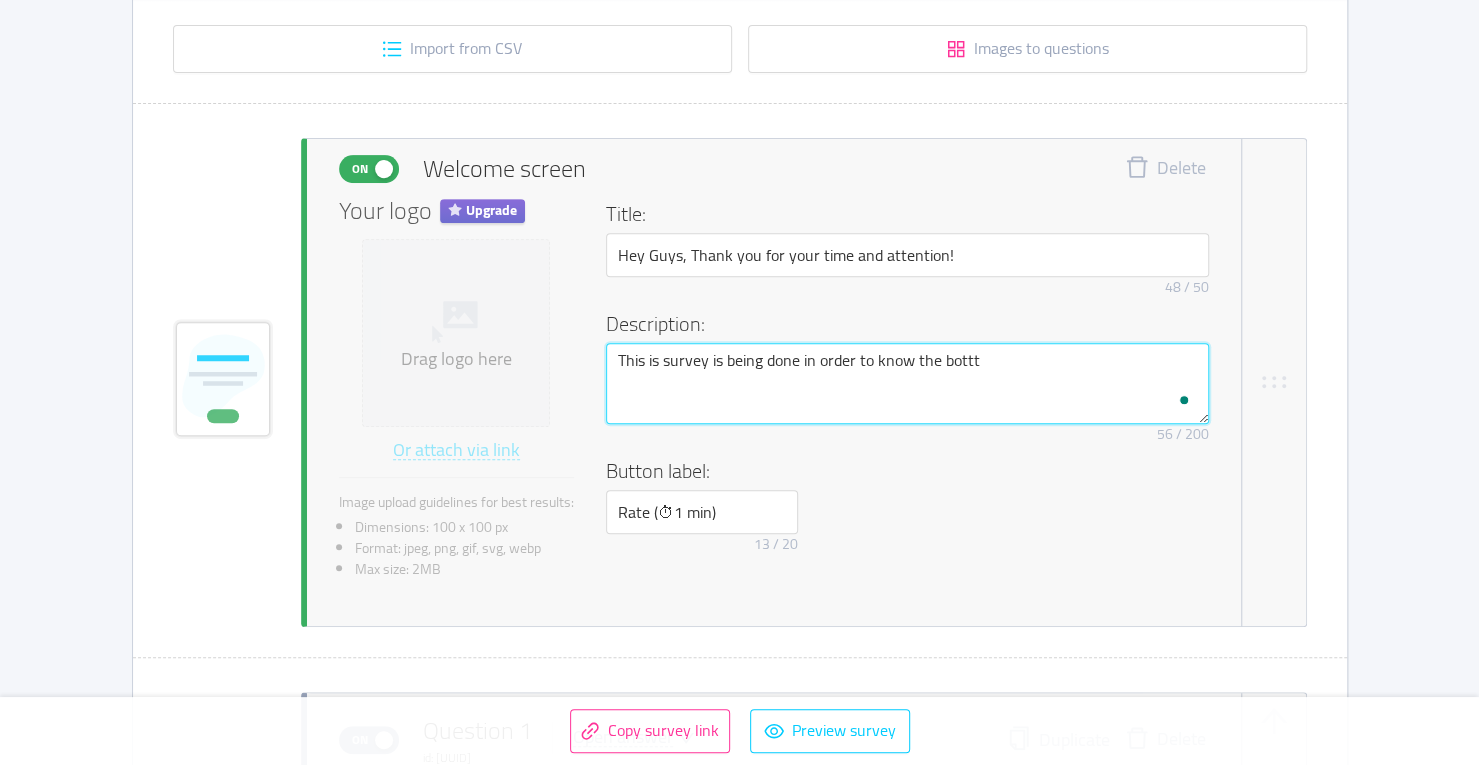 type 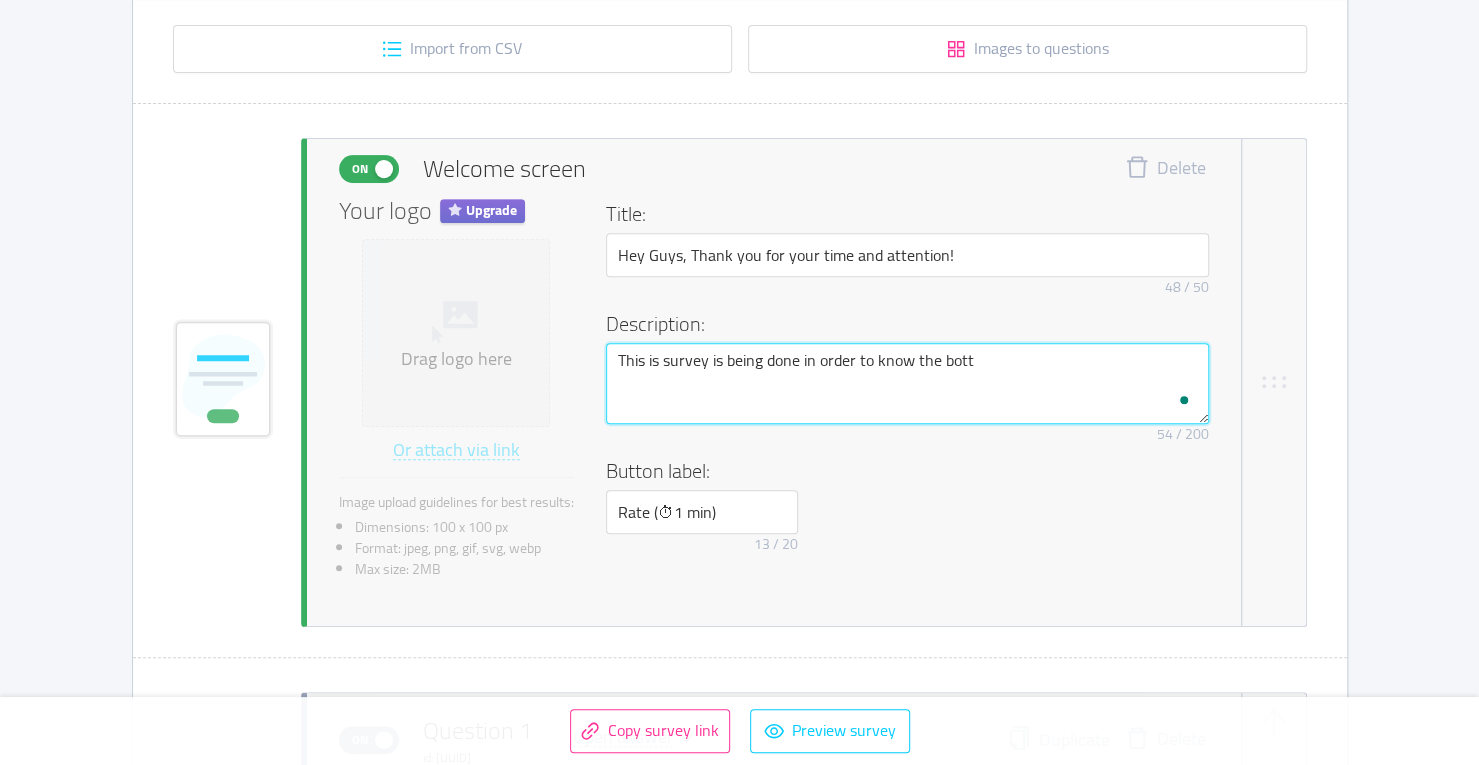 type 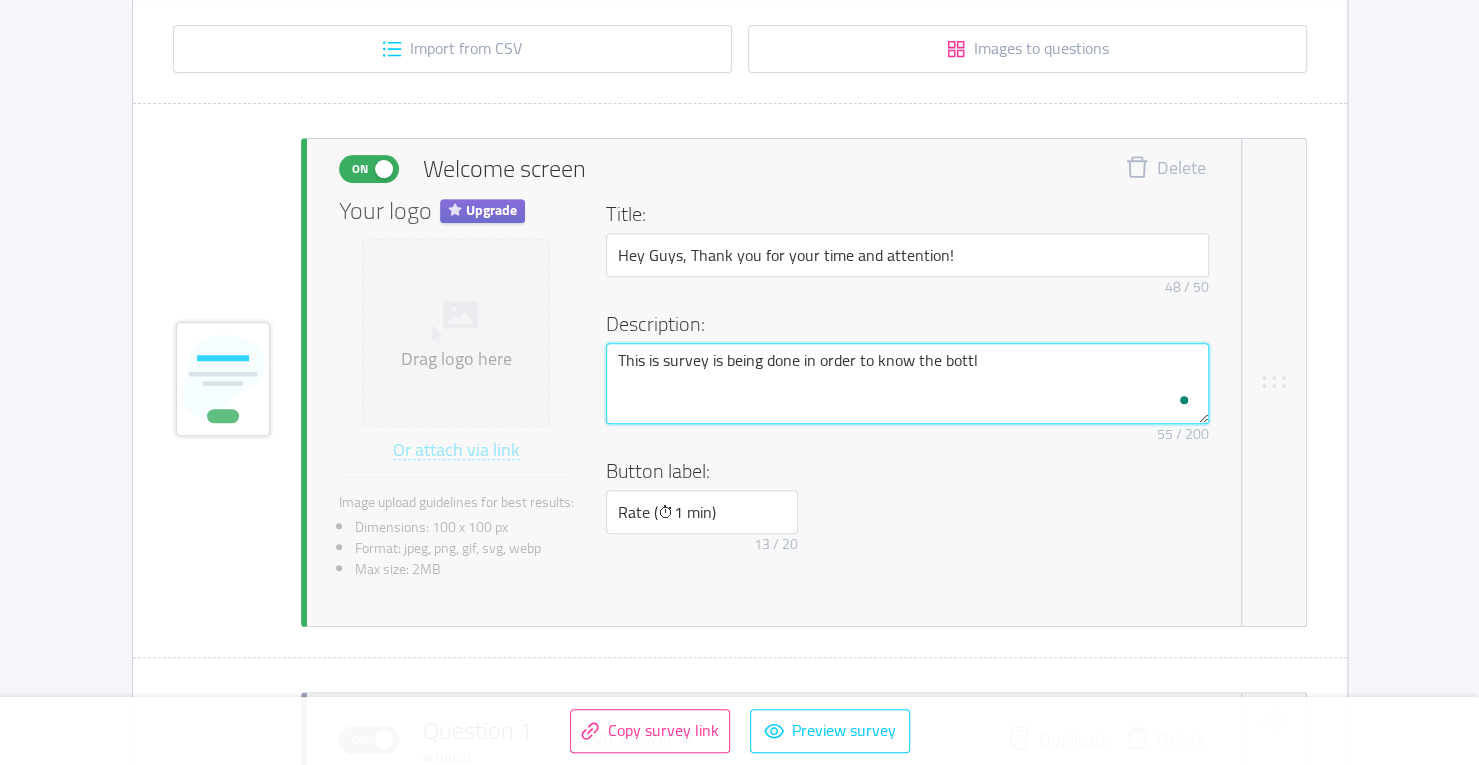 type 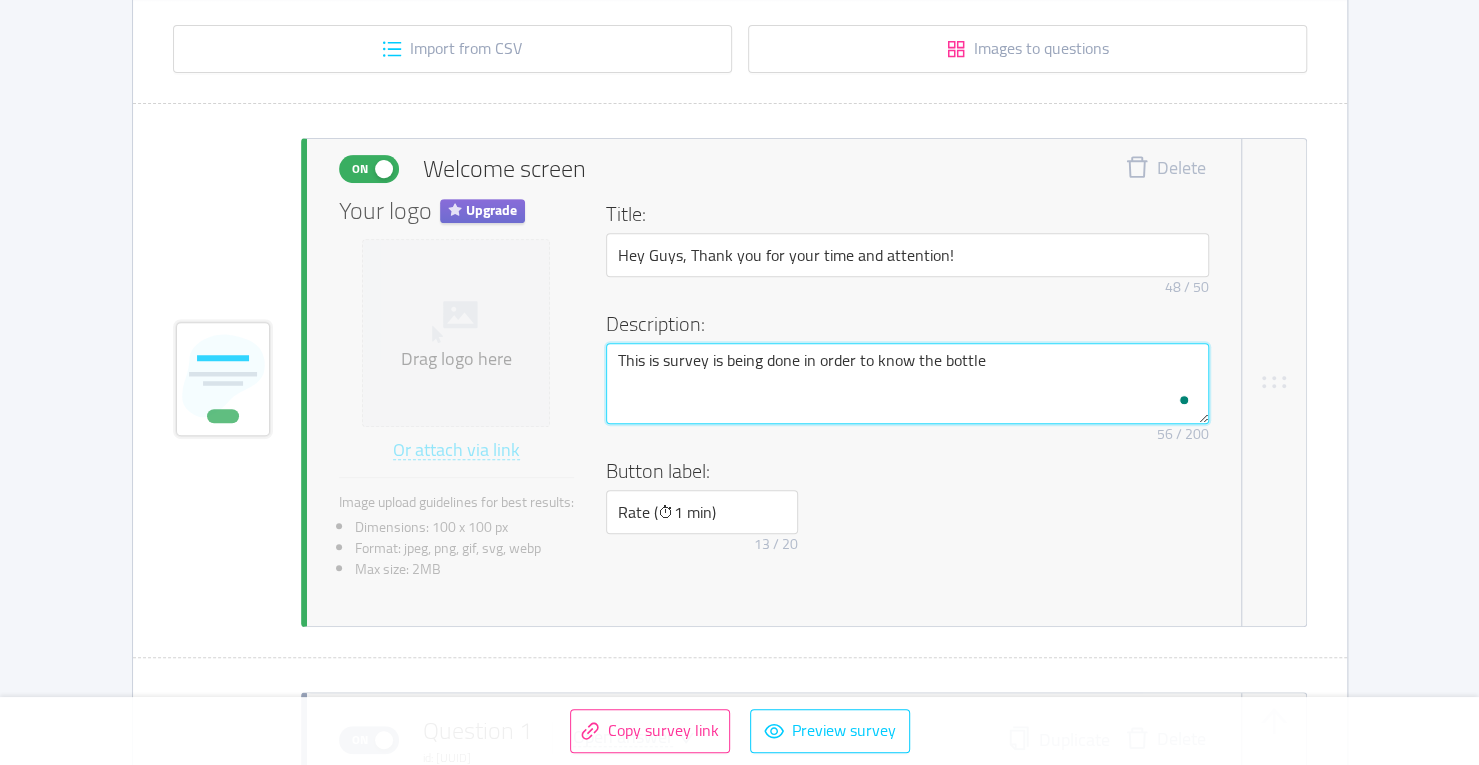 type 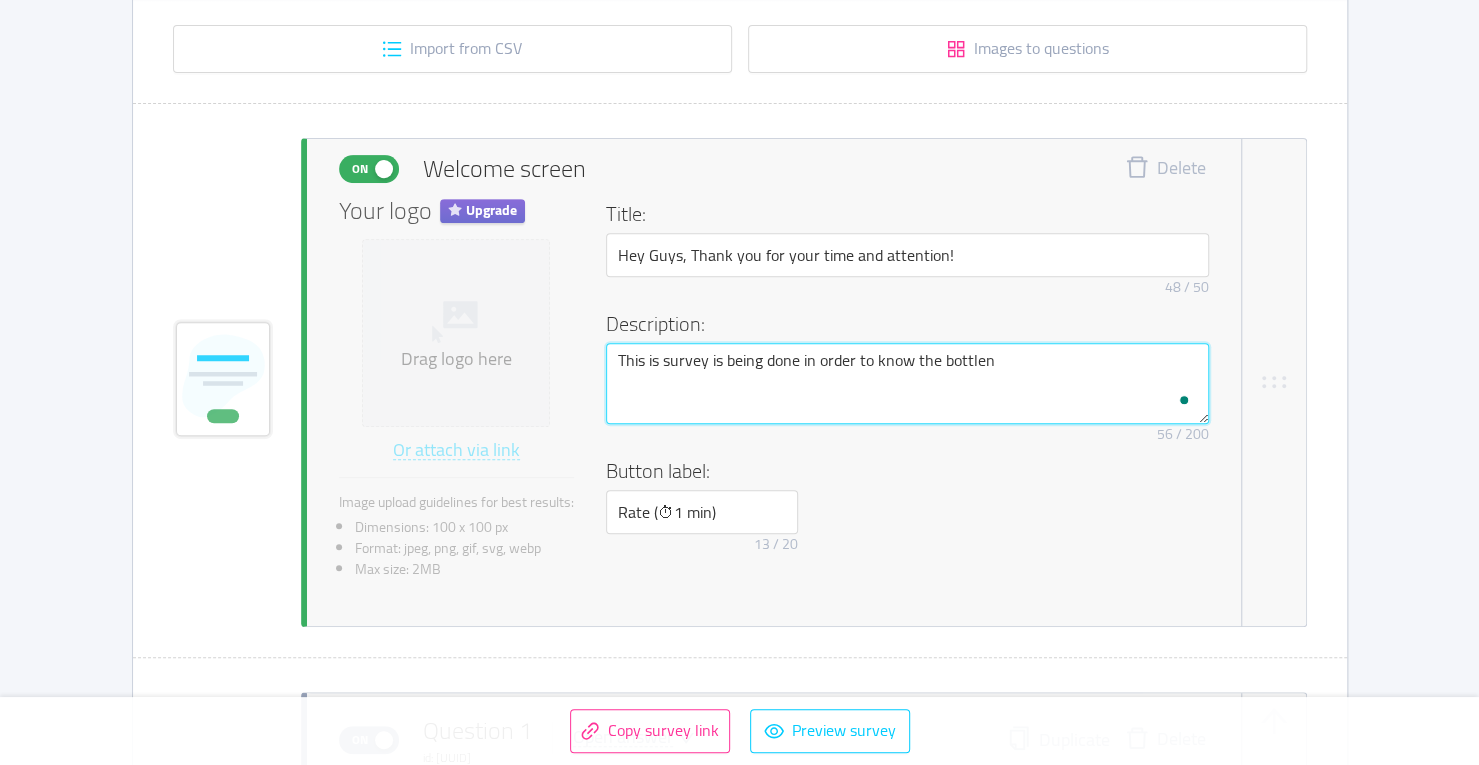 type 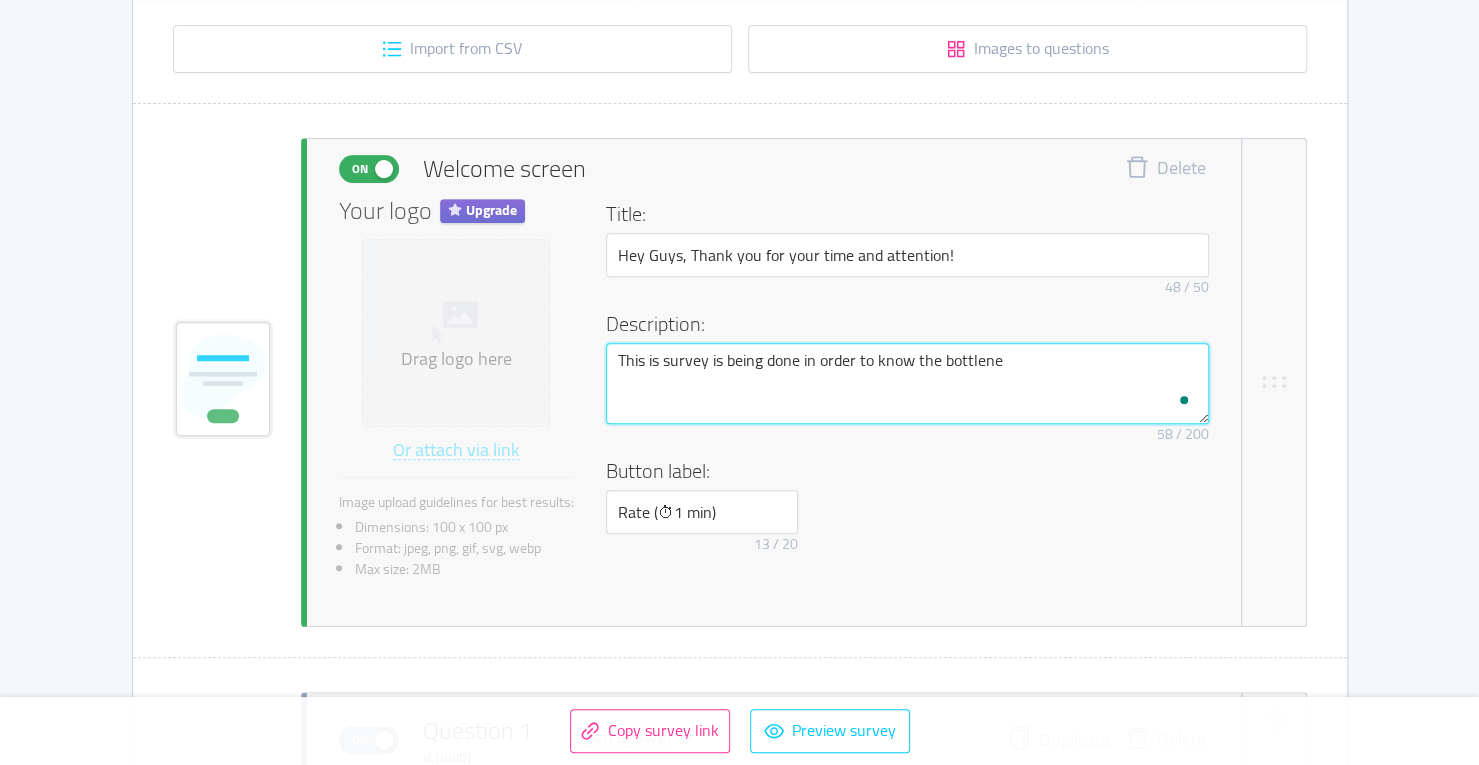 type 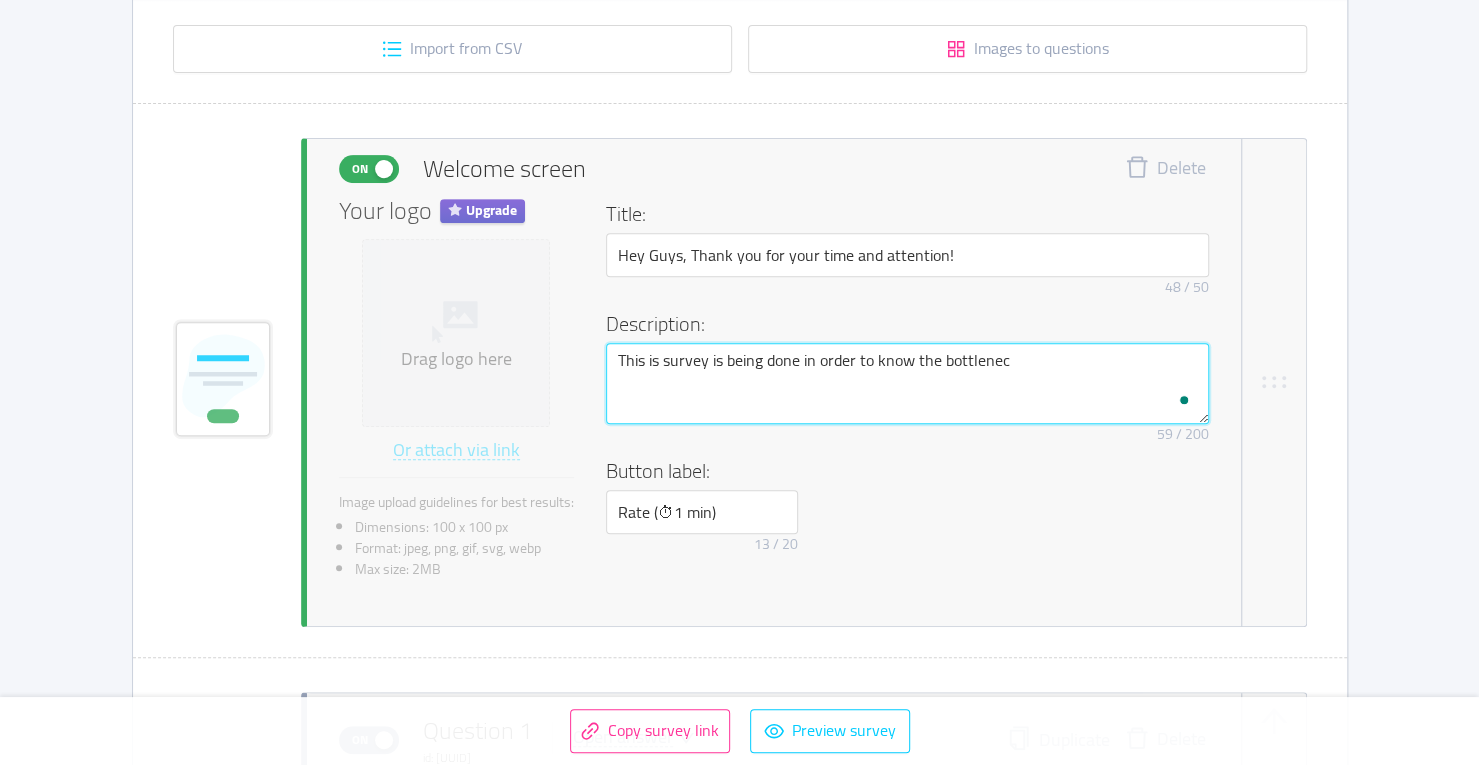 type 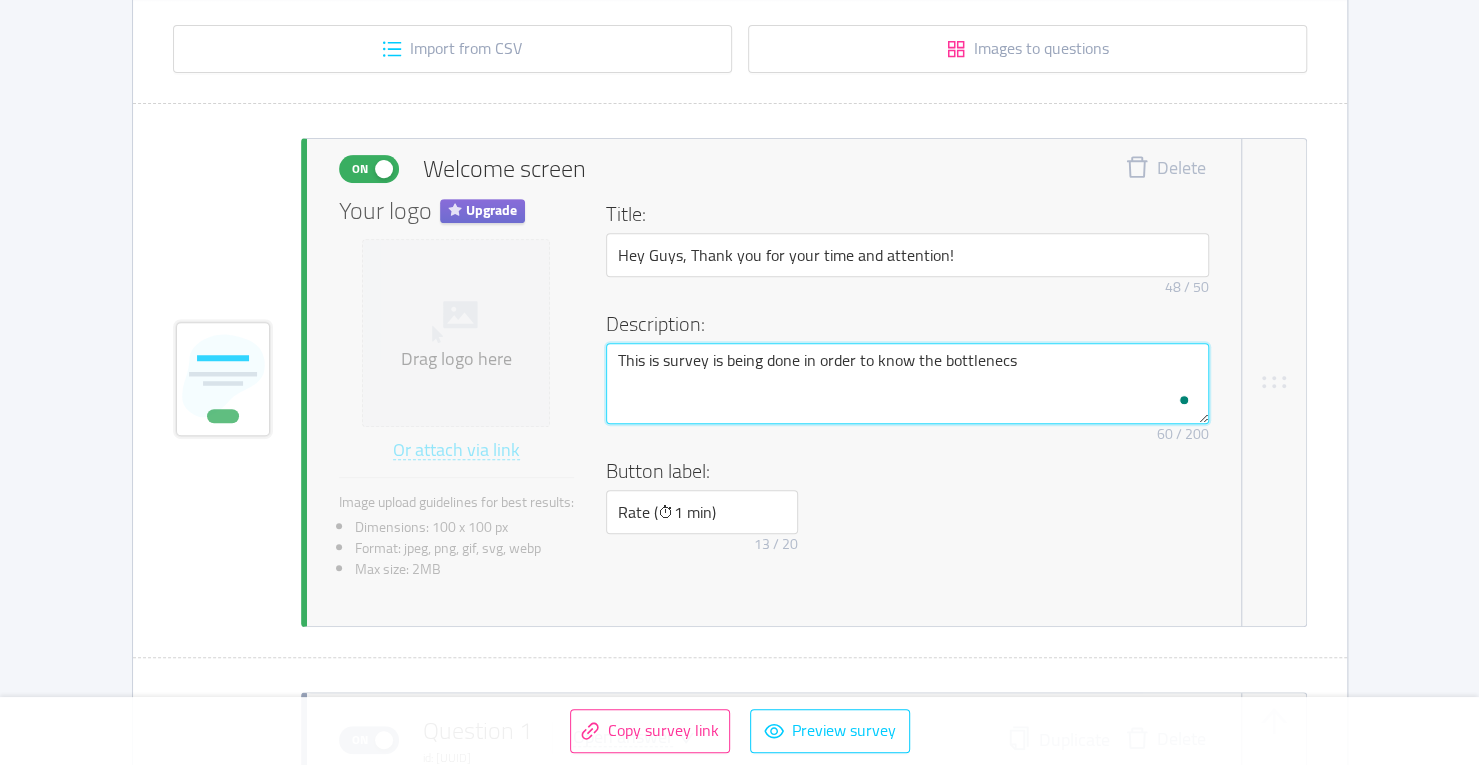 type 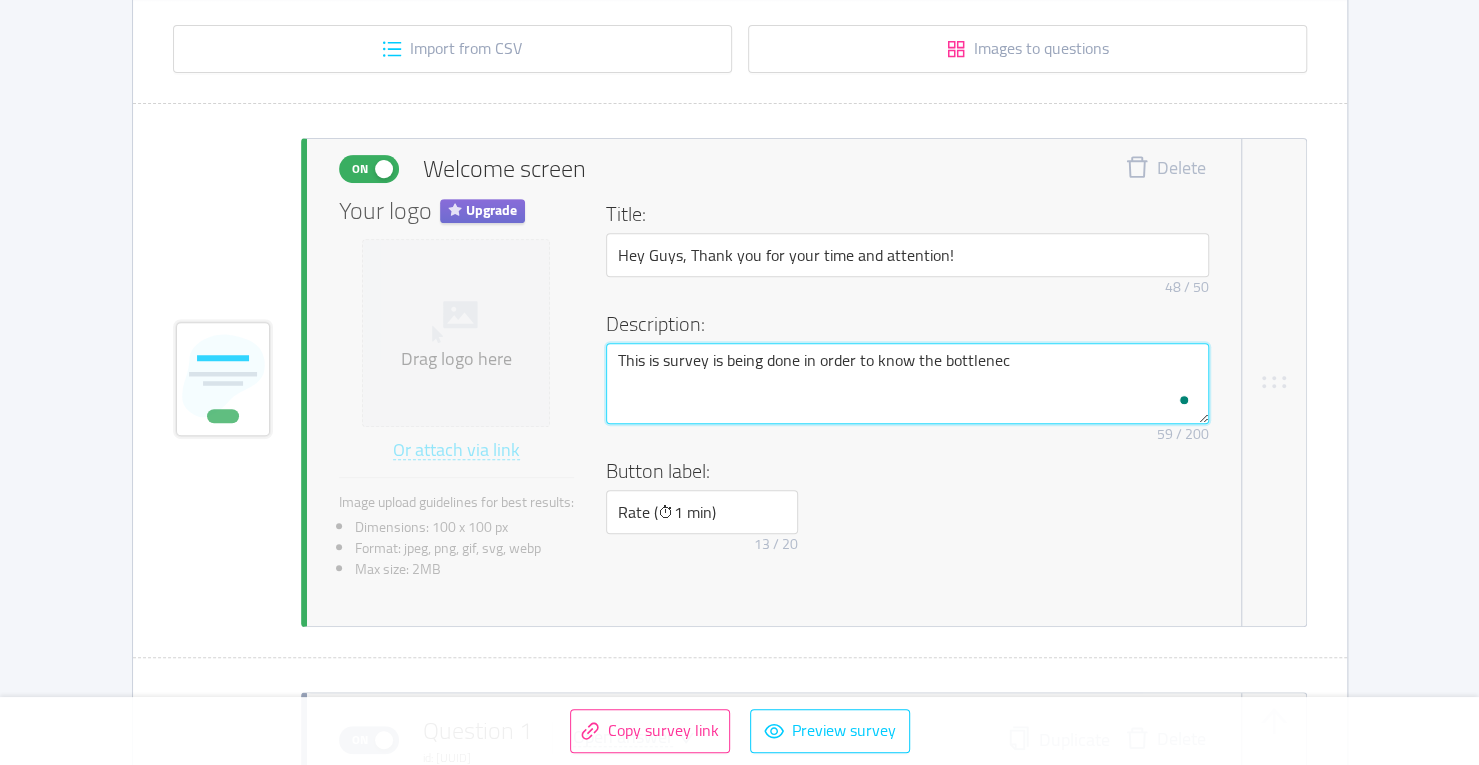 type 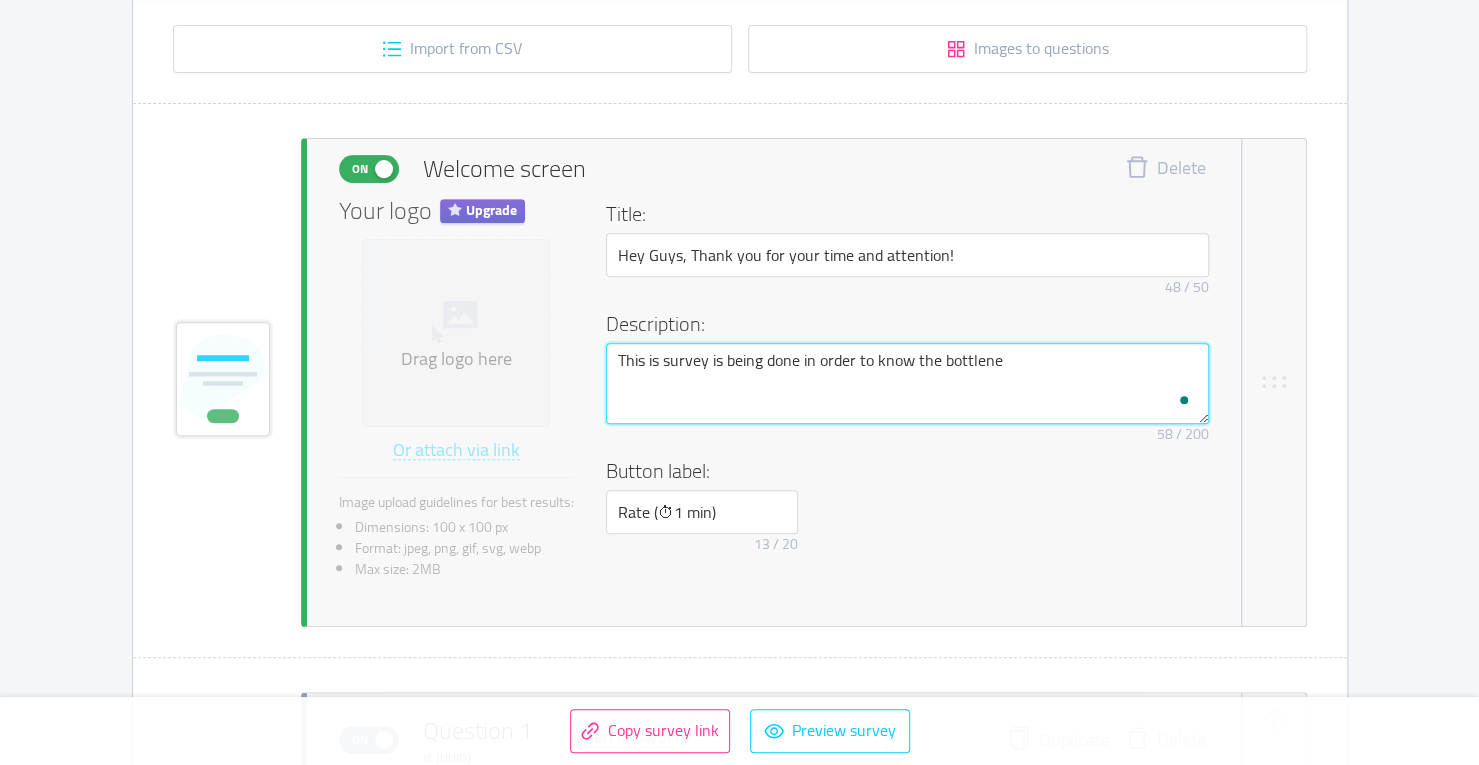 type 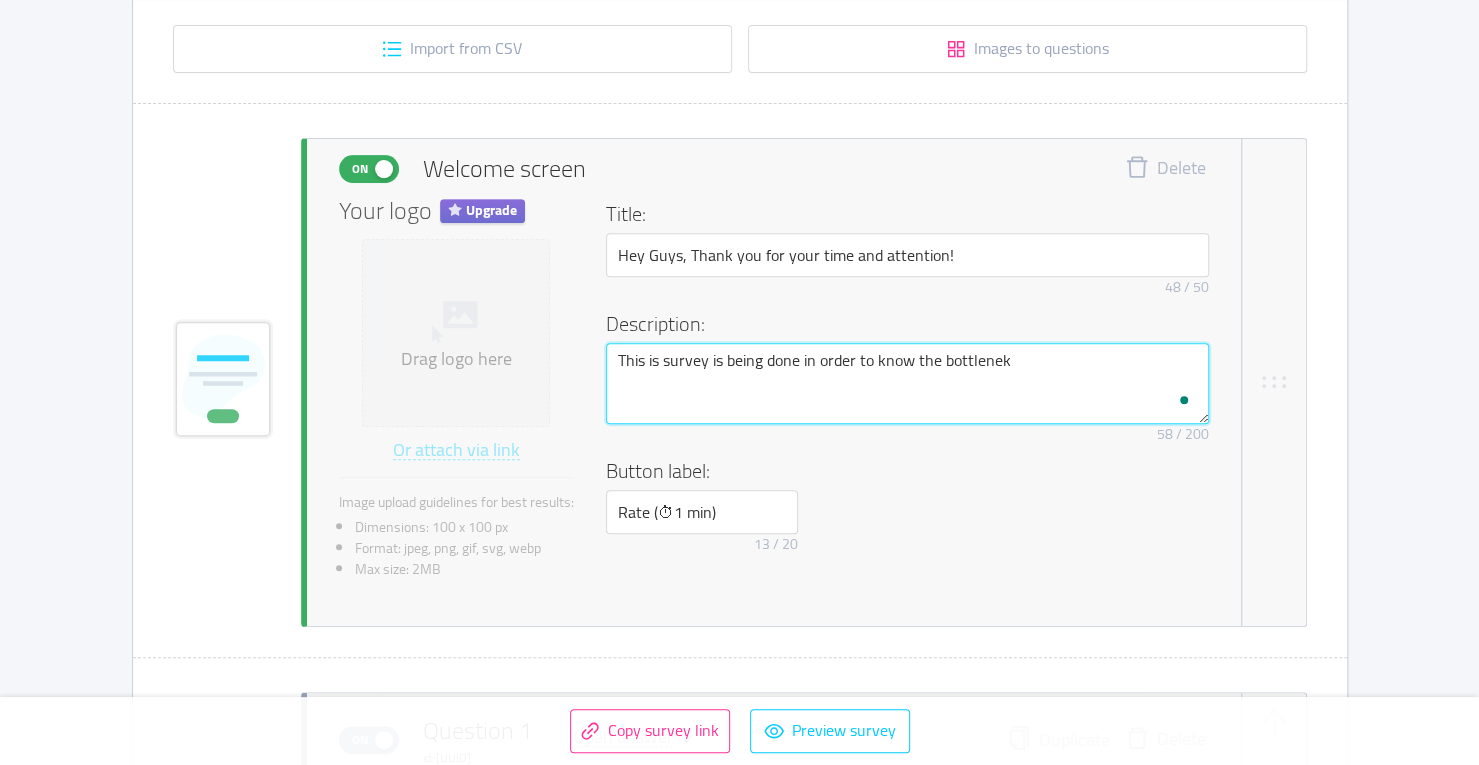 type 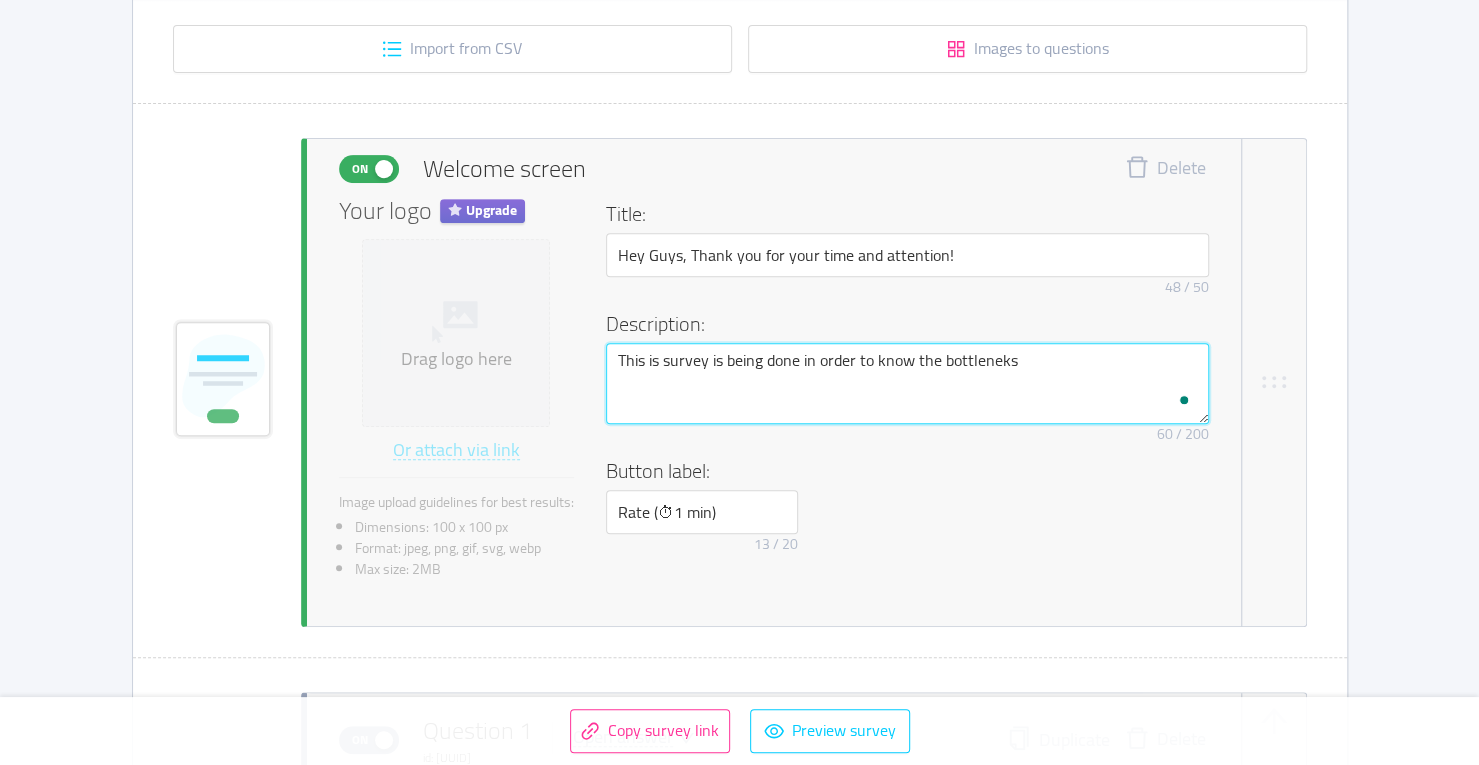 type 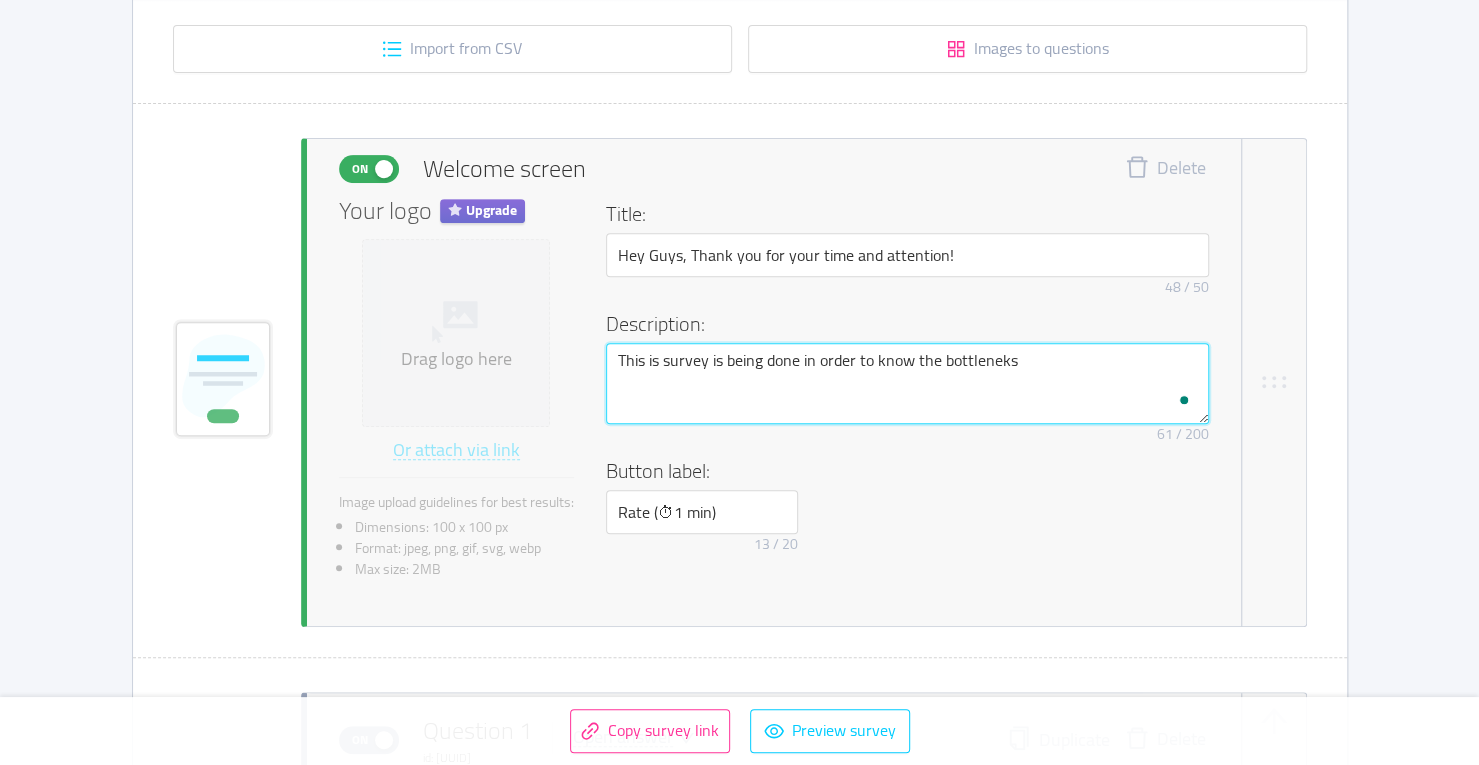 type 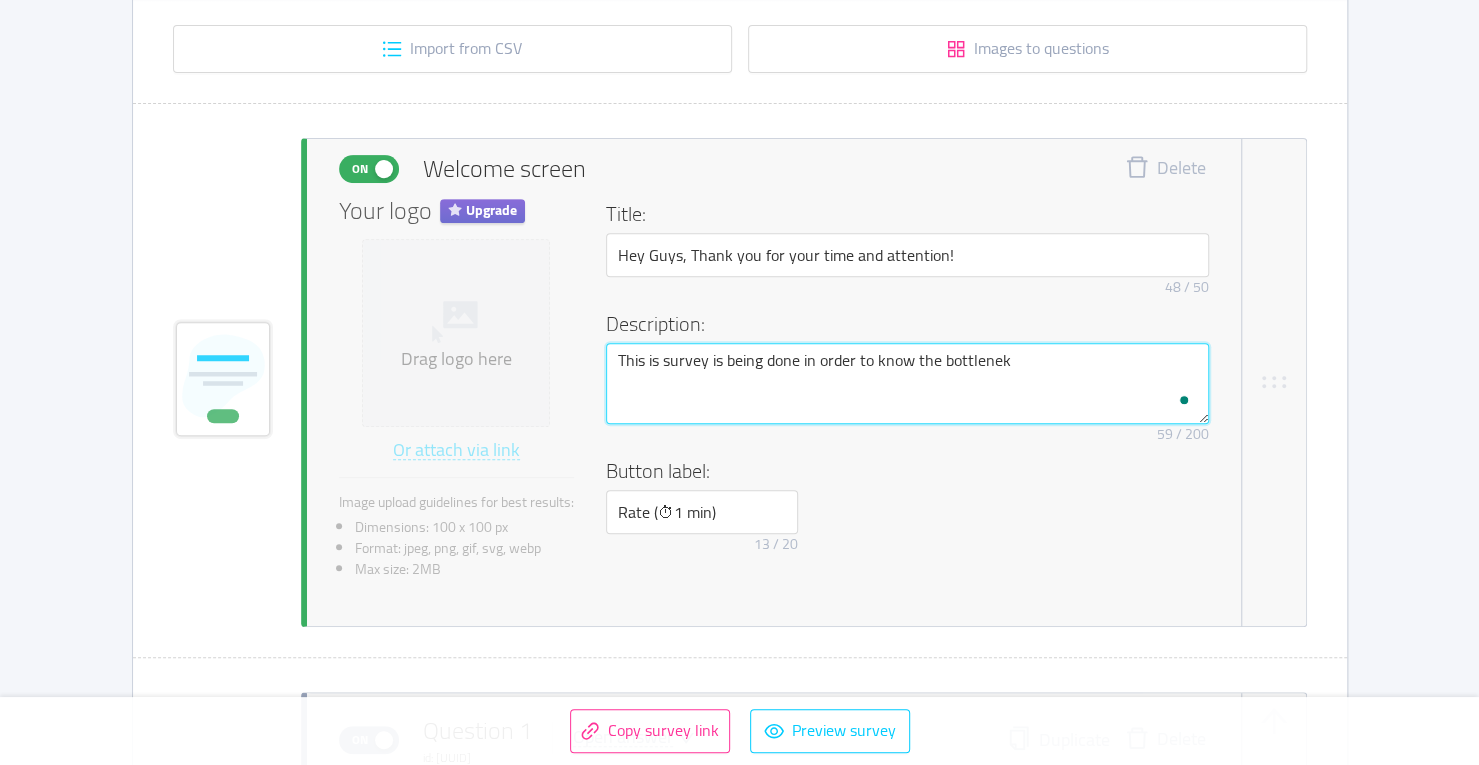 type 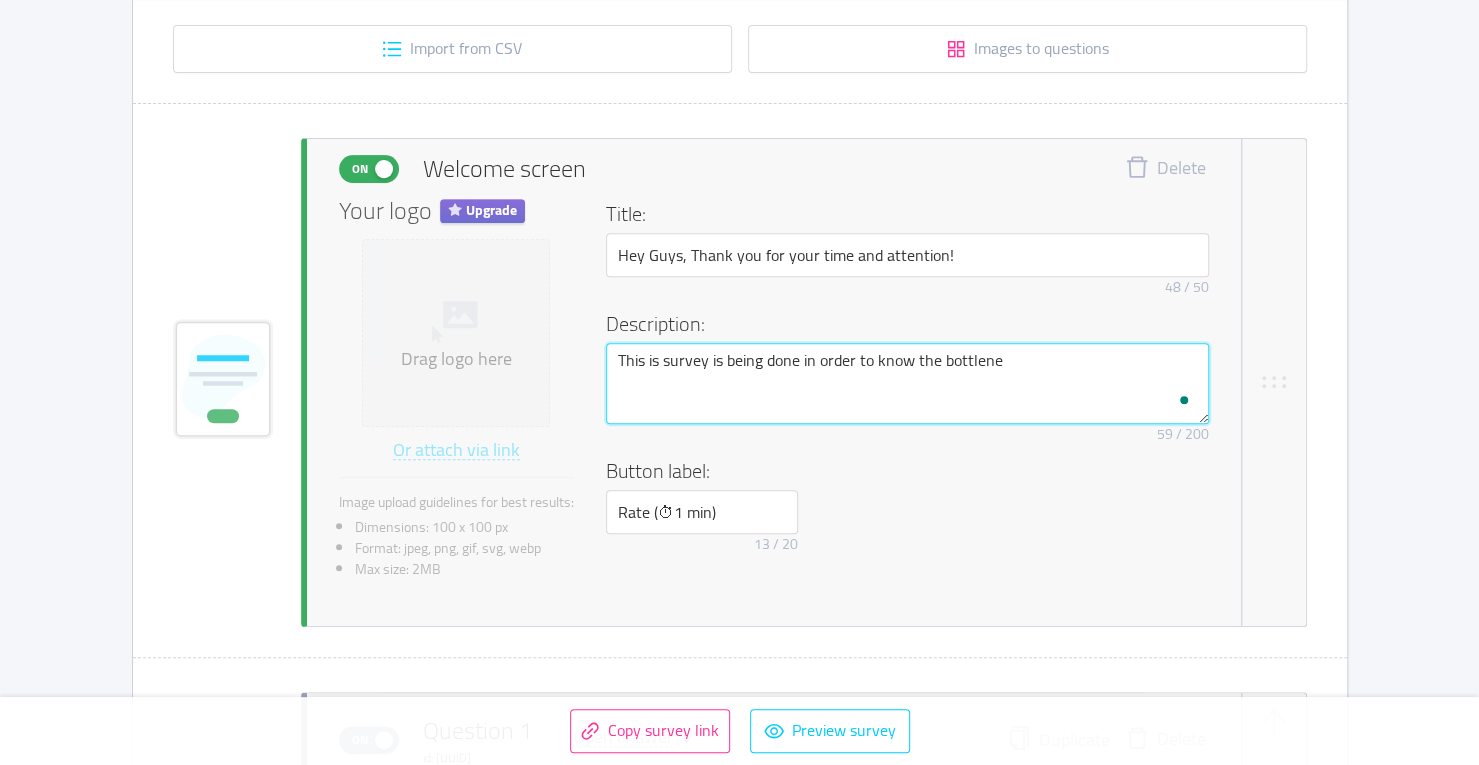 type on "This is survey is being done in order to know the bottlenec" 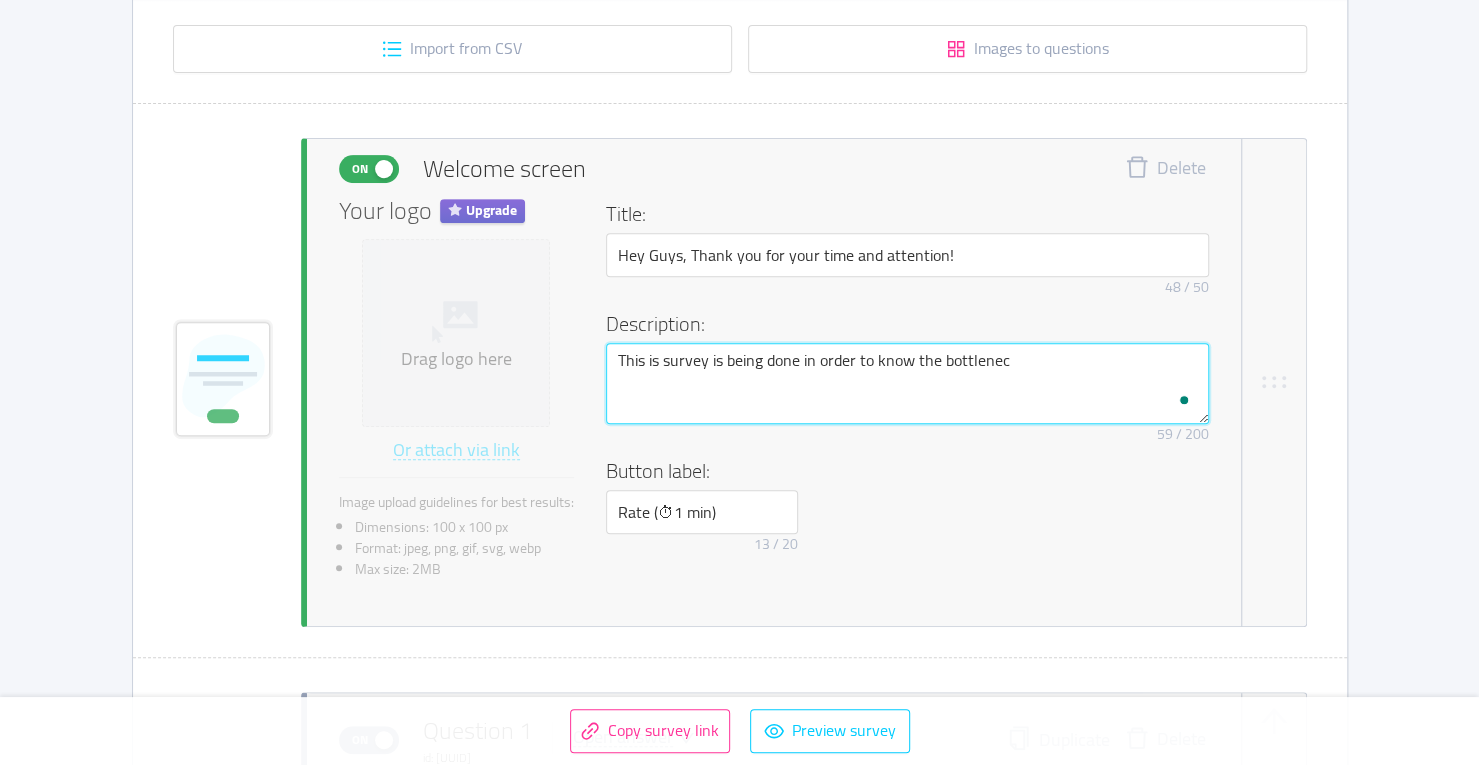 type 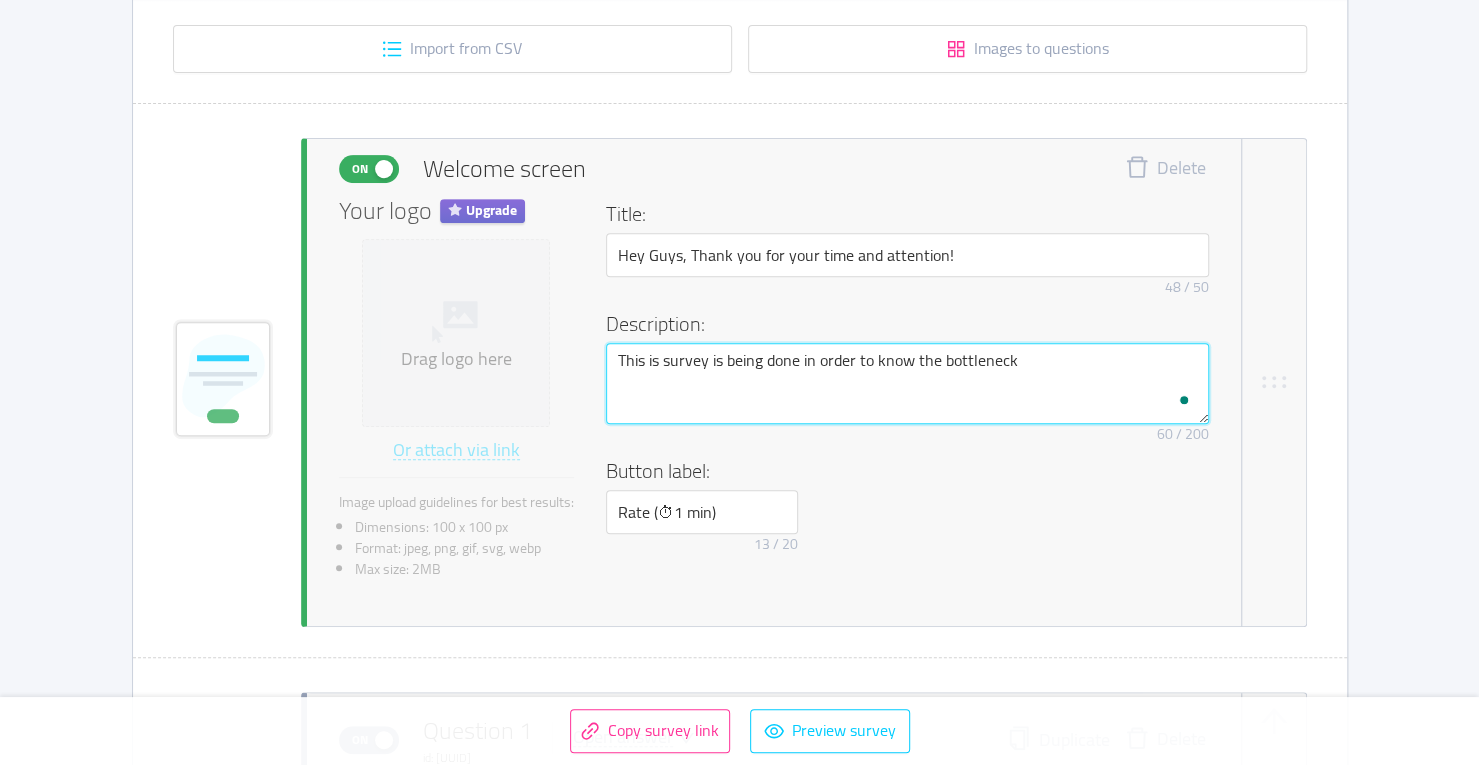 type 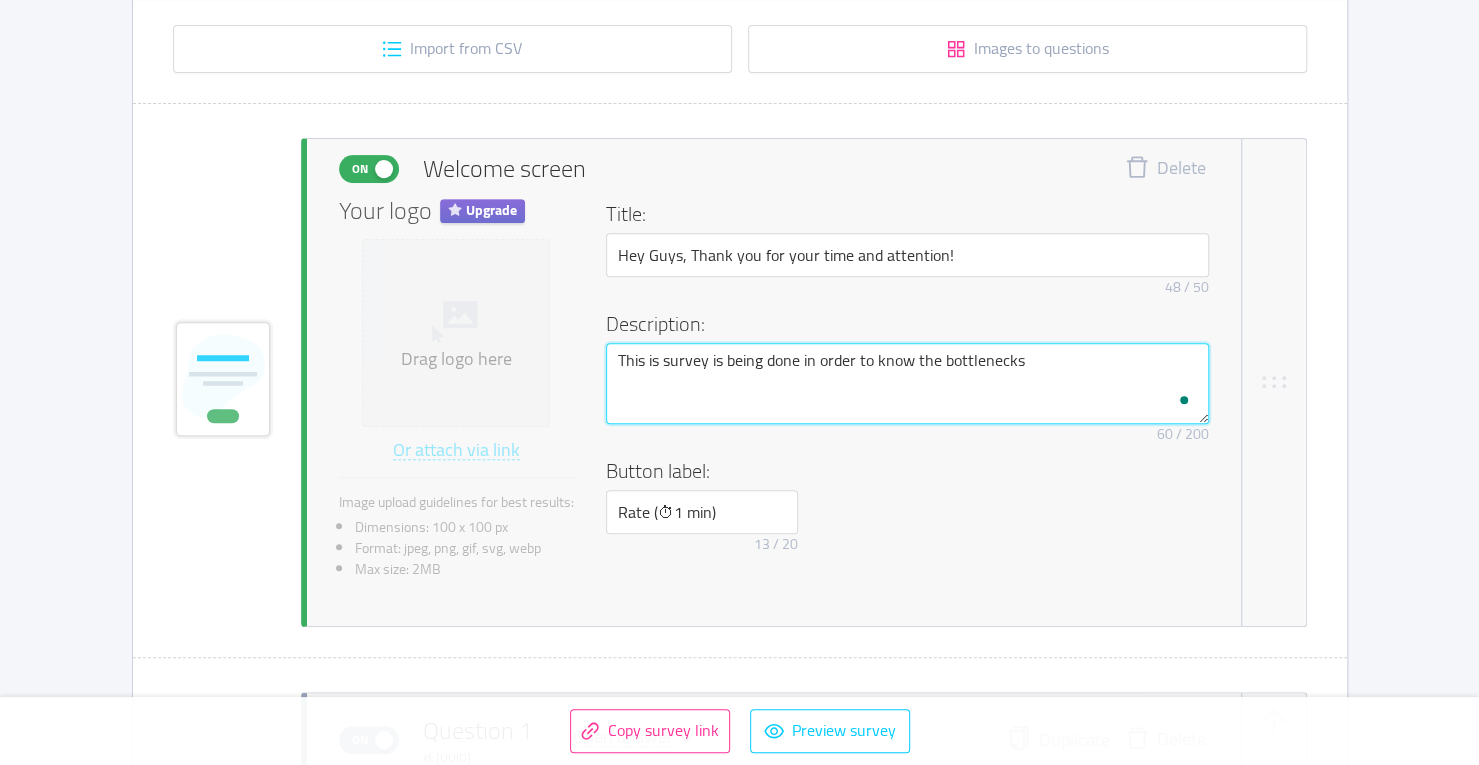type 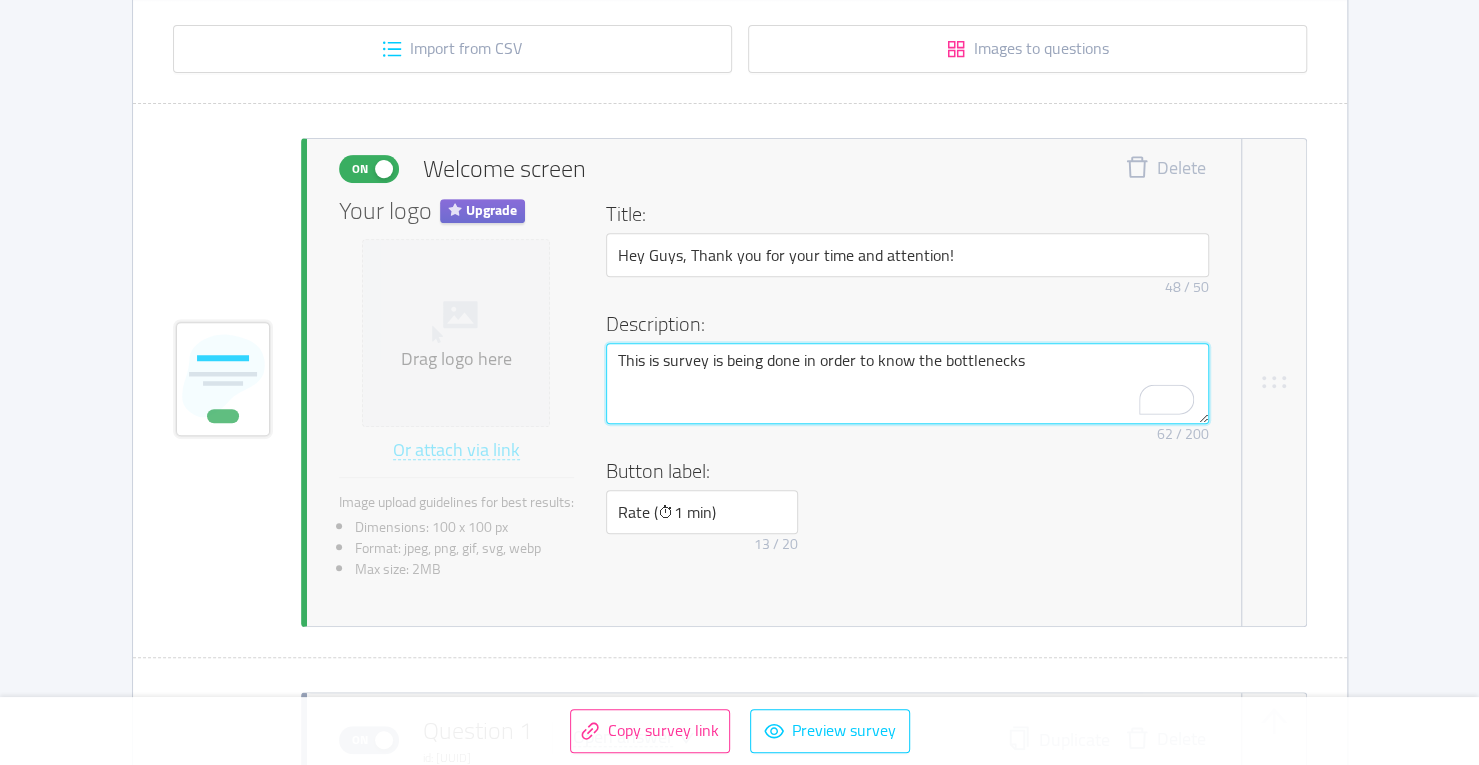 type 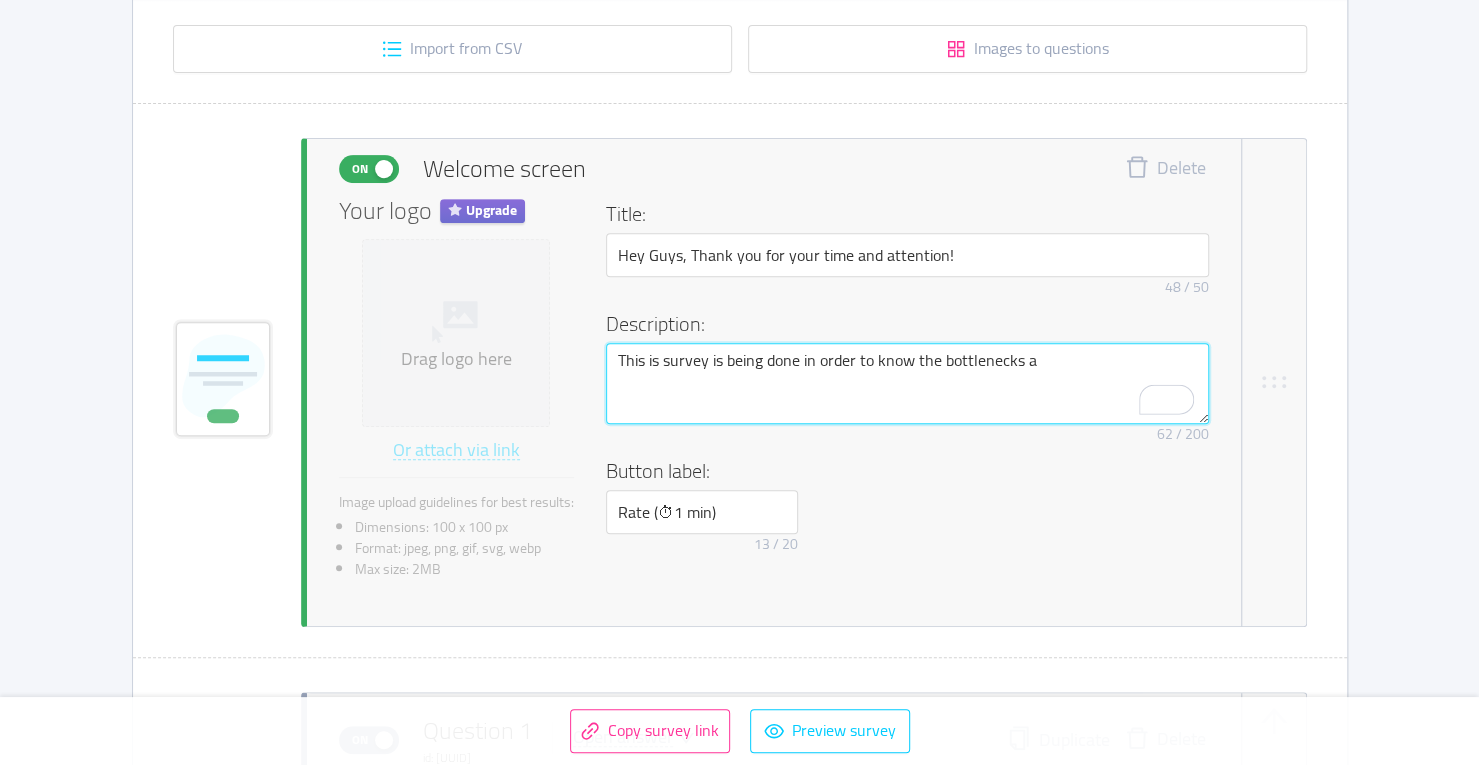 type 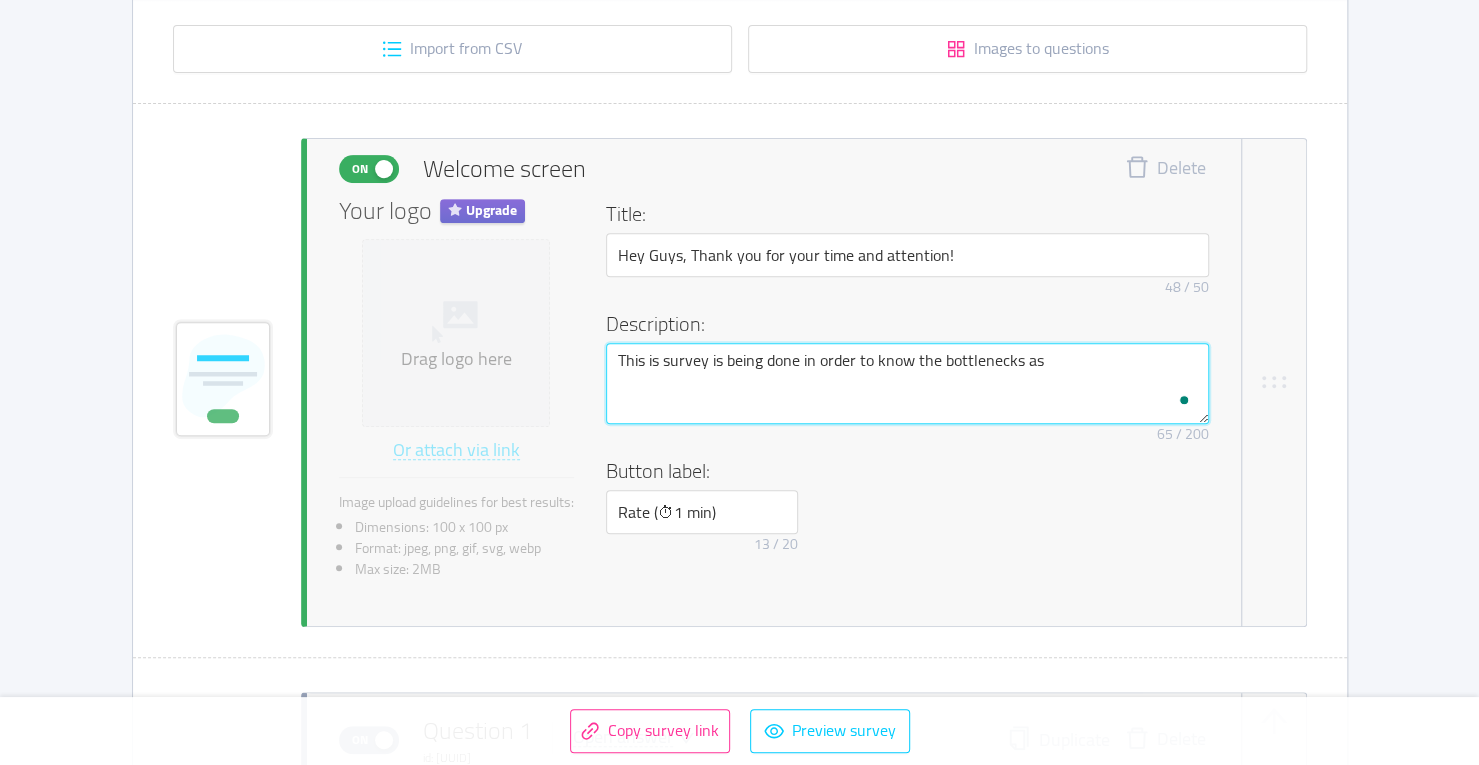 type 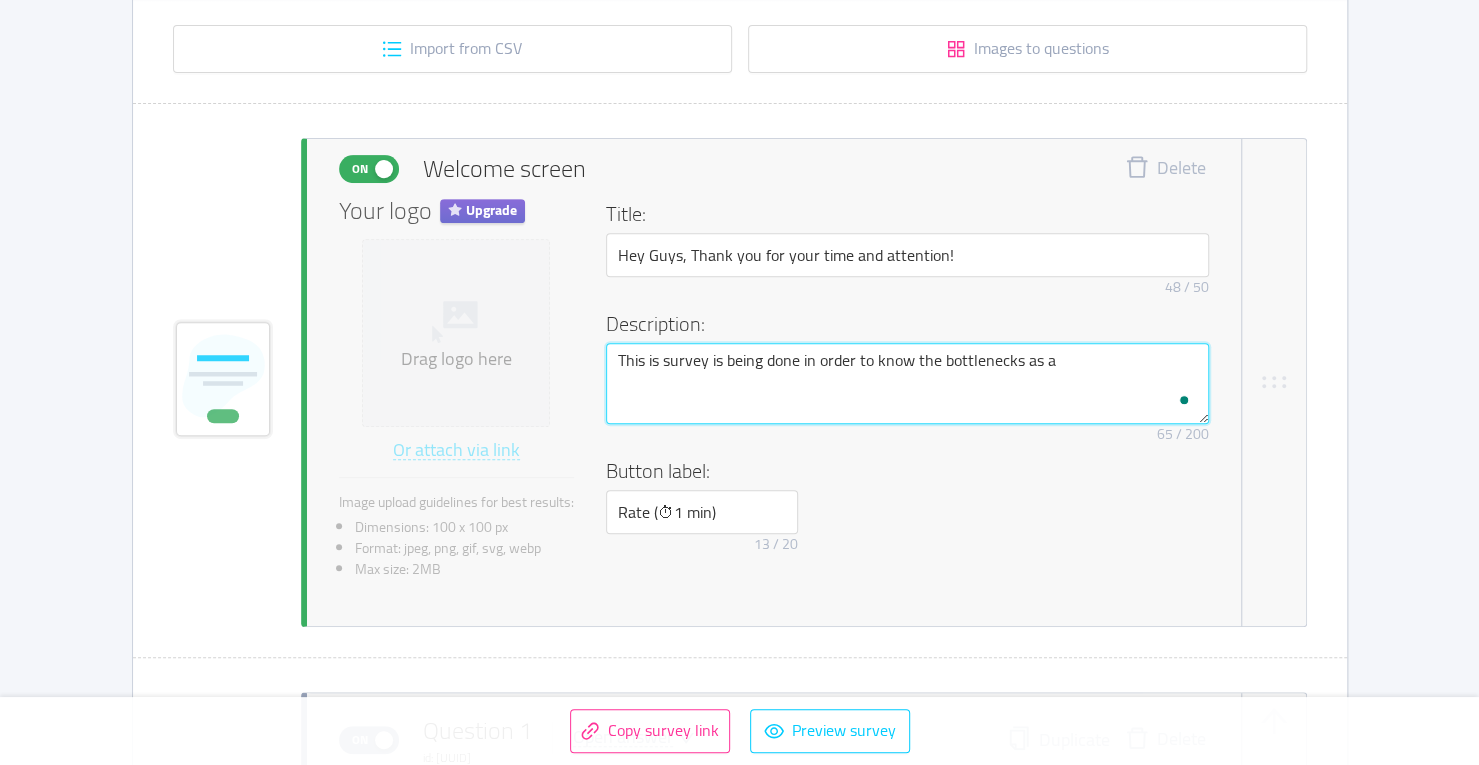 type 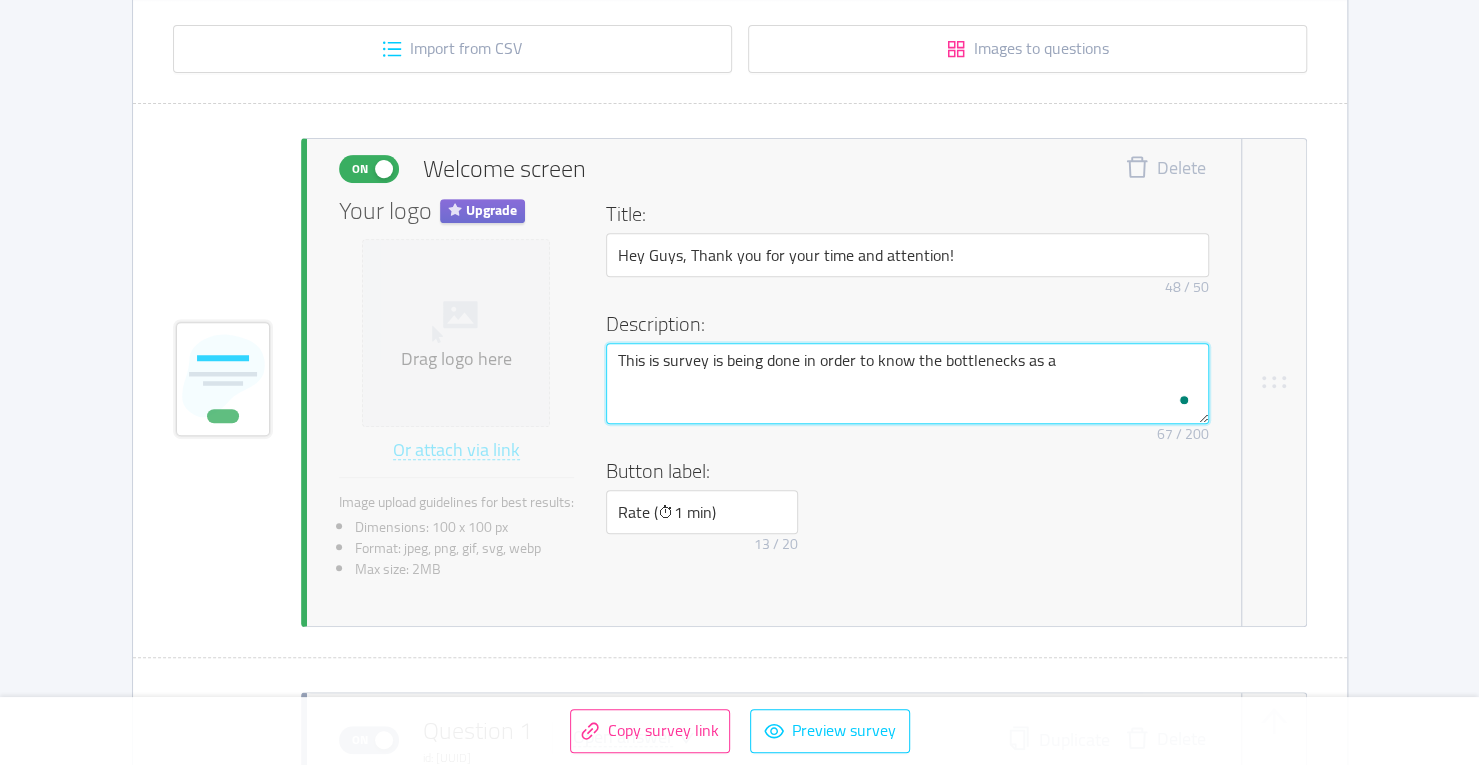 type 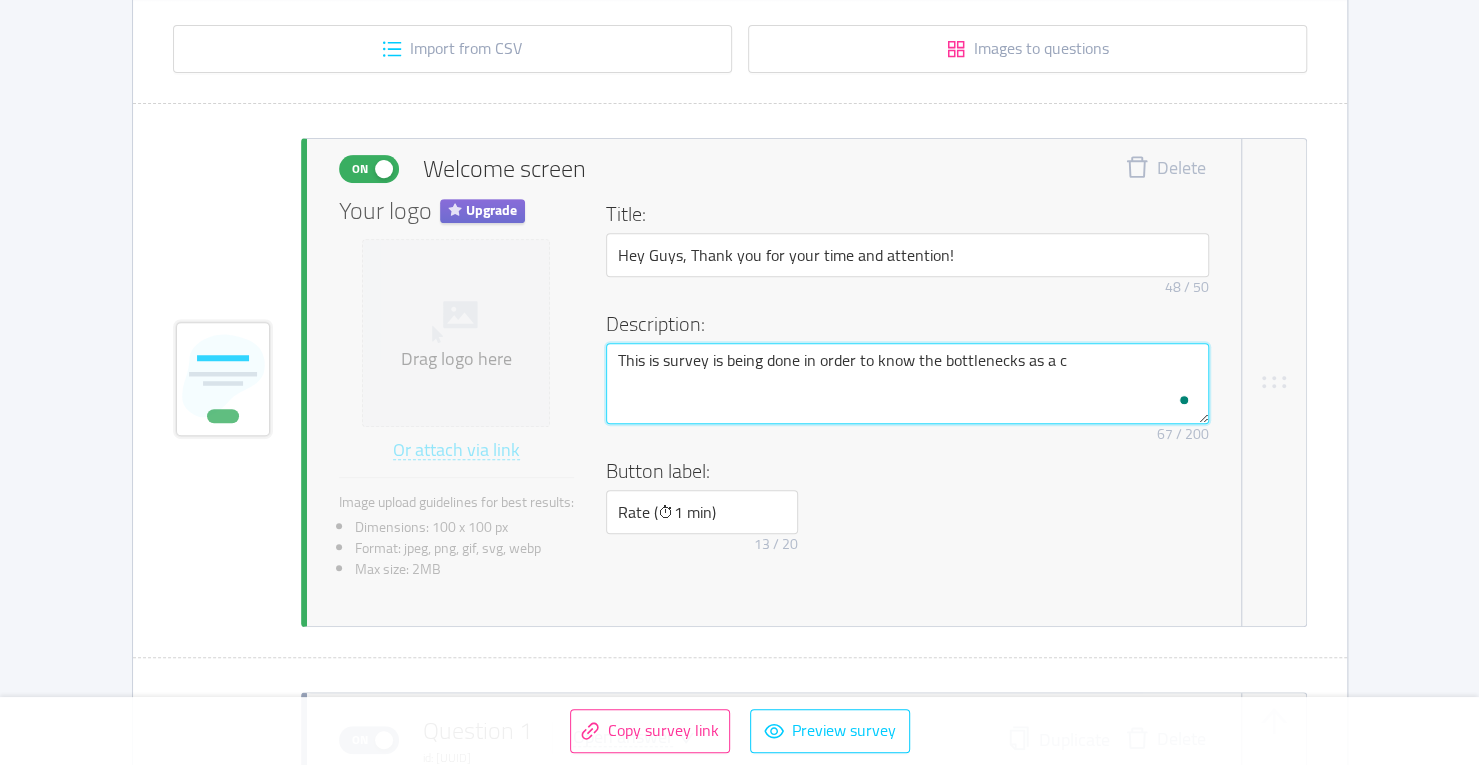 type 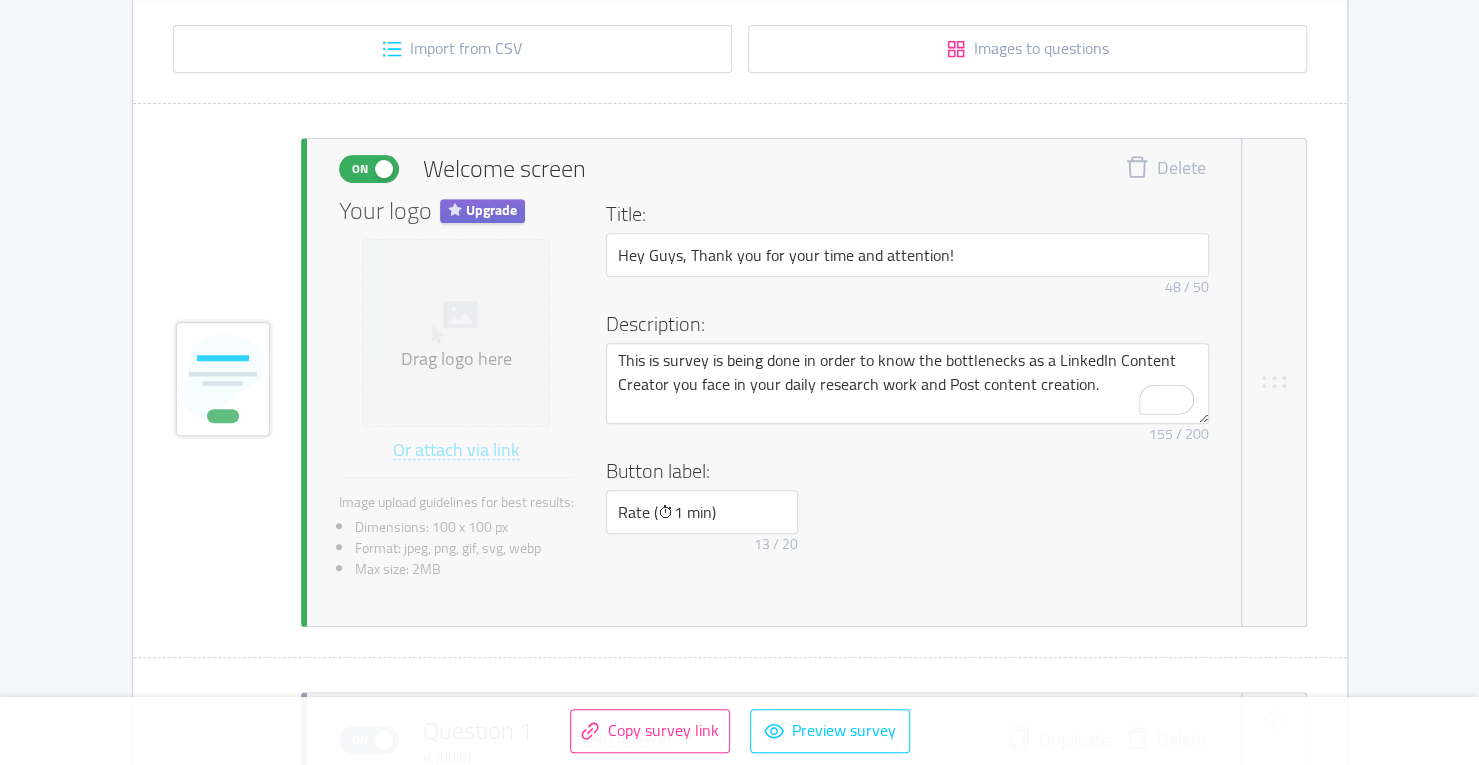 click on "Button label: Rate (⏱1 min)  13 / 20" at bounding box center (907, 509) 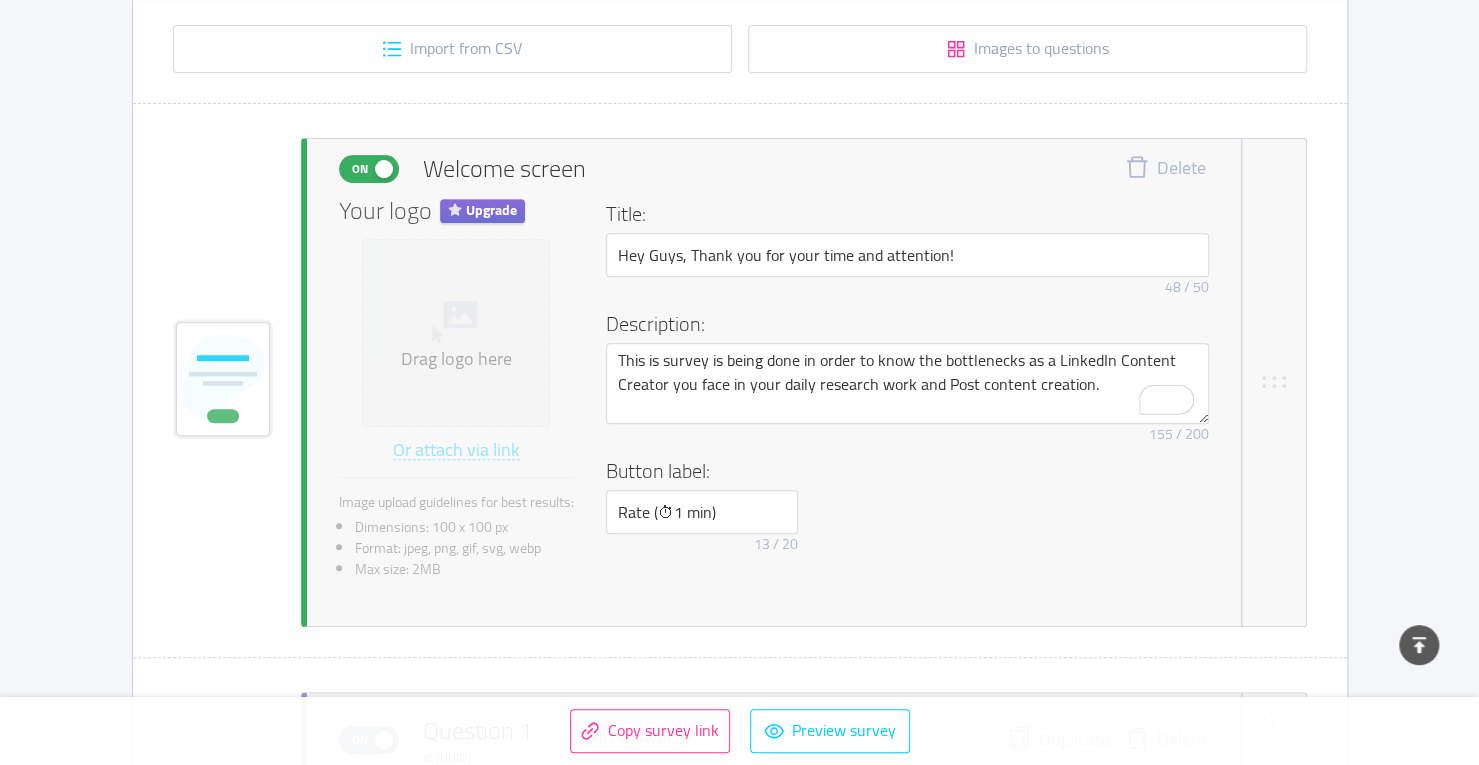 scroll, scrollTop: 938, scrollLeft: 0, axis: vertical 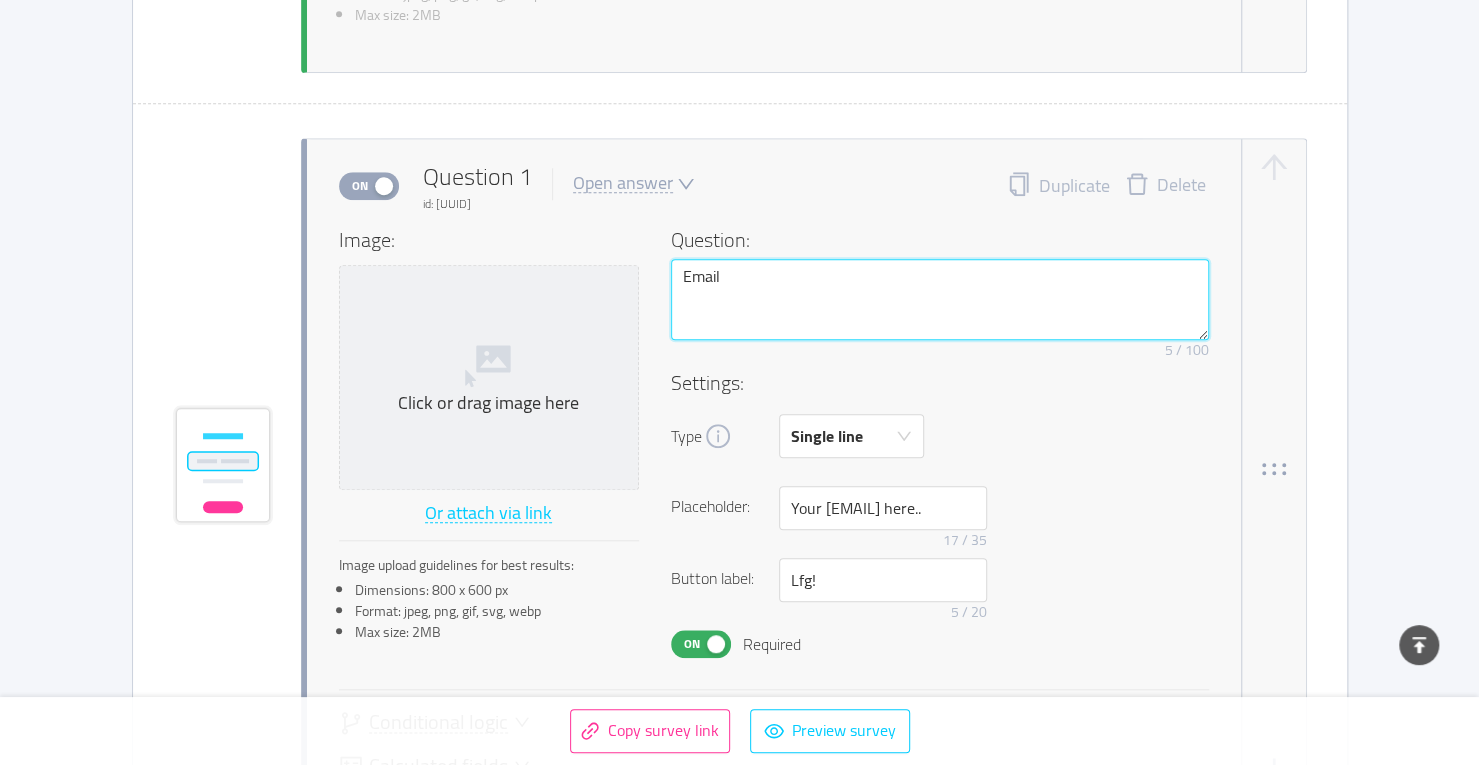 click on "Email" at bounding box center (940, 299) 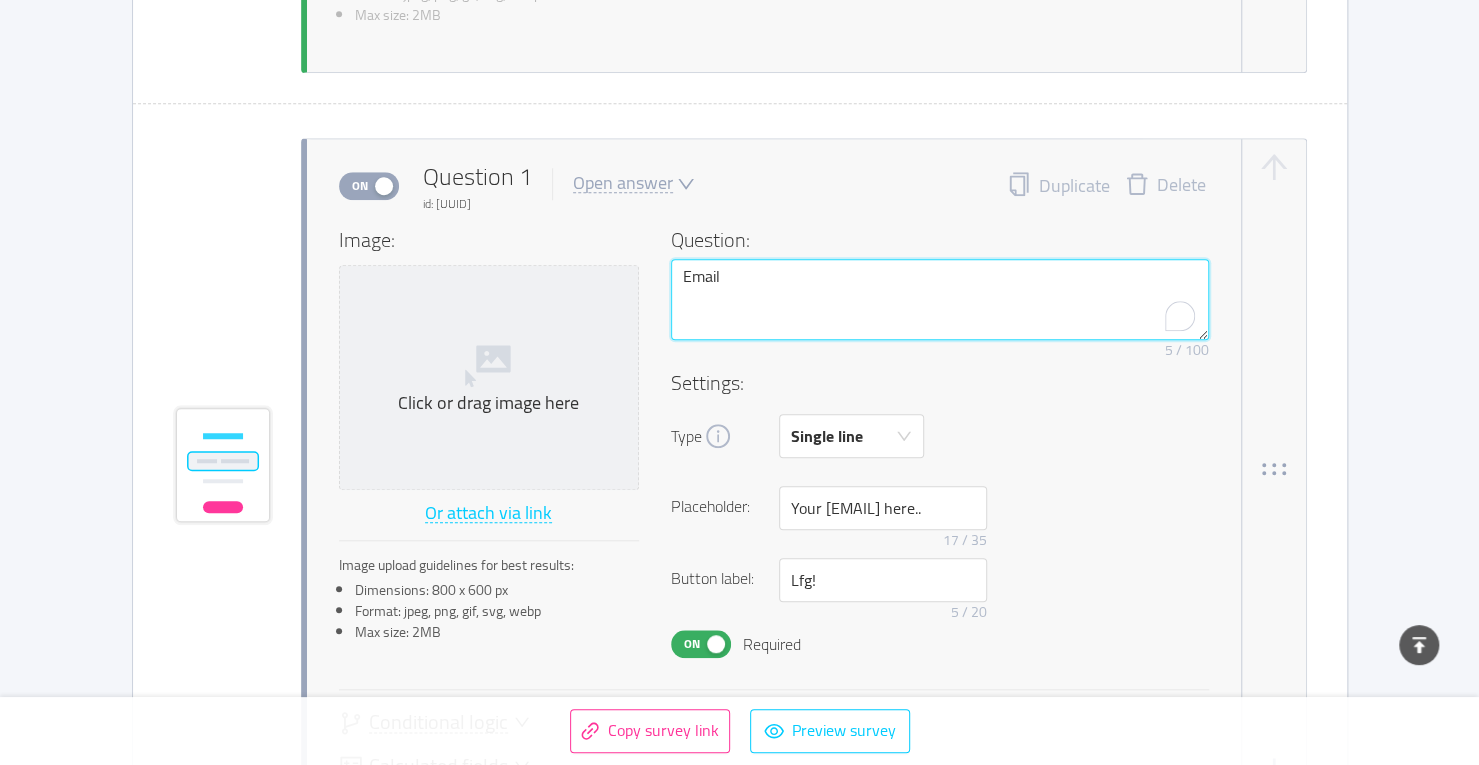 click on "Email" at bounding box center (940, 299) 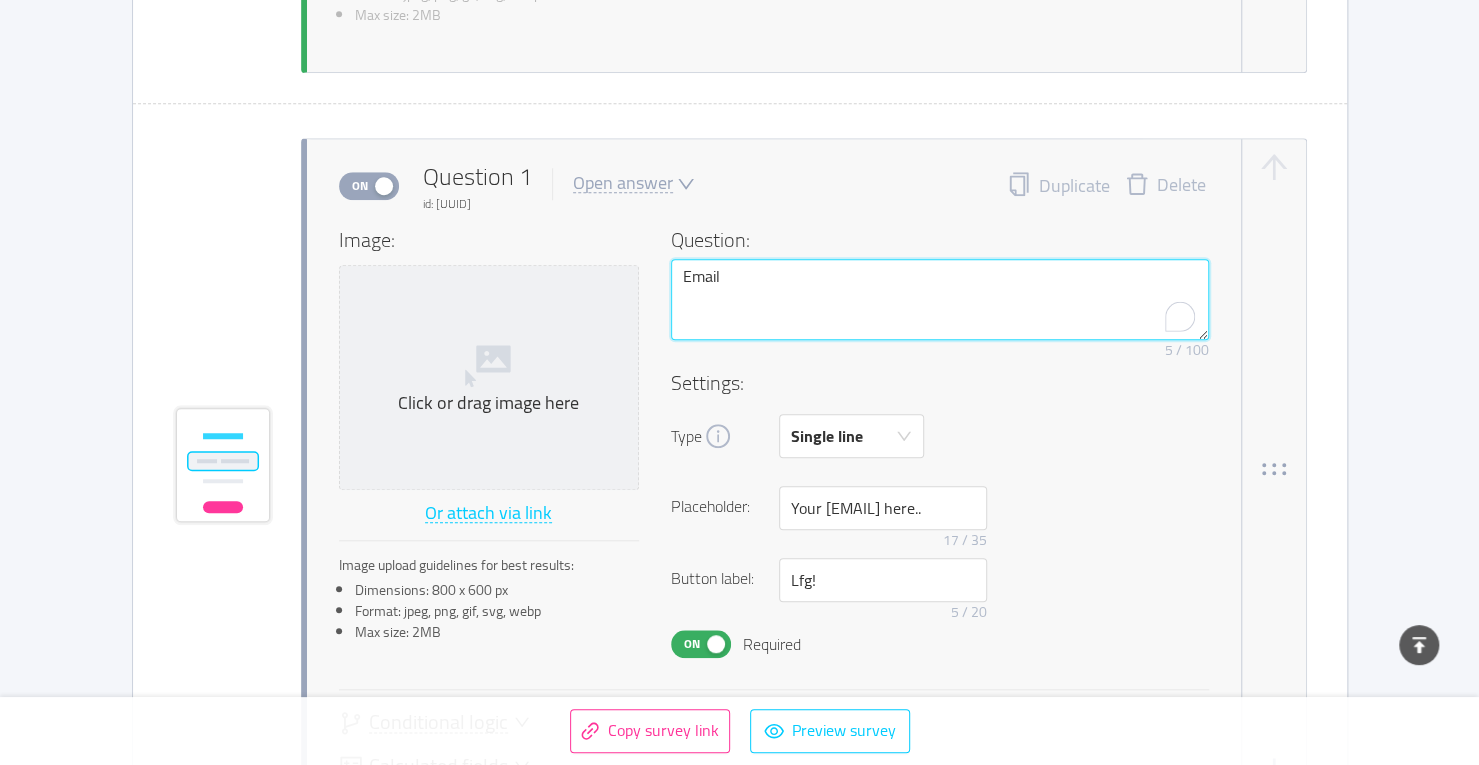 click on "Email" at bounding box center (940, 299) 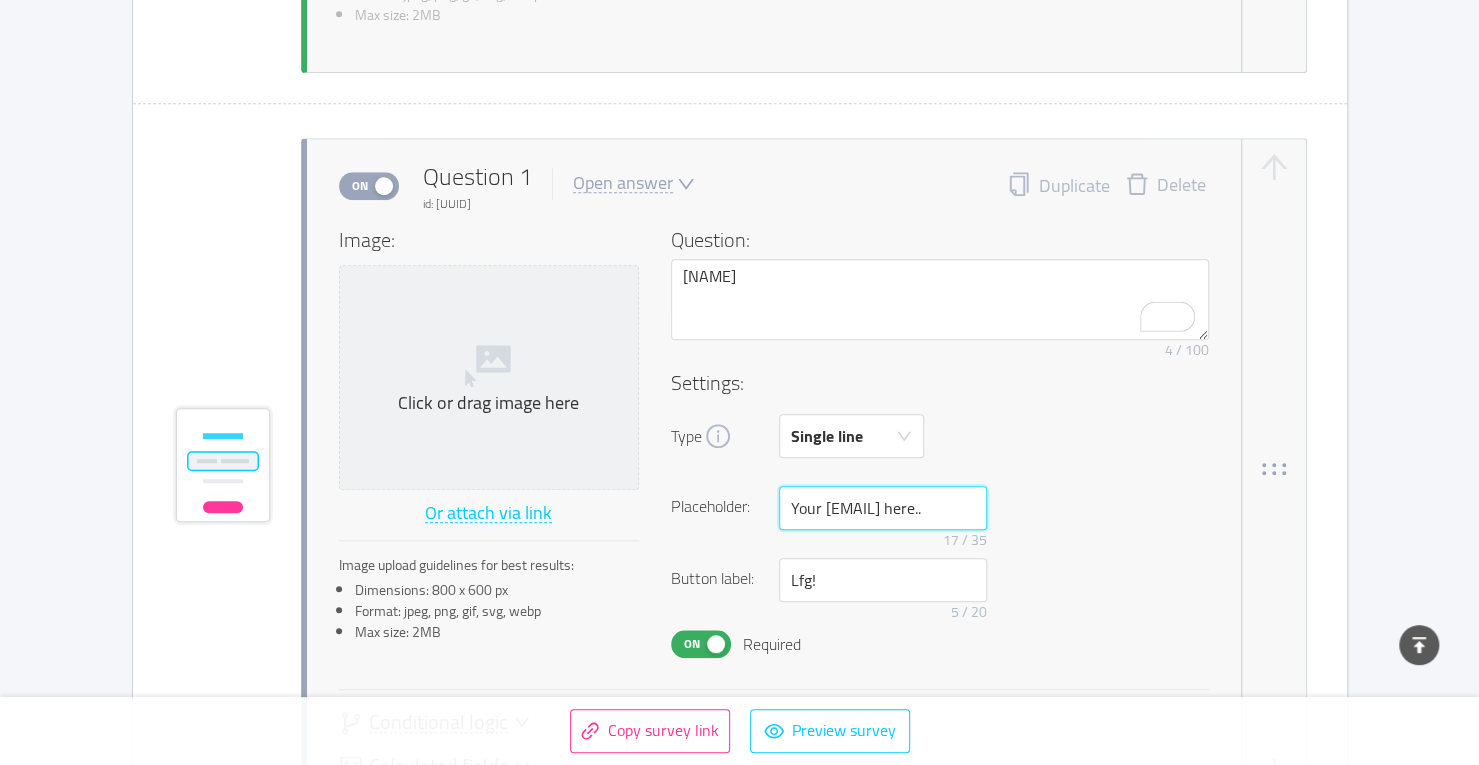 click on "Your [EMAIL] here.." at bounding box center (883, 508) 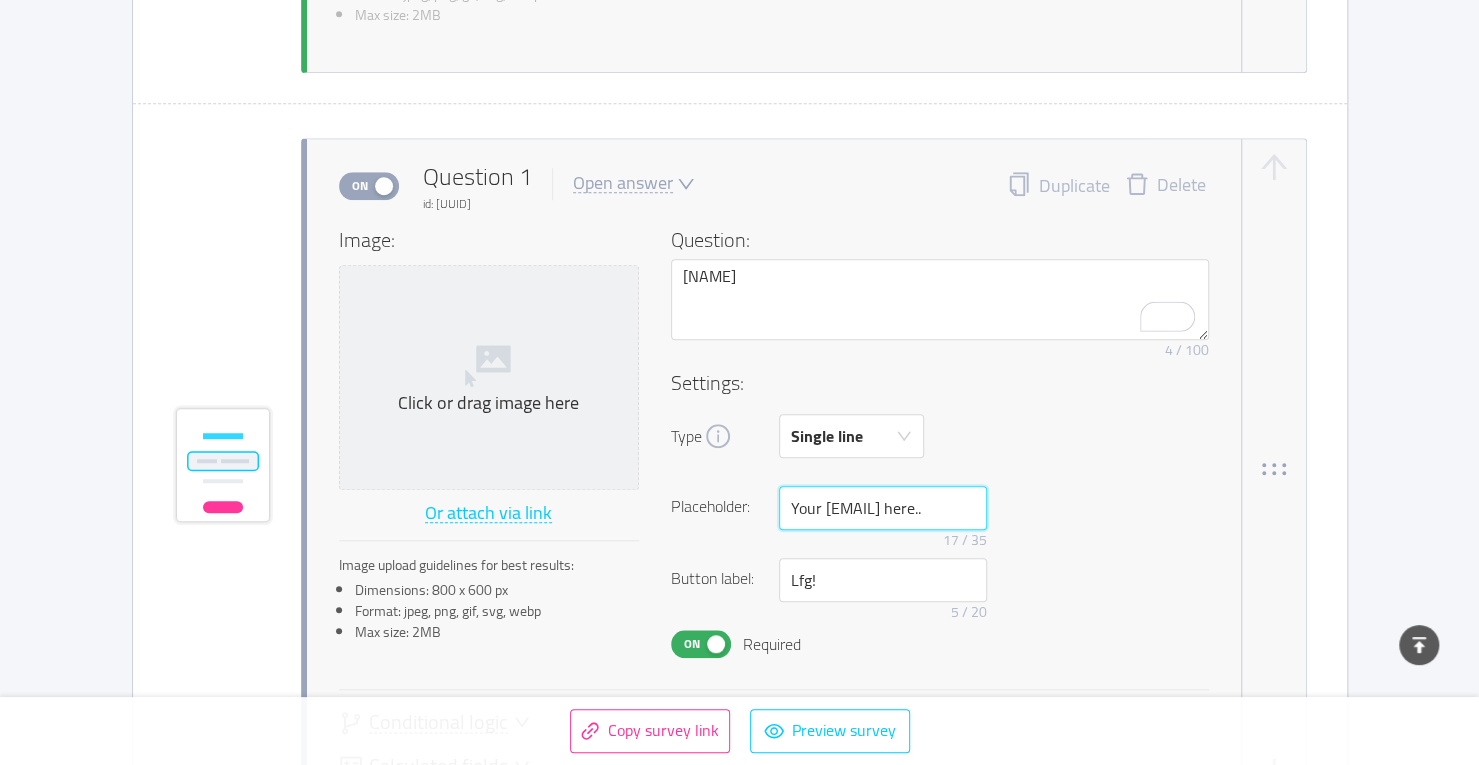 click on "Your [EMAIL] here.." at bounding box center (883, 508) 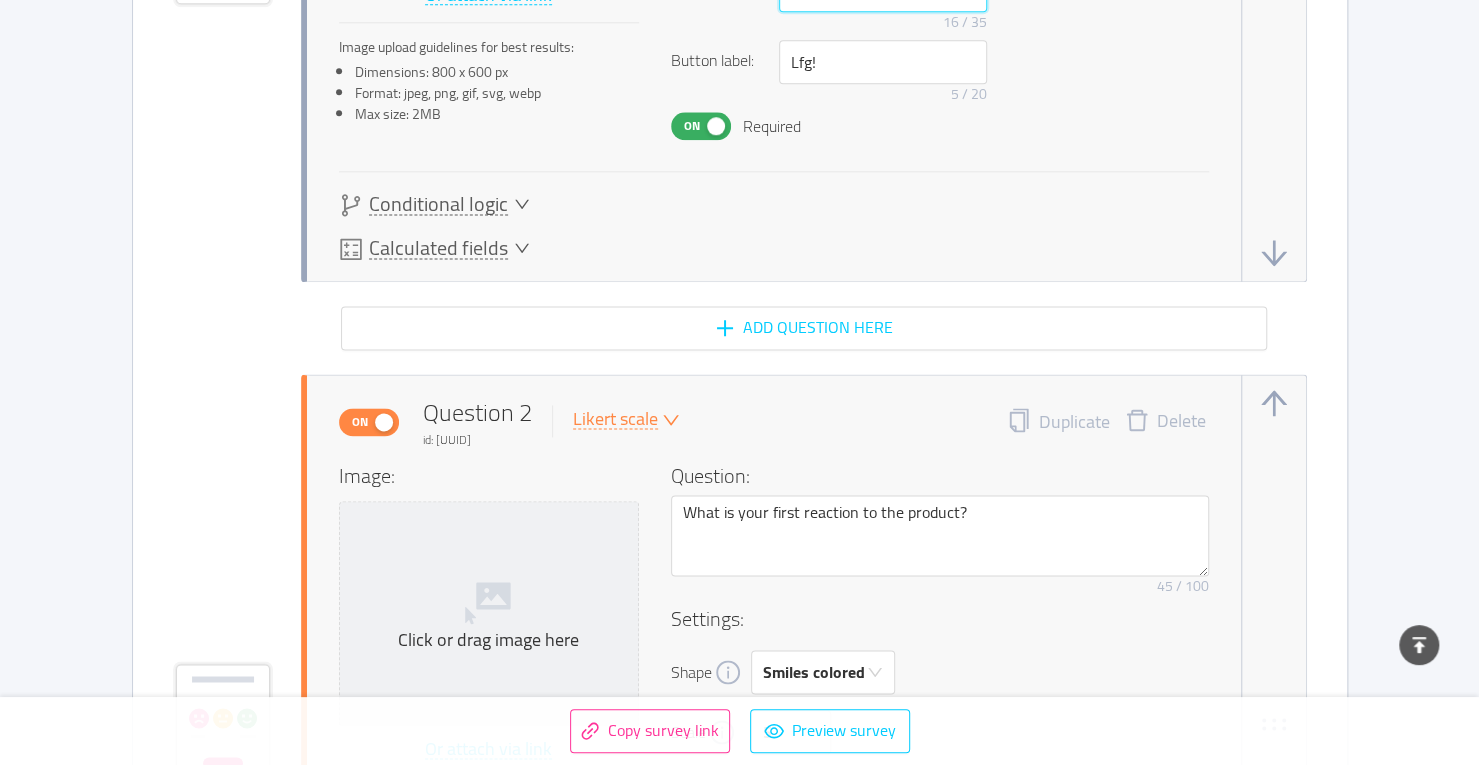 scroll, scrollTop: 1698, scrollLeft: 0, axis: vertical 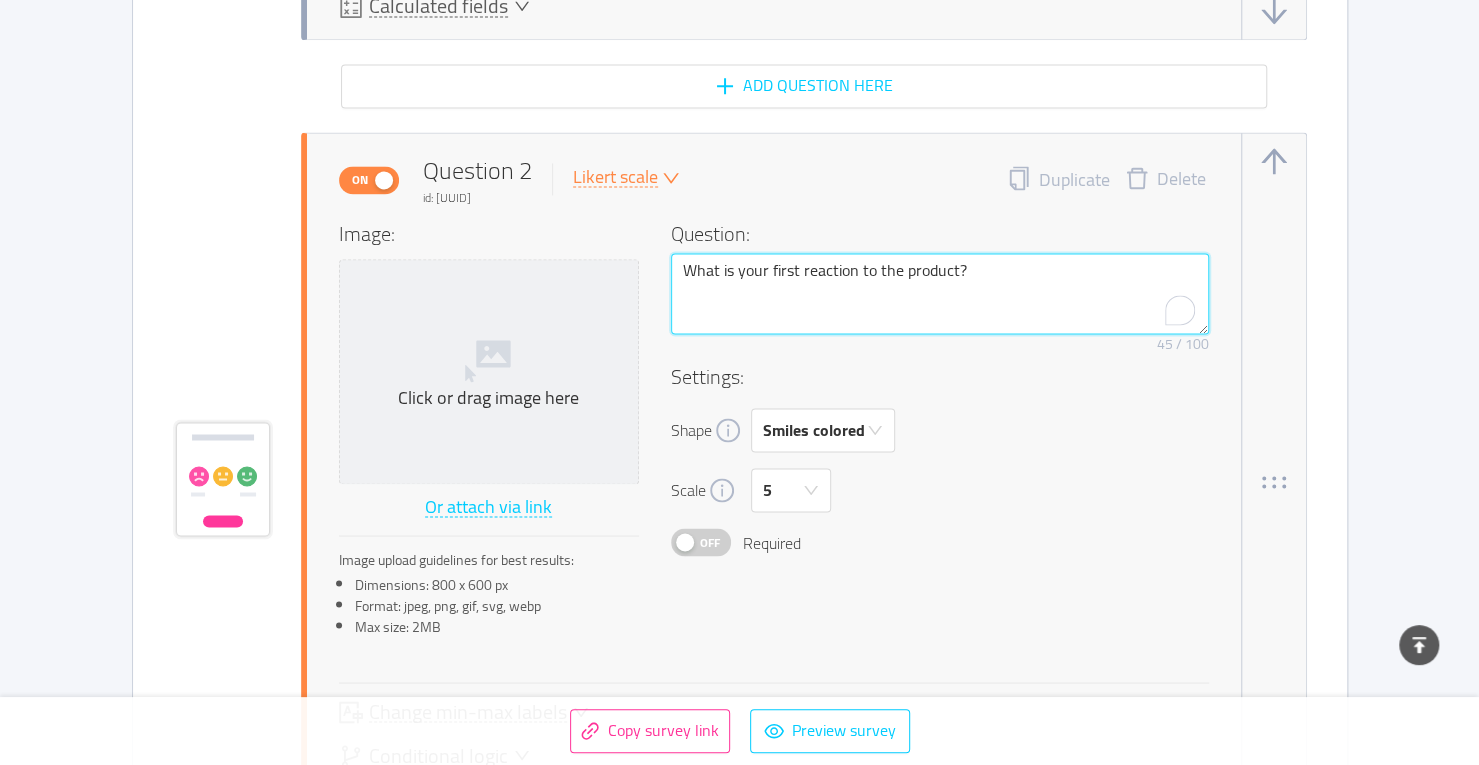 click on "What is your first reaction to the product?" at bounding box center [940, 293] 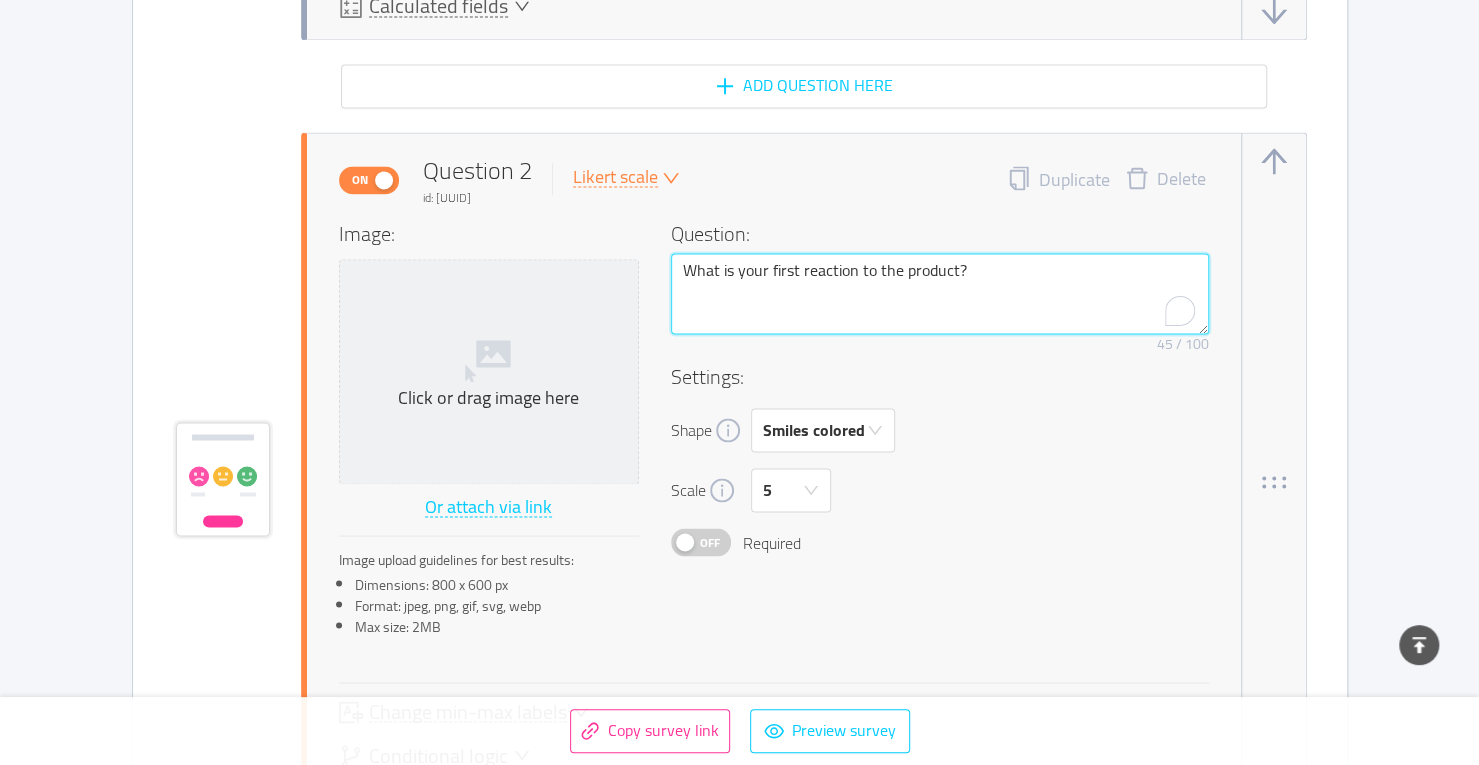 click on "What is your first reaction to the product?" at bounding box center [940, 293] 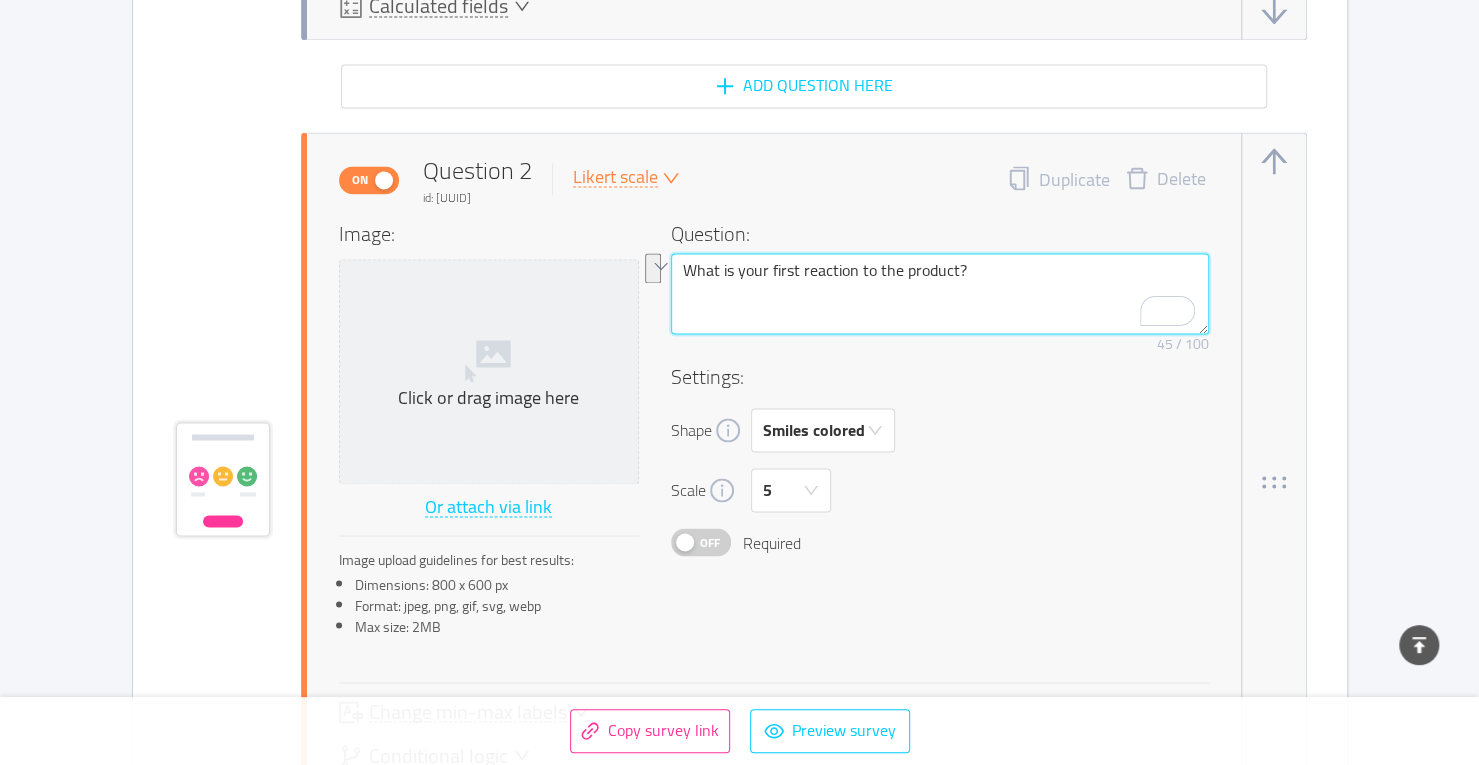 drag, startPoint x: 1011, startPoint y: 263, endPoint x: 776, endPoint y: 274, distance: 235.25731 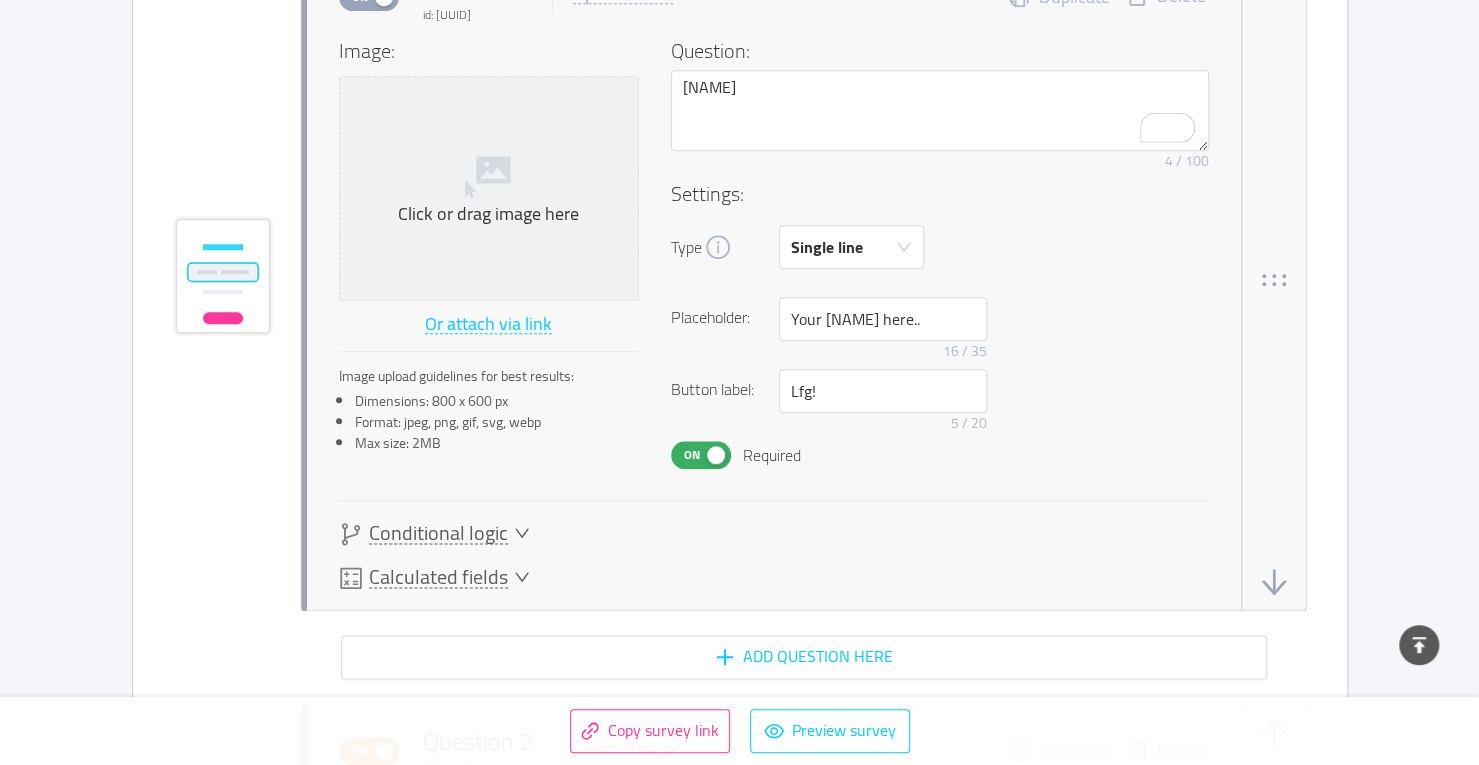 scroll, scrollTop: 1126, scrollLeft: 0, axis: vertical 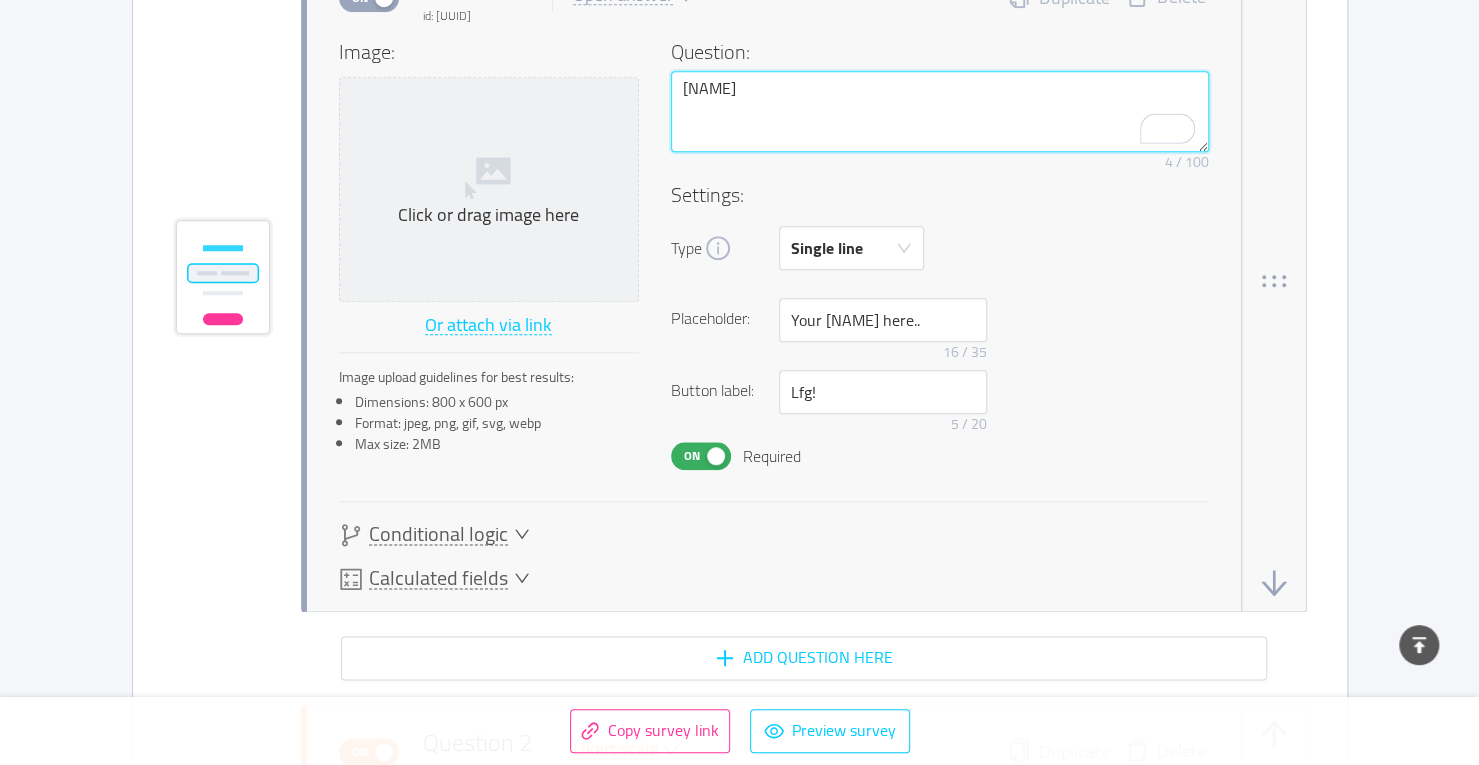click on "[NAME]" at bounding box center [940, 111] 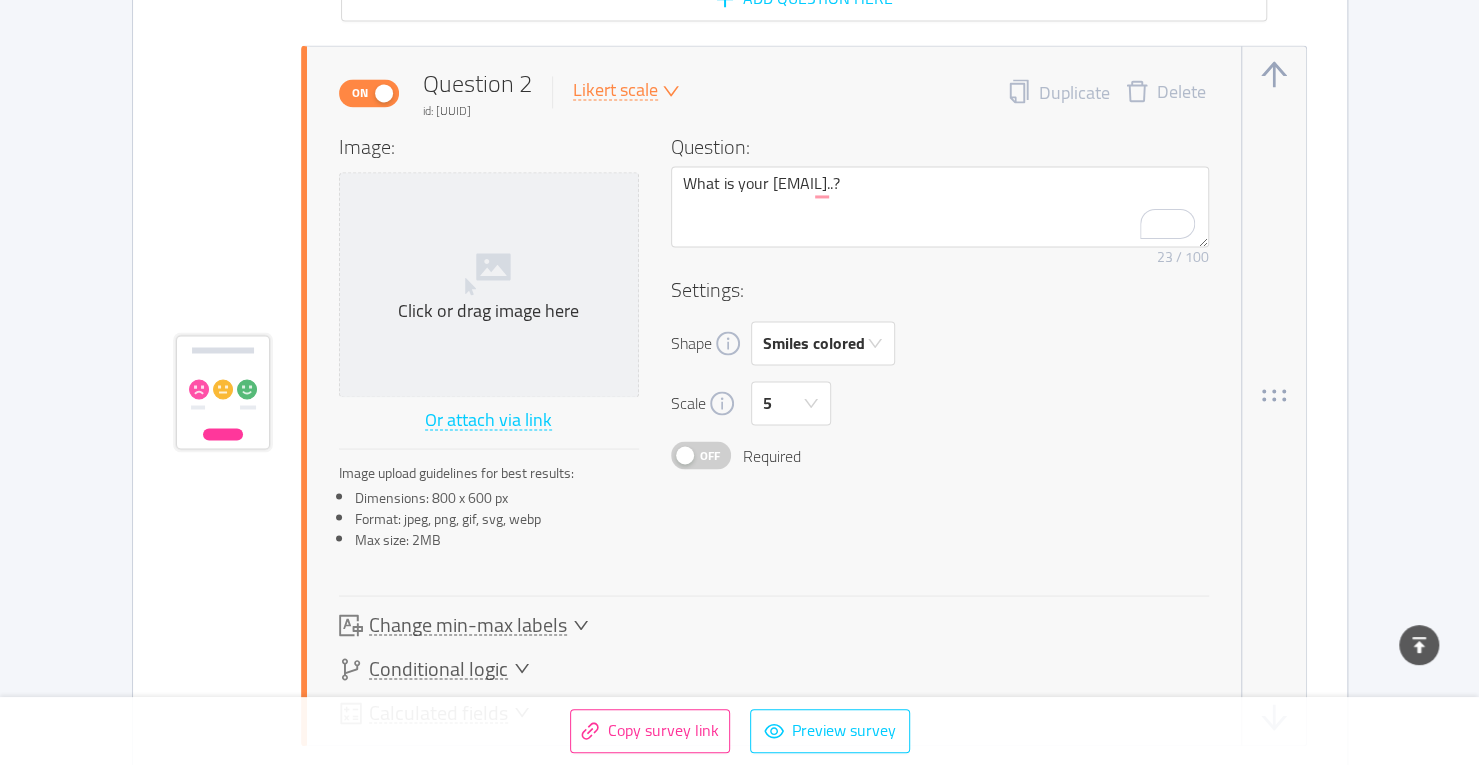 scroll, scrollTop: 1784, scrollLeft: 0, axis: vertical 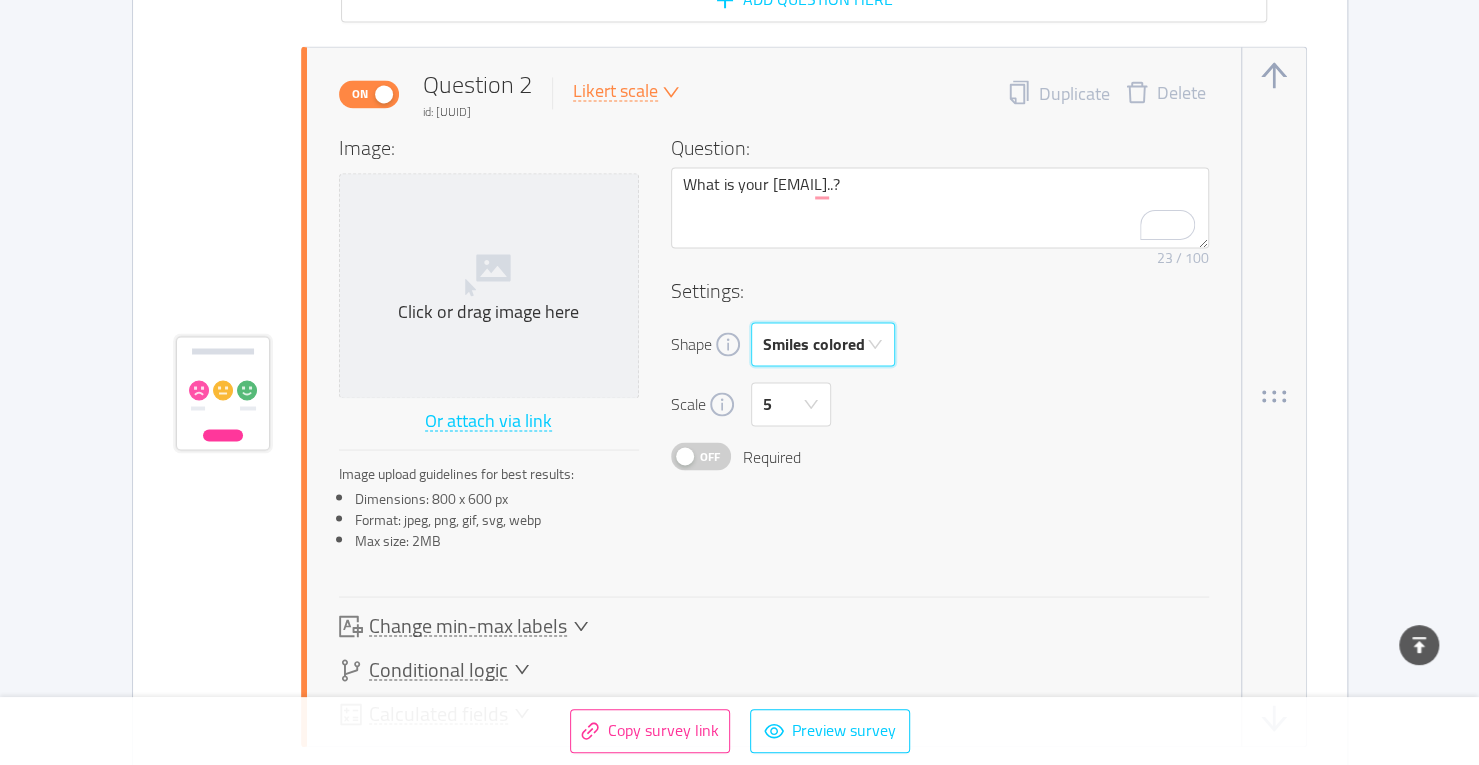 click on "Smiles colored" at bounding box center [814, 344] 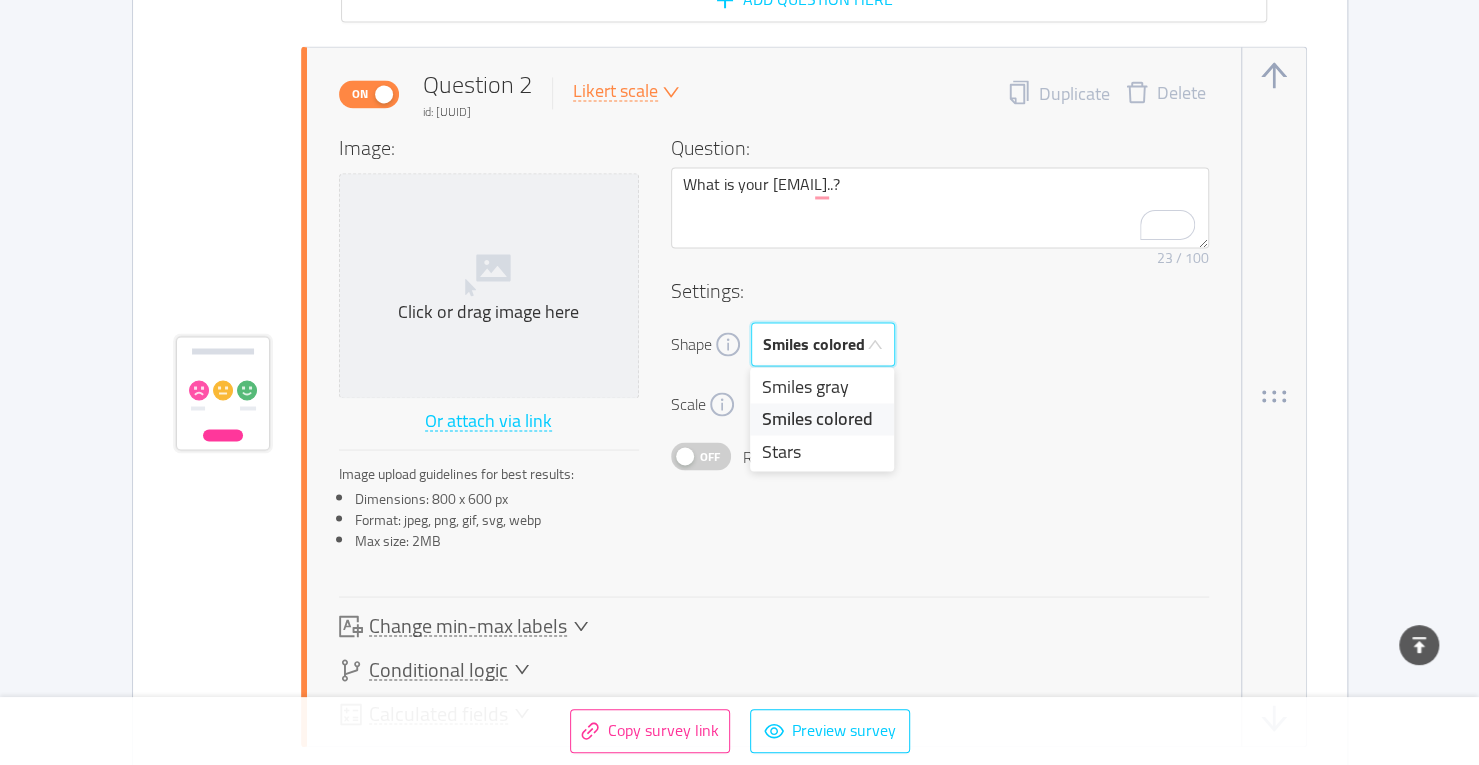 click on "Off Required" at bounding box center [940, 456] 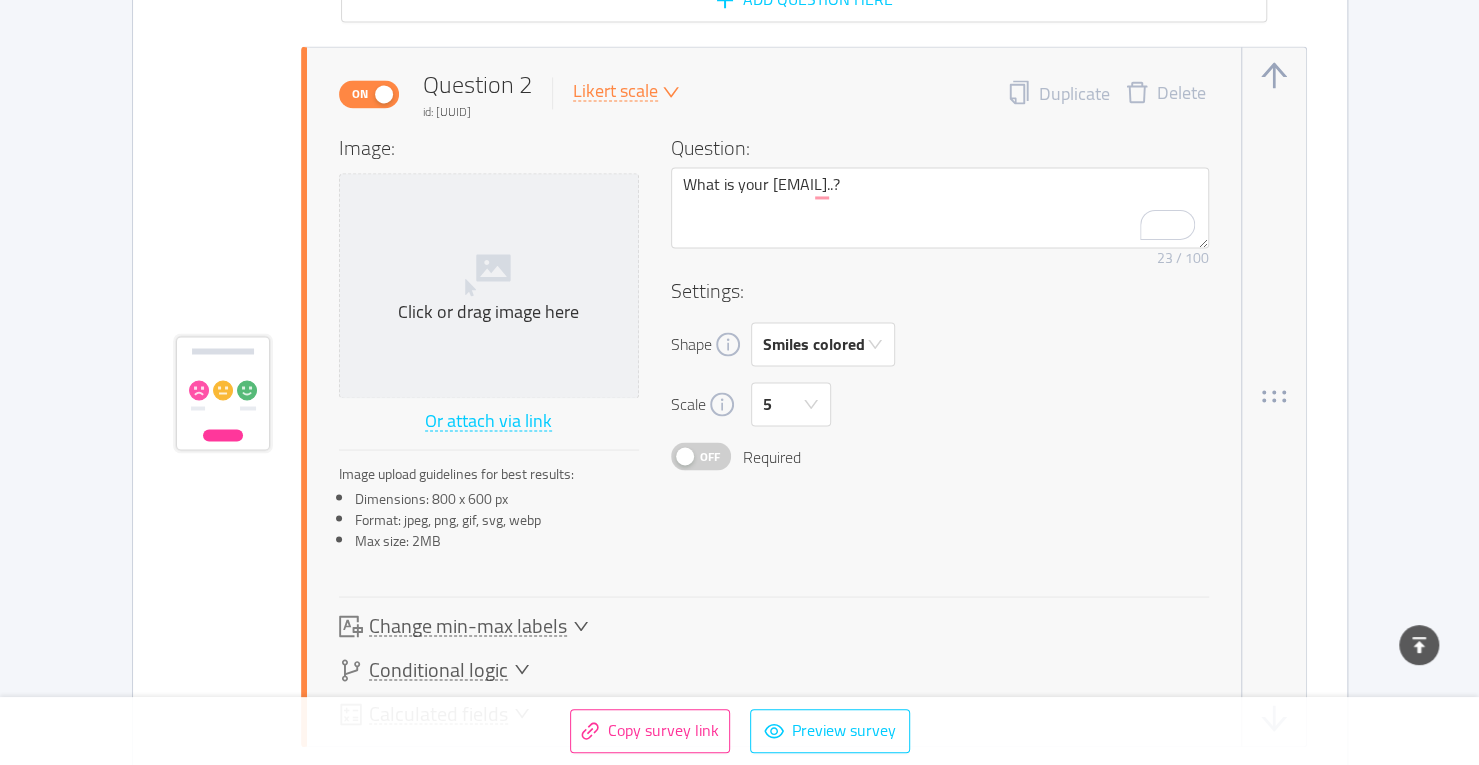 click on "Likert scale" at bounding box center [615, 91] 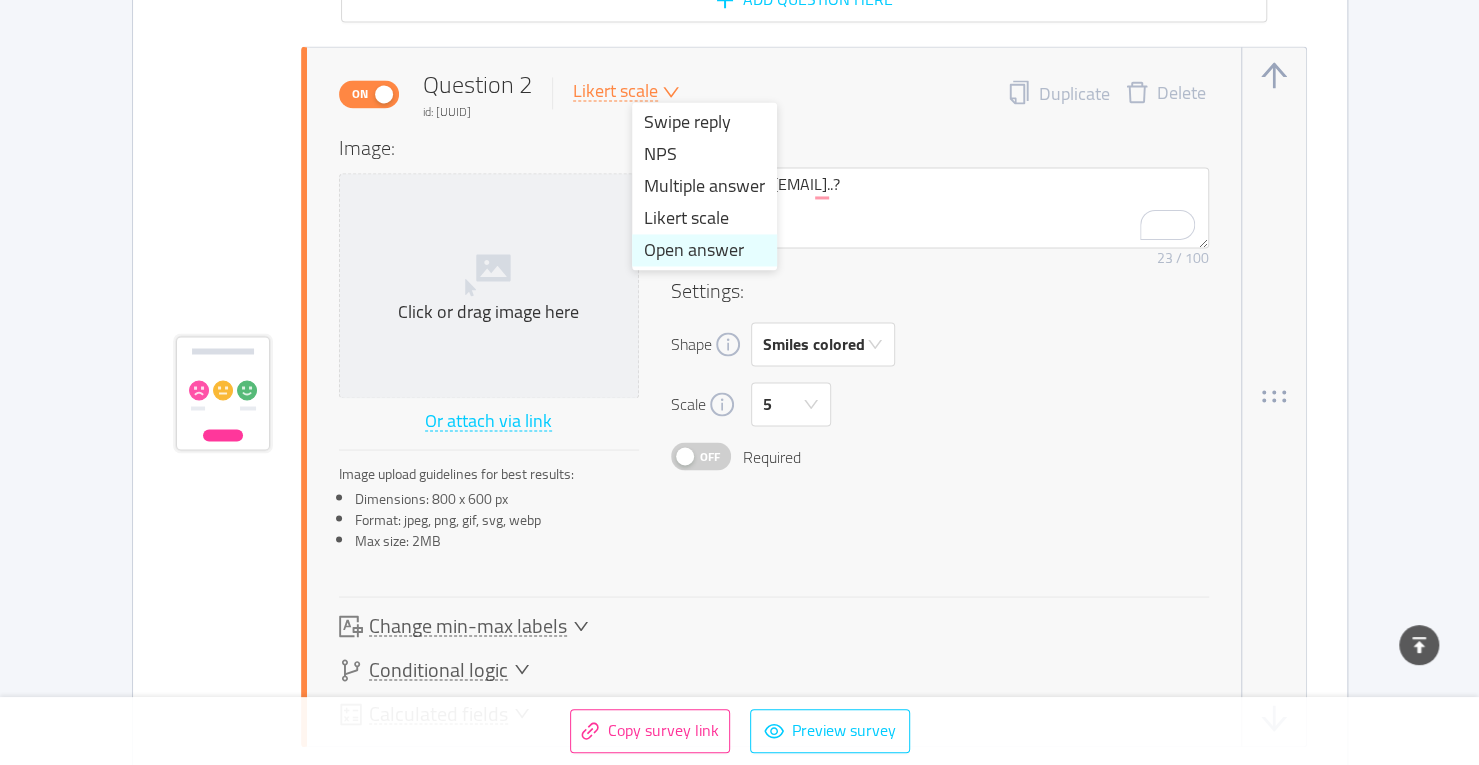 click on "Open answer" at bounding box center [704, 250] 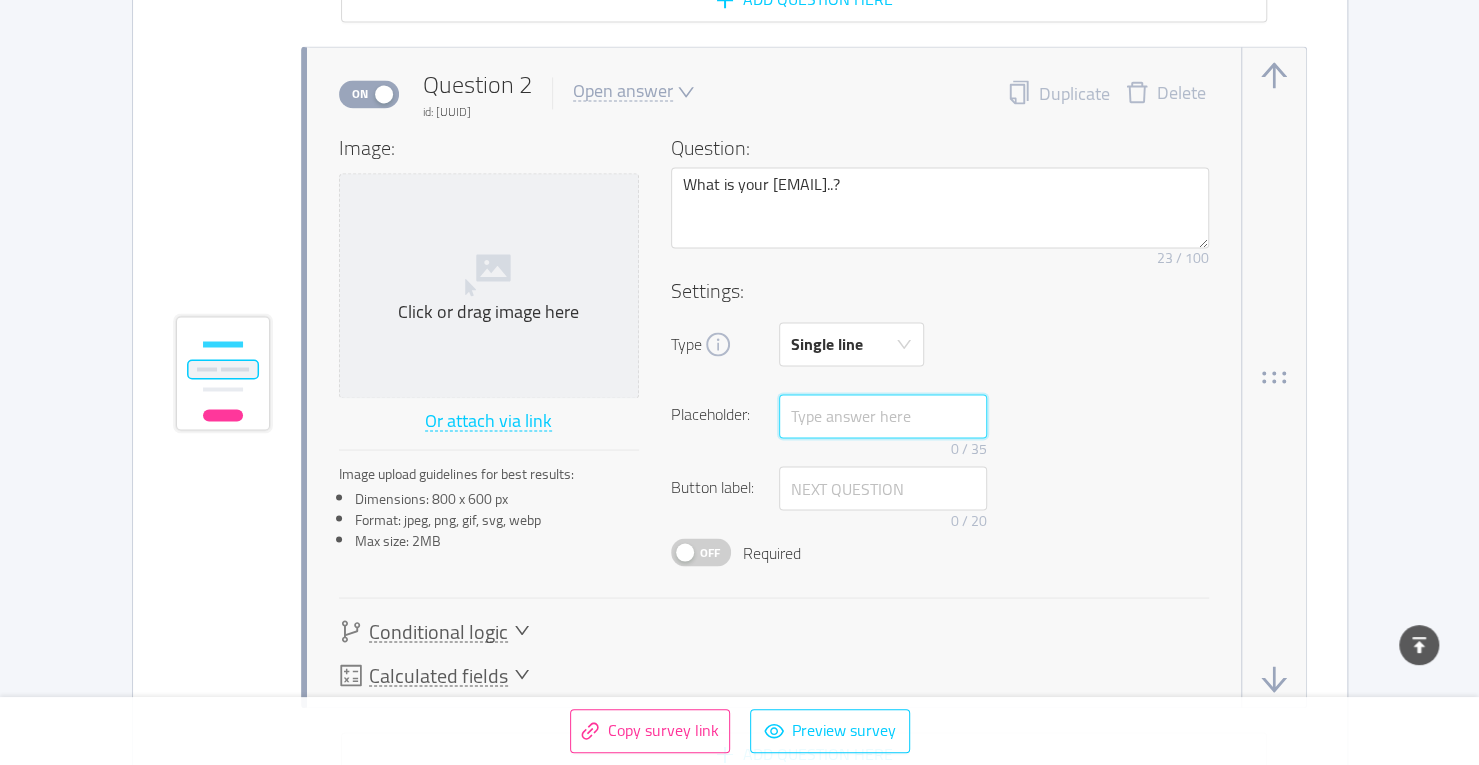 click at bounding box center [883, 416] 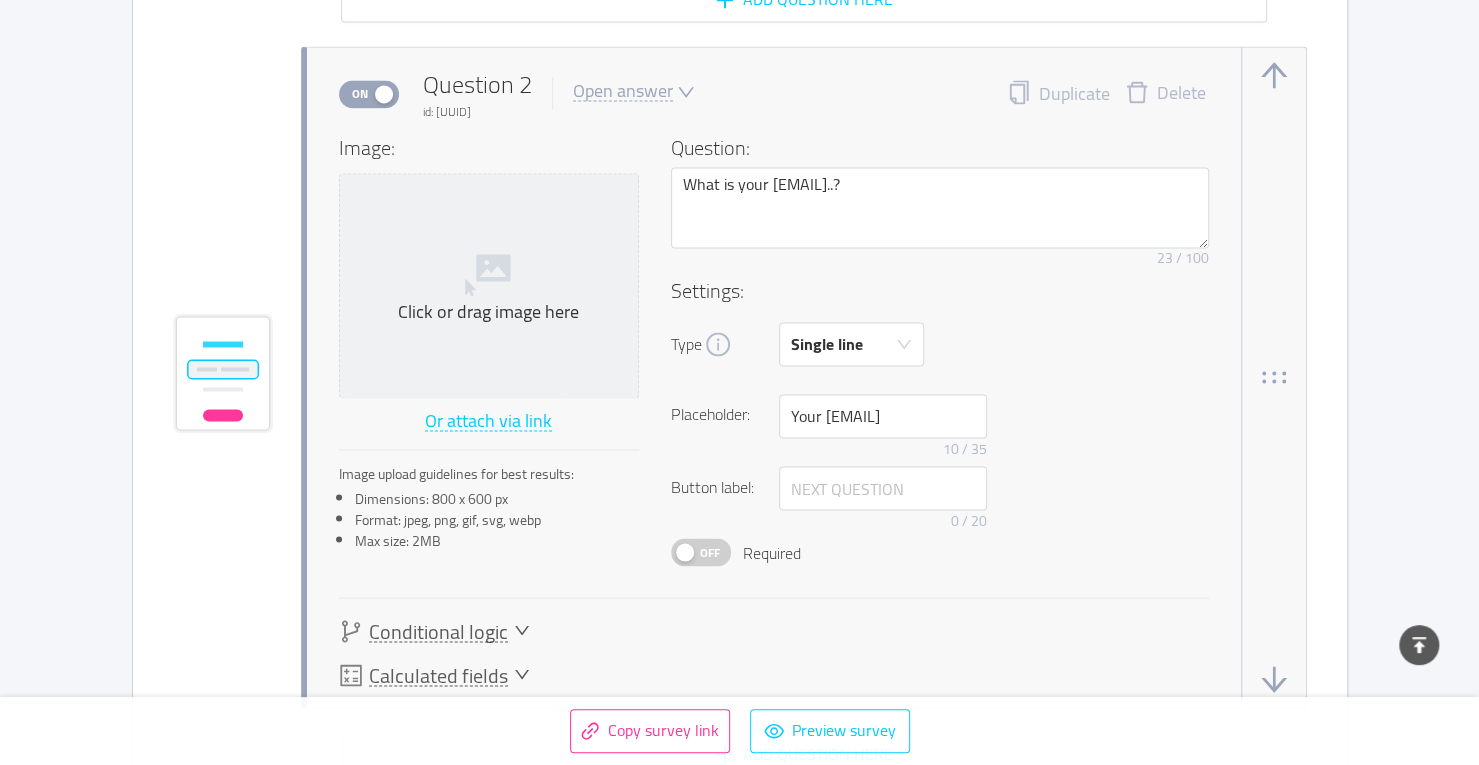 click on "Off" at bounding box center [701, 552] 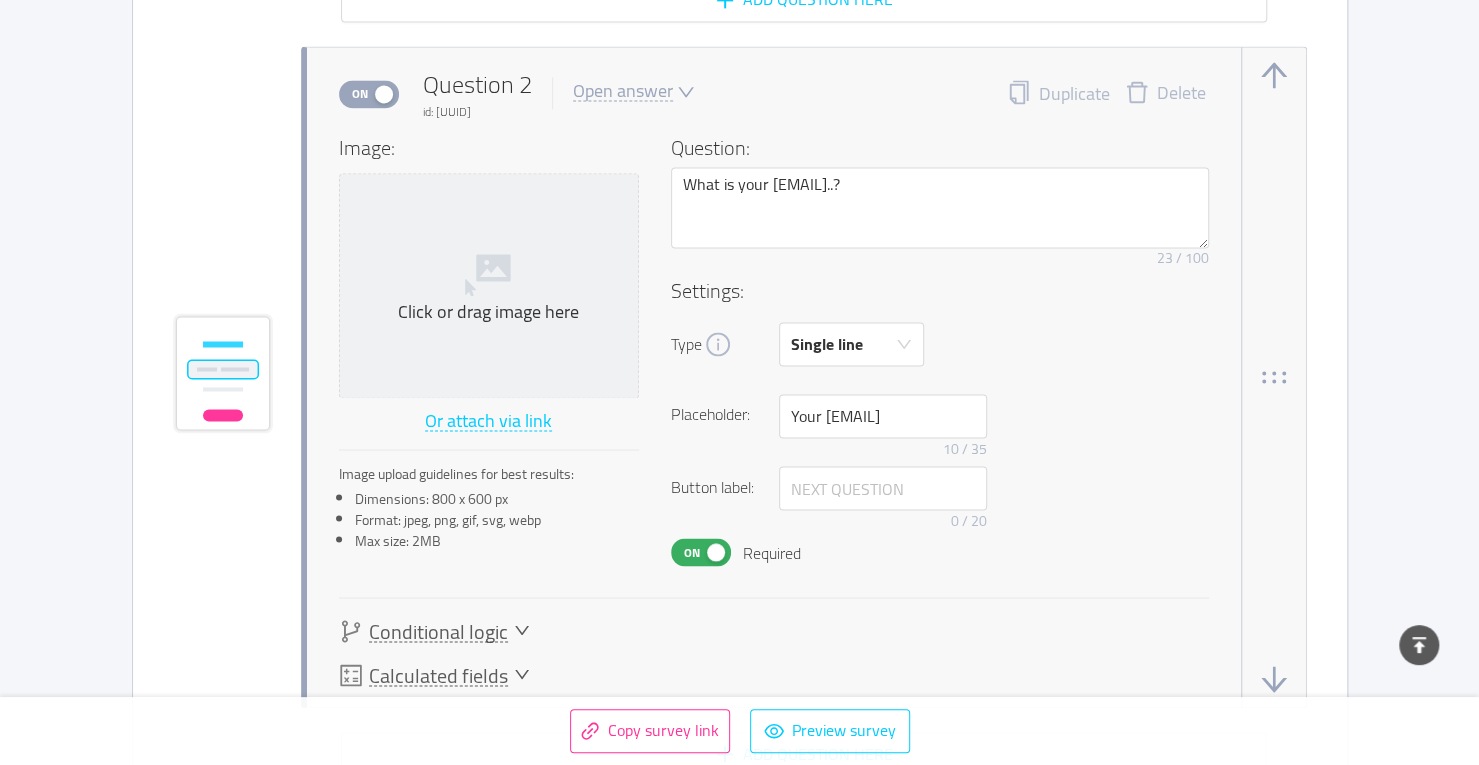 click on "0 / 20" at bounding box center (883, 520) 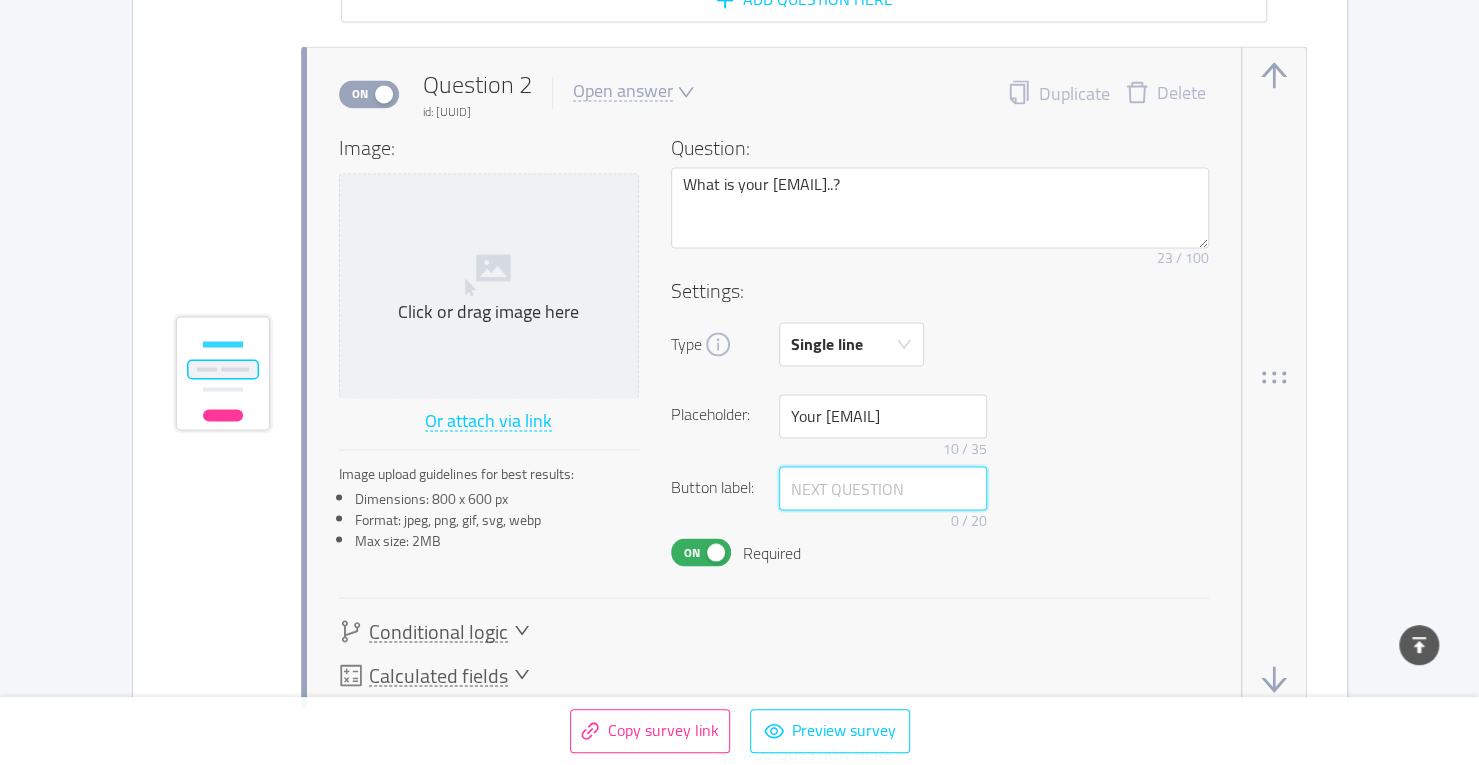 click at bounding box center [883, 488] 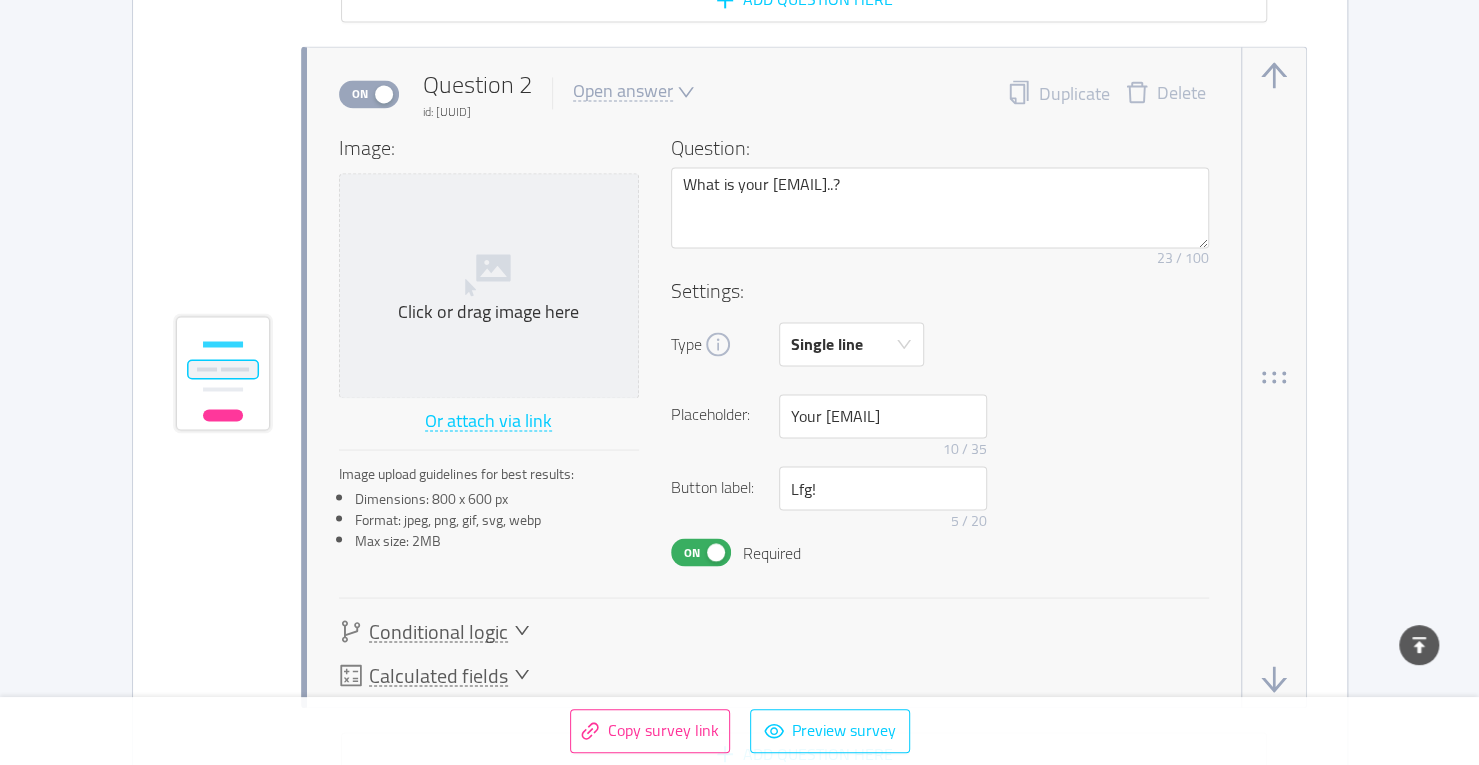 click on "On Required" at bounding box center (940, 552) 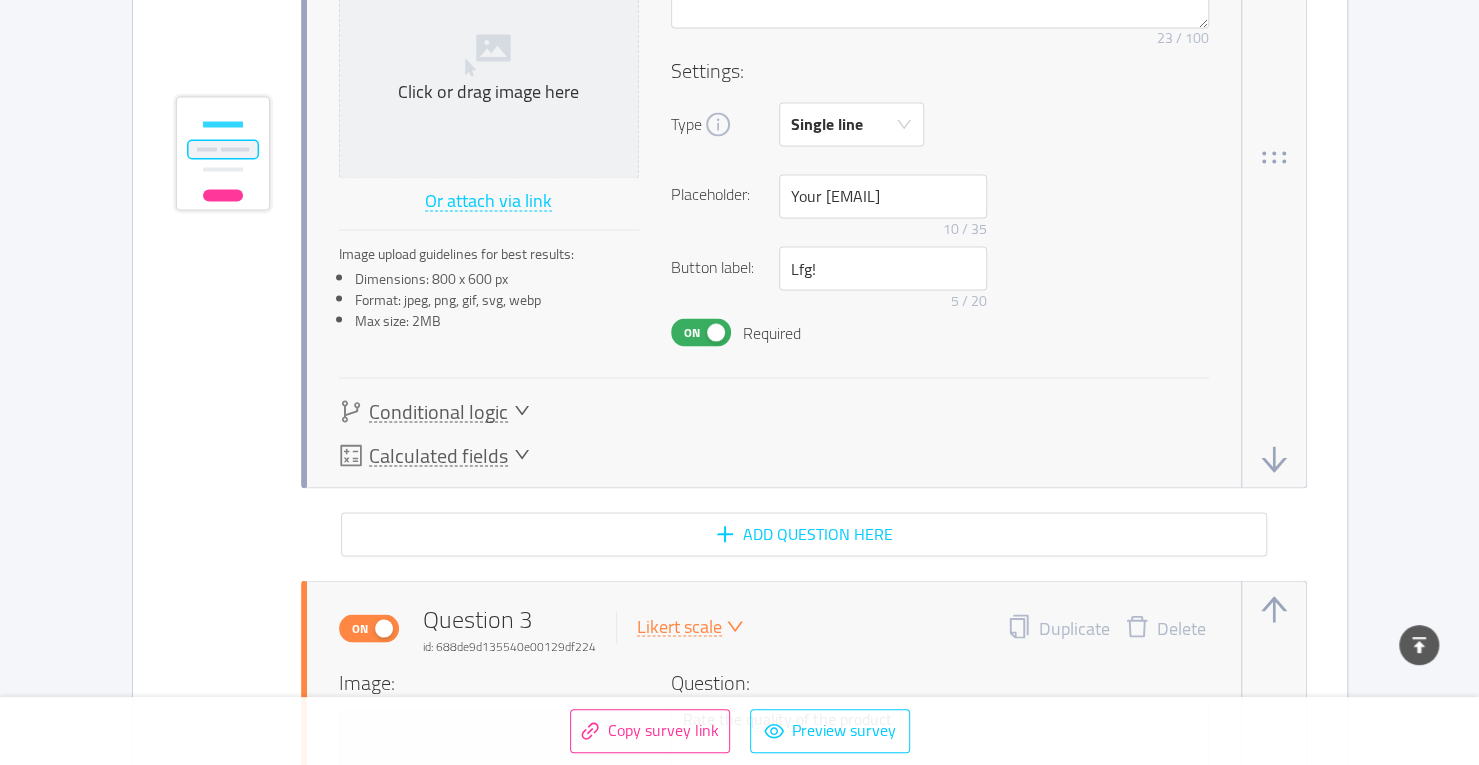 scroll, scrollTop: 2011, scrollLeft: 0, axis: vertical 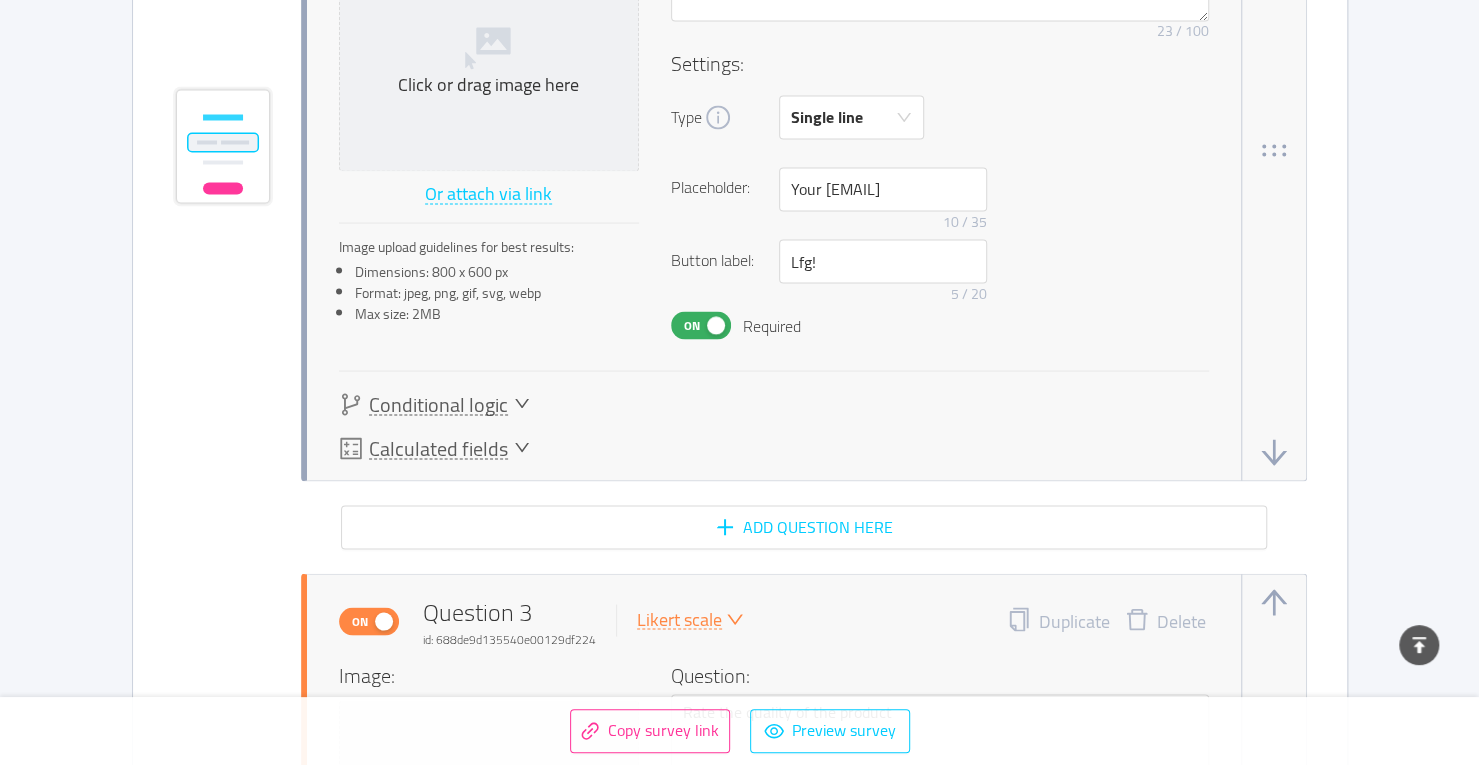 click on "Conditional logic" at bounding box center (434, 404) 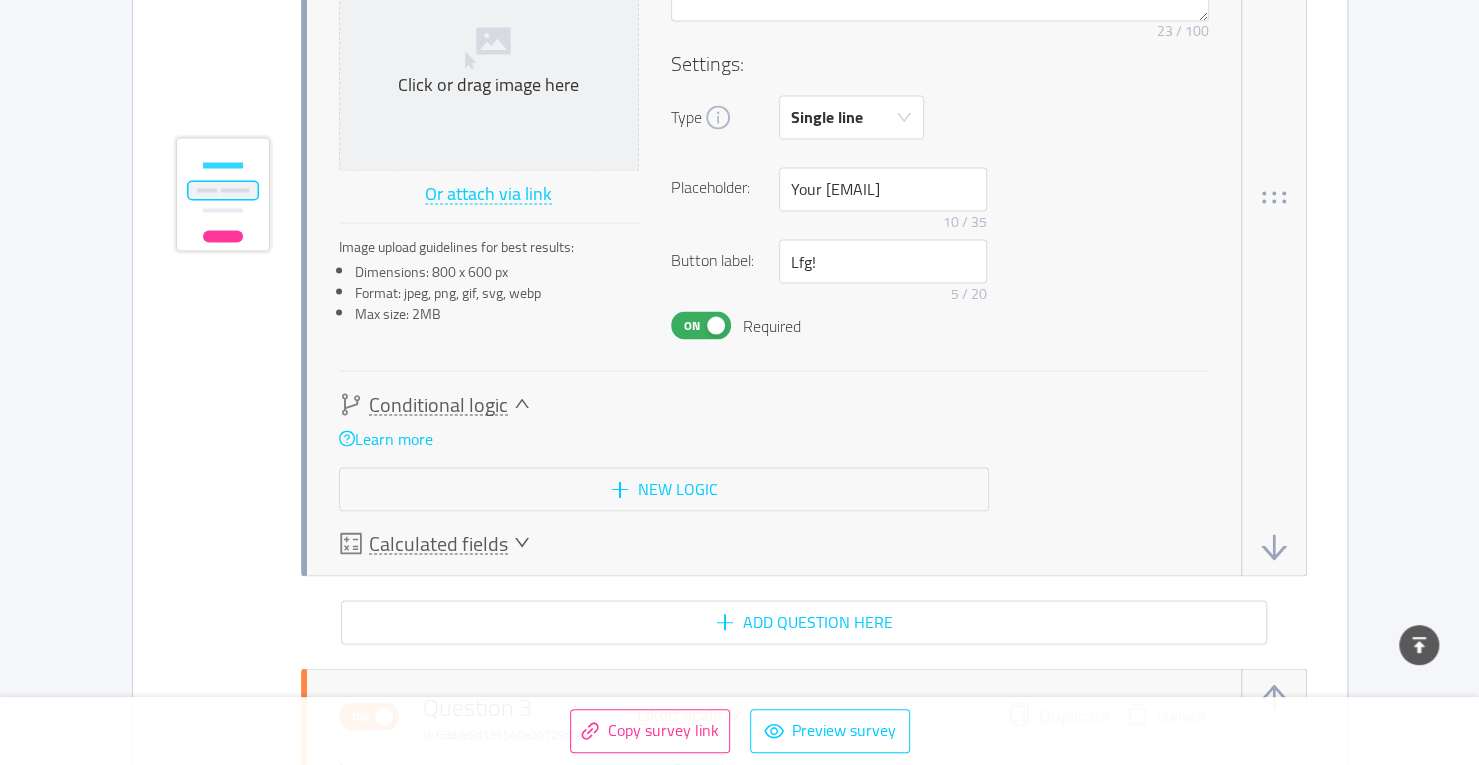 scroll, scrollTop: 2058, scrollLeft: 0, axis: vertical 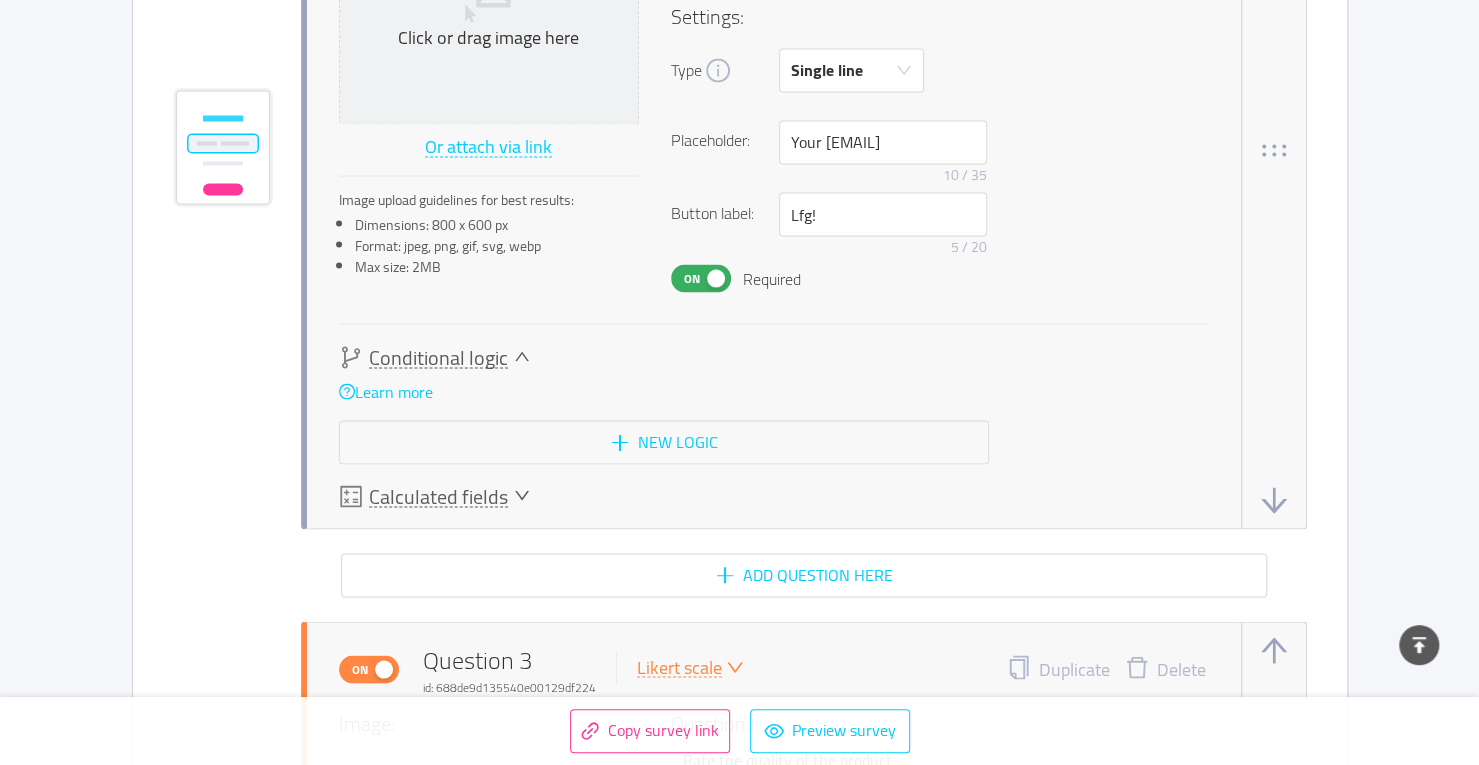 click 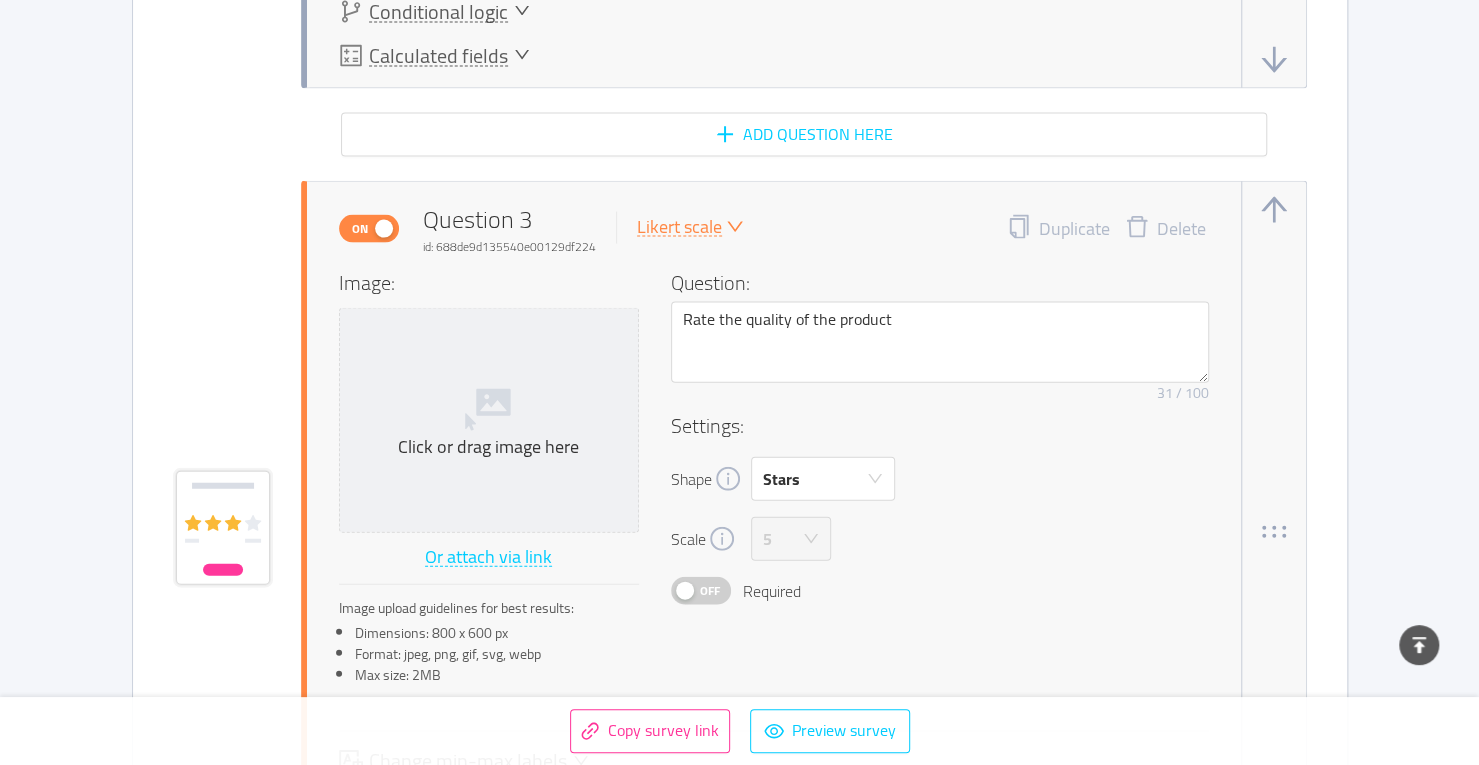 scroll, scrollTop: 2402, scrollLeft: 0, axis: vertical 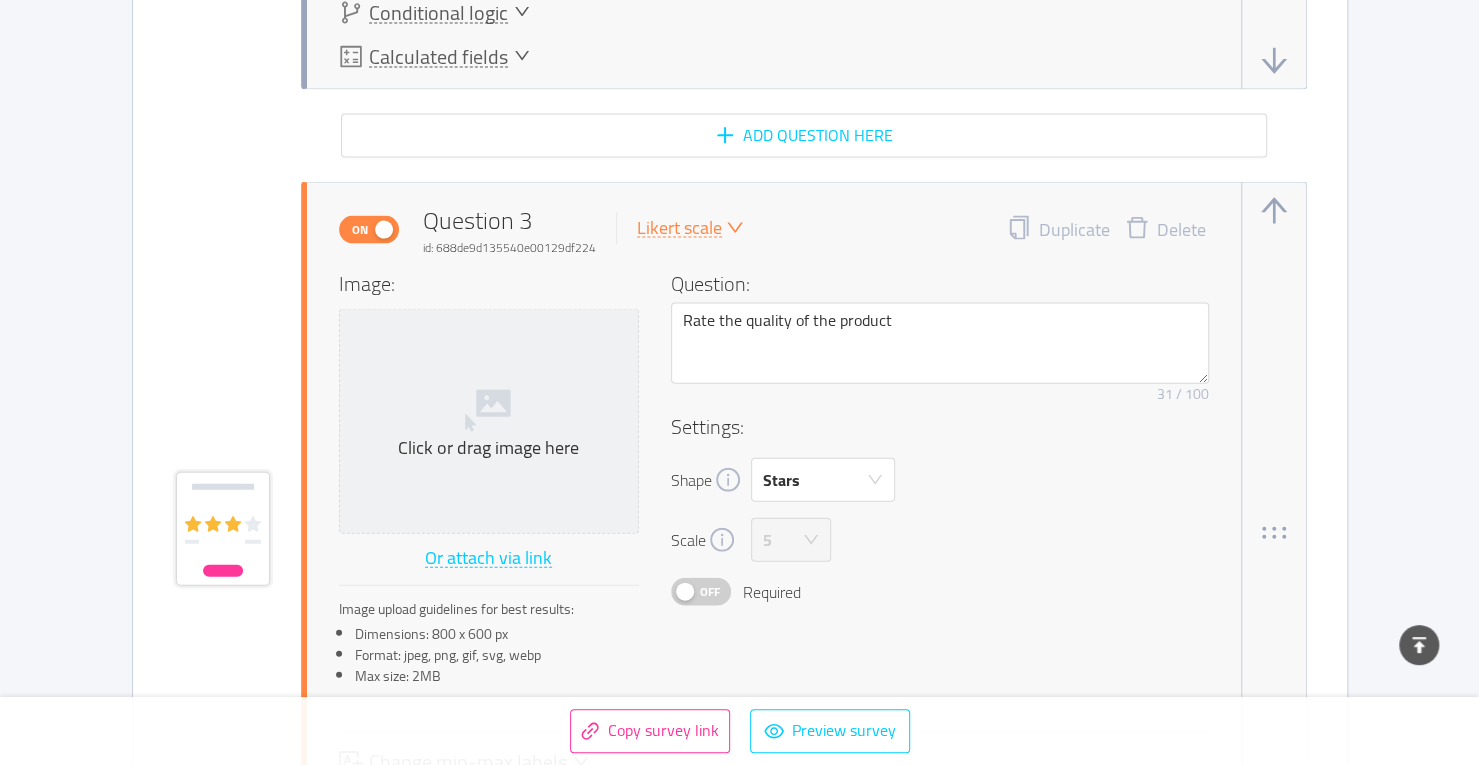 click on "Likert scale" at bounding box center (679, 228) 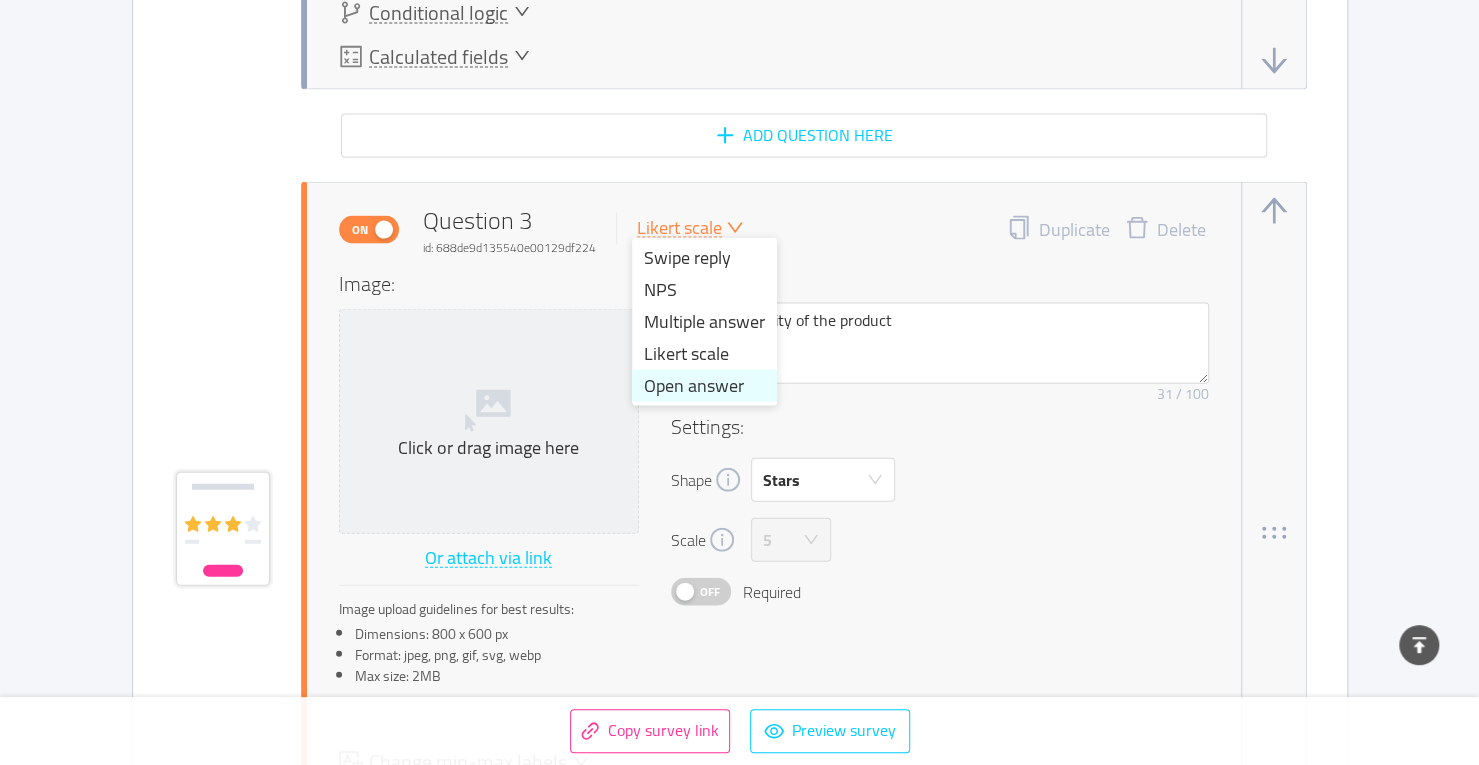 click on "Open answer" at bounding box center (704, 386) 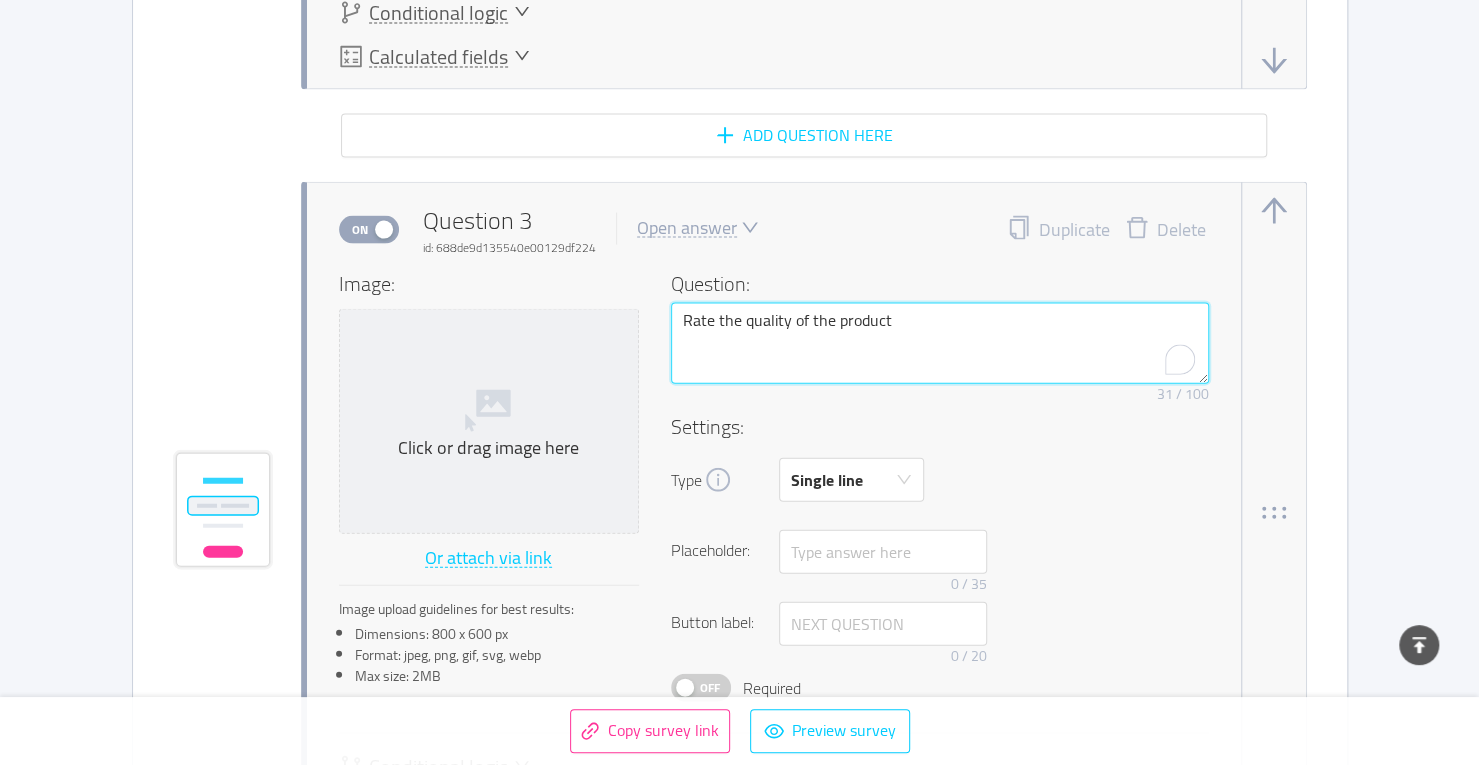 click on "Rate the quality of the product" at bounding box center (940, 343) 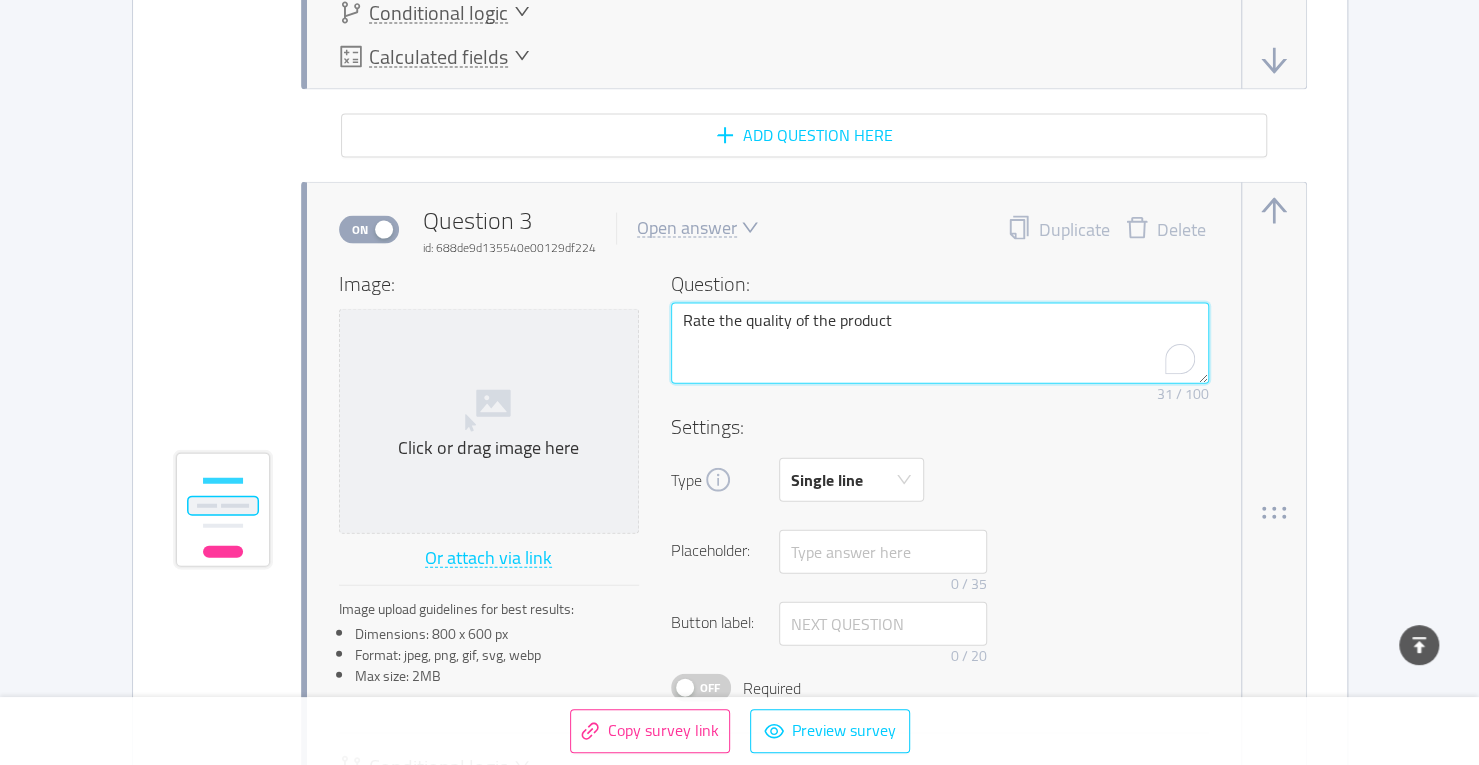 click on "Rate the quality of the product" at bounding box center [940, 343] 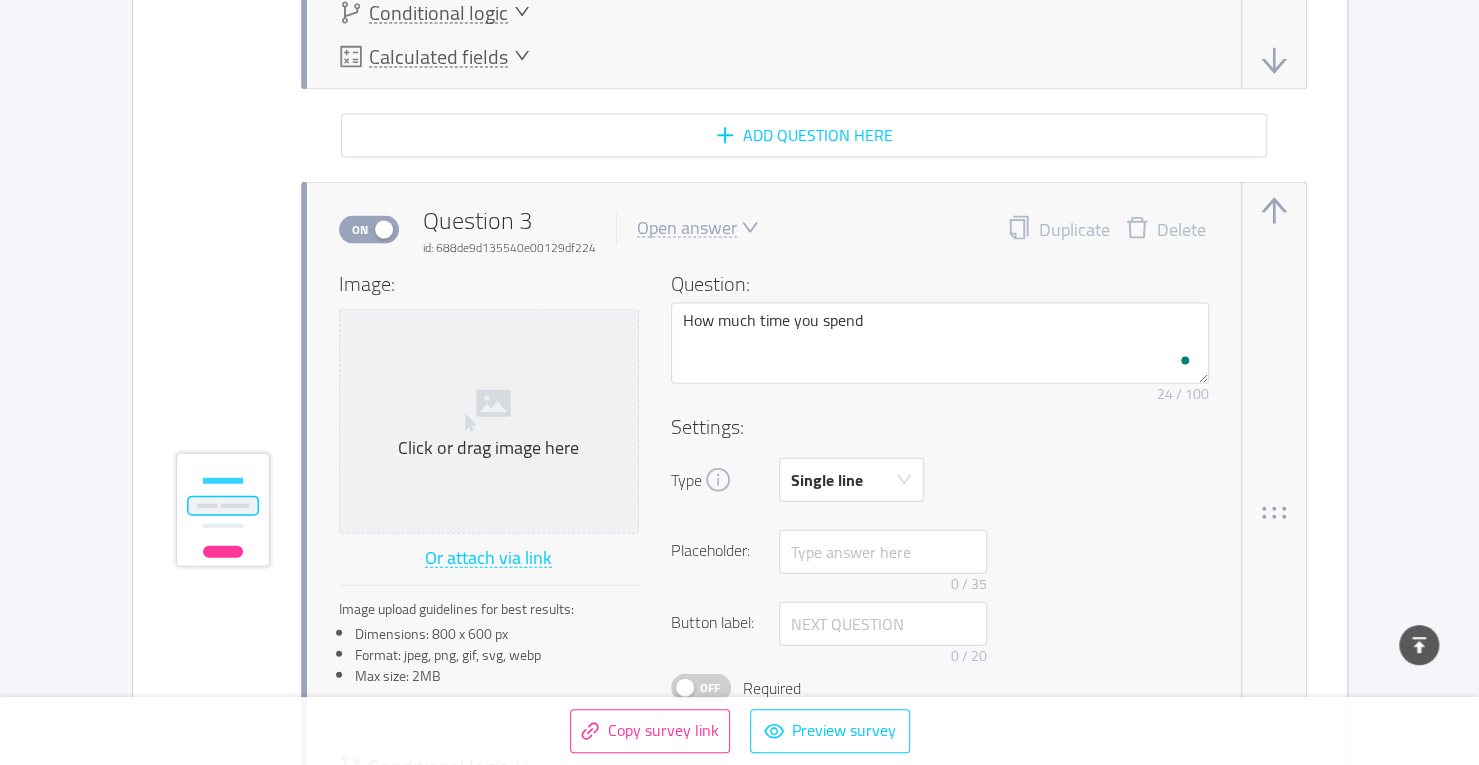 click on "Open answer" at bounding box center (687, 228) 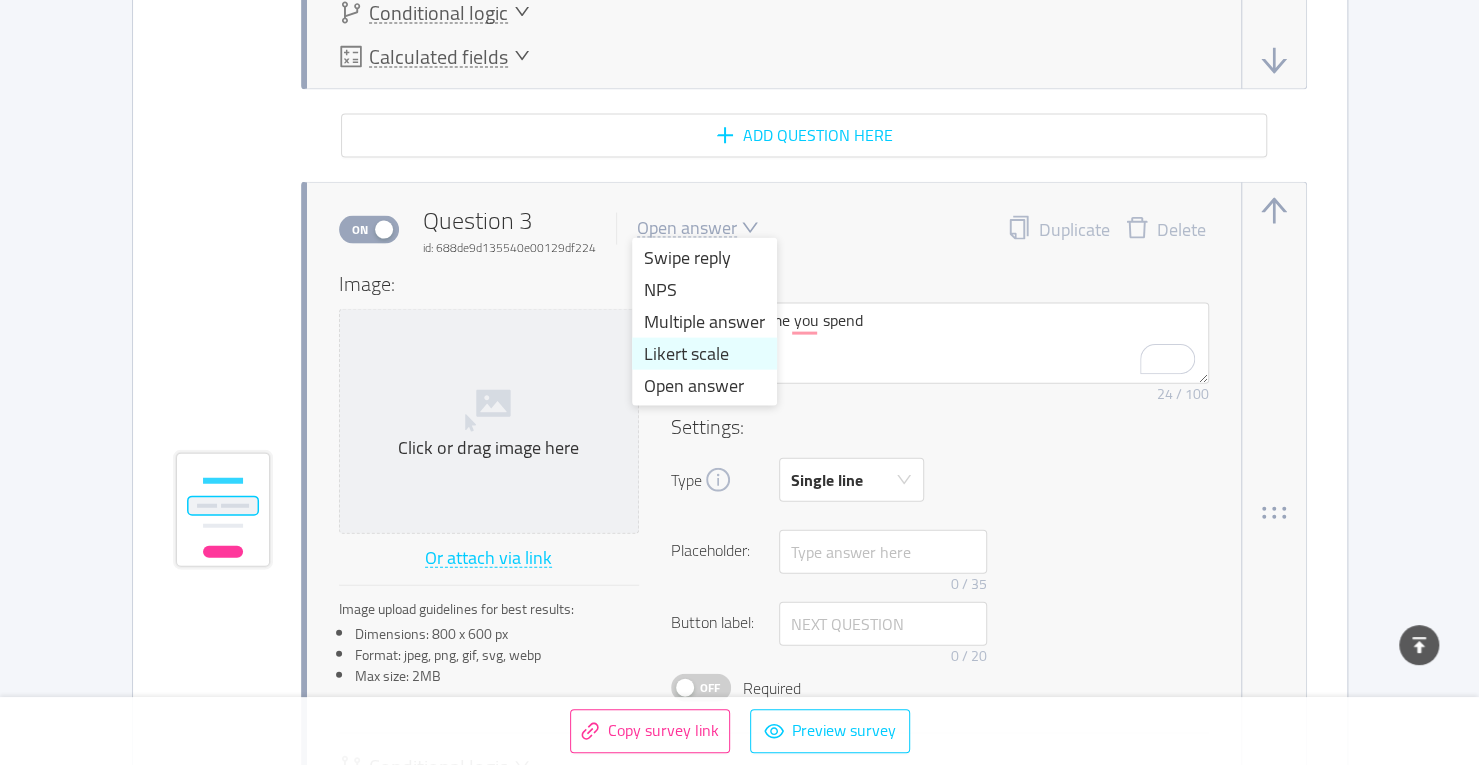 click on "Likert scale" at bounding box center (704, 354) 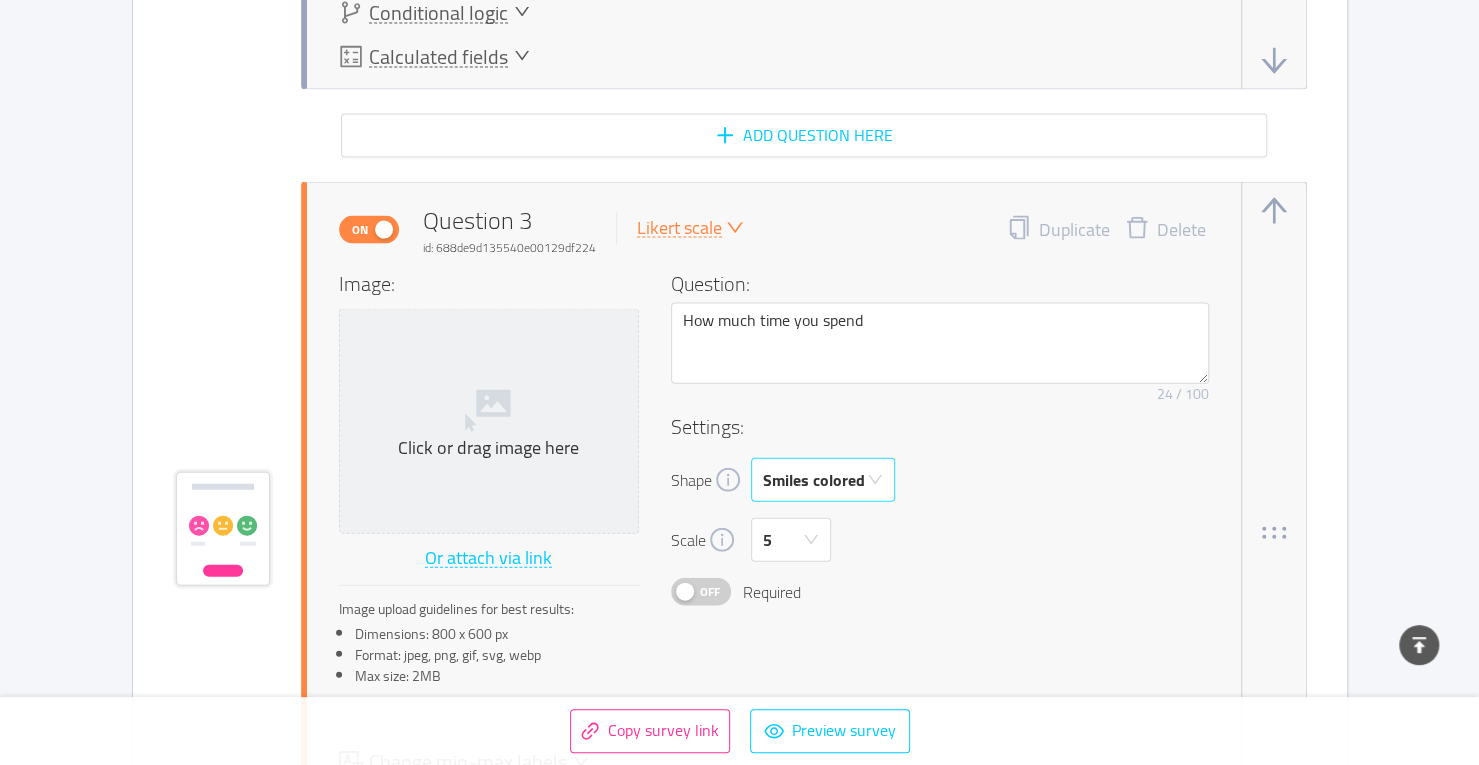 click on "Smiles colored" at bounding box center [814, 480] 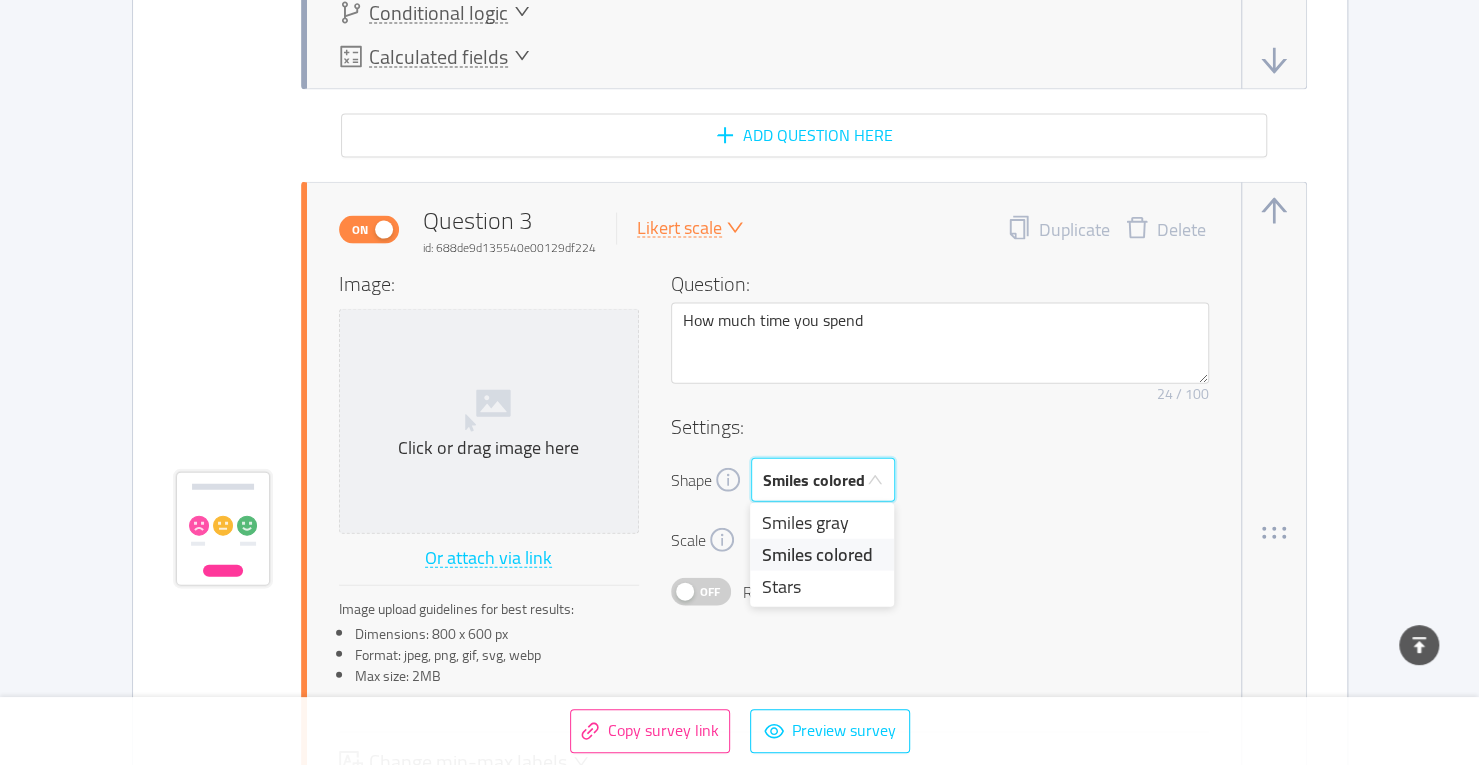 click on "Off Required" at bounding box center [940, 592] 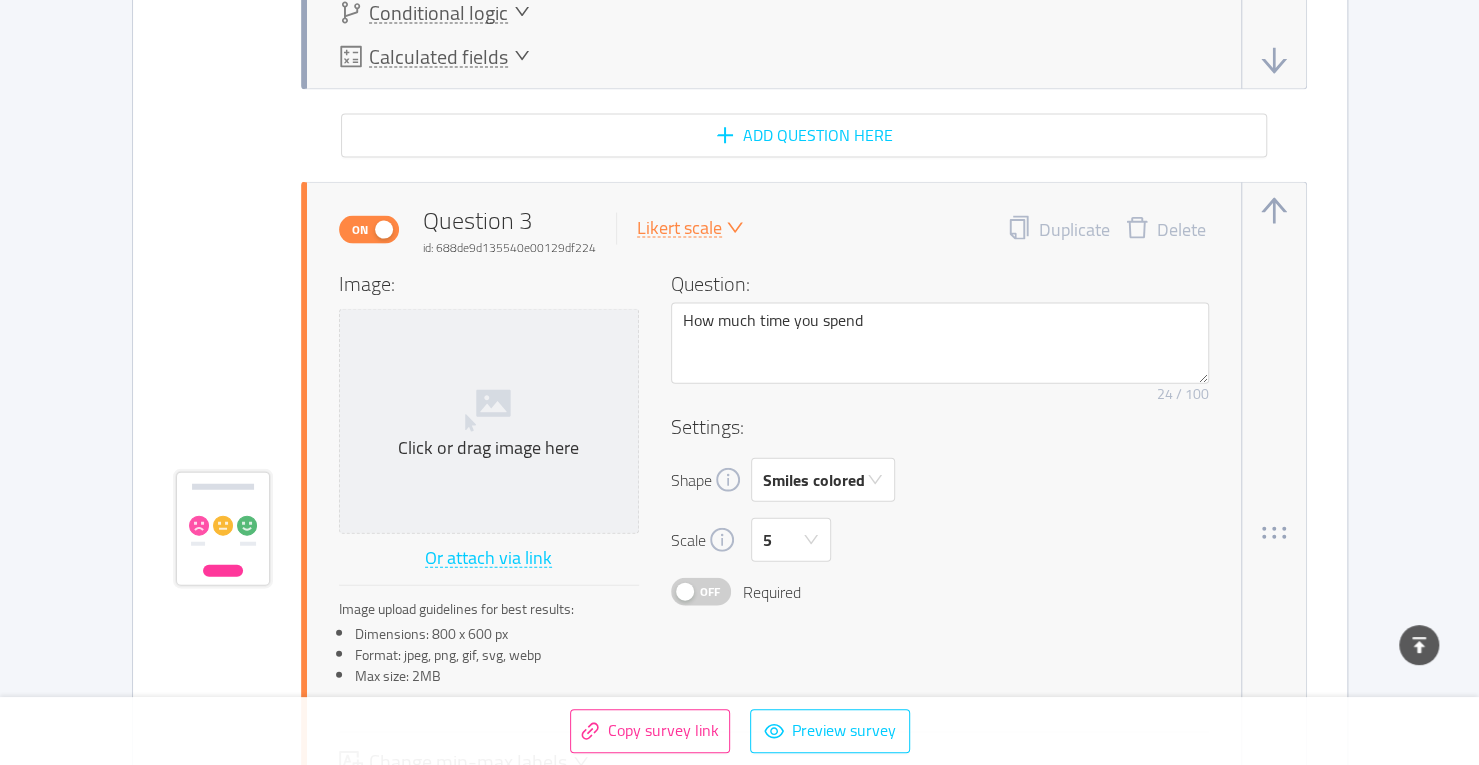 click on "Likert scale" at bounding box center [679, 228] 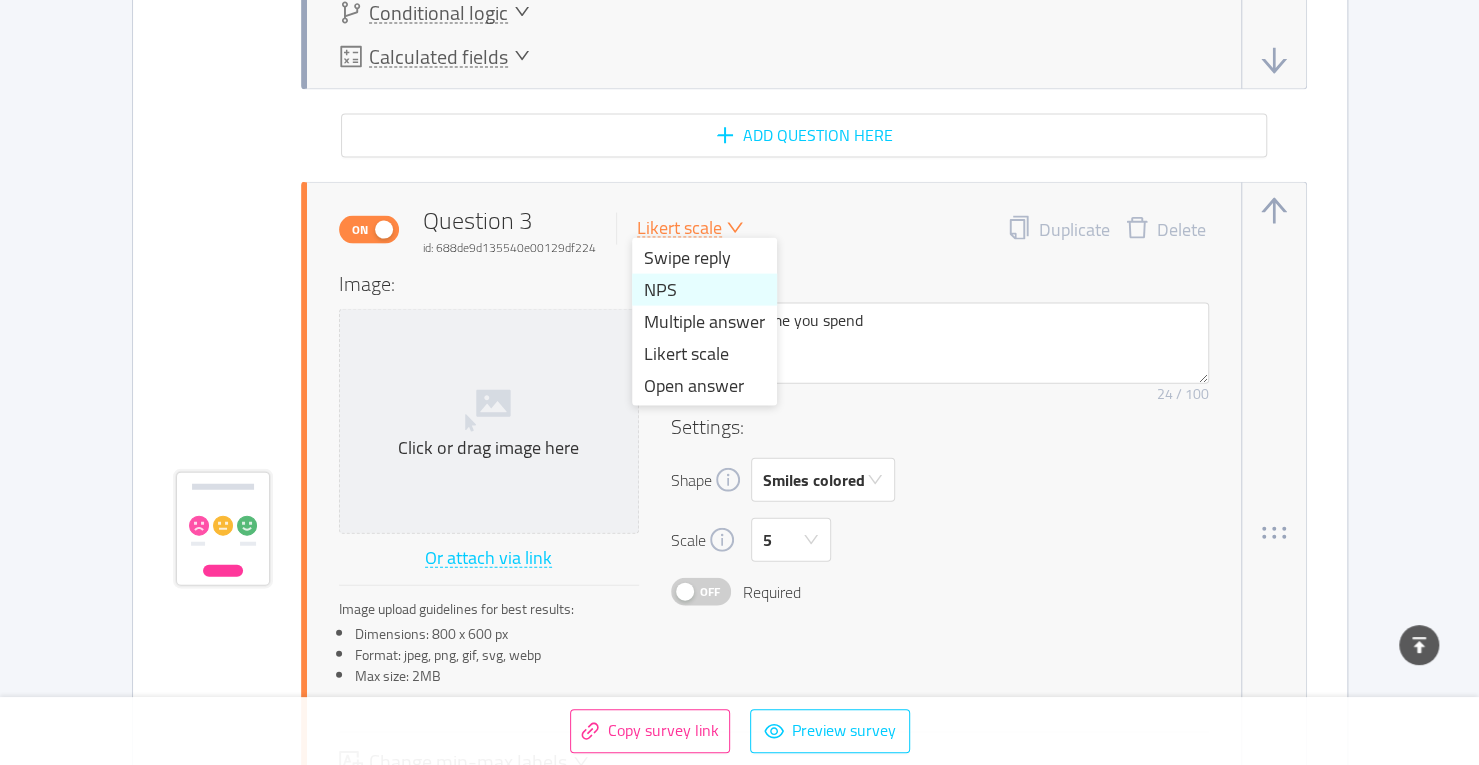 click on "NPS" at bounding box center [704, 290] 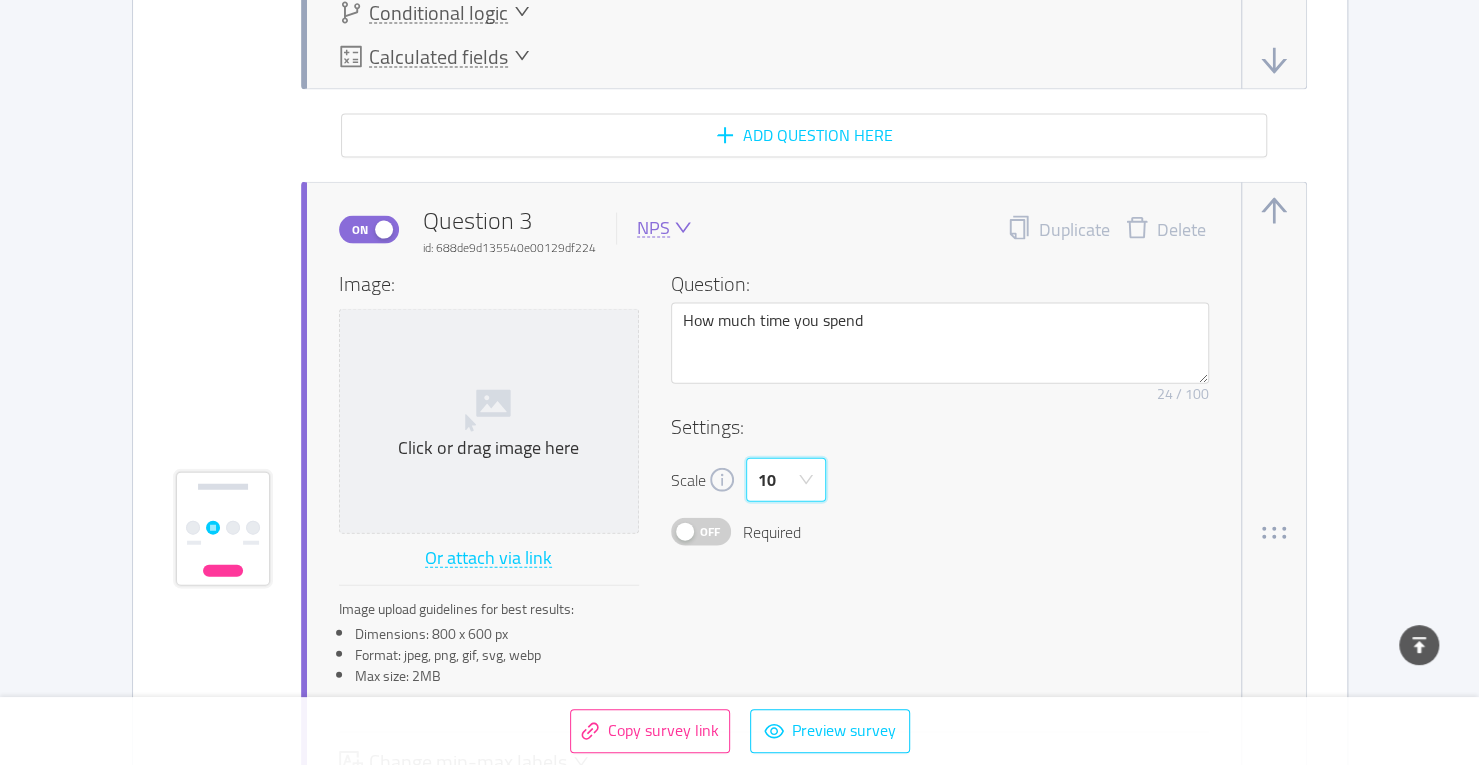 click 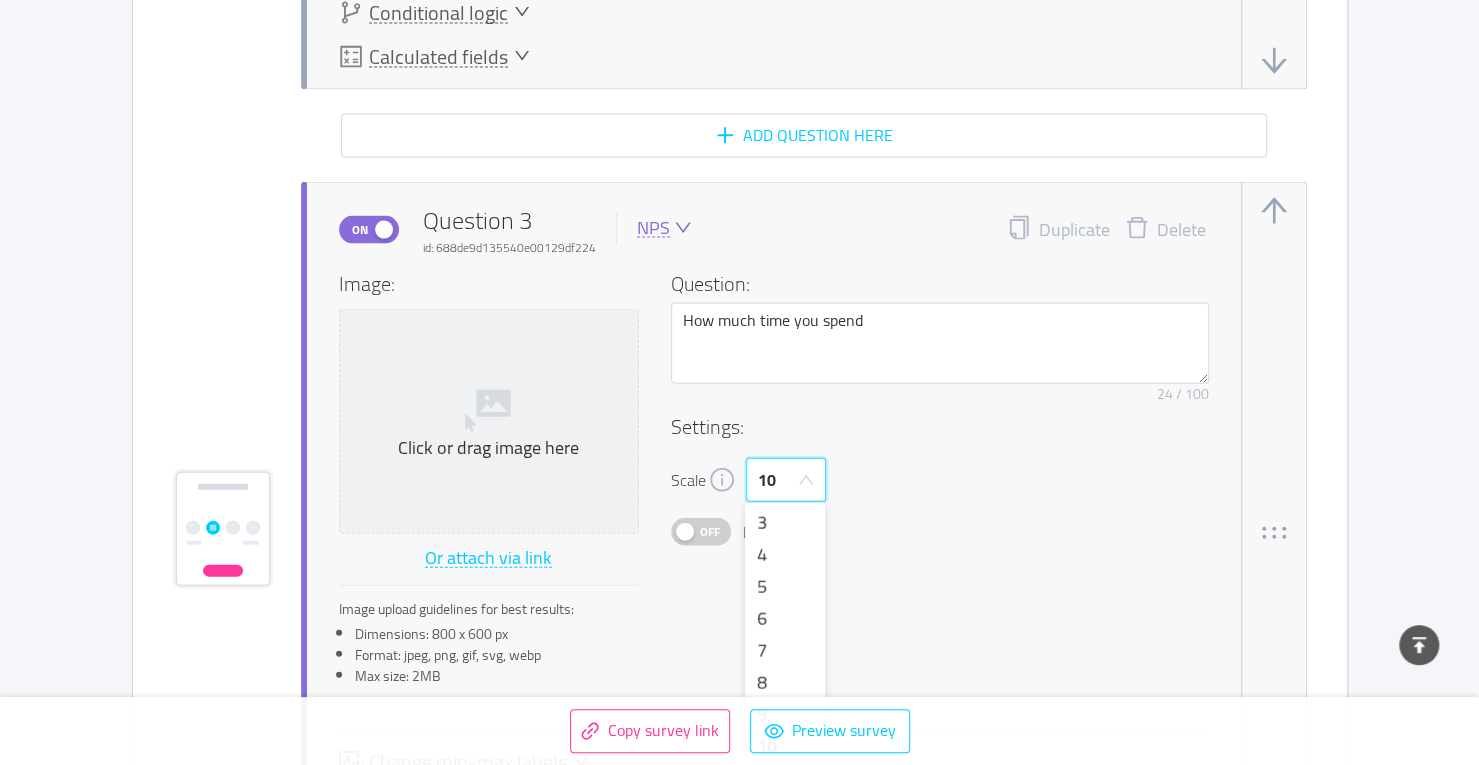 scroll, scrollTop: 10, scrollLeft: 0, axis: vertical 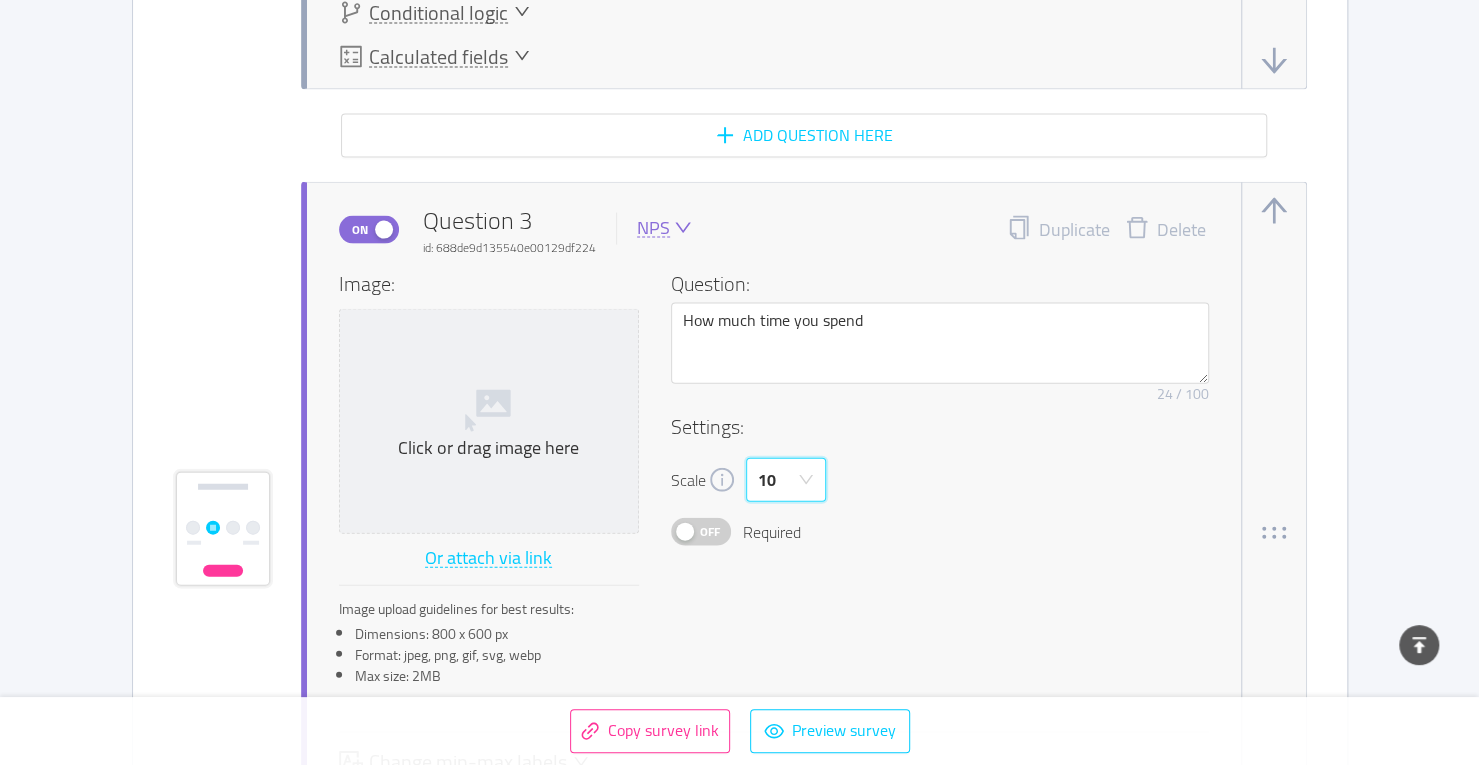 click on "Scale  10" at bounding box center [940, 480] 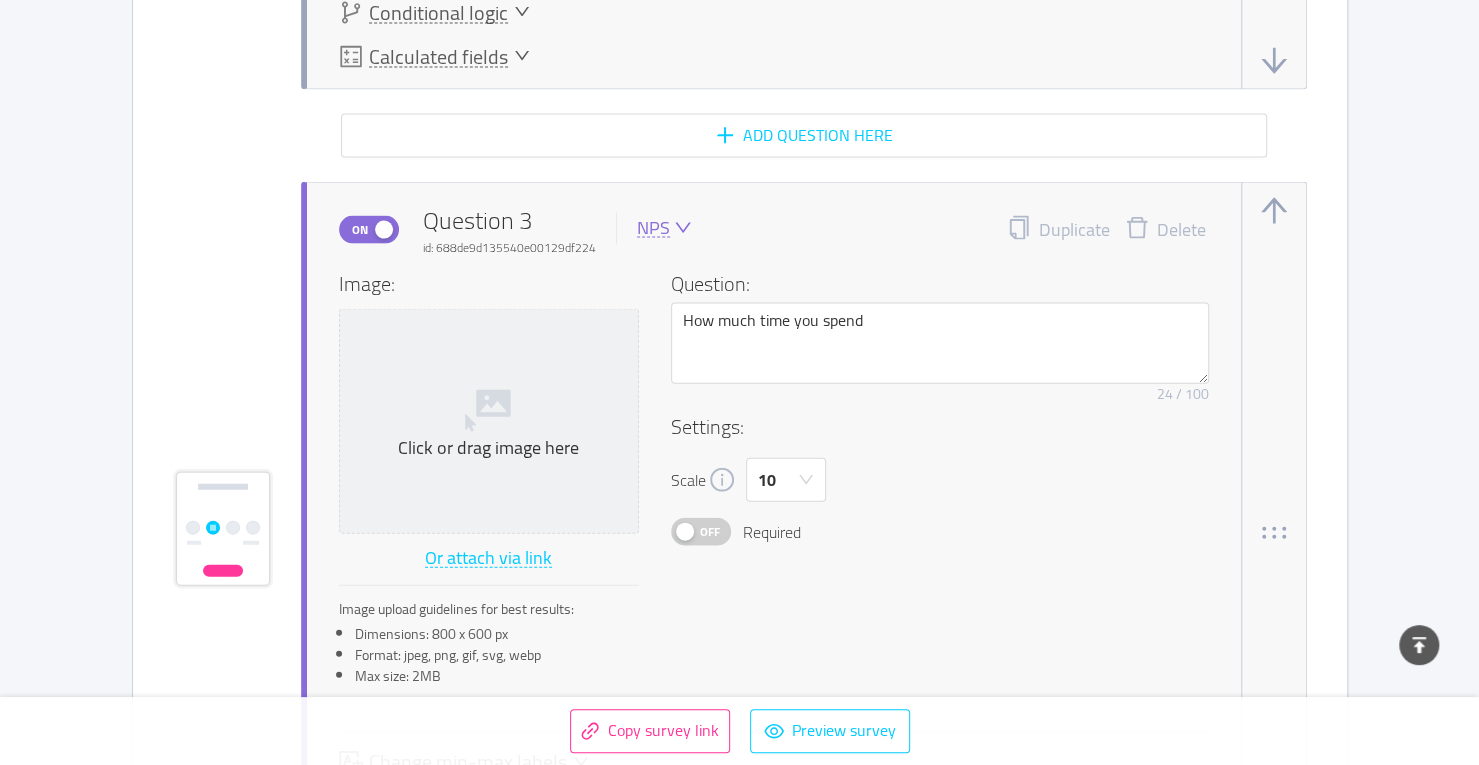 click on "Off" at bounding box center (710, 532) 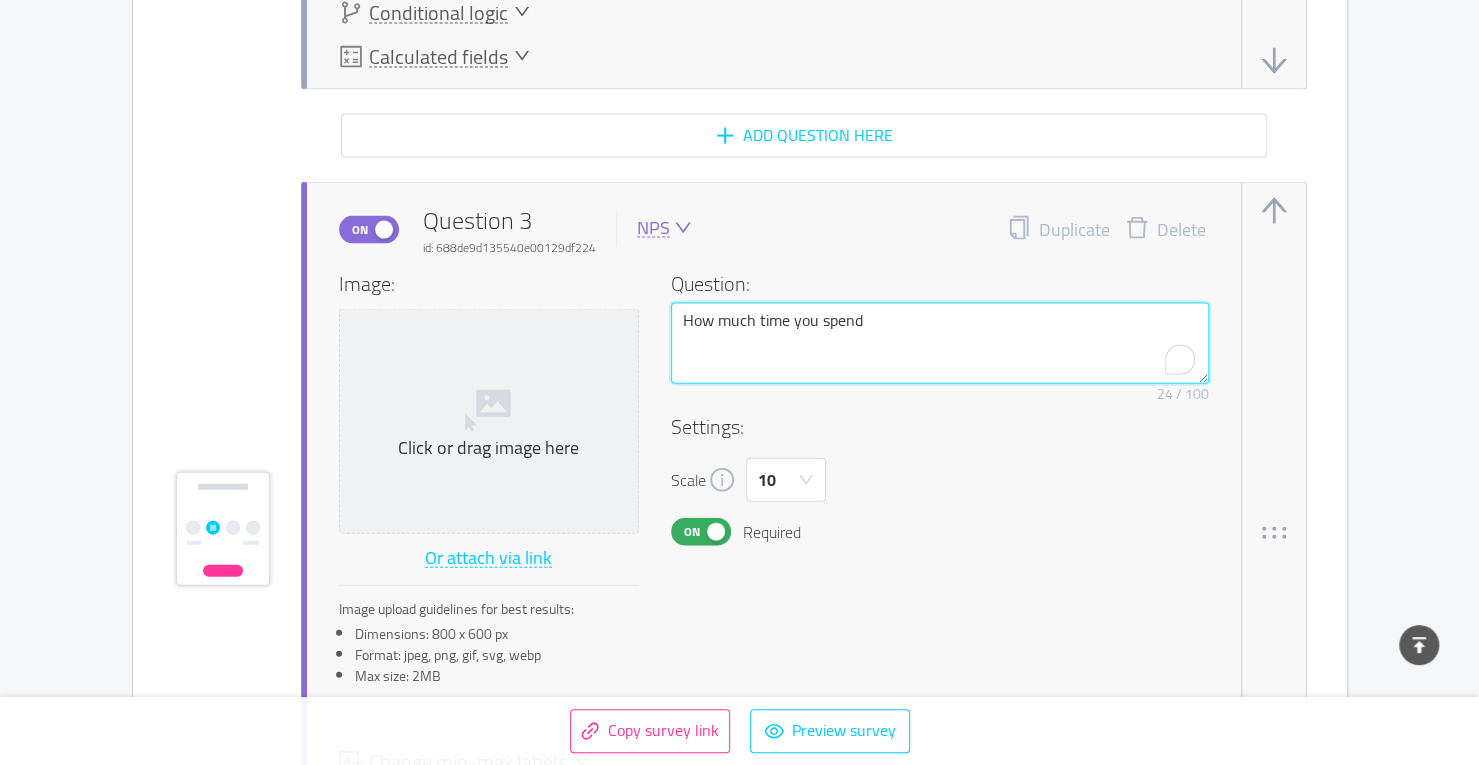click on "How much time you spend" at bounding box center [940, 343] 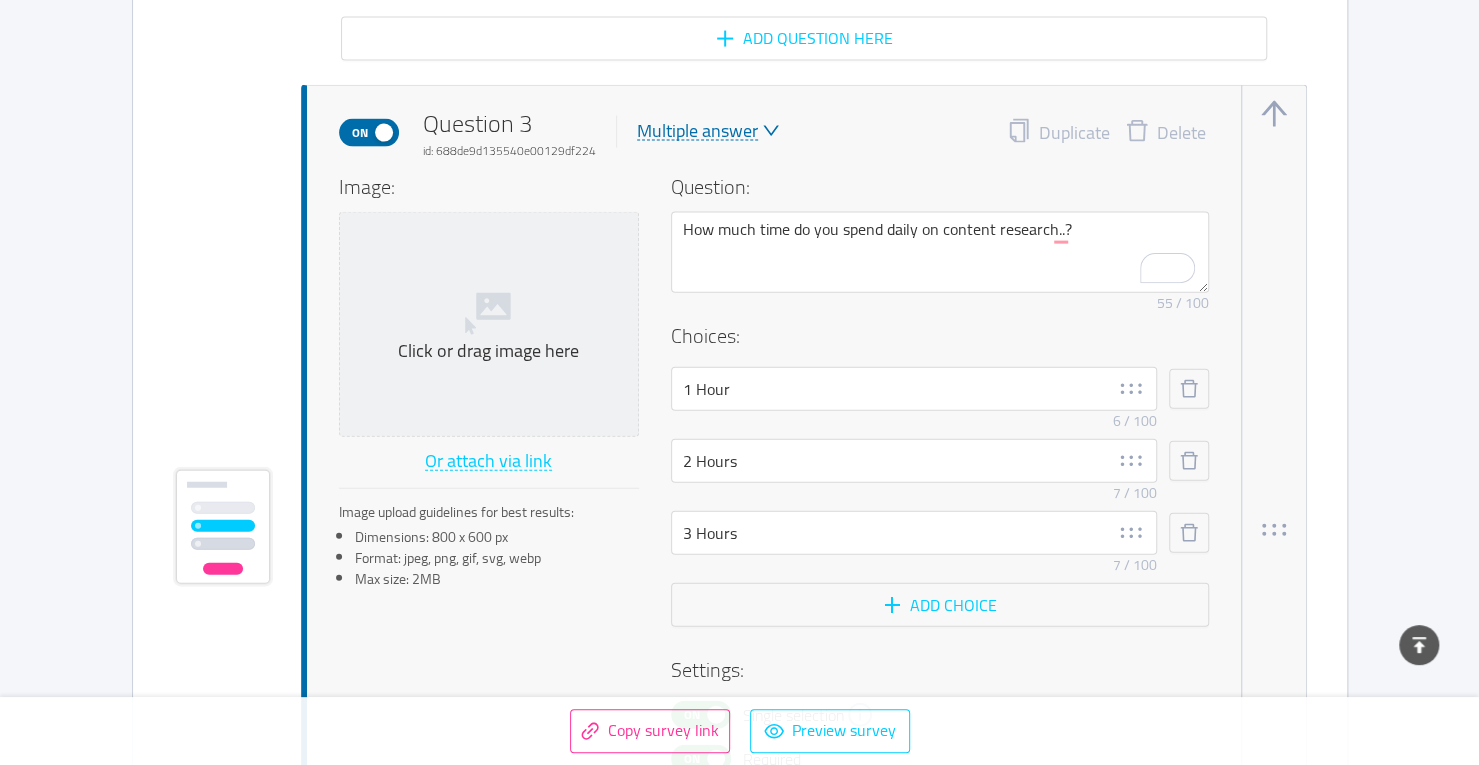 scroll, scrollTop: 2703, scrollLeft: 0, axis: vertical 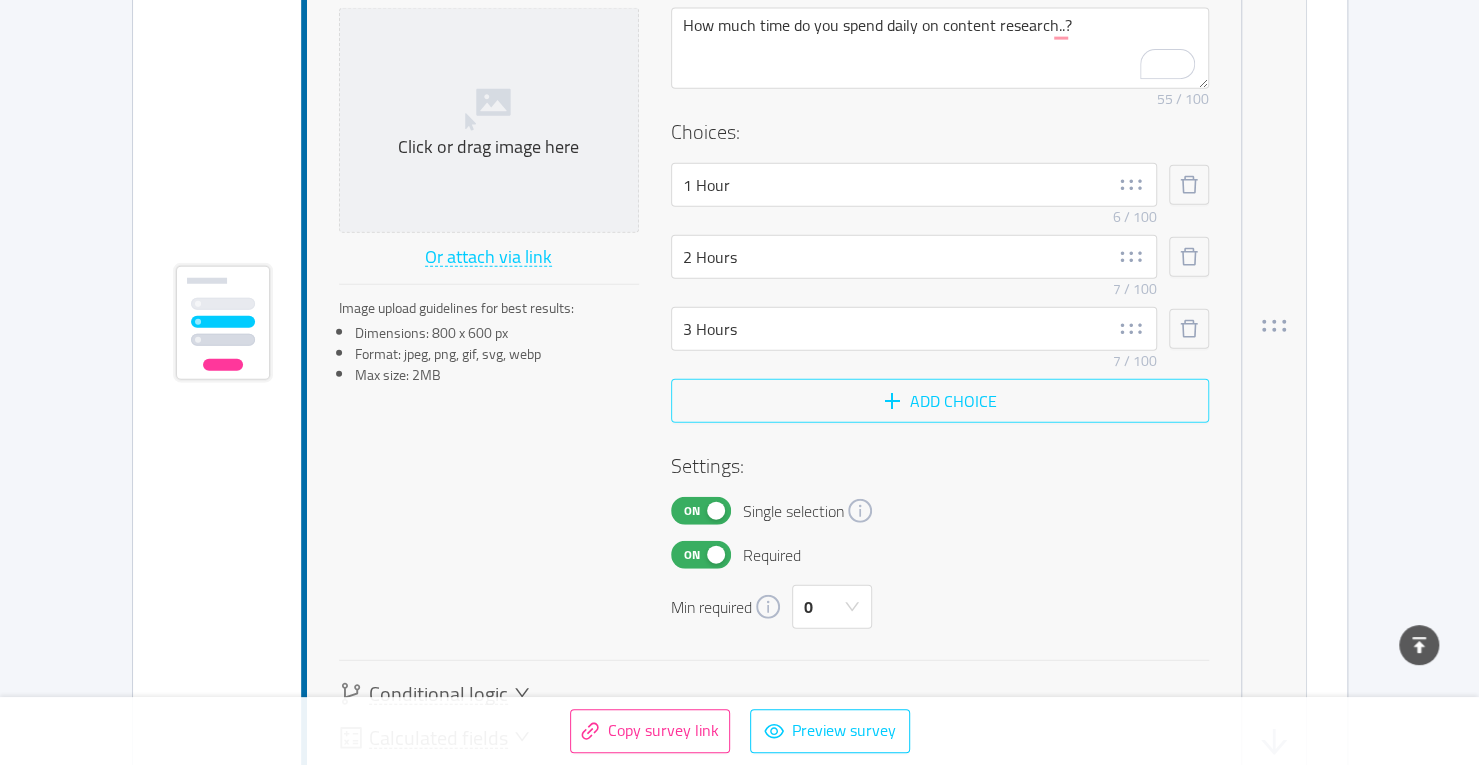 click on "Add choice" at bounding box center [940, 401] 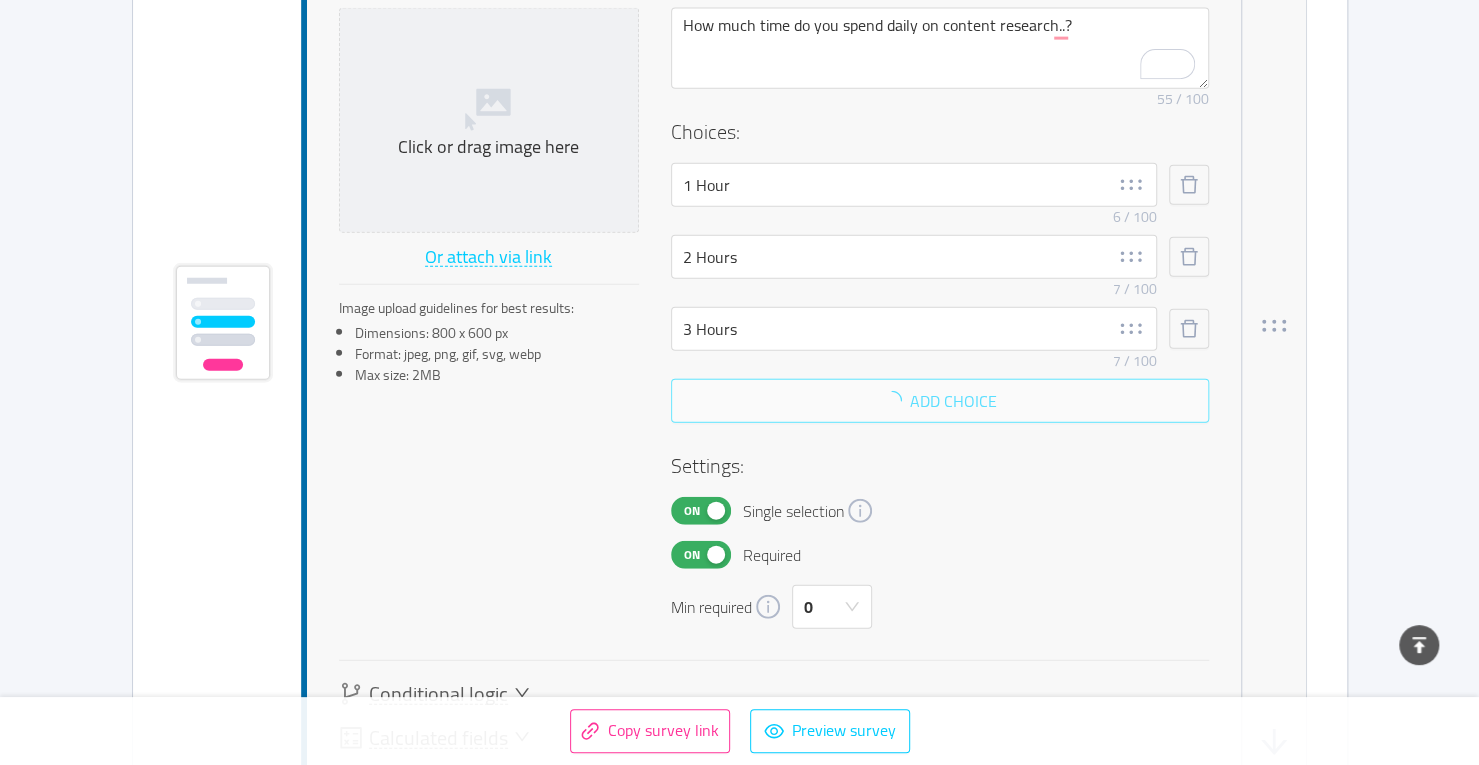 scroll, scrollTop: 2739, scrollLeft: 0, axis: vertical 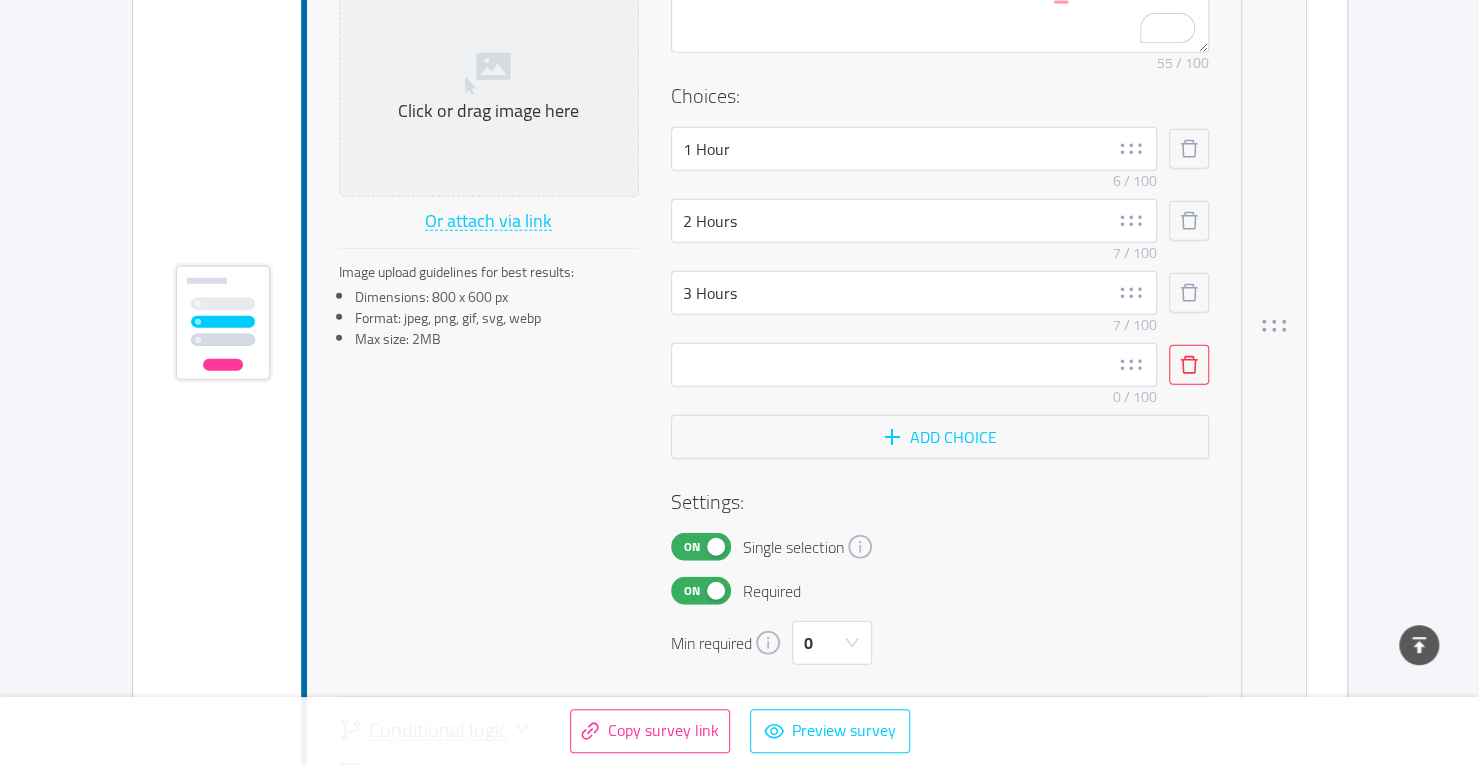 click at bounding box center [1189, 365] 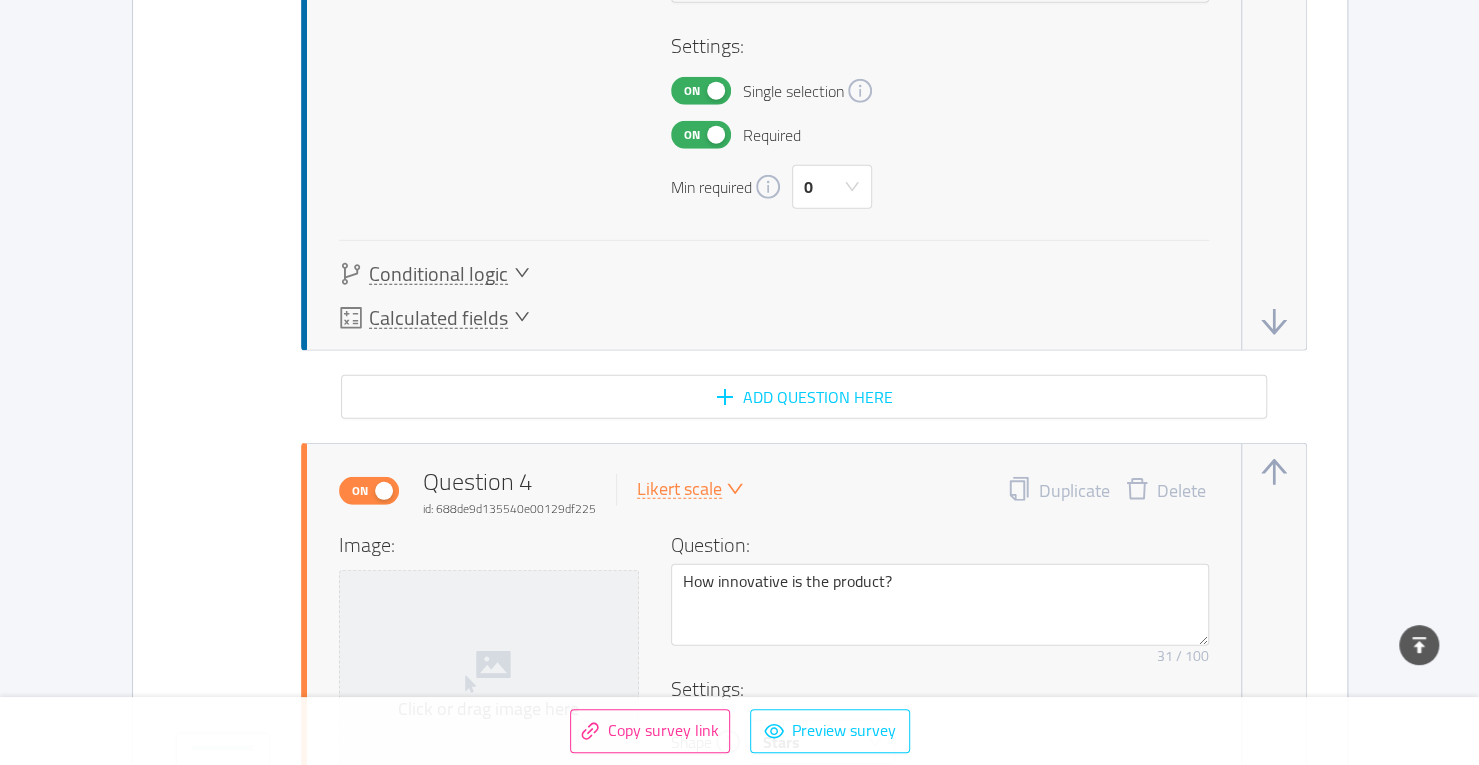 scroll, scrollTop: 3122, scrollLeft: 0, axis: vertical 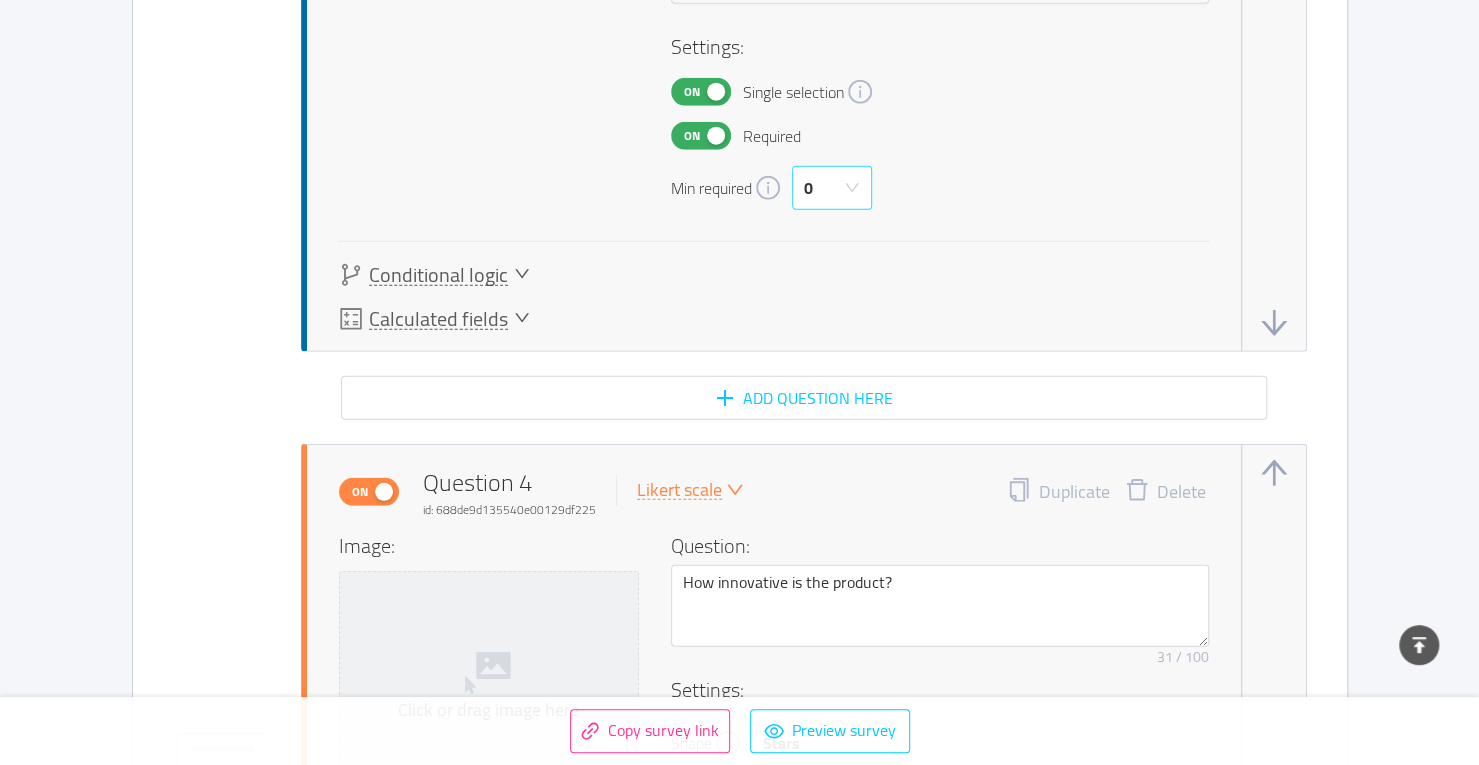 click on "0" at bounding box center (825, 188) 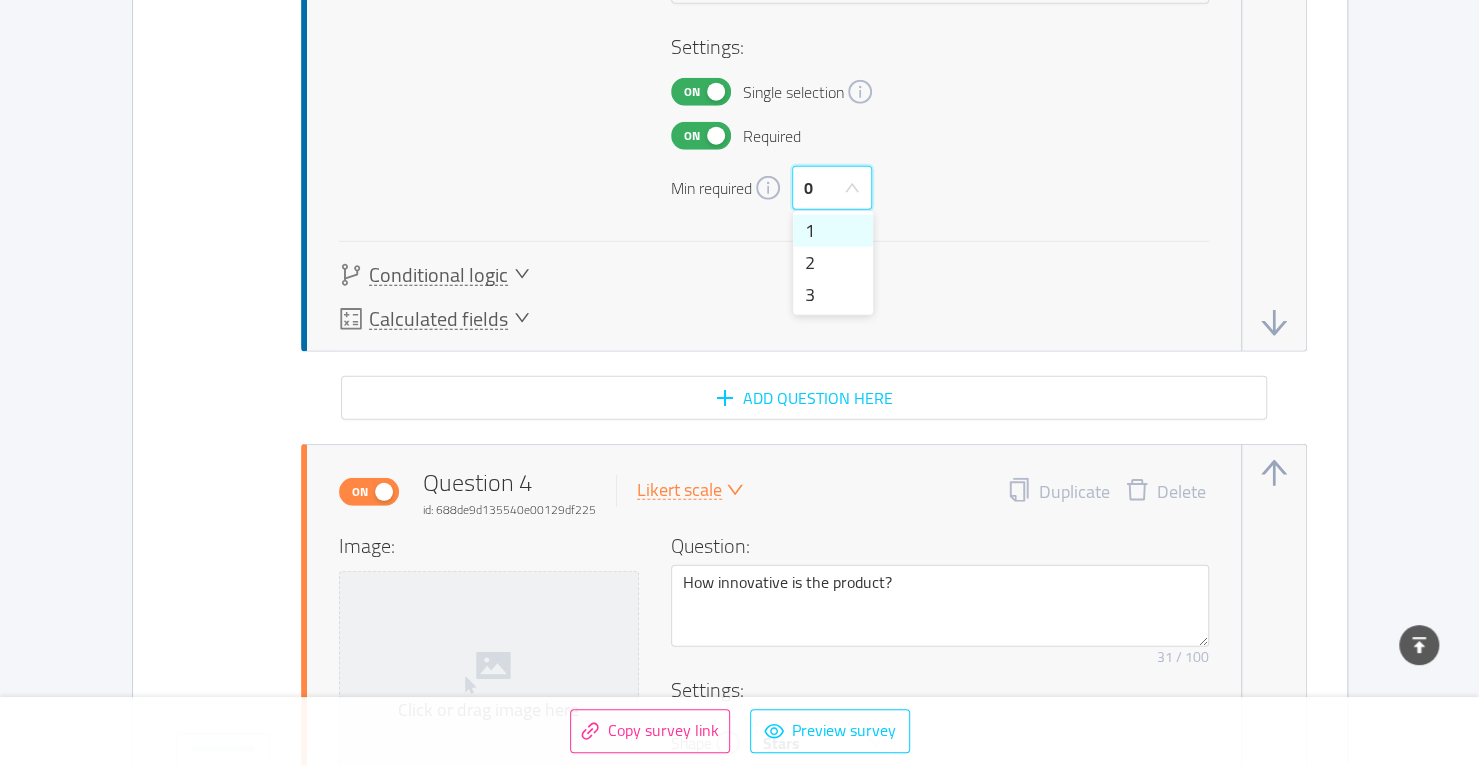 click on "0" at bounding box center [825, 188] 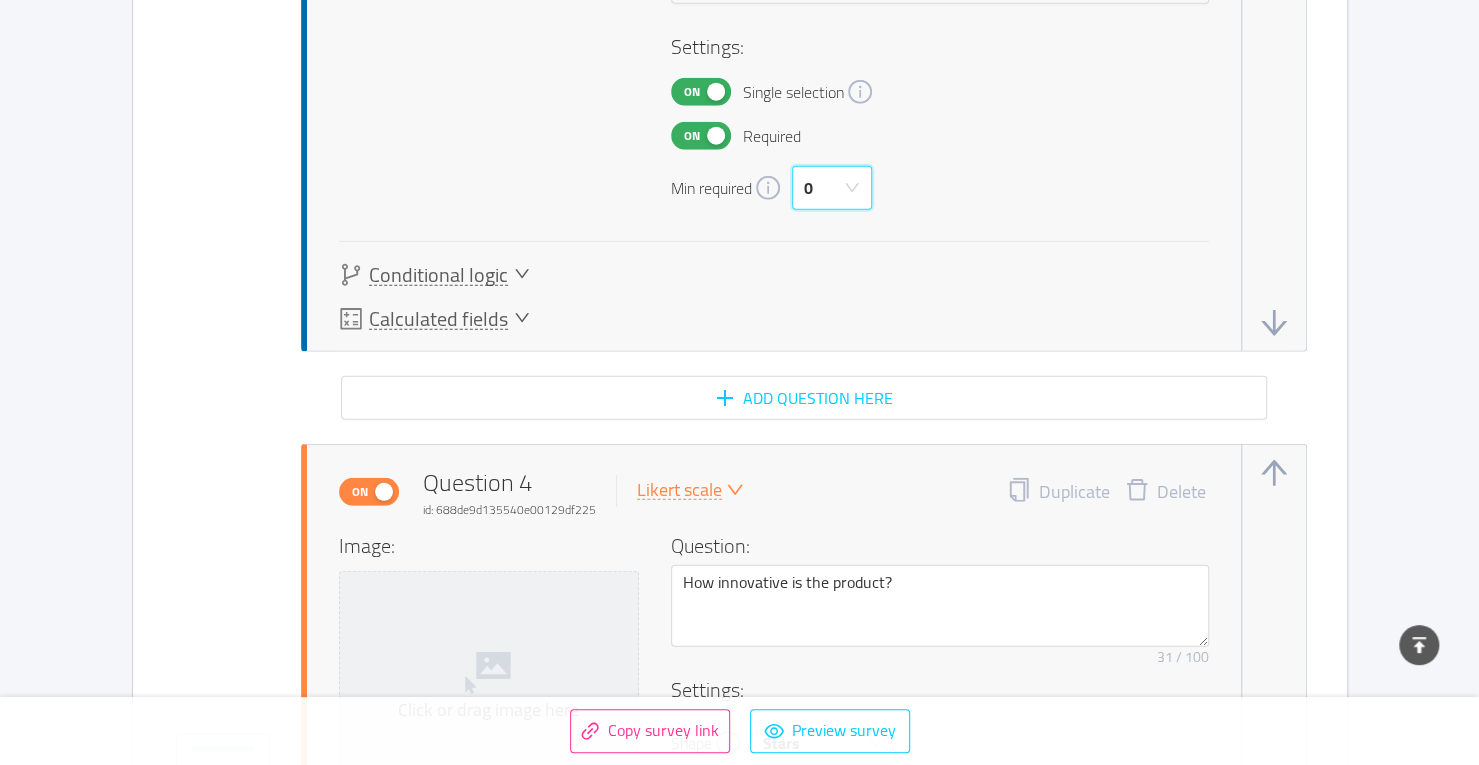 click on "0" at bounding box center (825, 188) 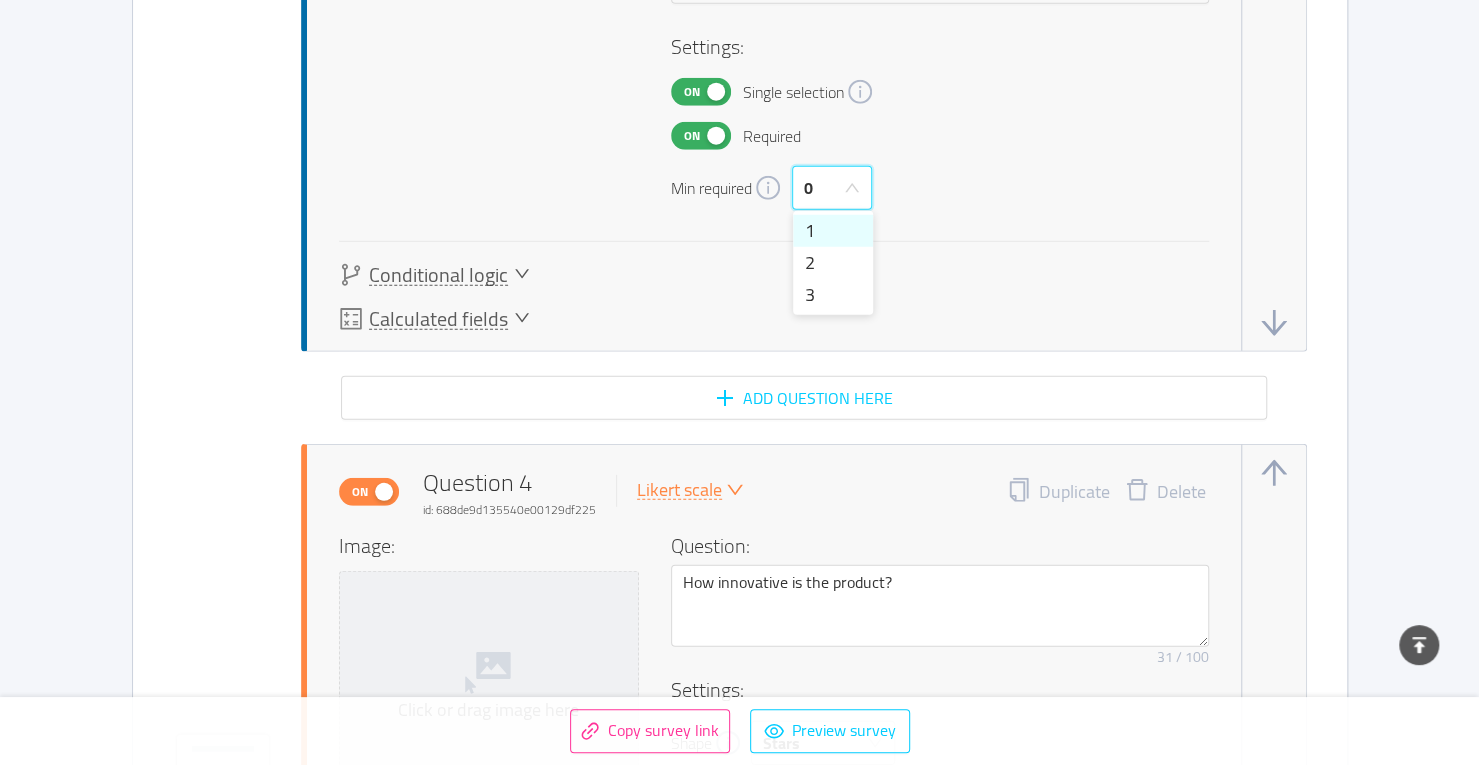 click on "1" at bounding box center (833, 231) 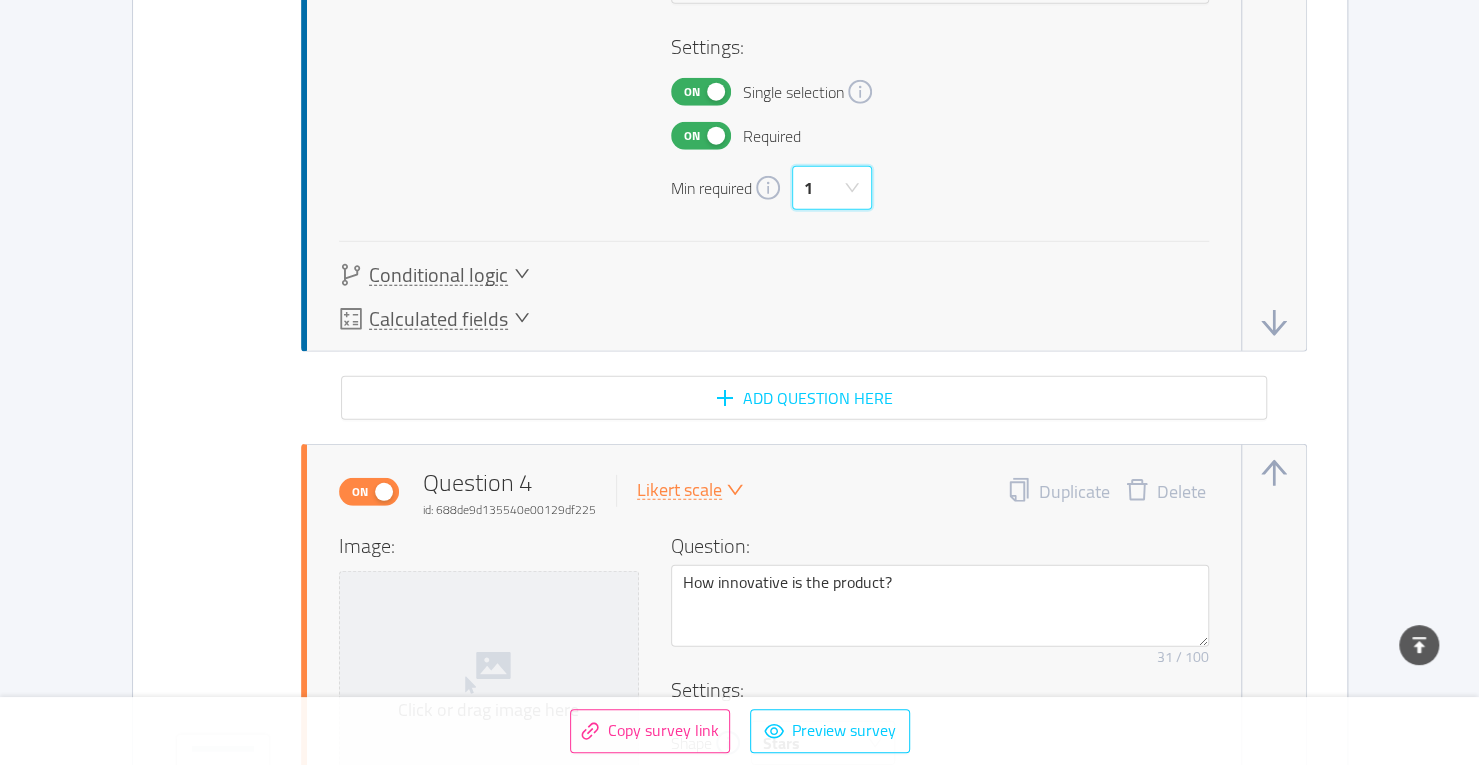 click on "Min required  1" at bounding box center [940, 188] 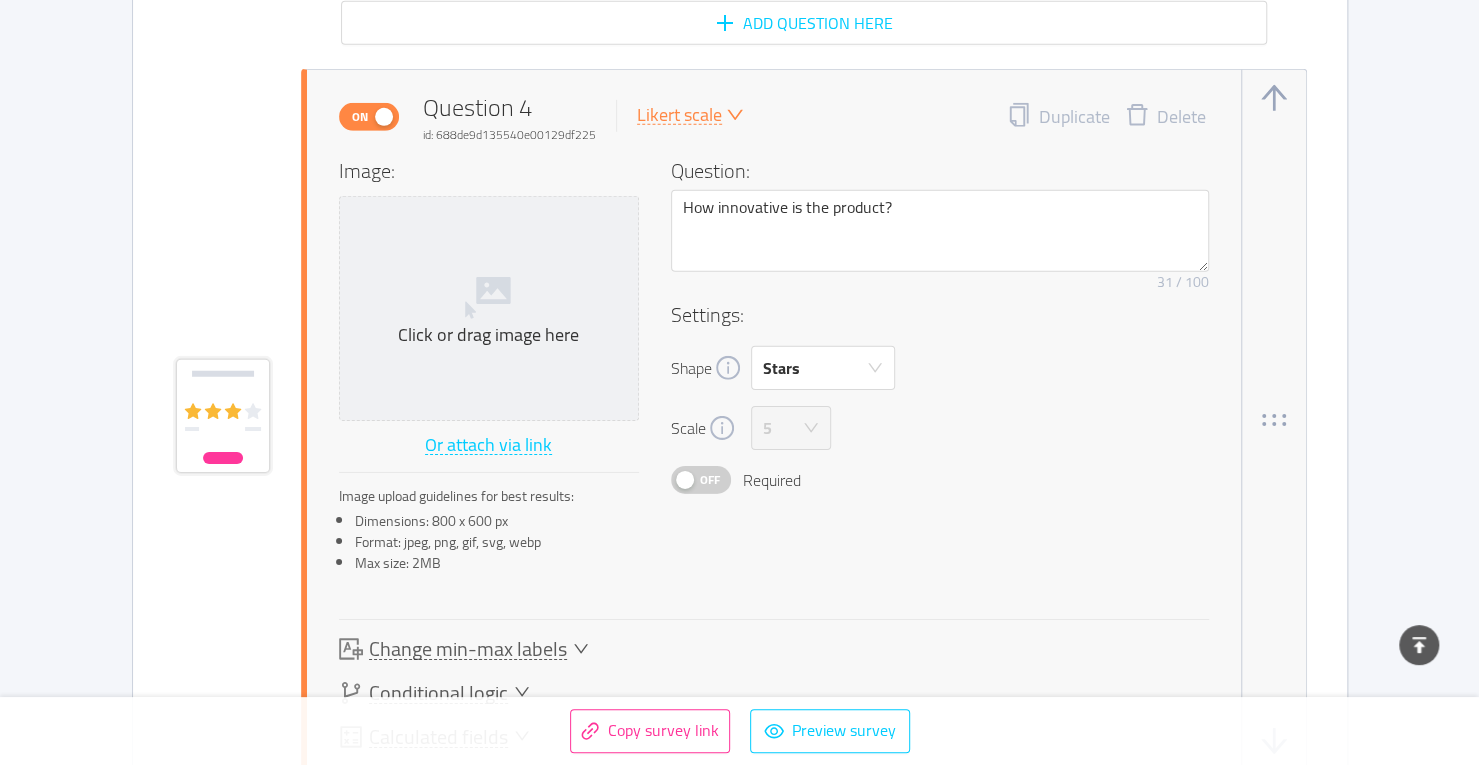 scroll, scrollTop: 3496, scrollLeft: 0, axis: vertical 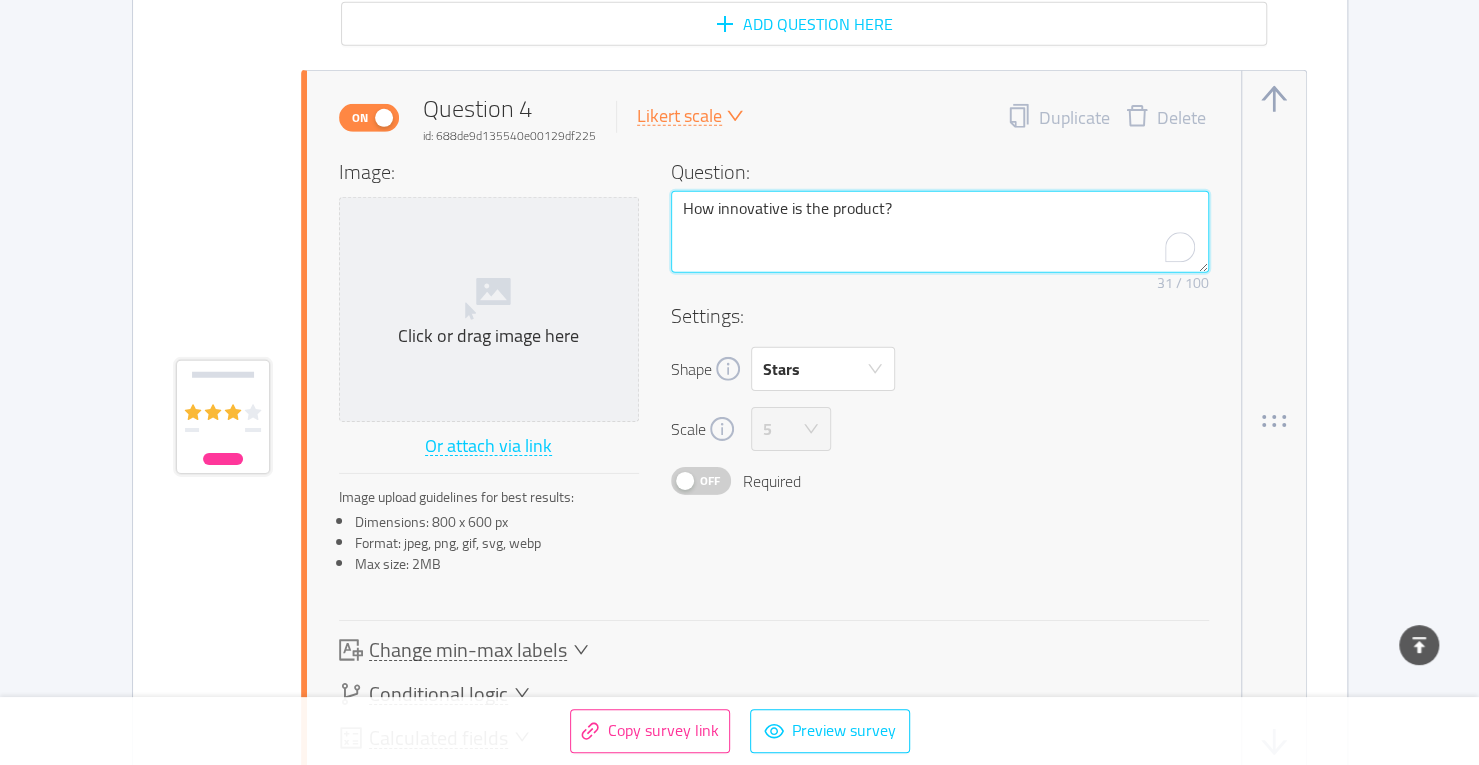 drag, startPoint x: 898, startPoint y: 205, endPoint x: 664, endPoint y: 194, distance: 234.2584 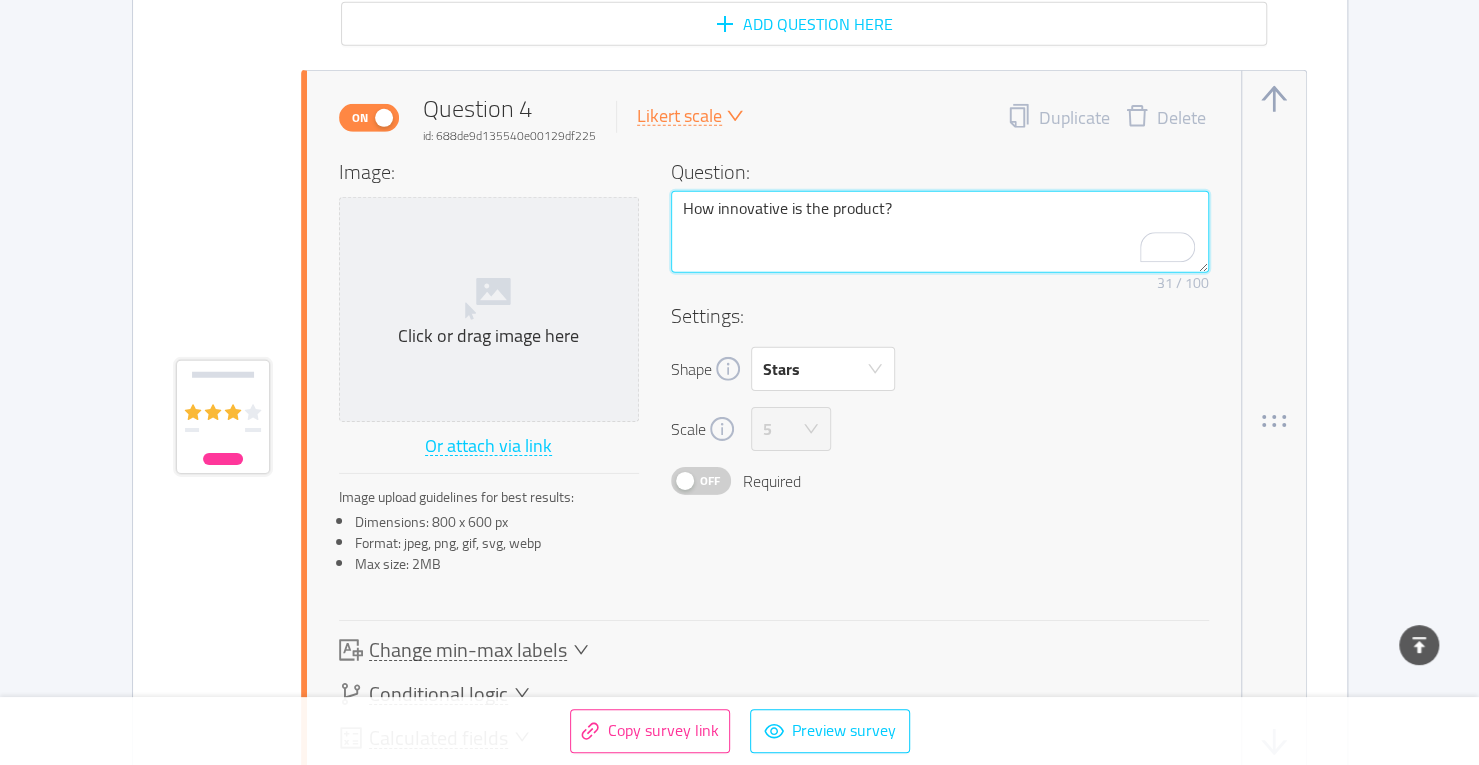 type on "A" 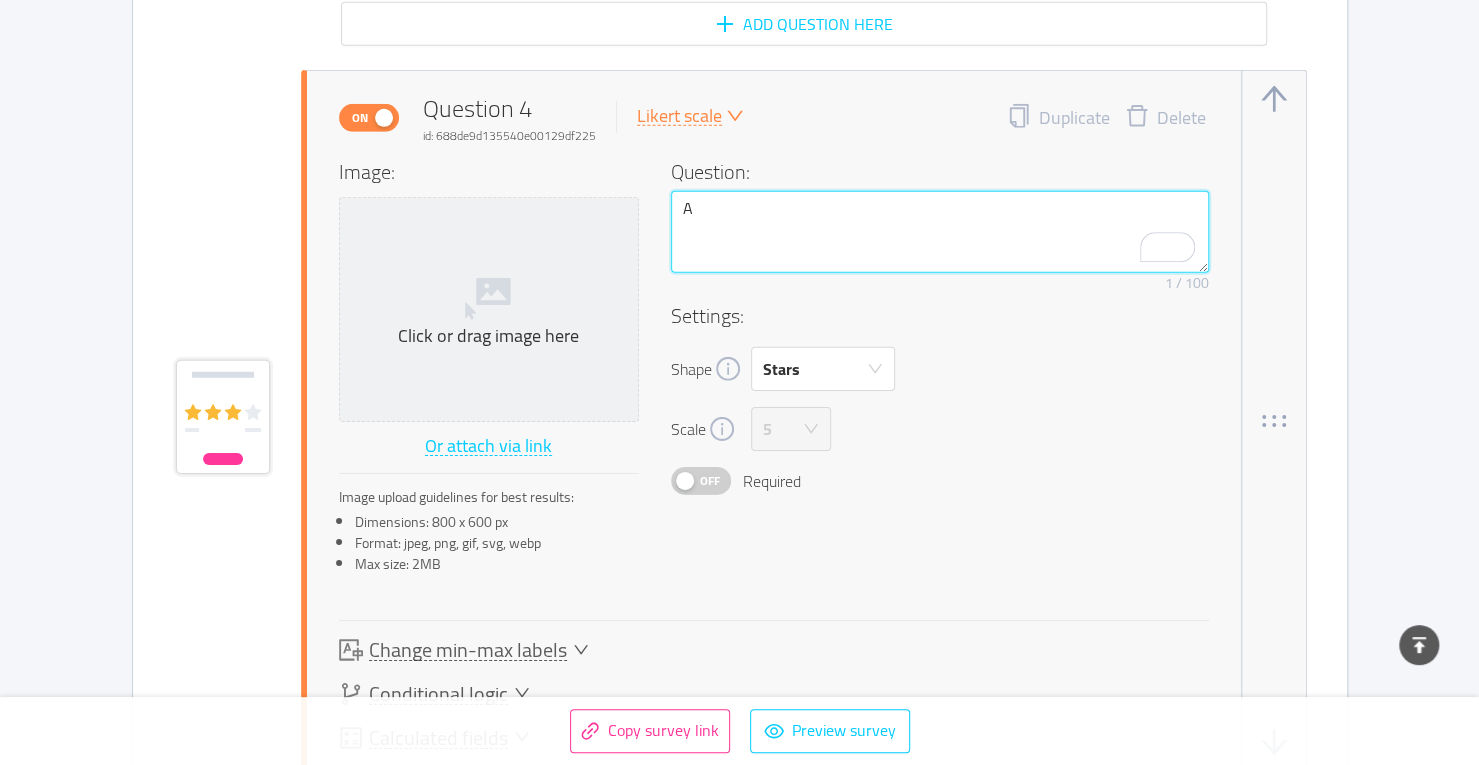 type on "An" 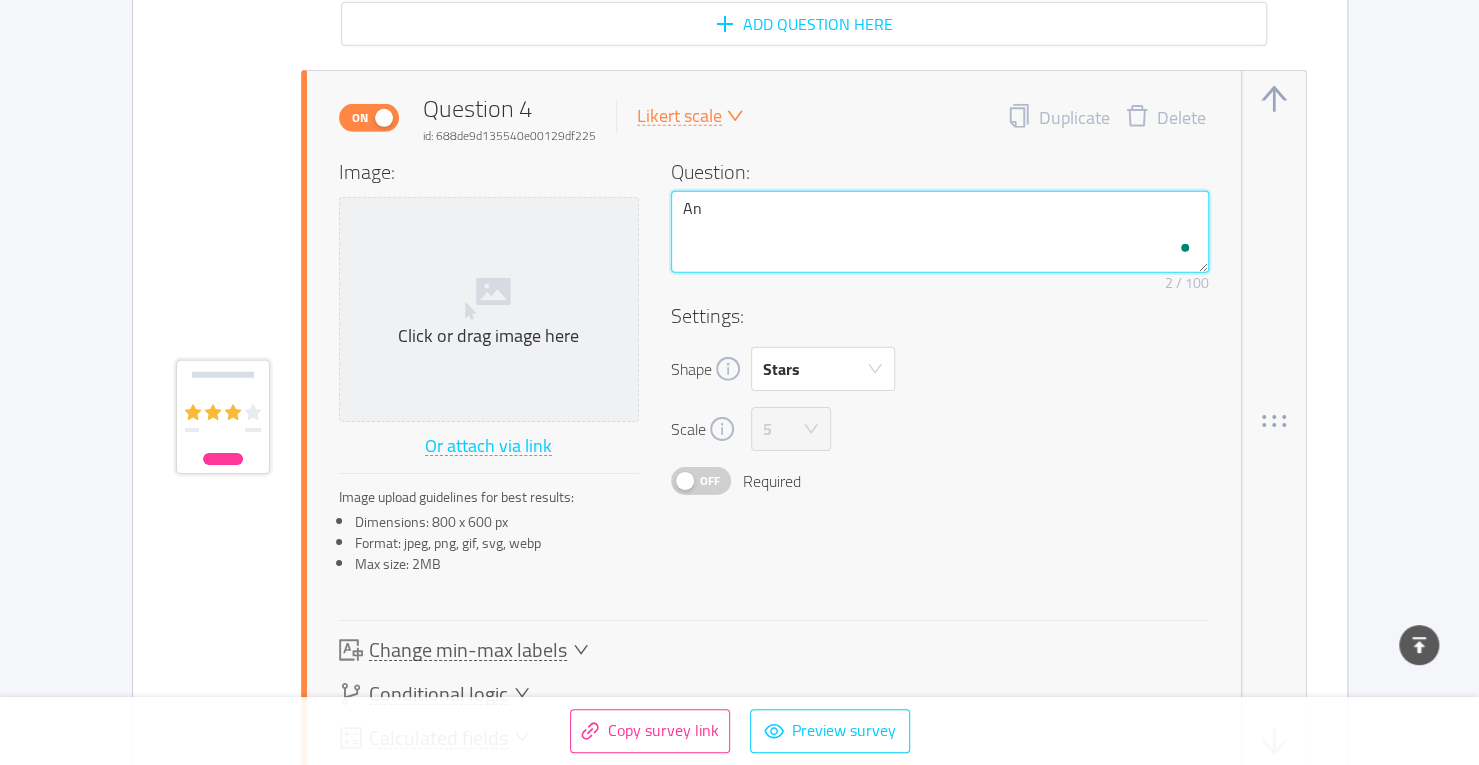 type on "Anu" 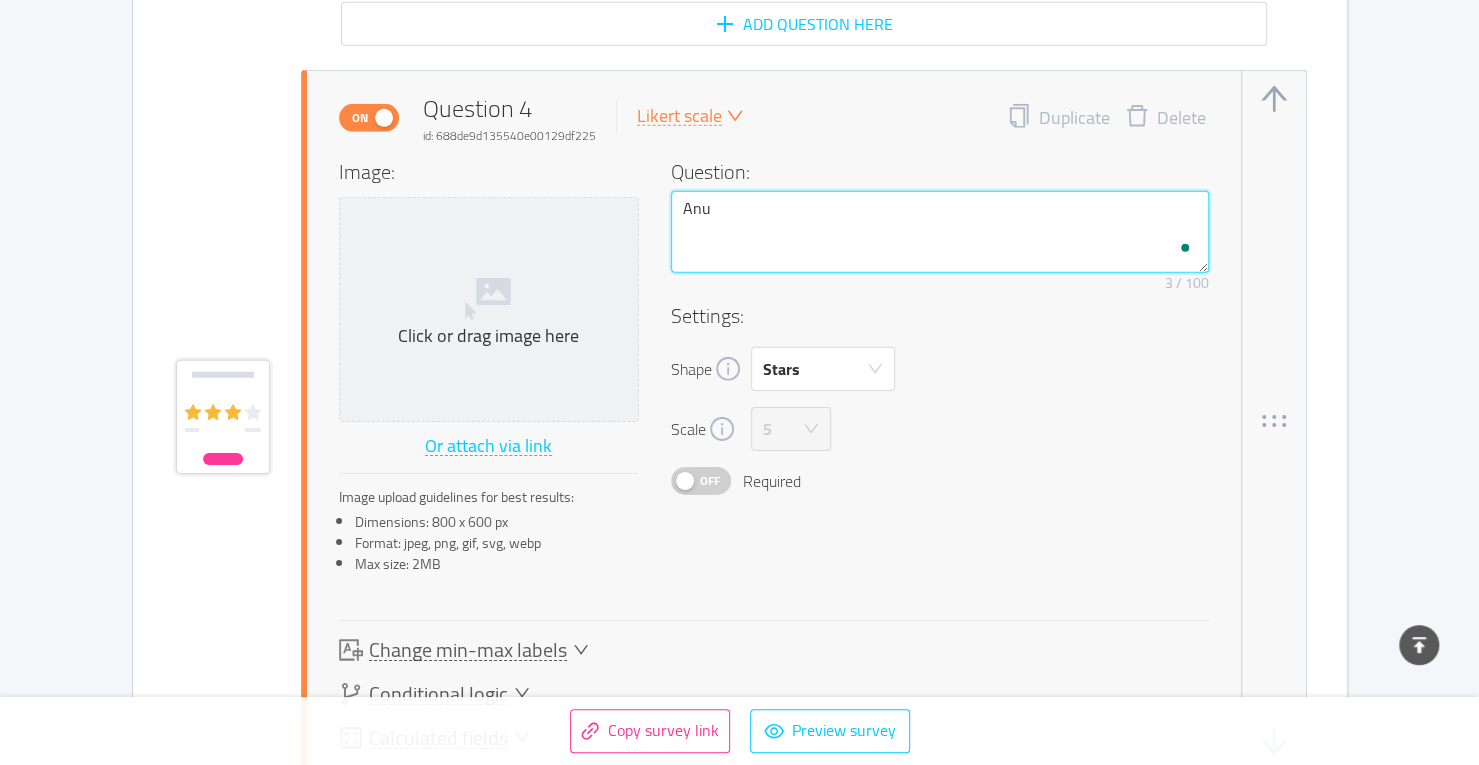 type on "Anu" 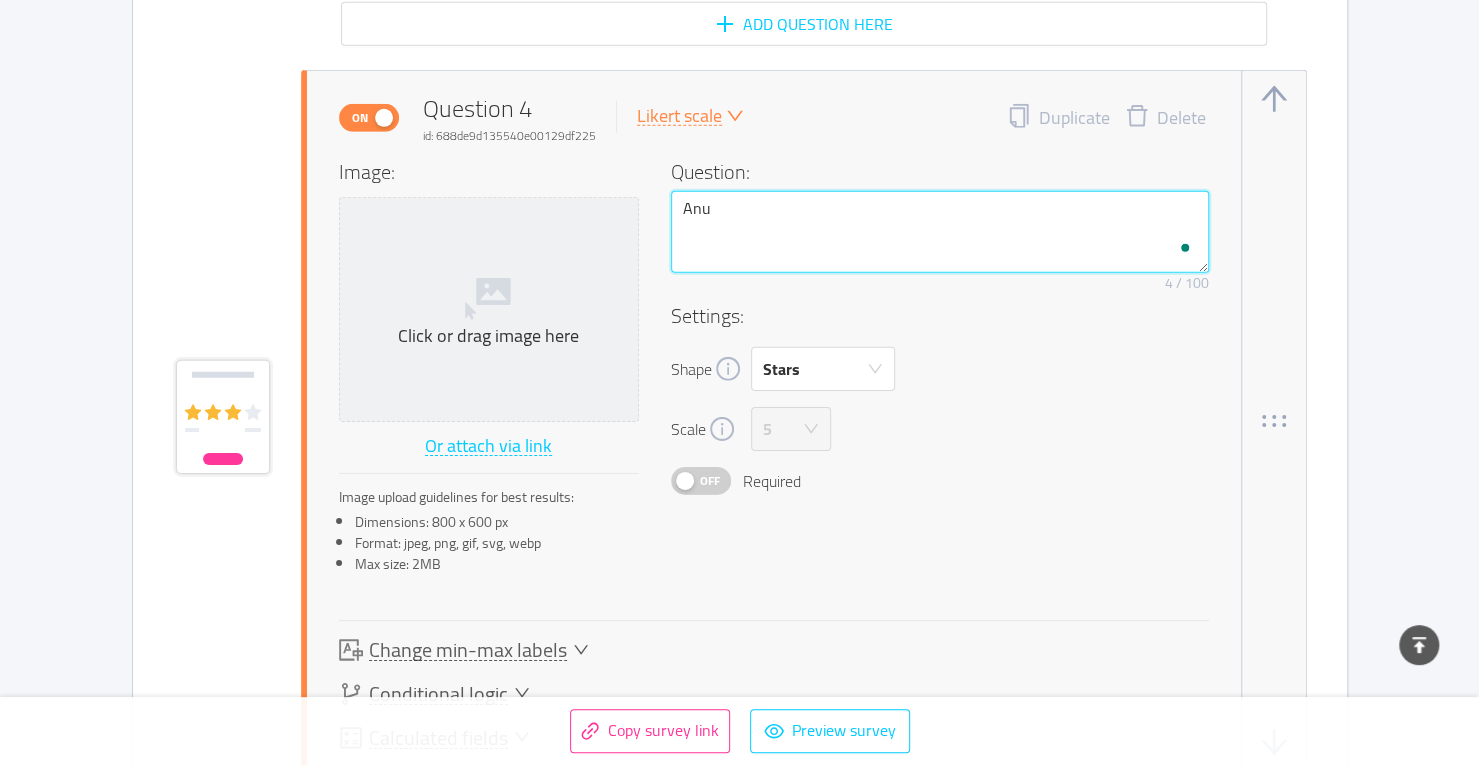 type on "Anu" 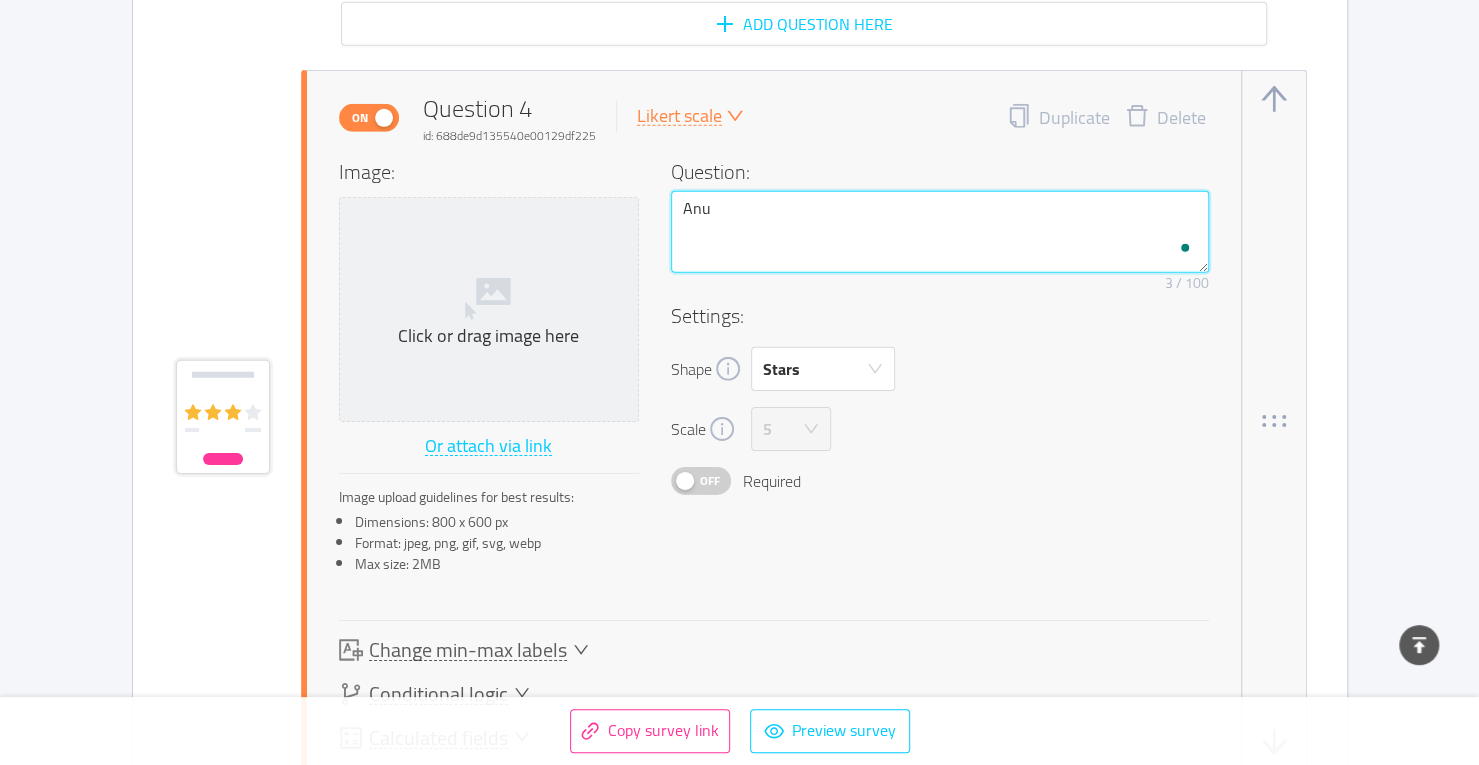 type on "An" 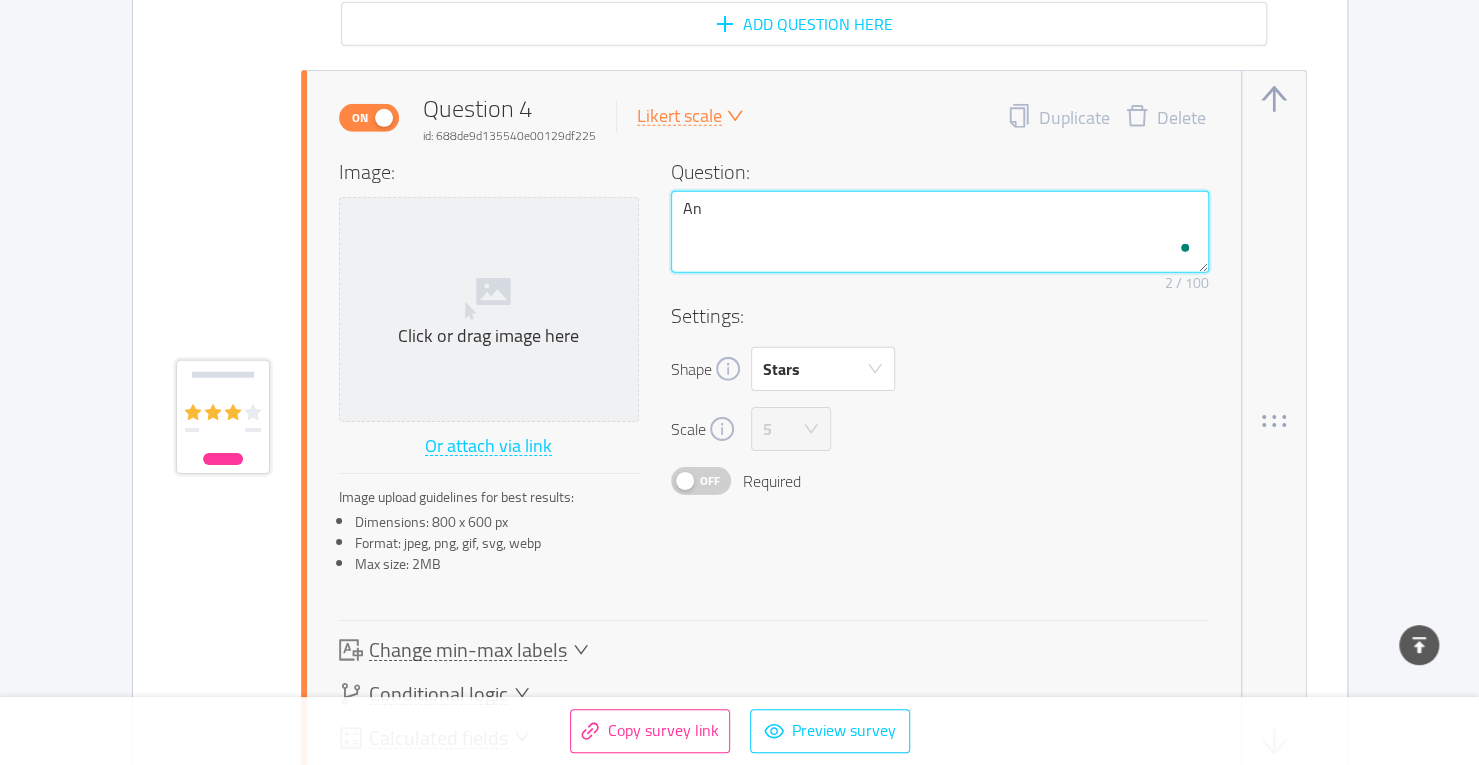 type on "Any" 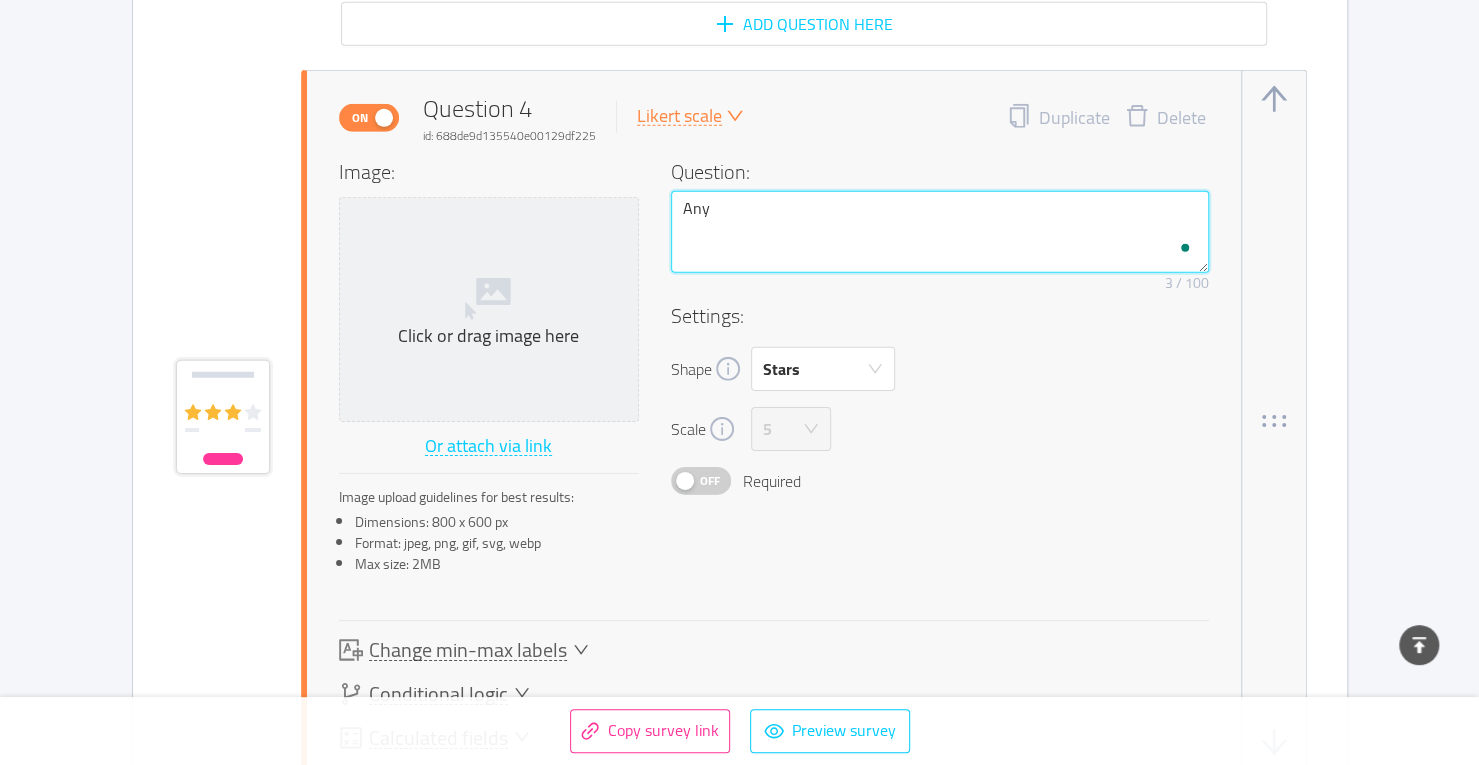type on "Any" 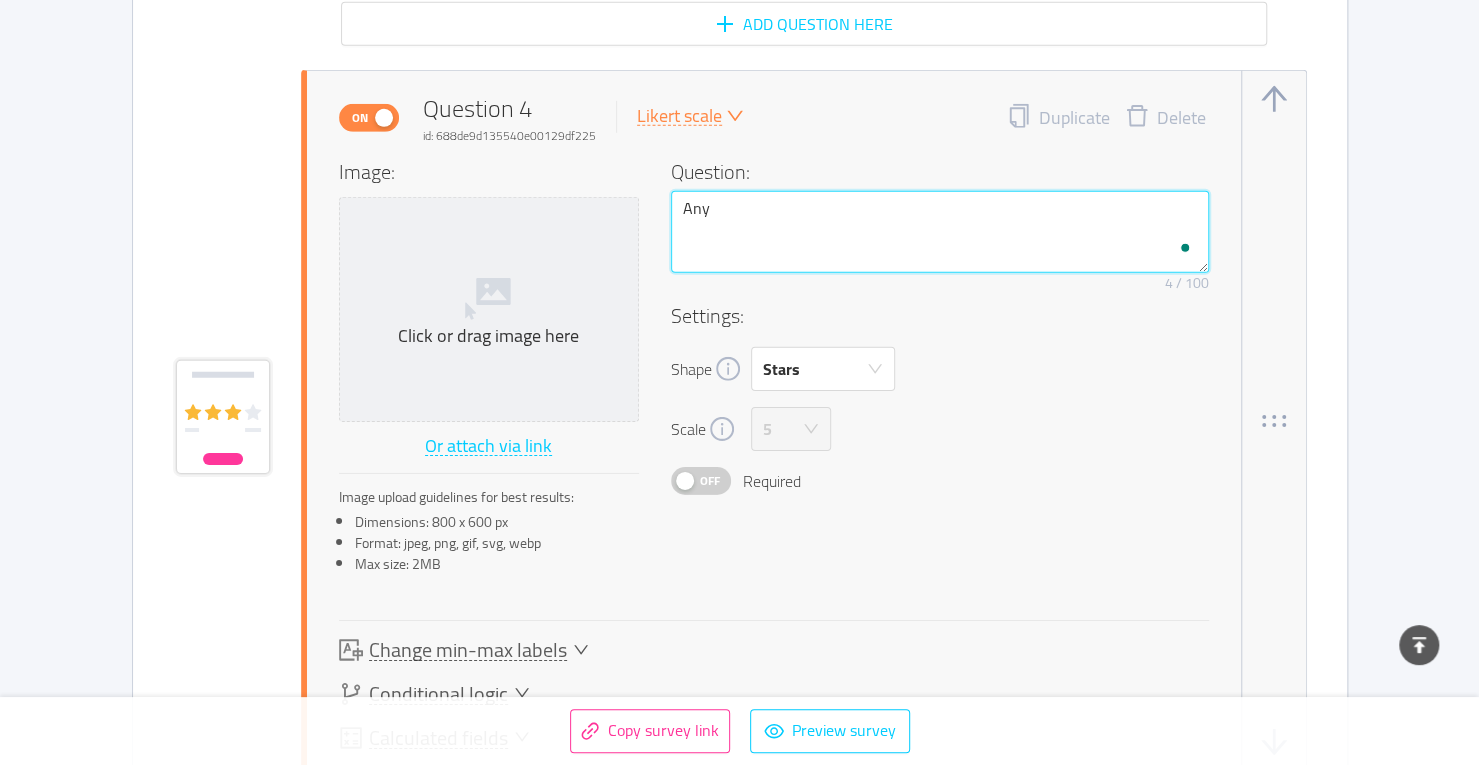 type on "Any T" 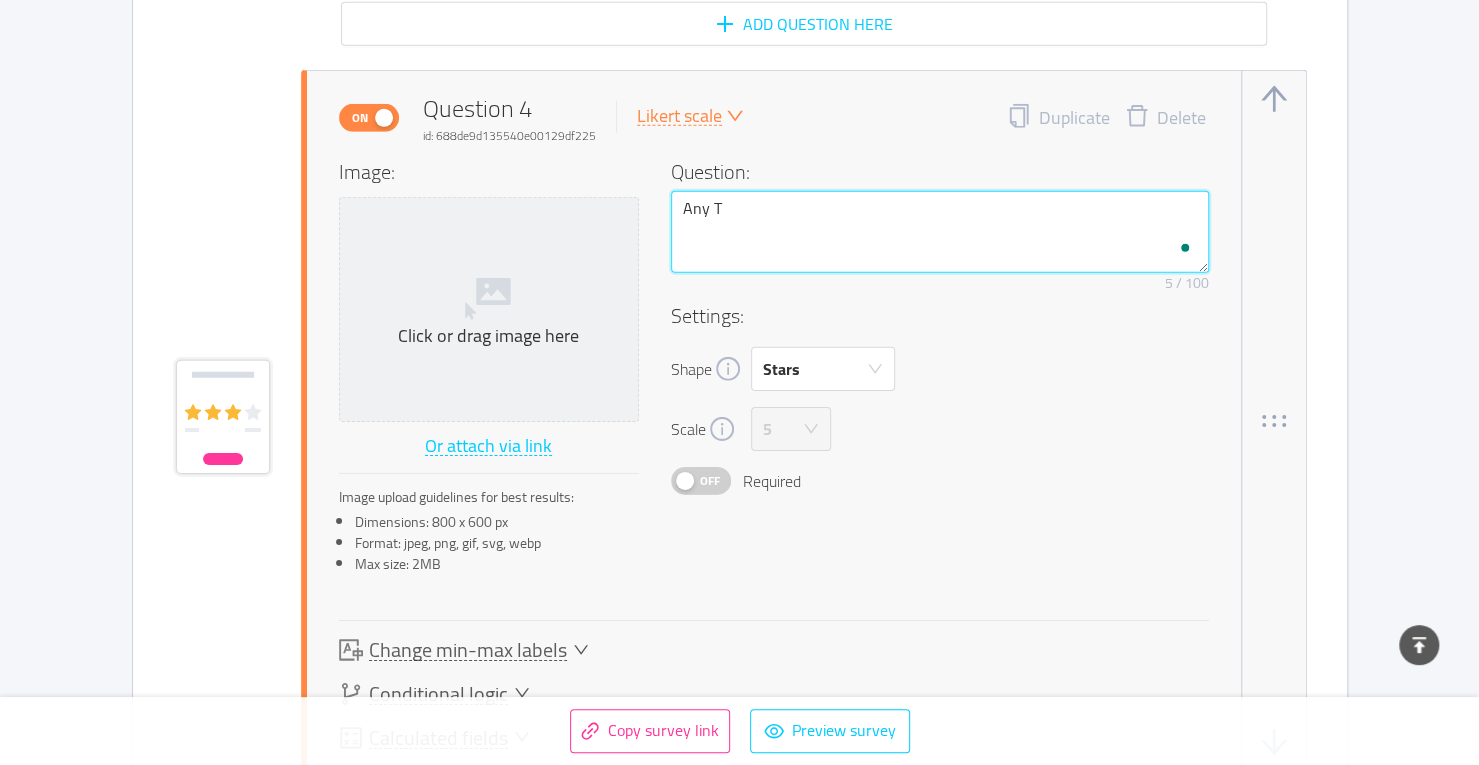 type on "Any To" 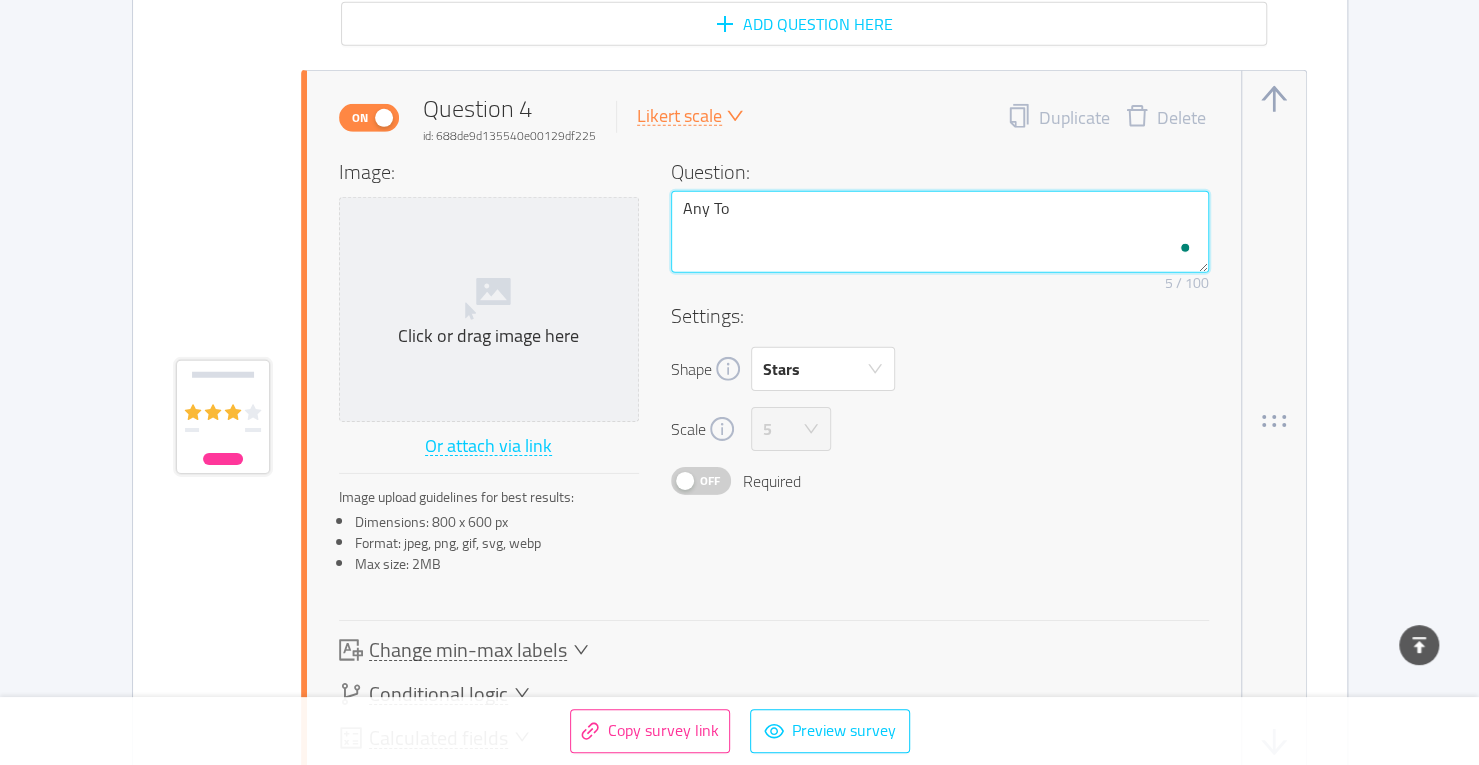 type on "Any Too" 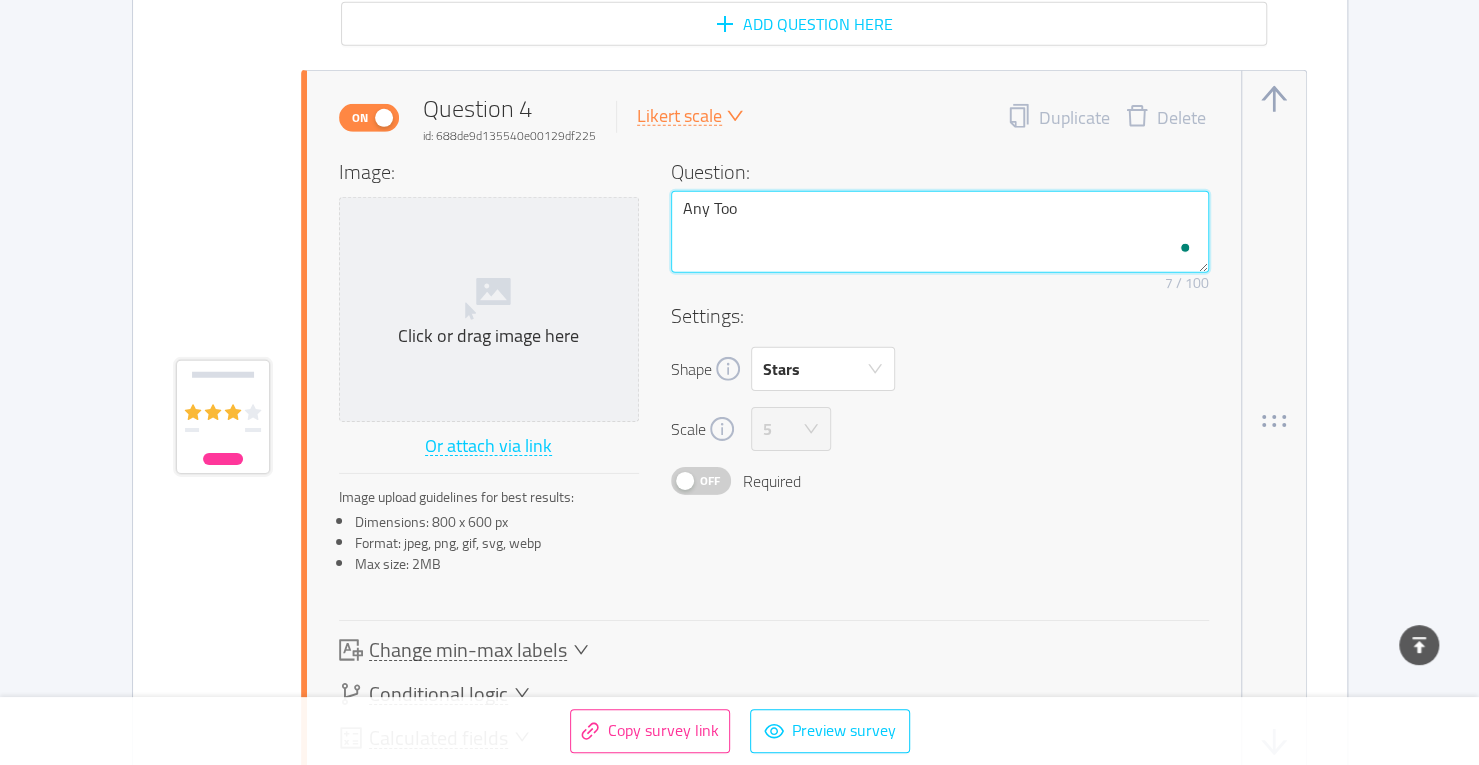 type on "Any Tool" 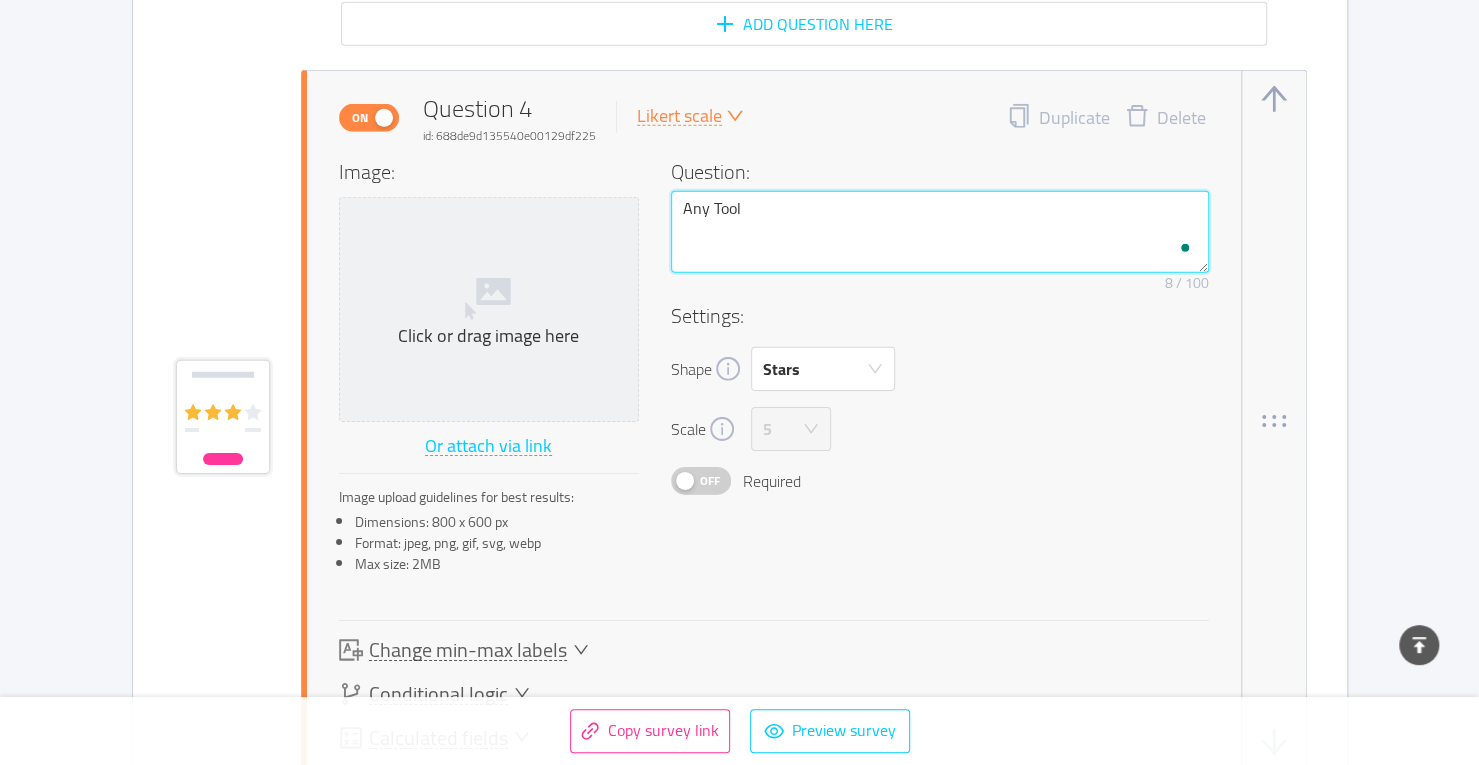 type on "Any Tools" 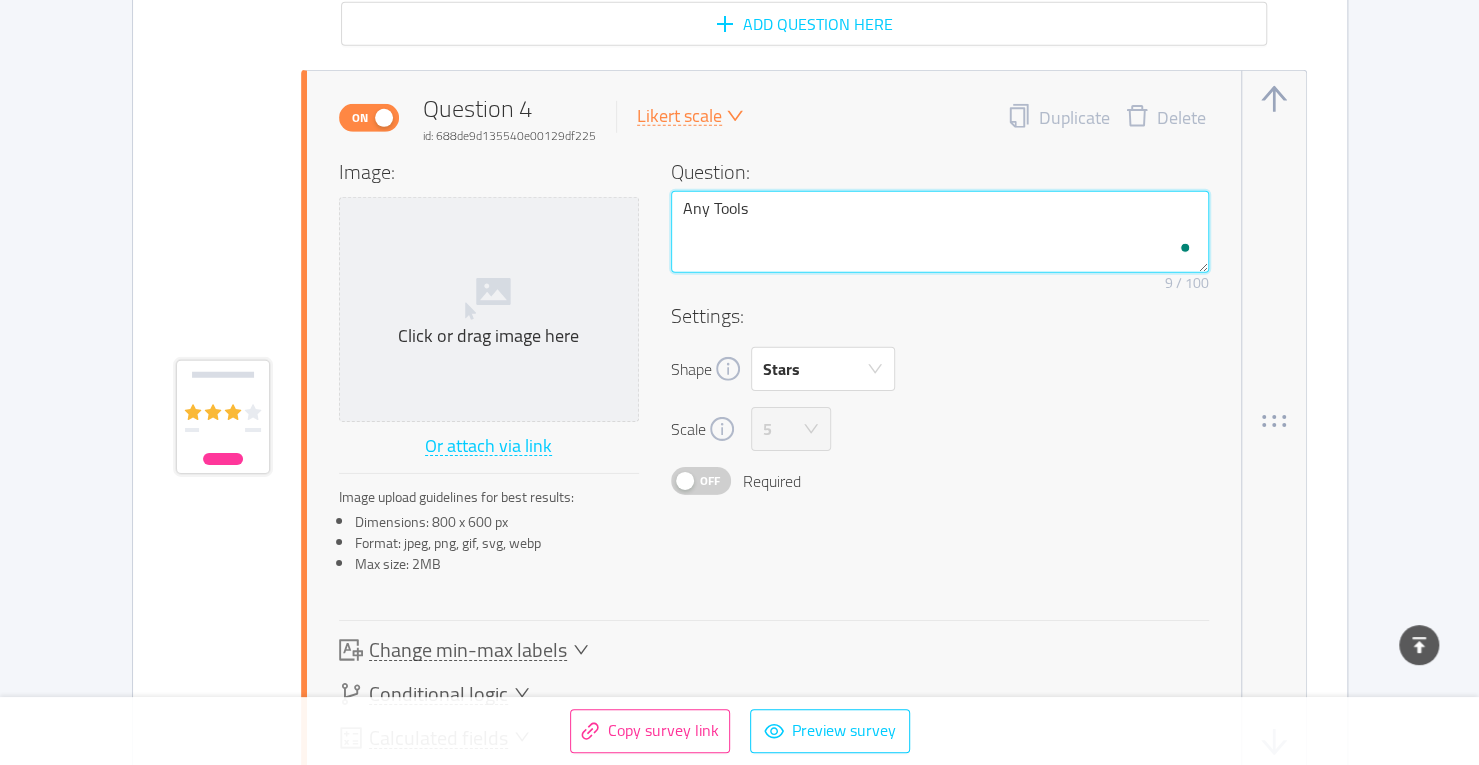 type on "Any Tools" 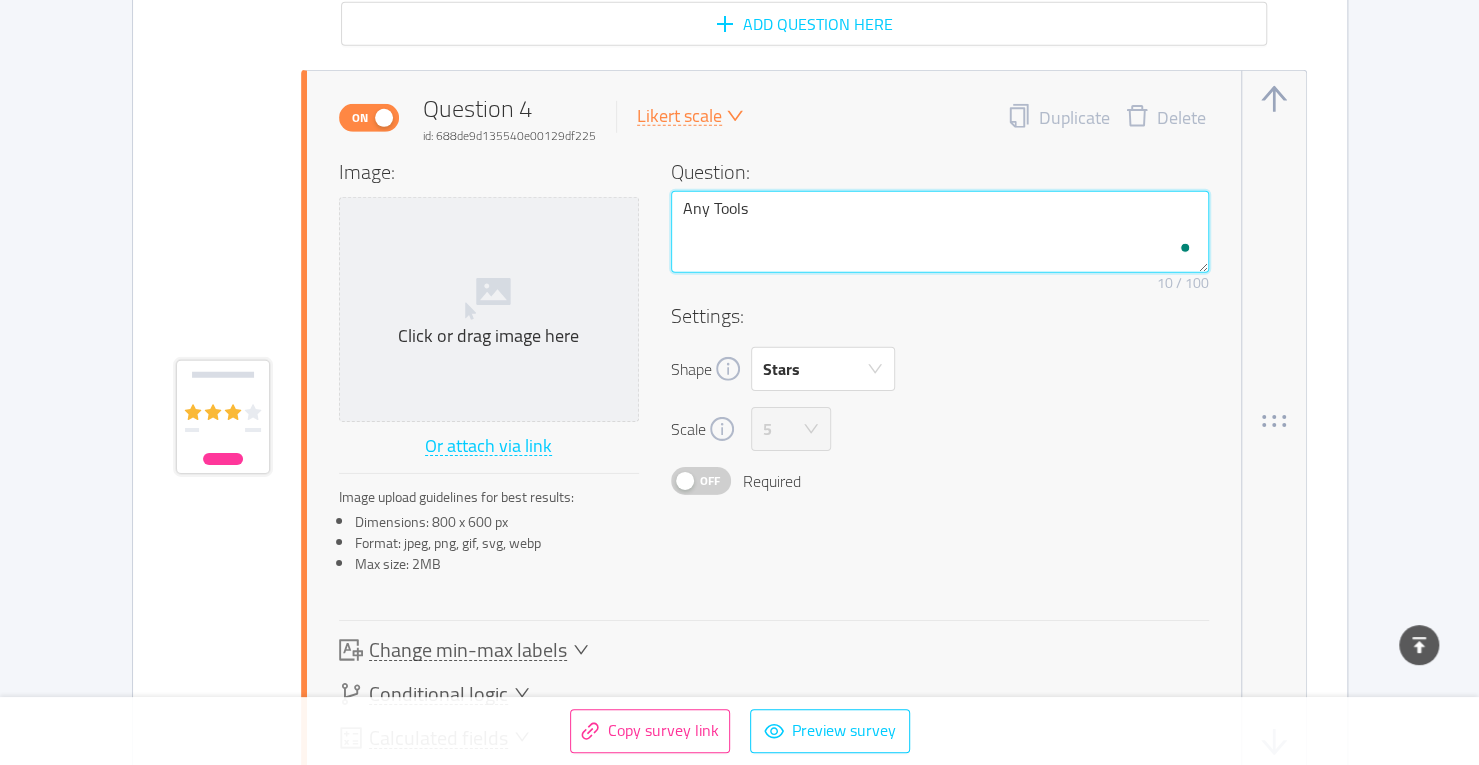 type on "Any Tools y" 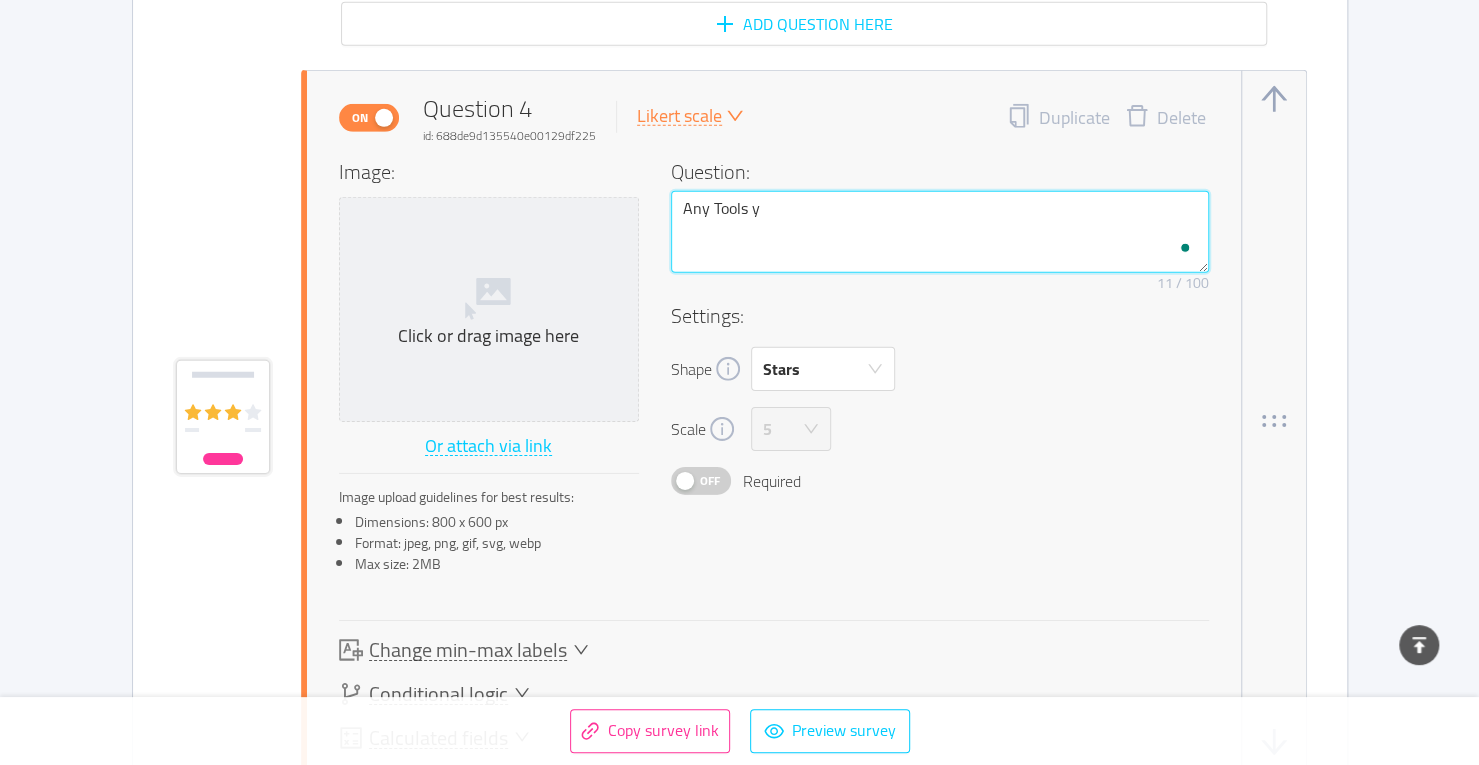 type on "Any Tools yo" 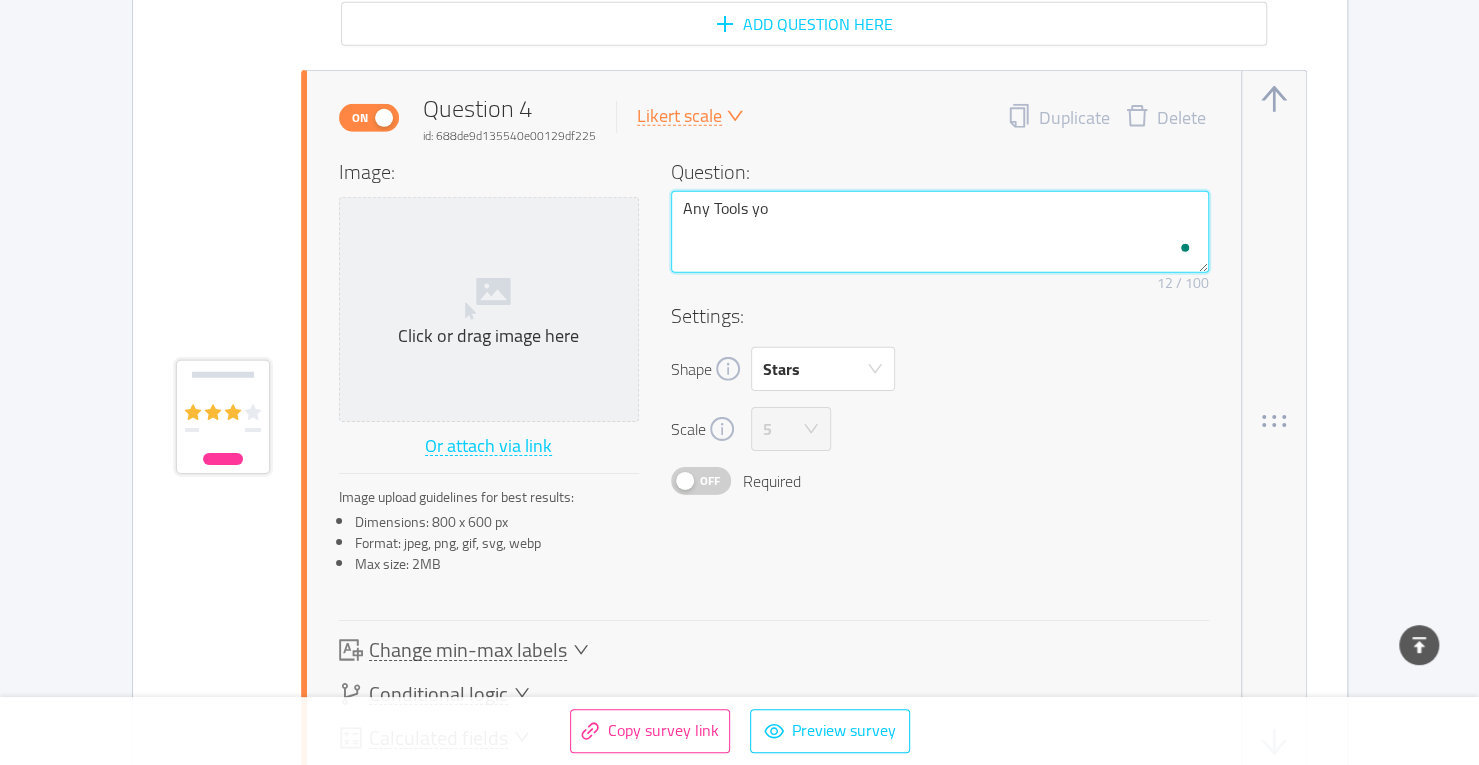 type on "Any Tools you" 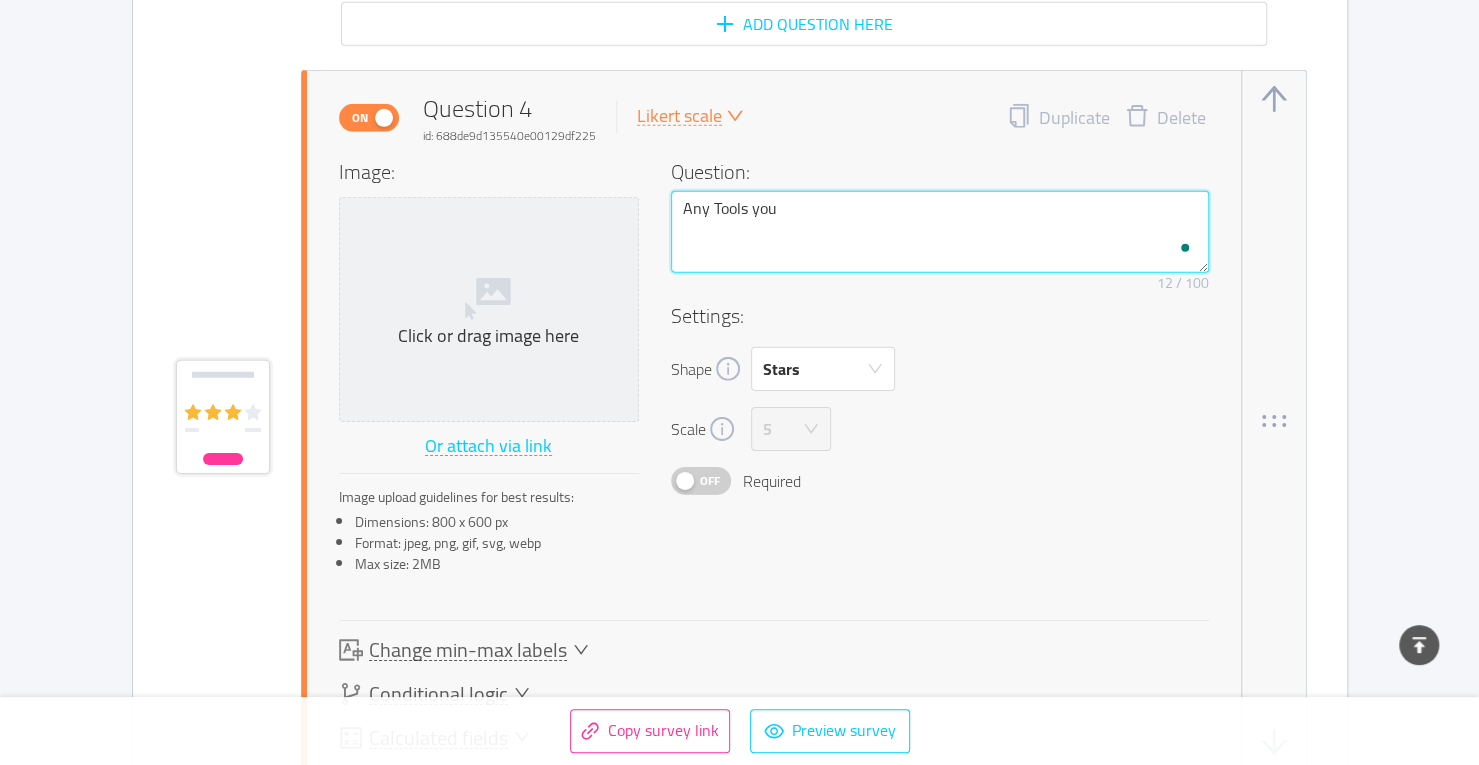 type on "Any Tools you" 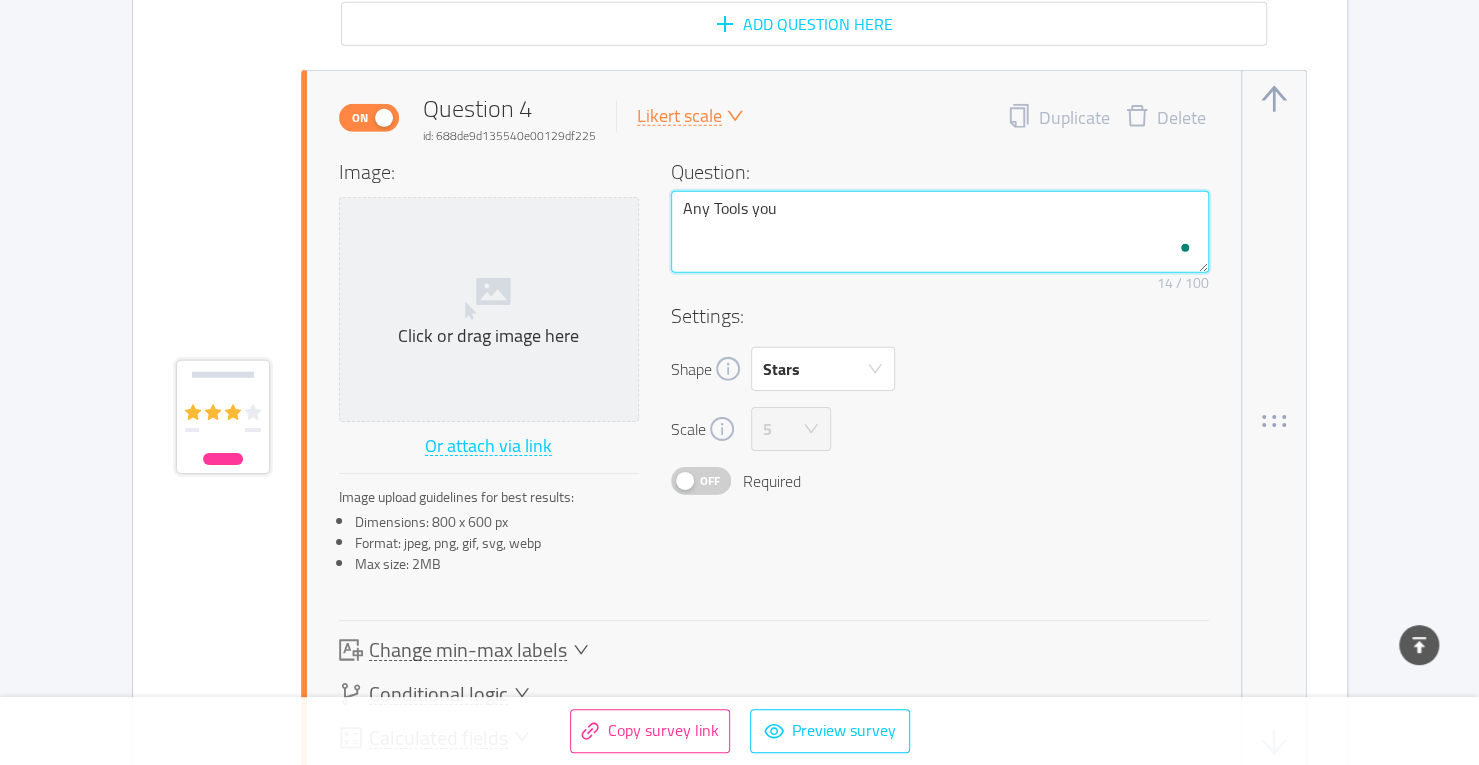 type on "Any Tools you u" 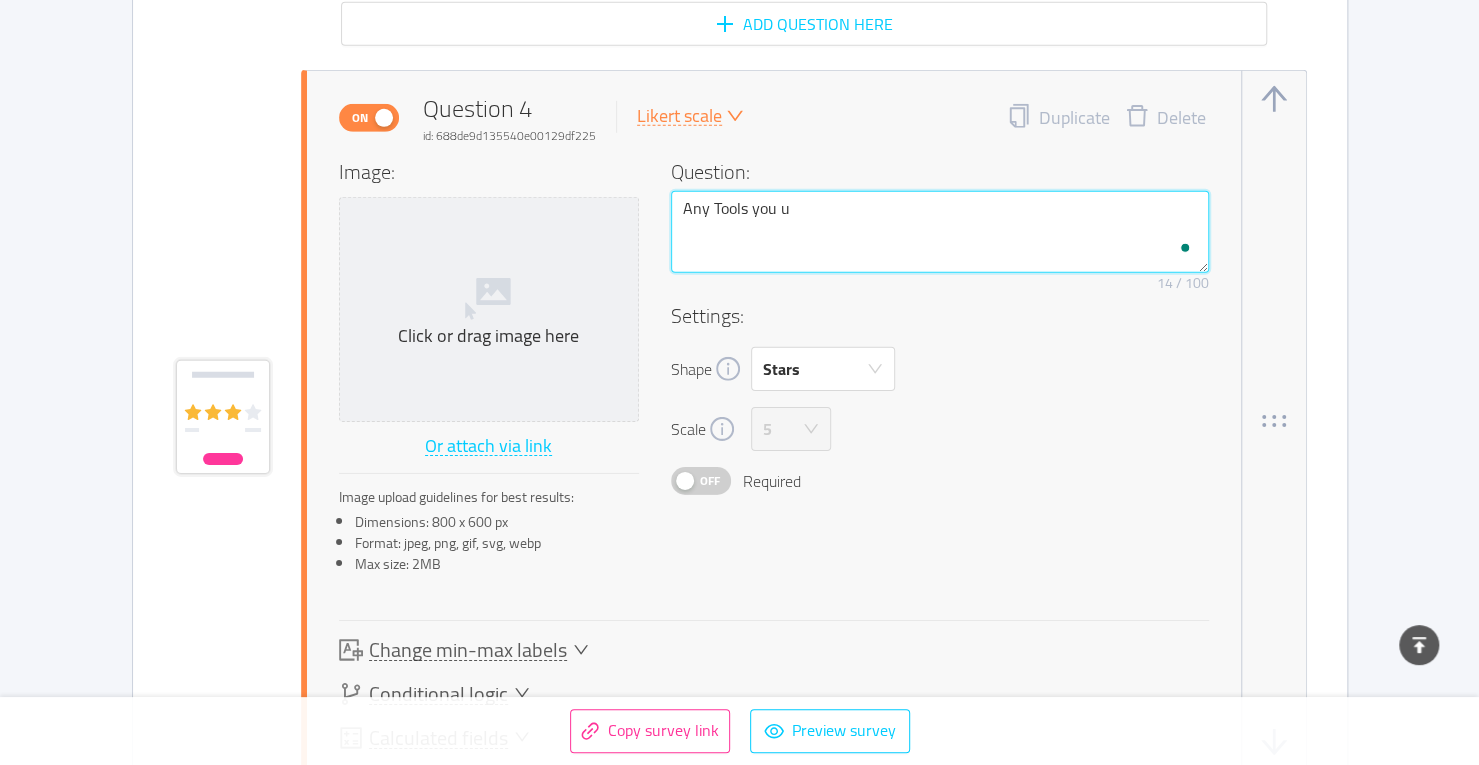 type on "Any Tools you us" 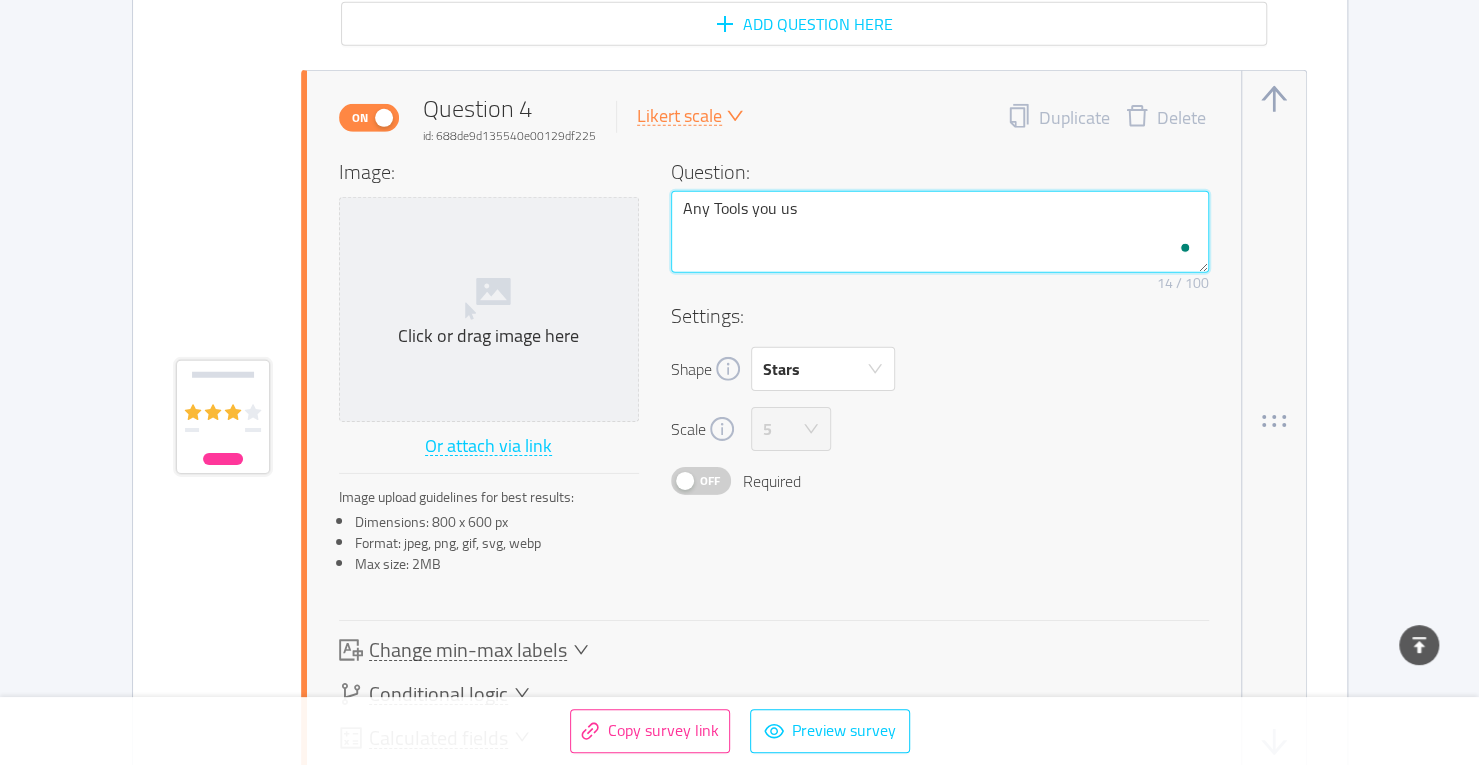 type 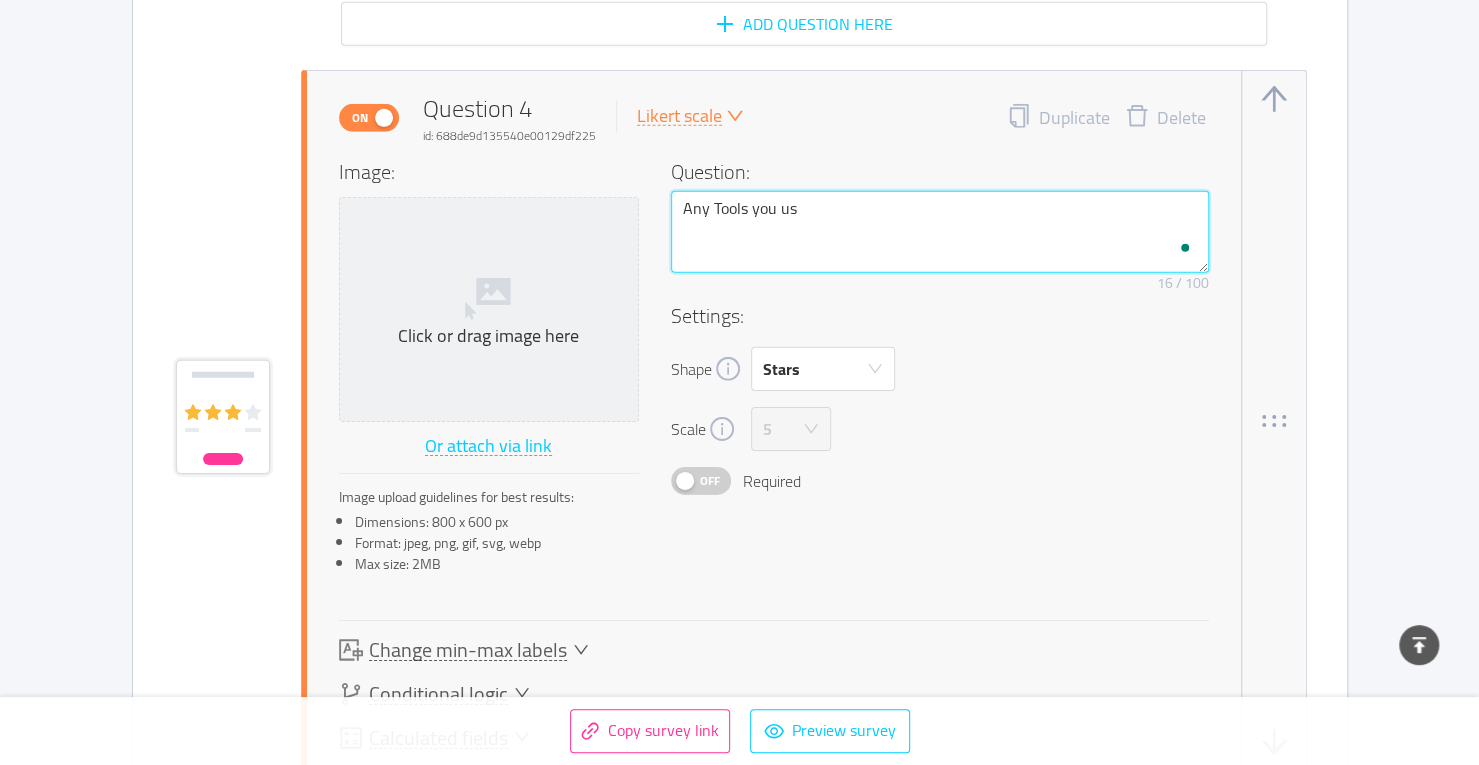 type on "Any Tools you use" 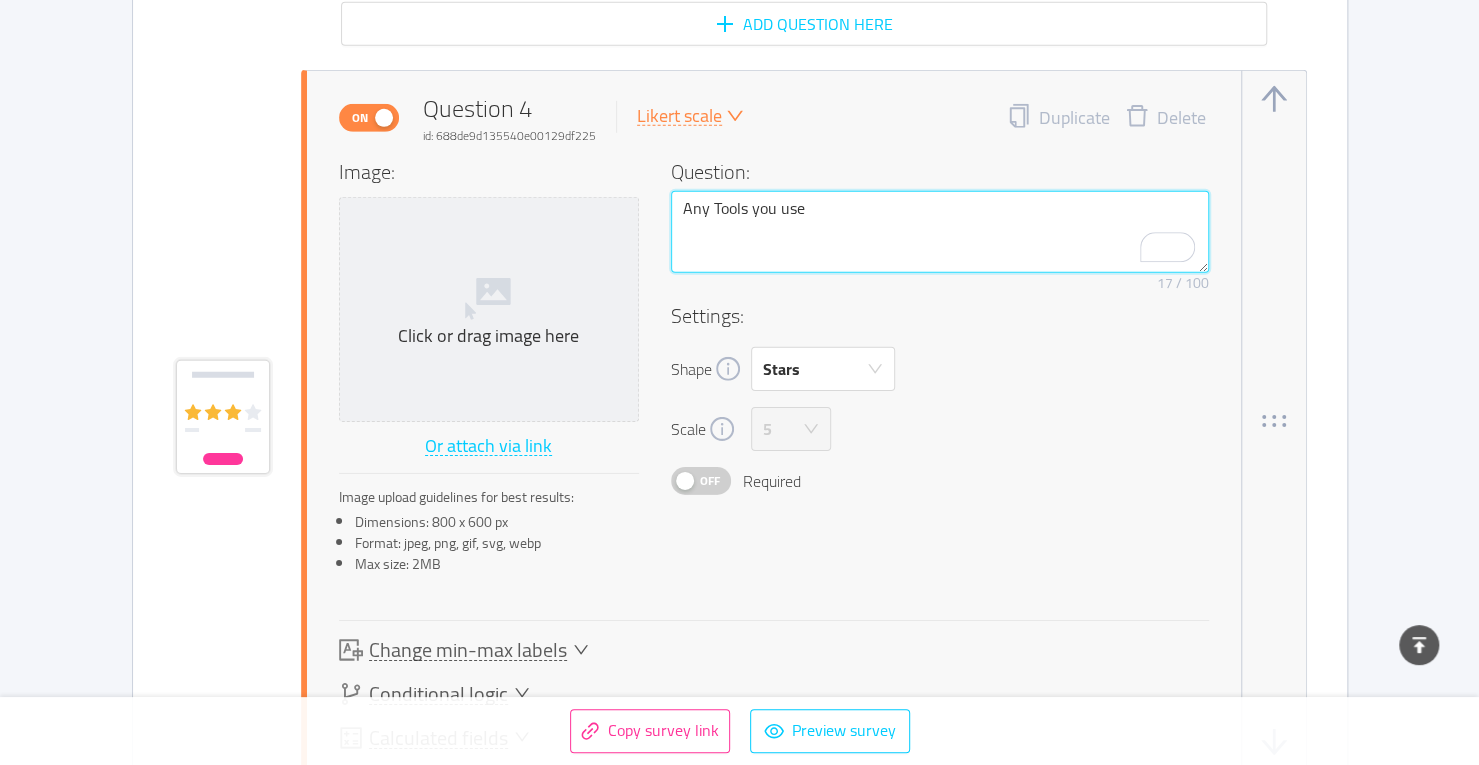 type on "Any Tools you use" 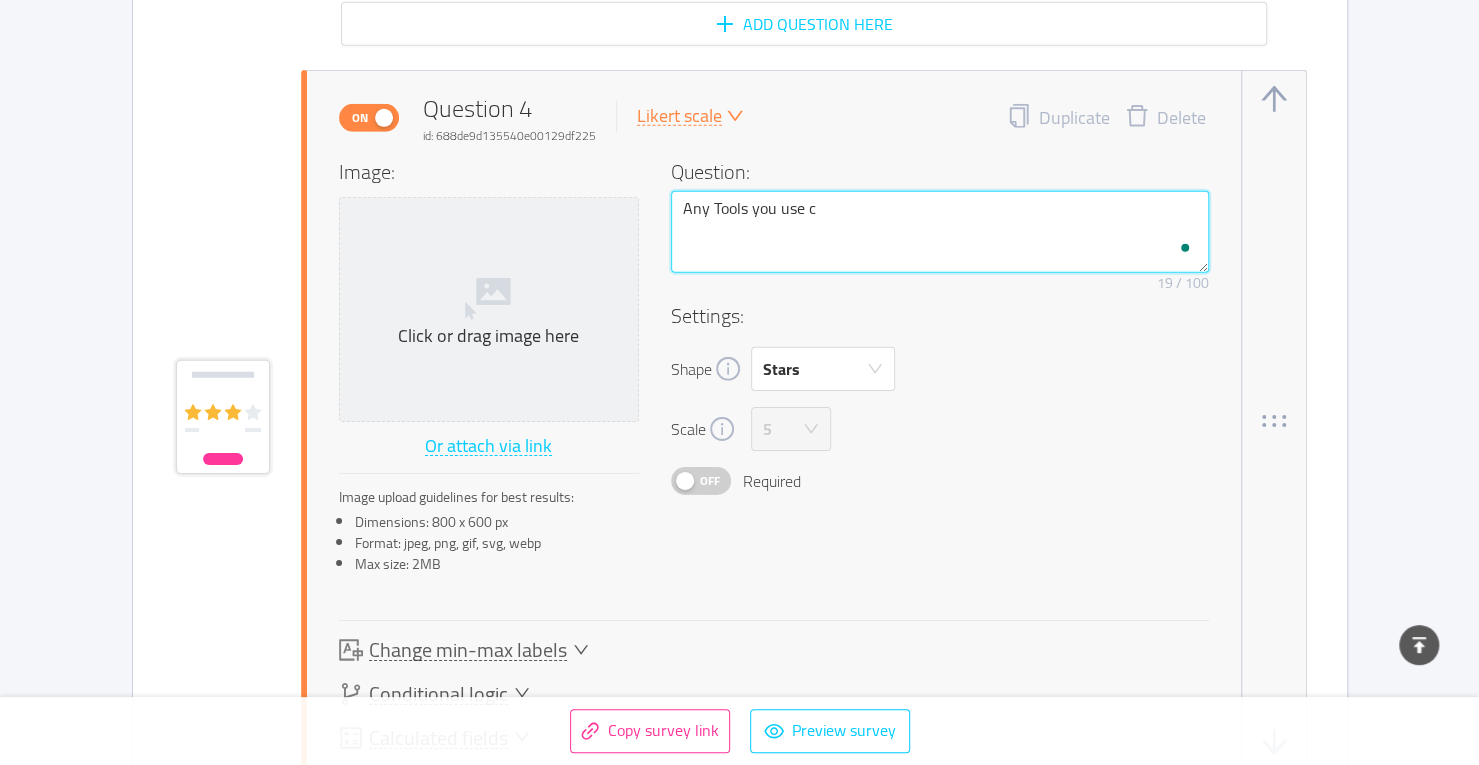 type on "Any Tools you use cu" 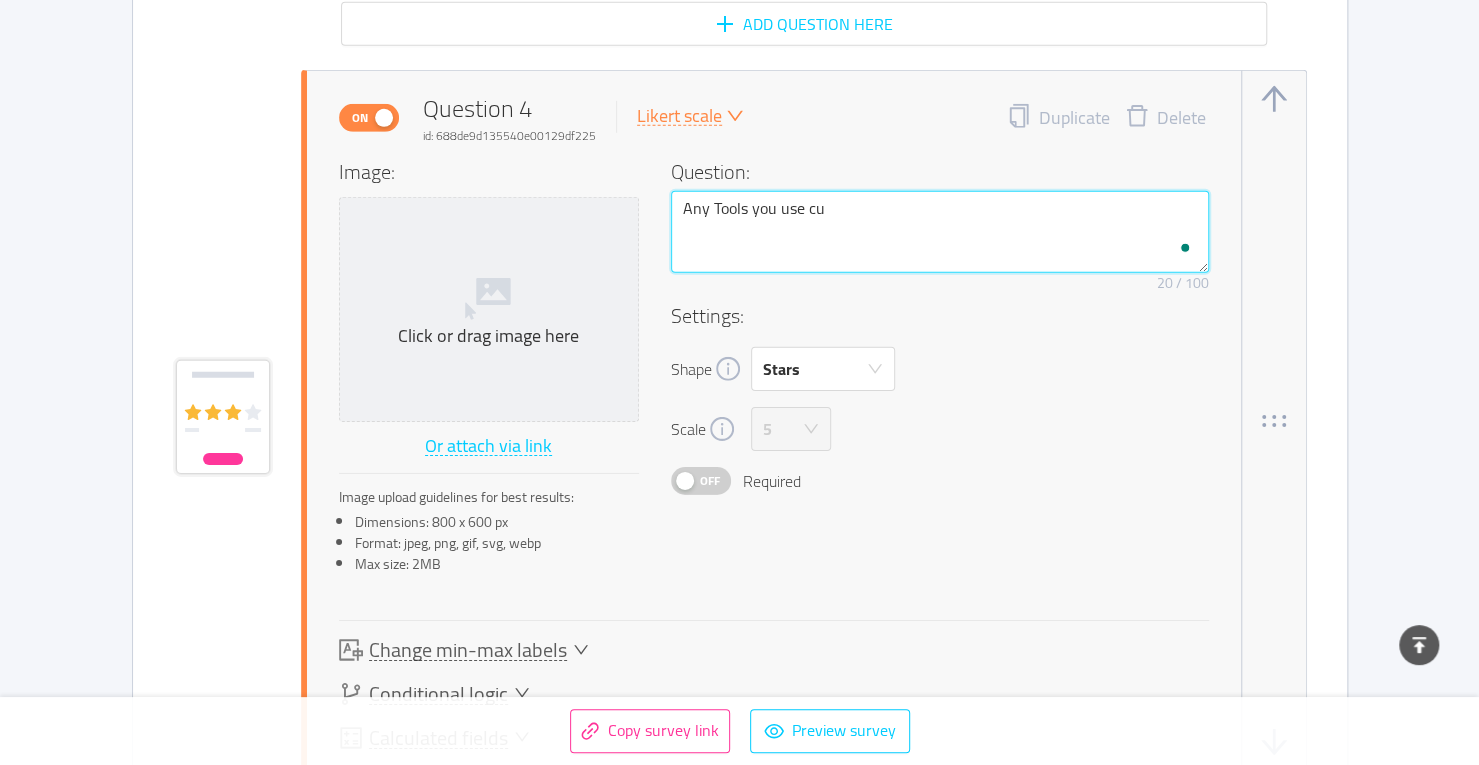 type on "Any Tools you use cur" 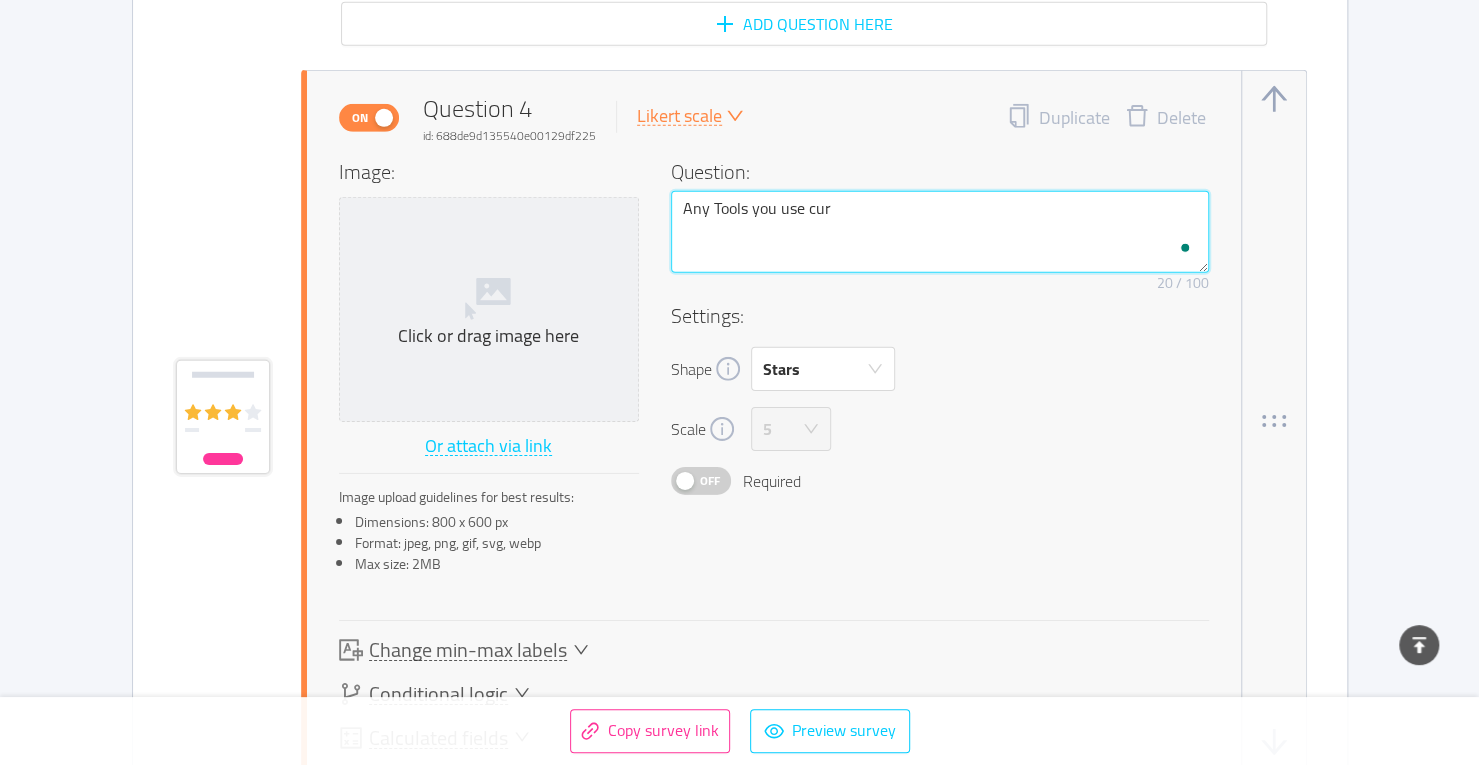 type on "Any Tools you use curr" 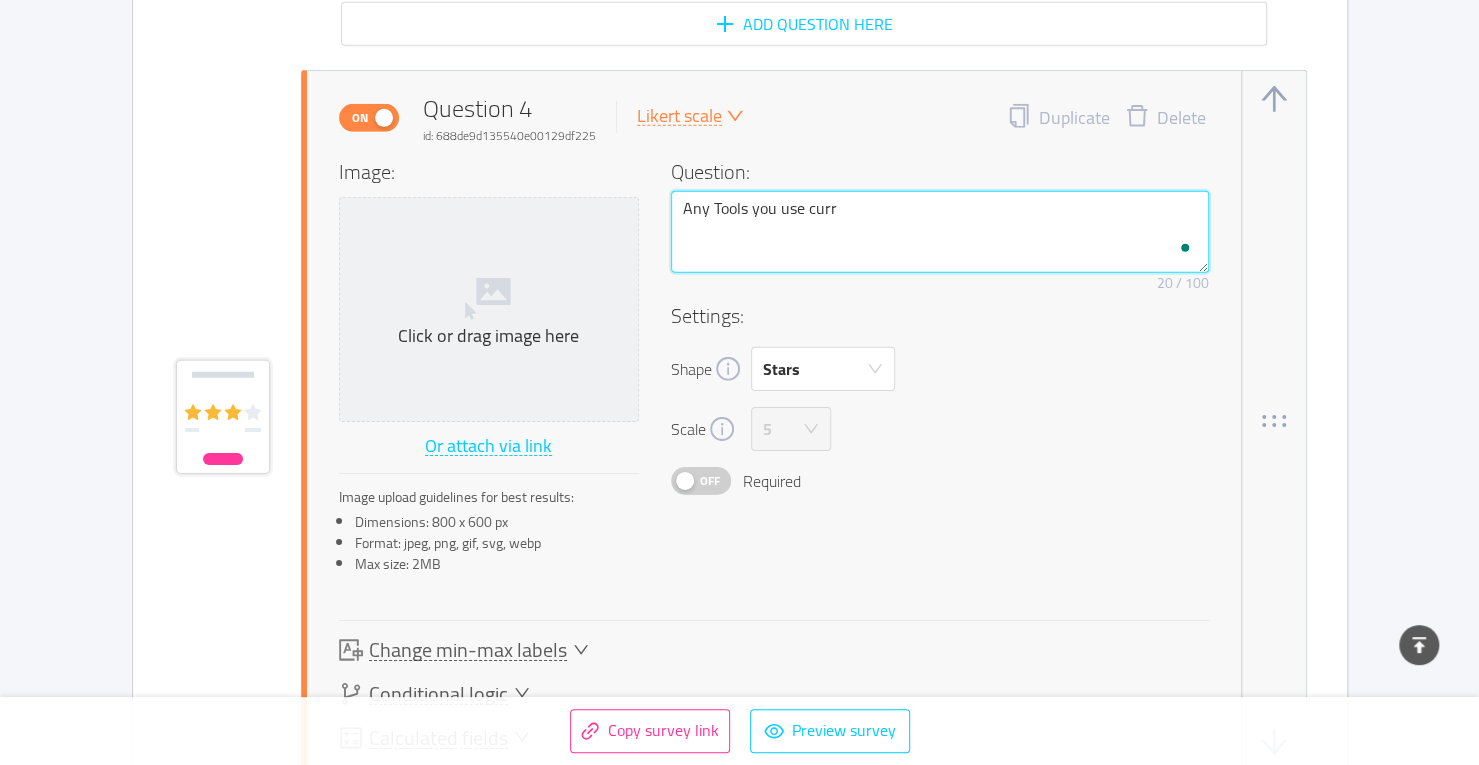 type on "Any Tools you use curre" 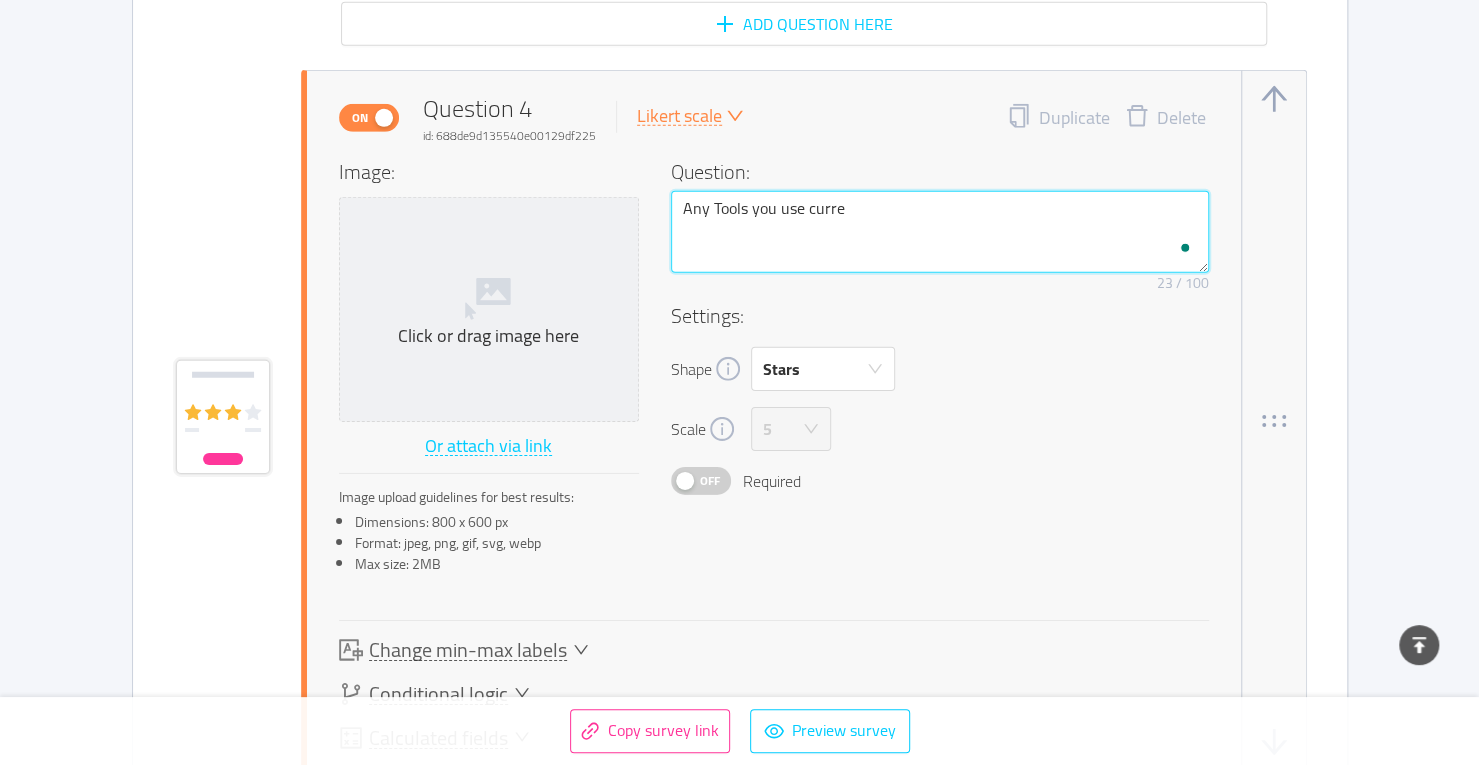 type 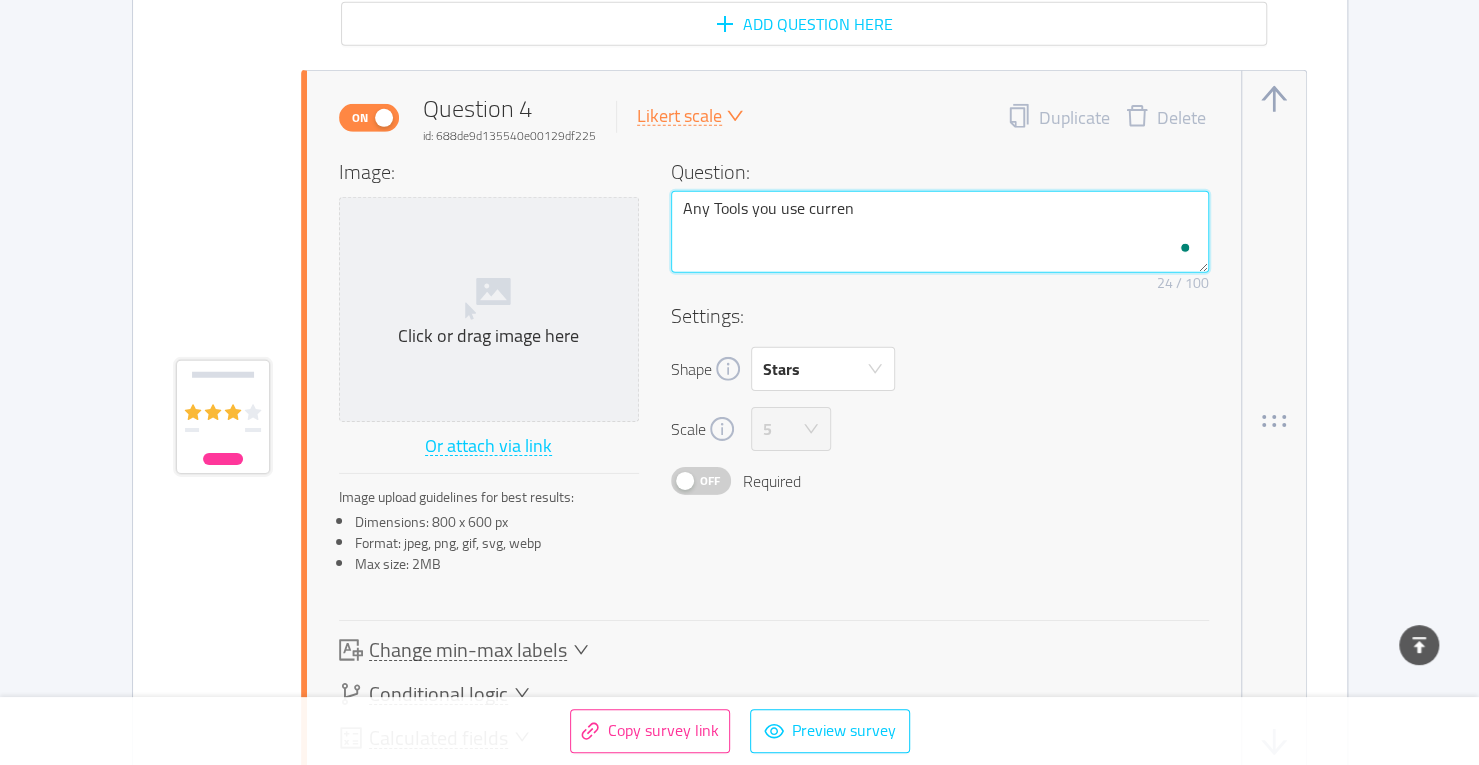 type on "Any Tools you use current" 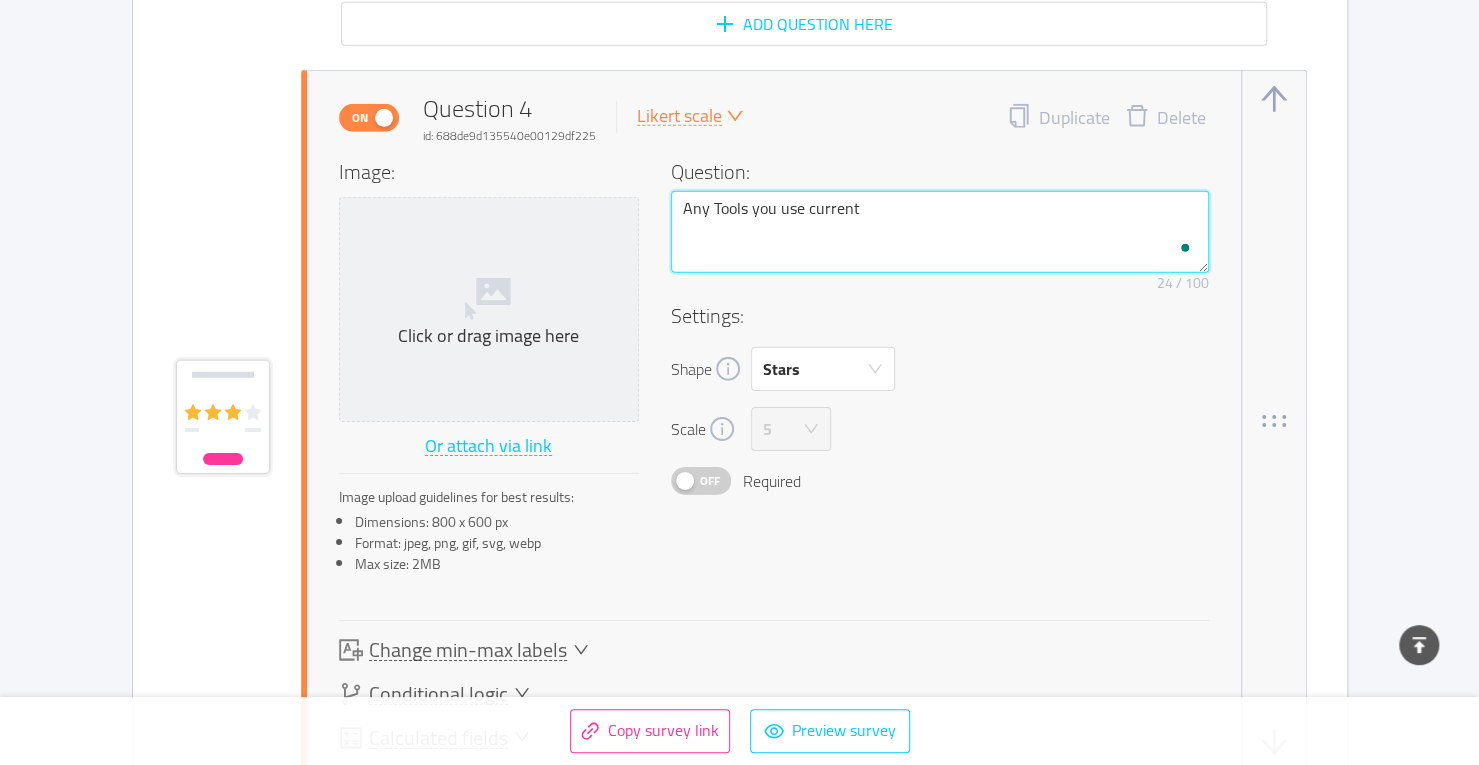 type on "Any Tools you use currentl" 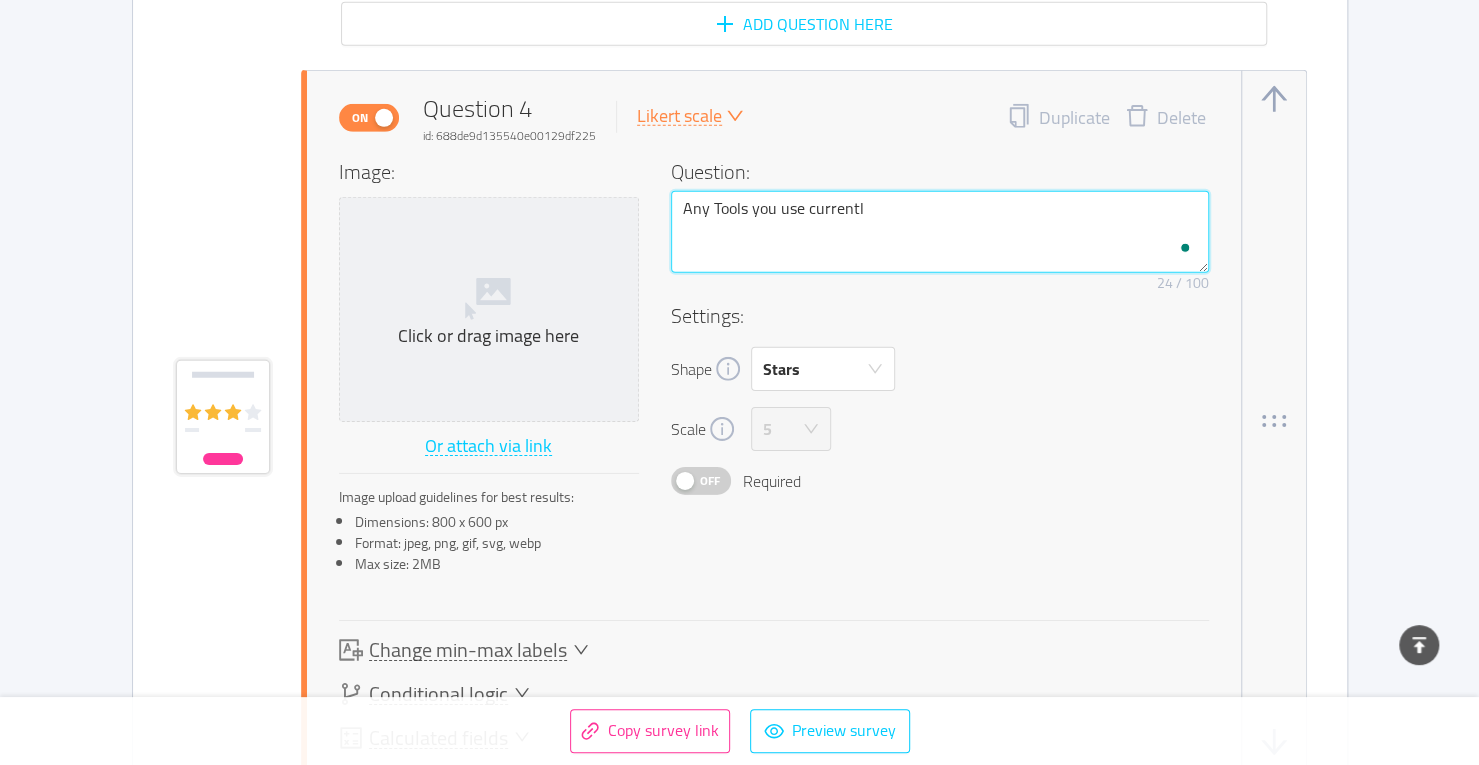 type 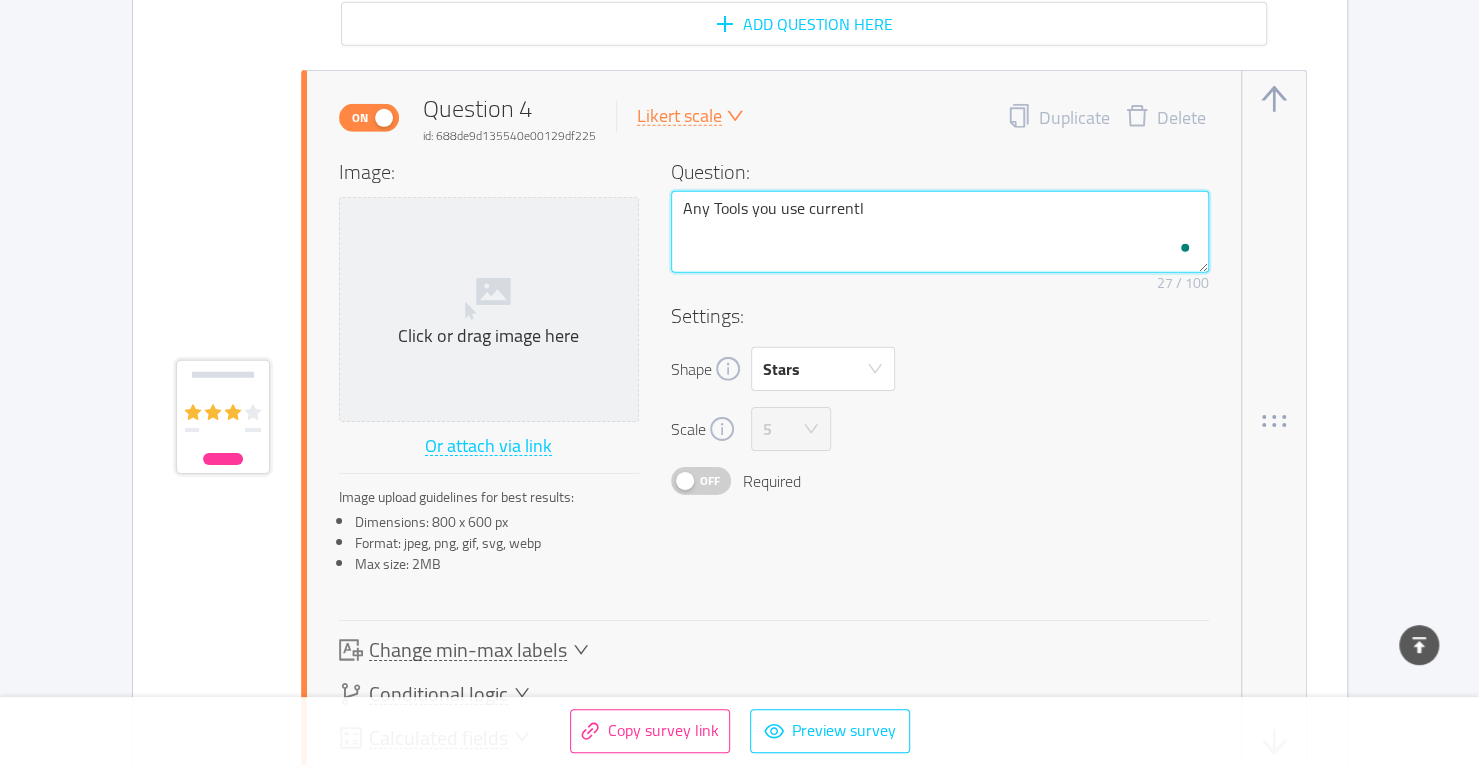 type on "Any Tools you use currently" 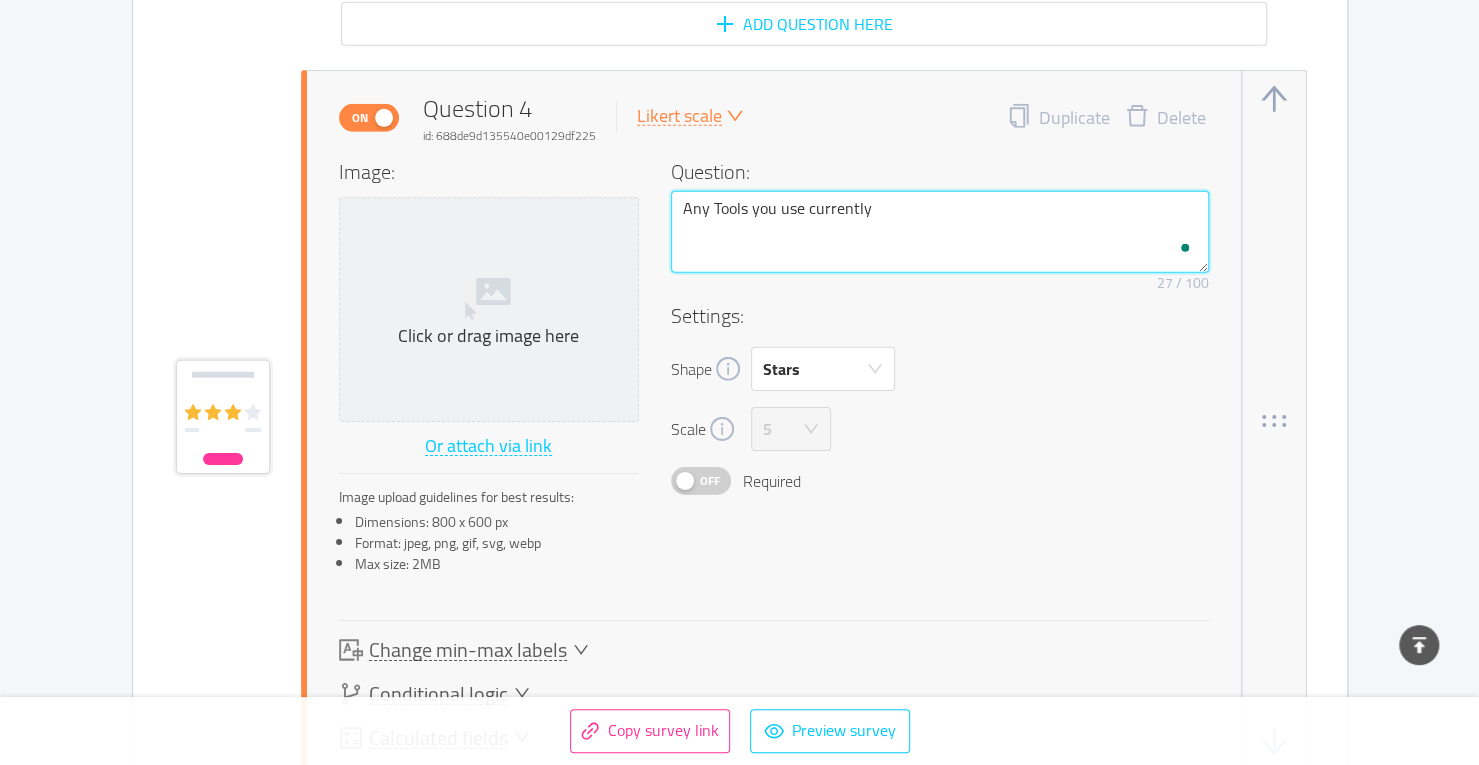 type on "Any Tools you use currently" 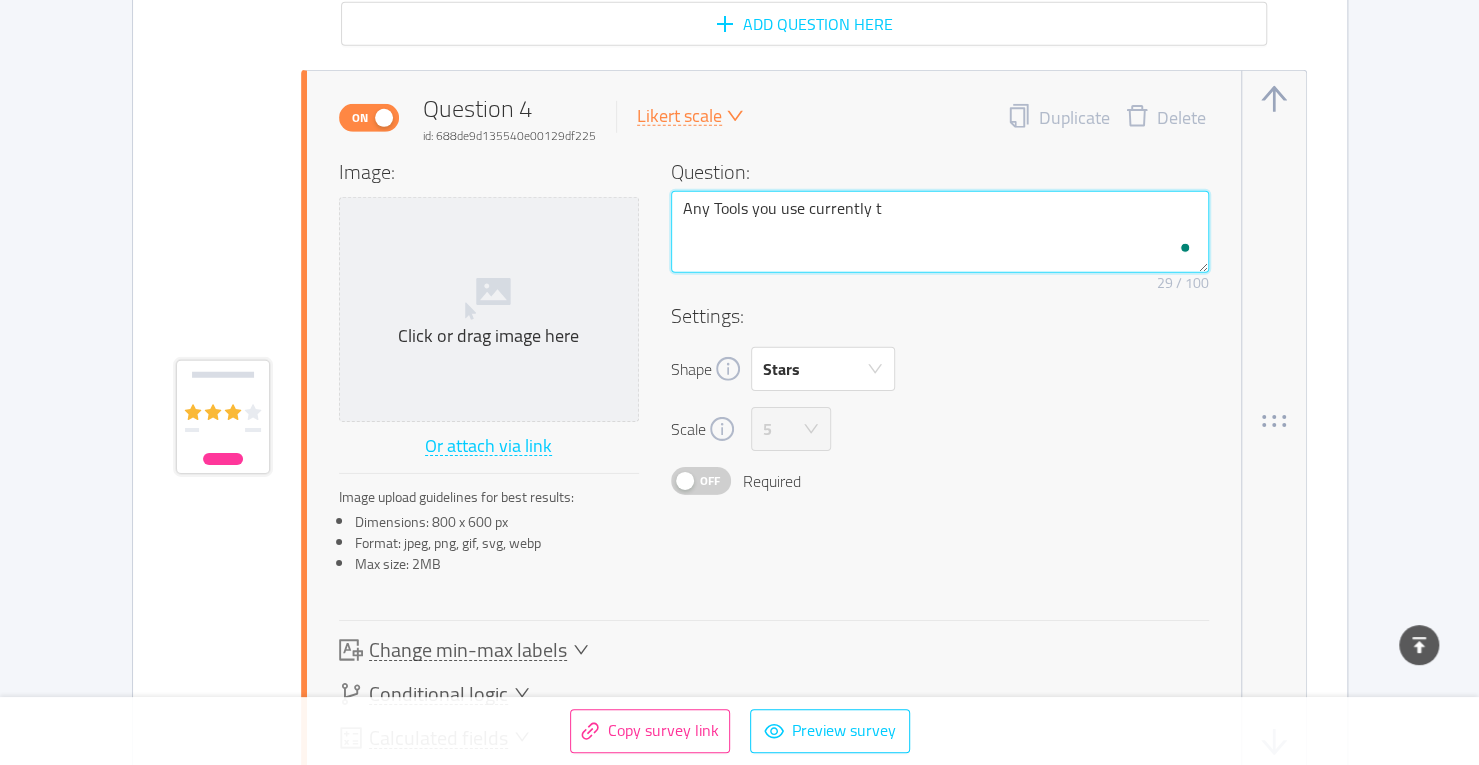 type on "Any Tools you use currently to" 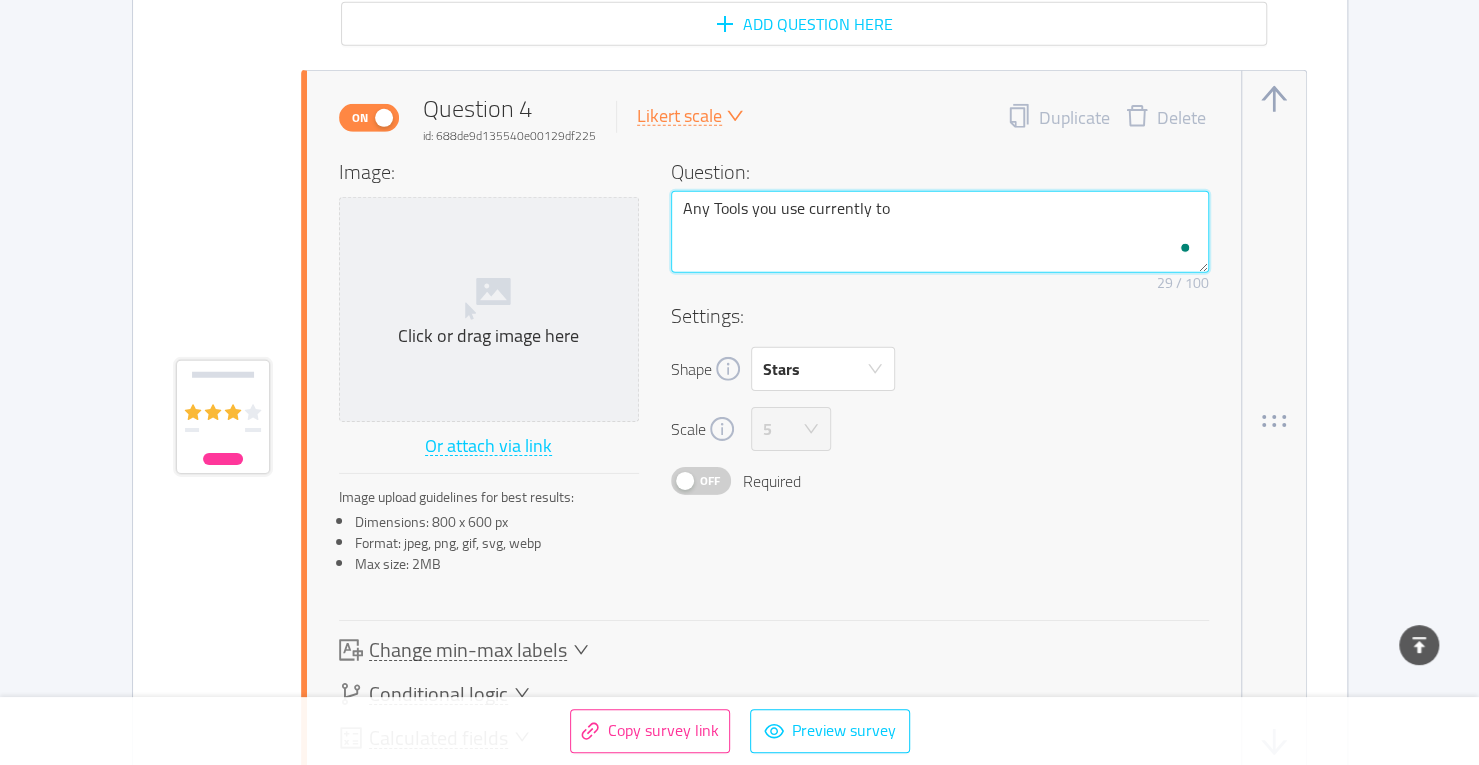 type 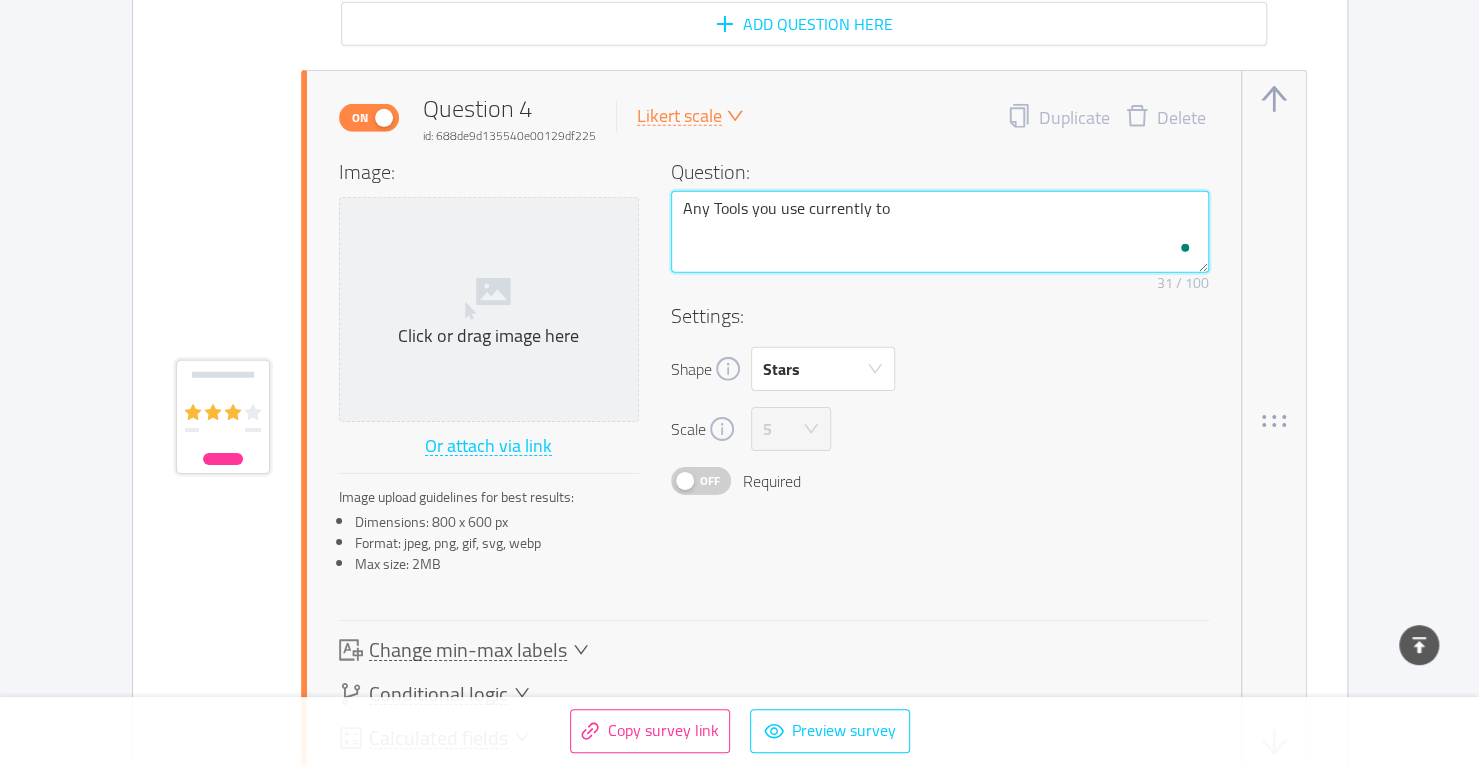 type on "Any Tools you use currently to s" 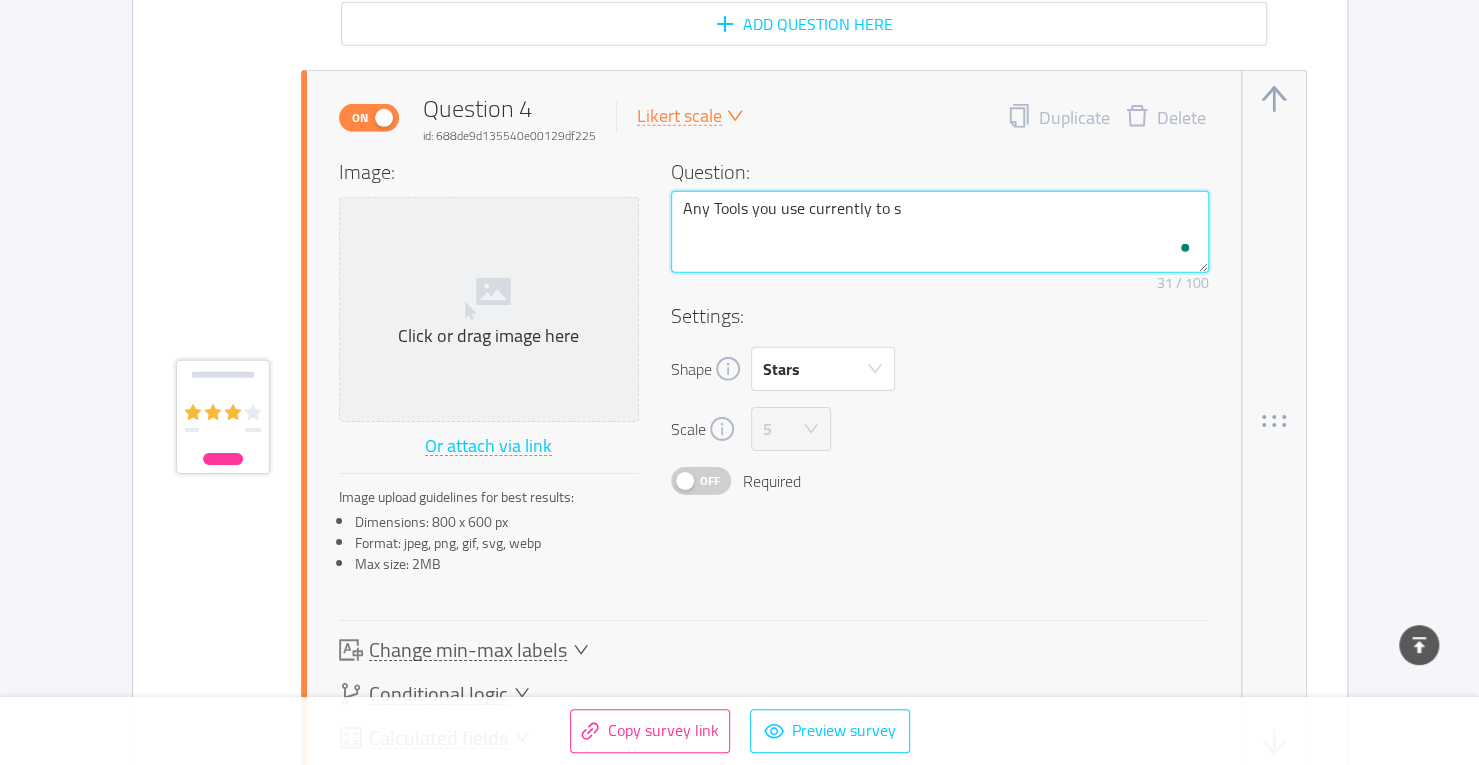 type on "Any Tools you use currently to so" 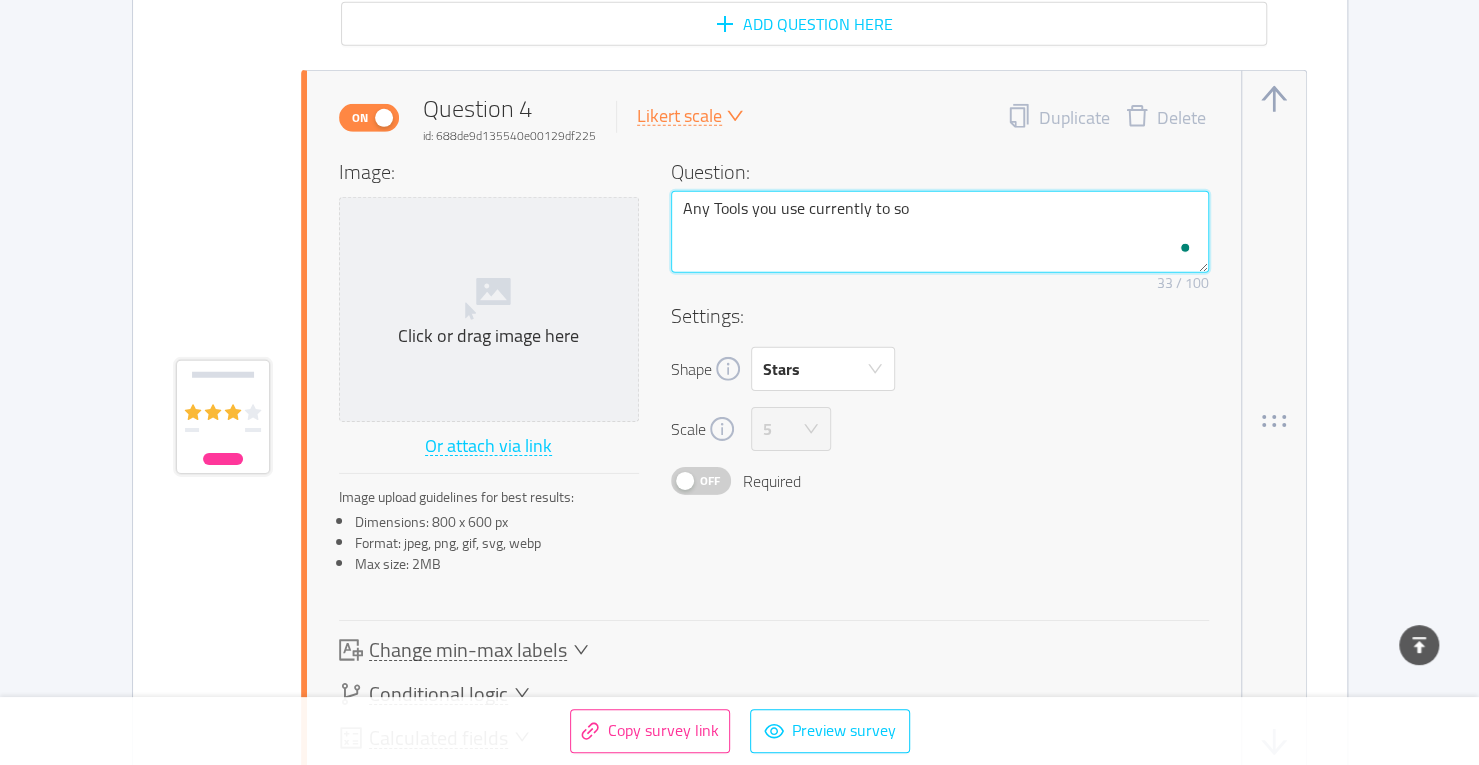 type on "Any Tools you use currently to sol" 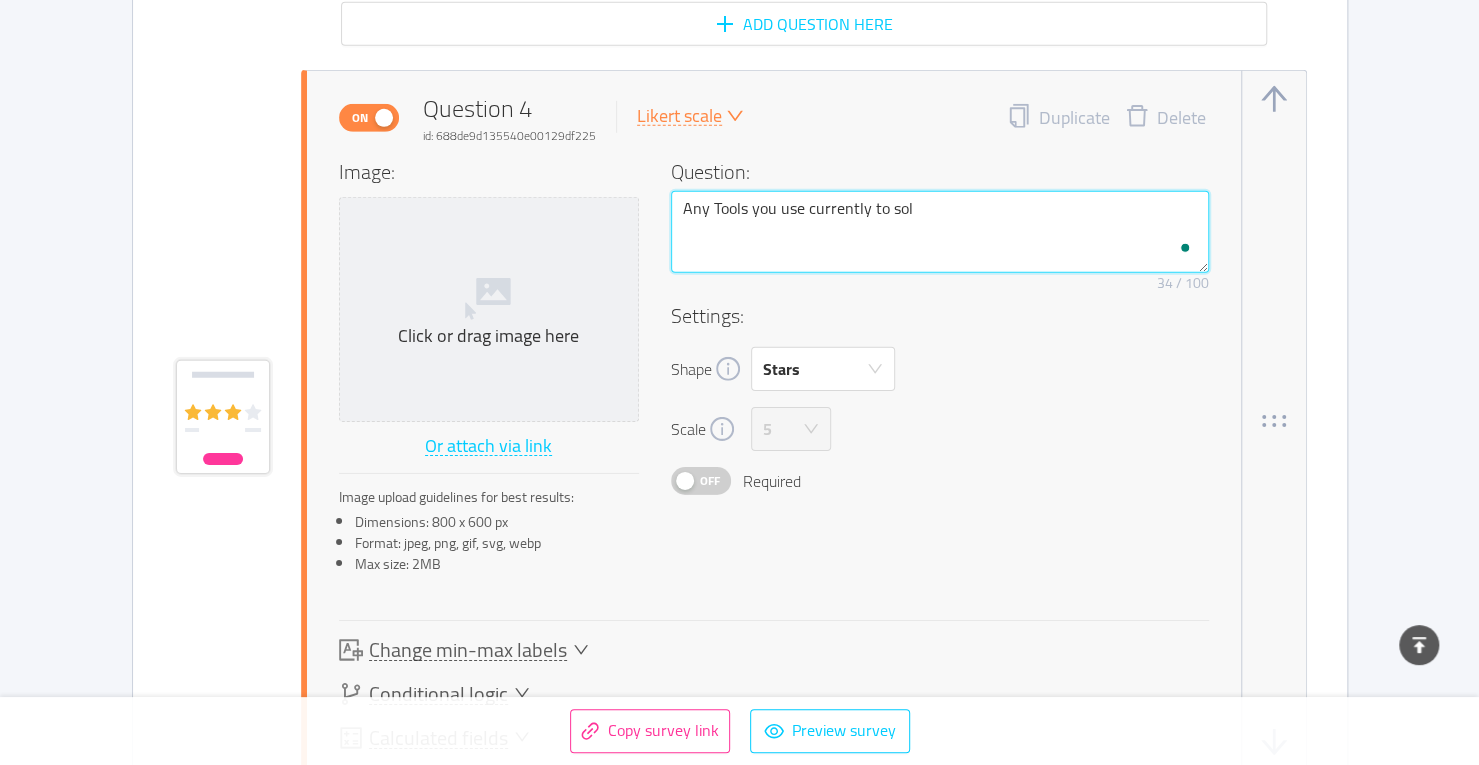 type on "Any Tools you use currently to solv" 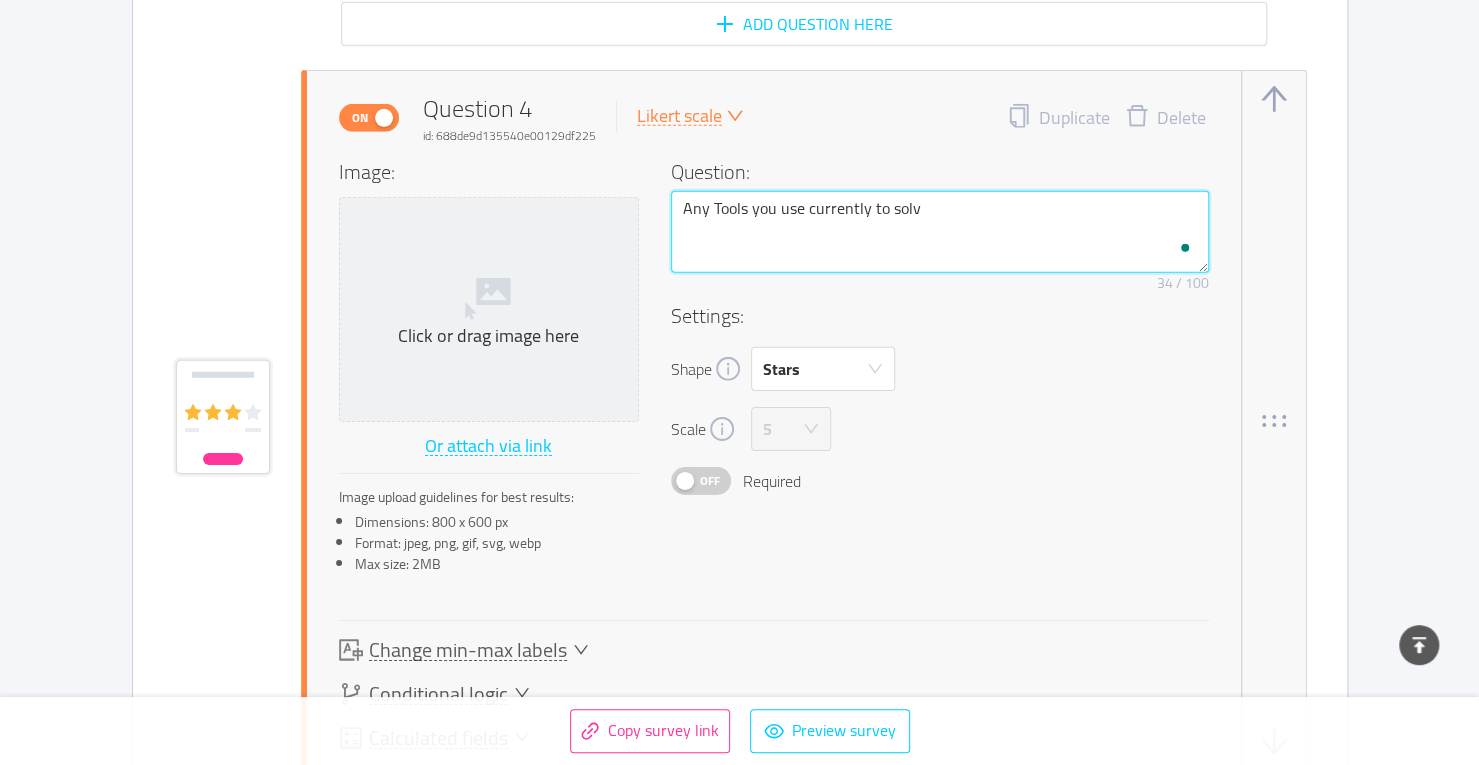 type on "Any Tools you use currently to solve" 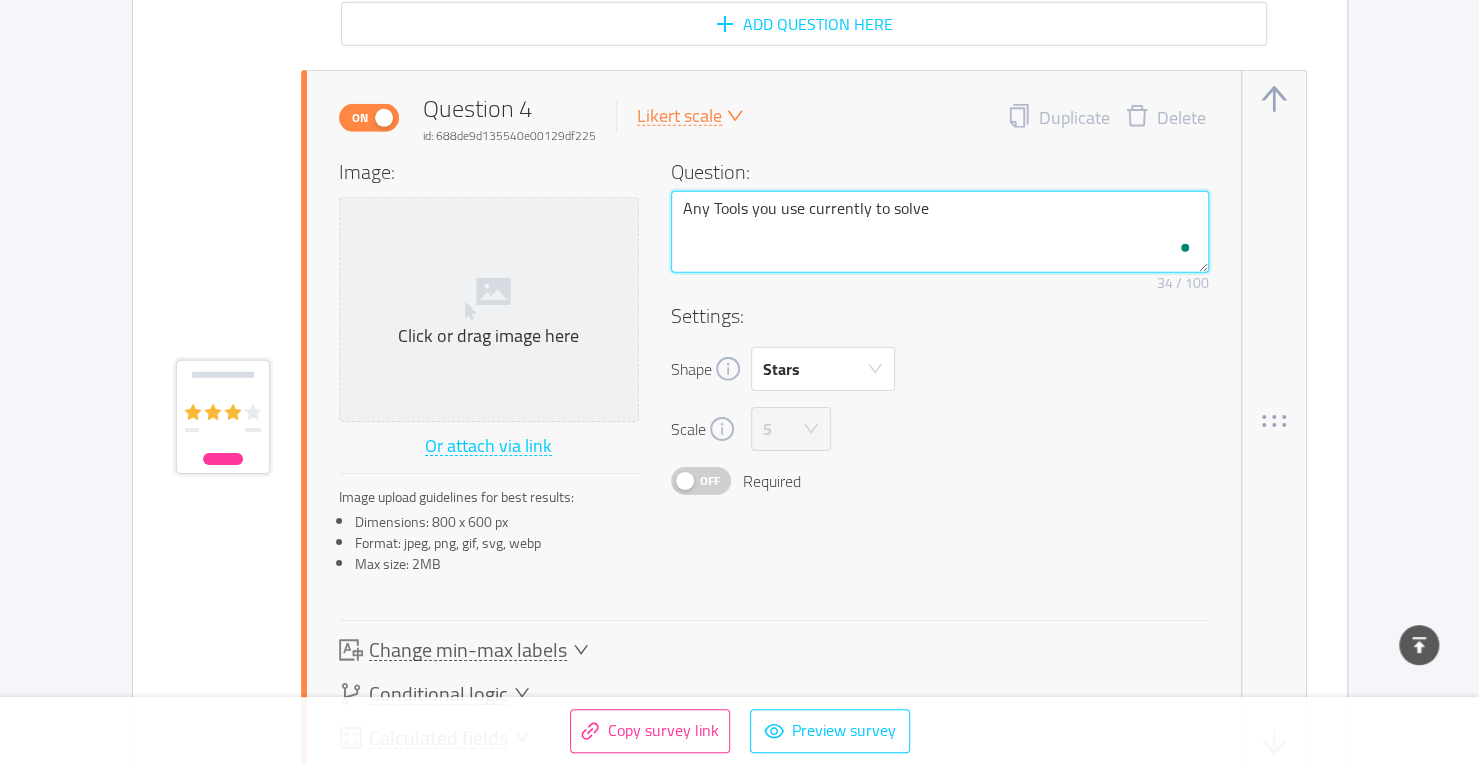 type on "Any Tools you use currently to solve" 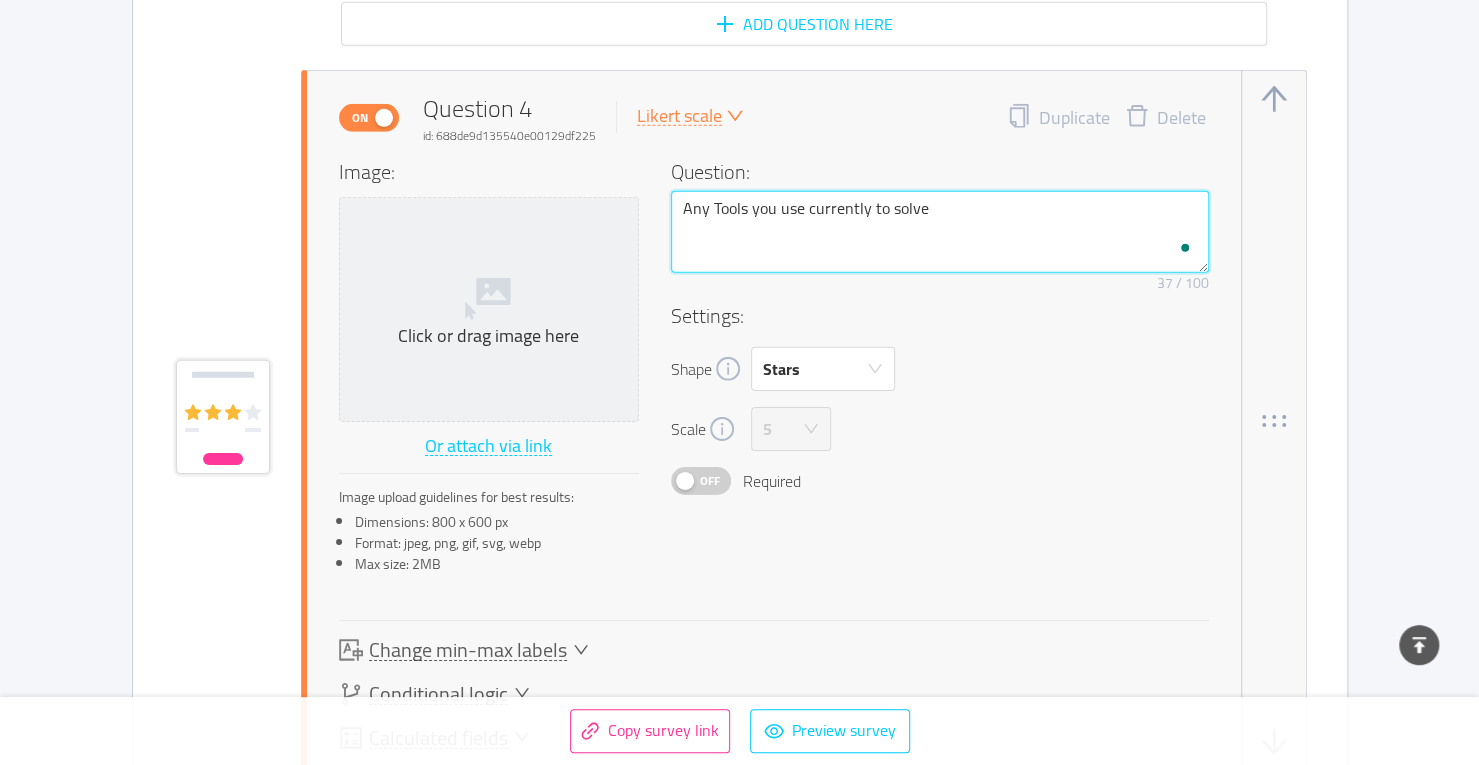 type on "Any Tools you use currently to solve t" 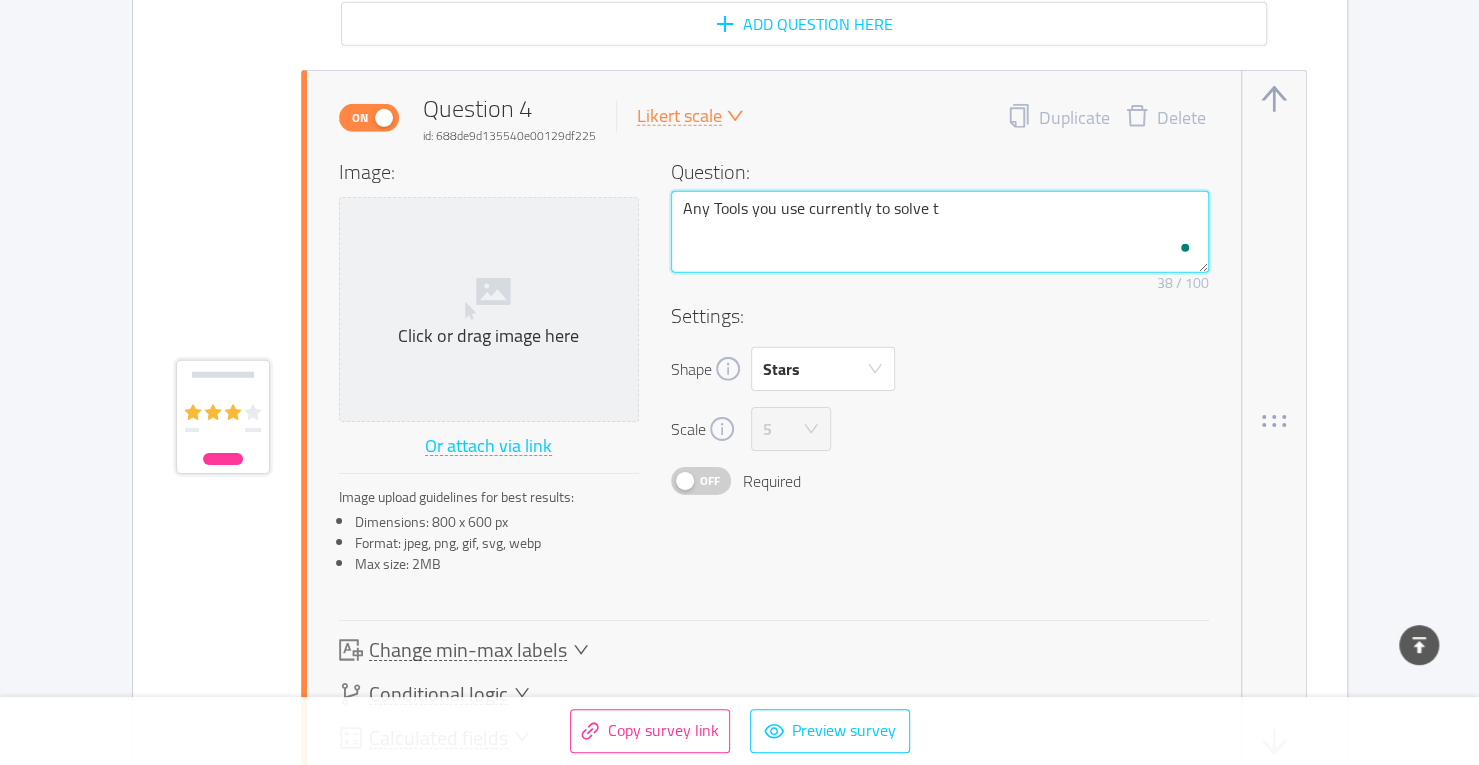type on "Any Tools you use currently to solve th" 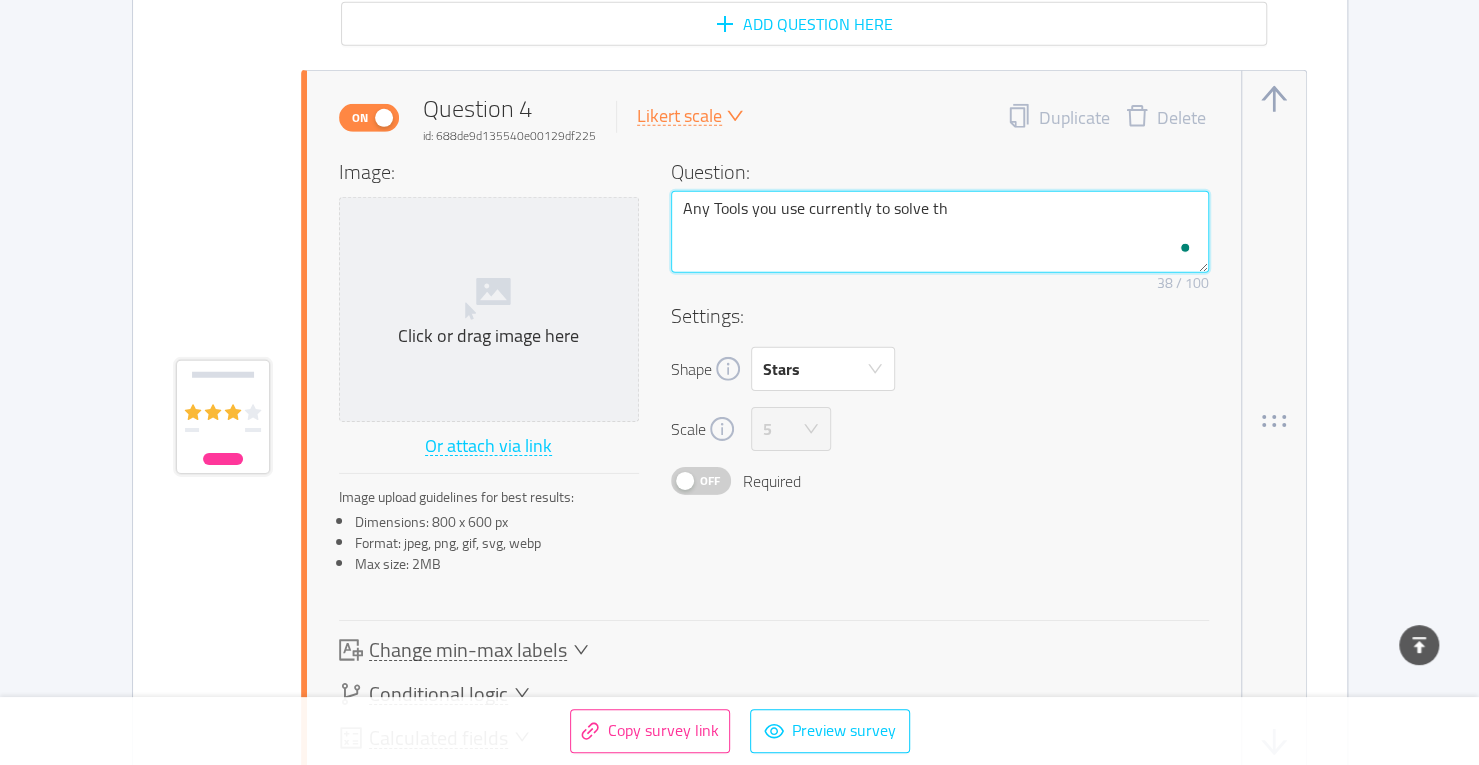 type on "Any Tools you use currently to solve thi" 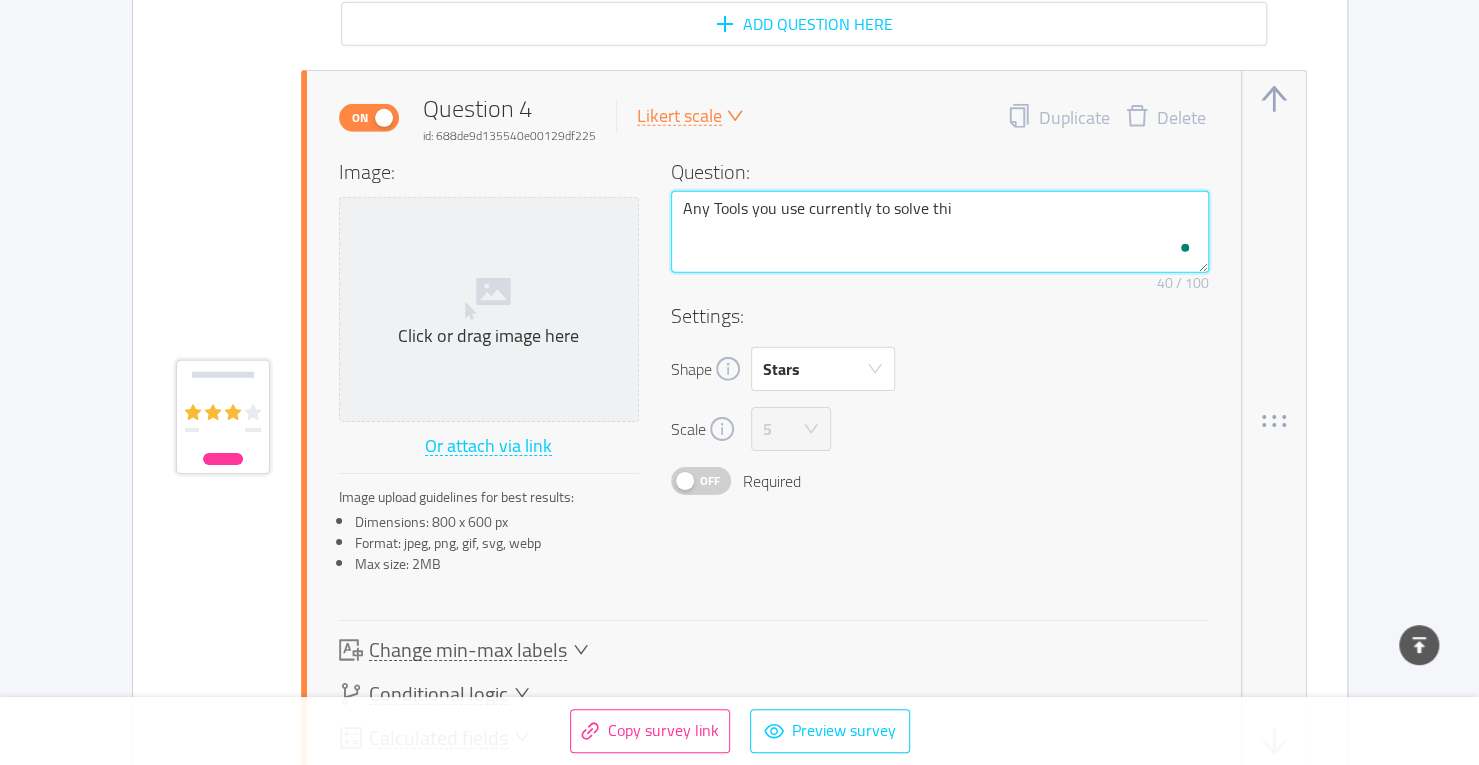 type on "Any Tools you use currently to solve this" 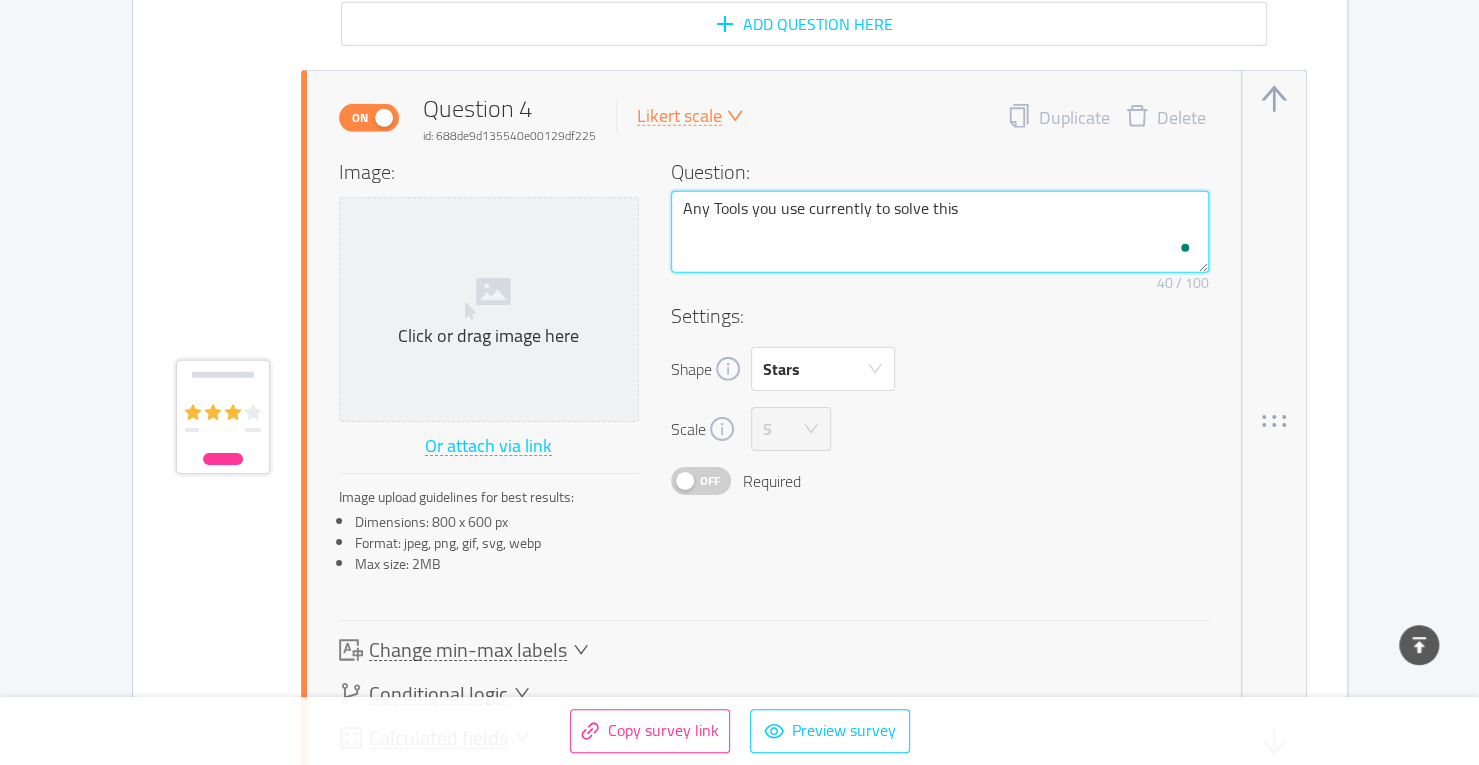 type on "Any Tools you use currently to solve this" 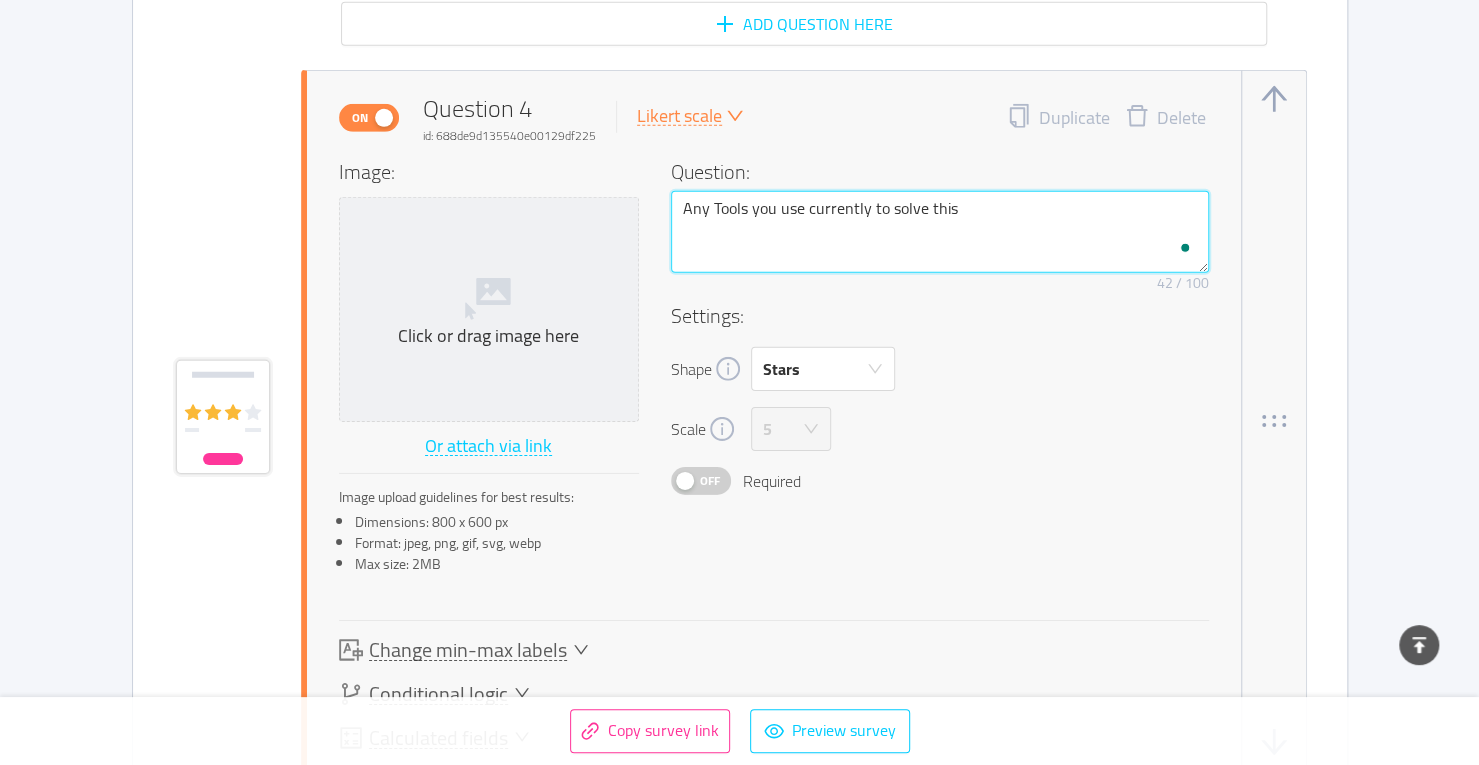 type on "Any Tools you use currently to solve this p" 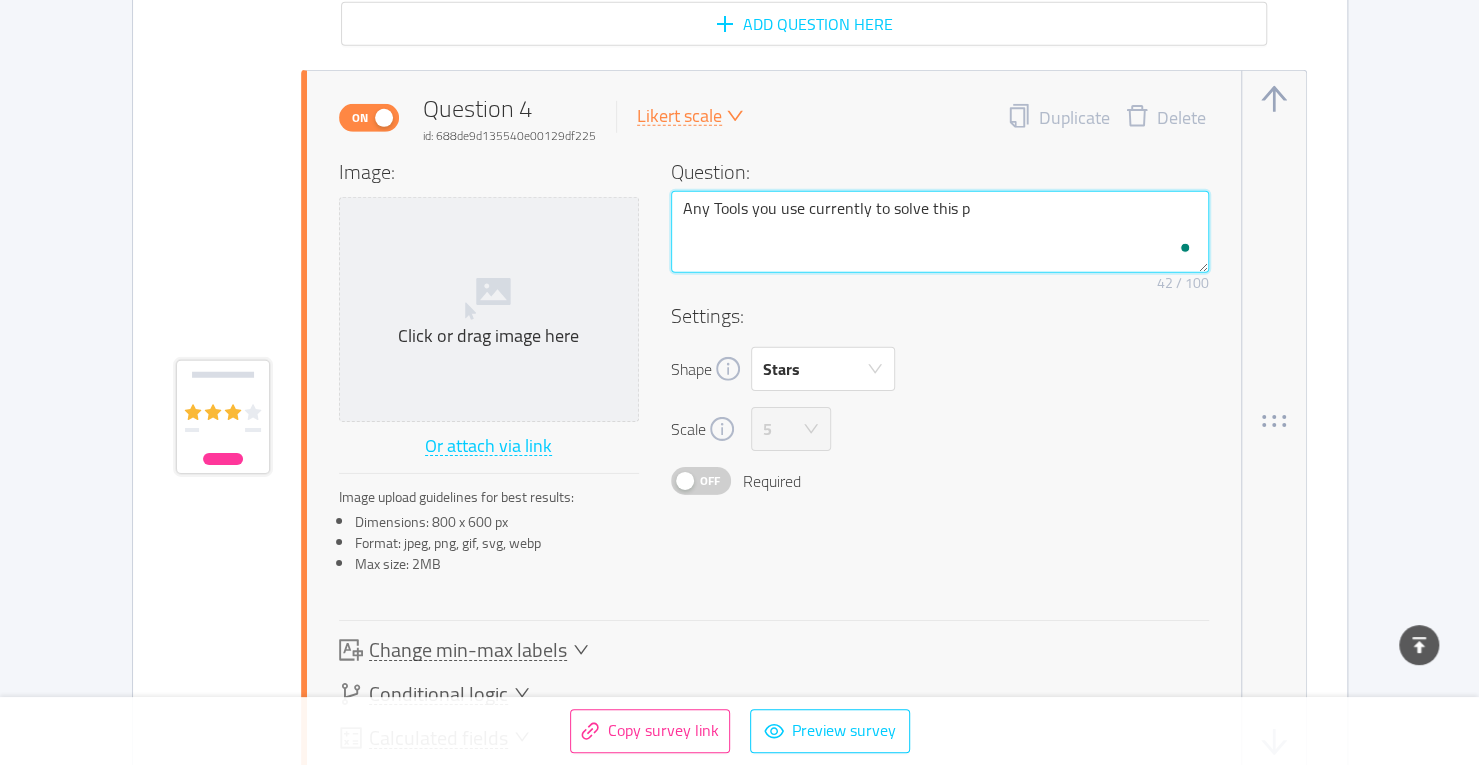 type on "Any Tools you use currently to solve this pr" 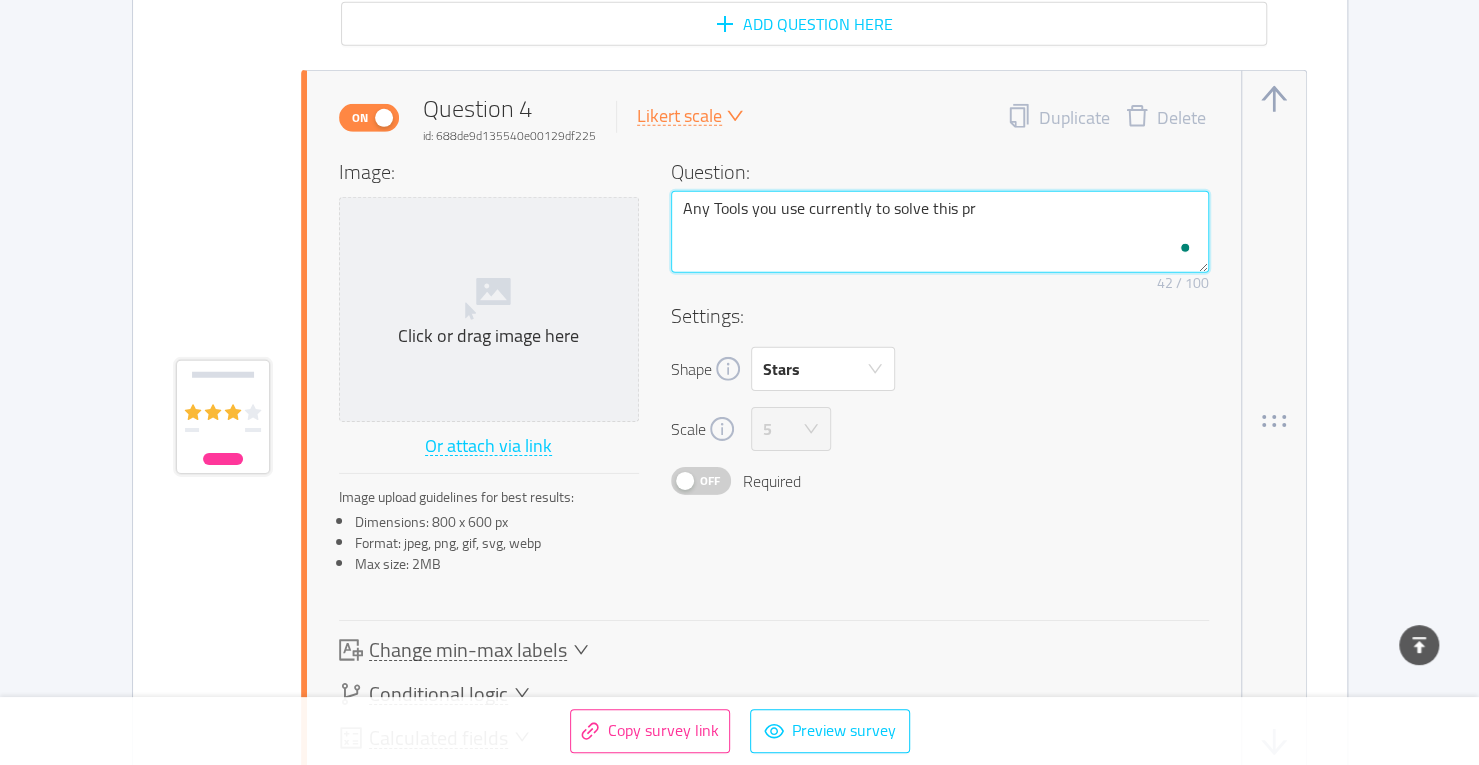 type 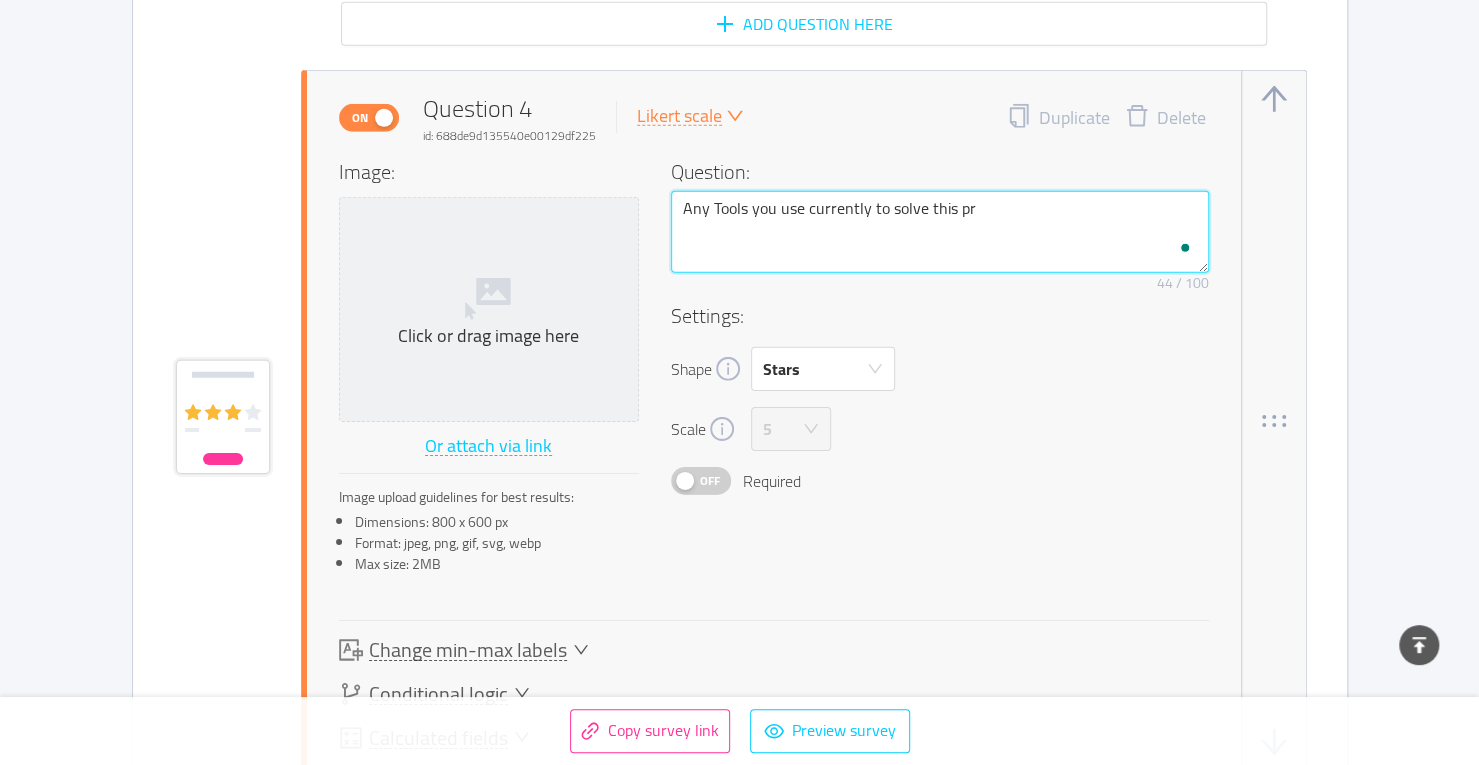 type on "Any Tools you use currently to solve this pro" 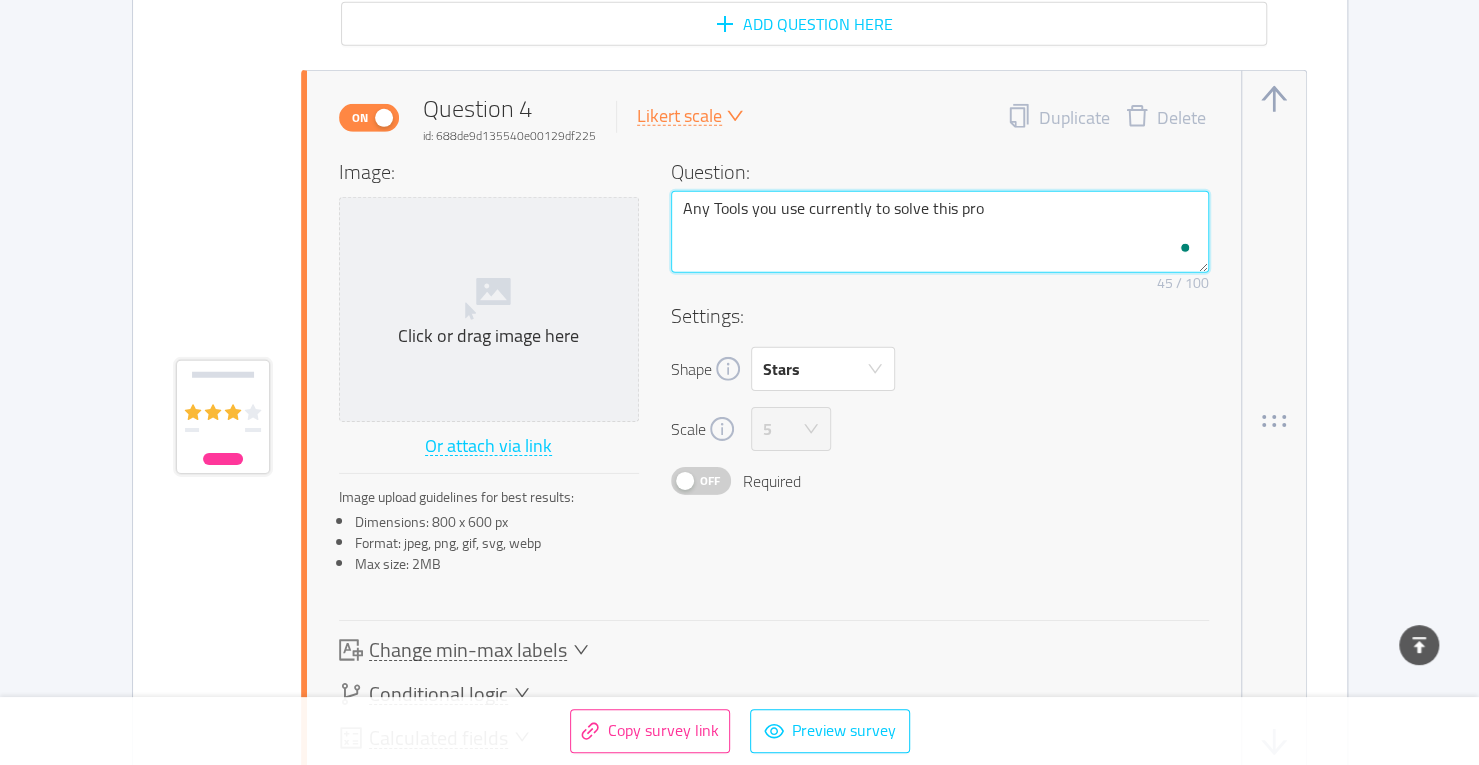 type on "Any Tools you use currently to solve this prob" 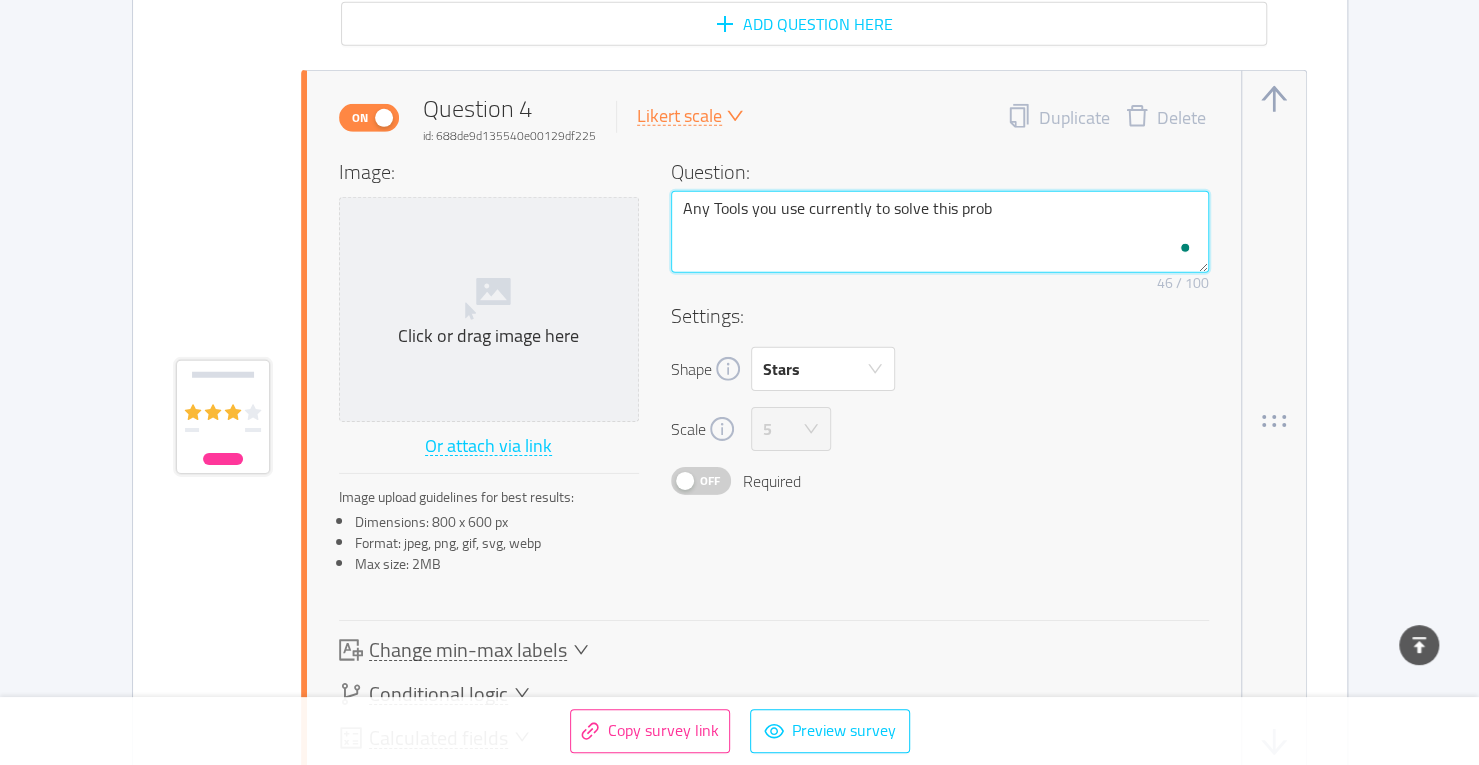type on "Any Tools you use currently to solve this probl" 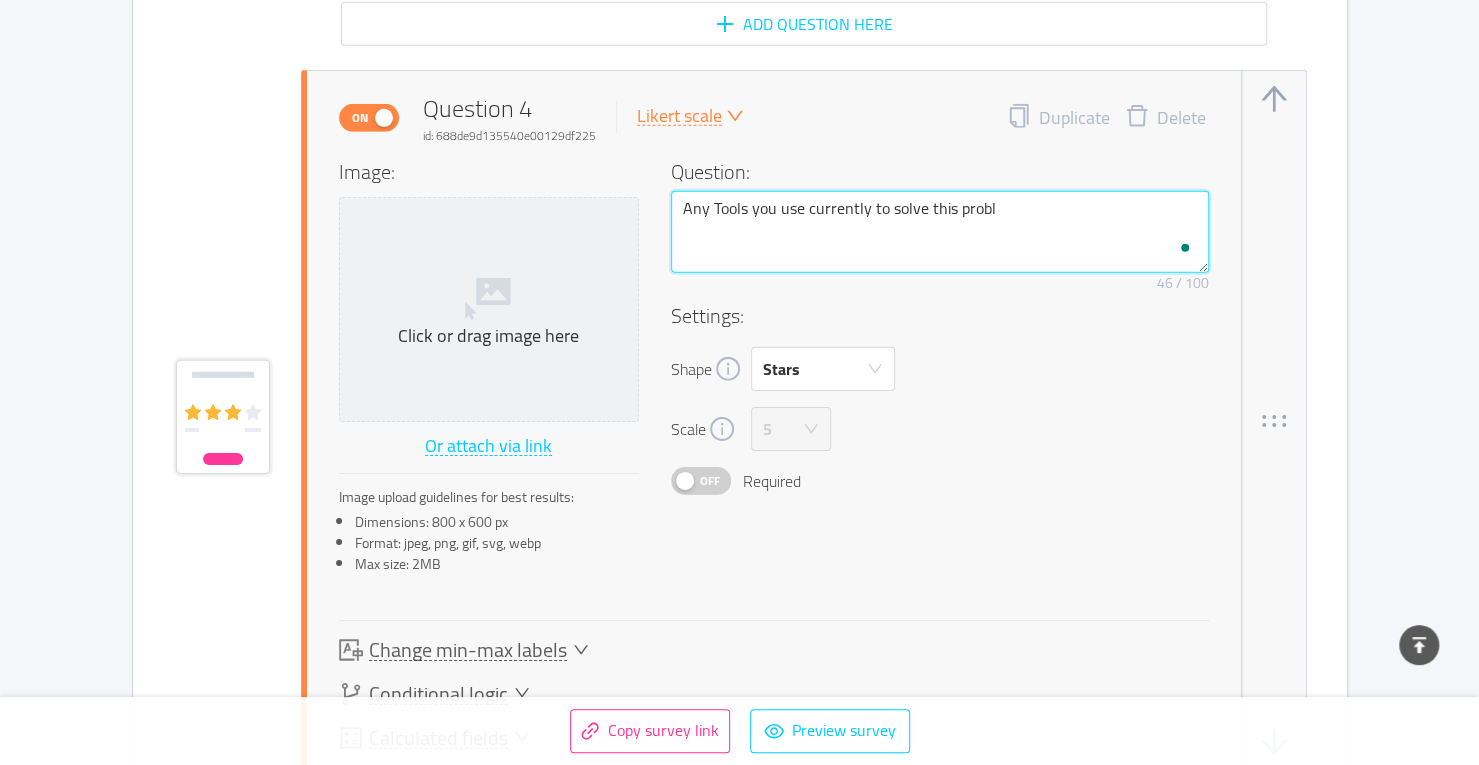 type on "Any Tools you use currently to solve this proble" 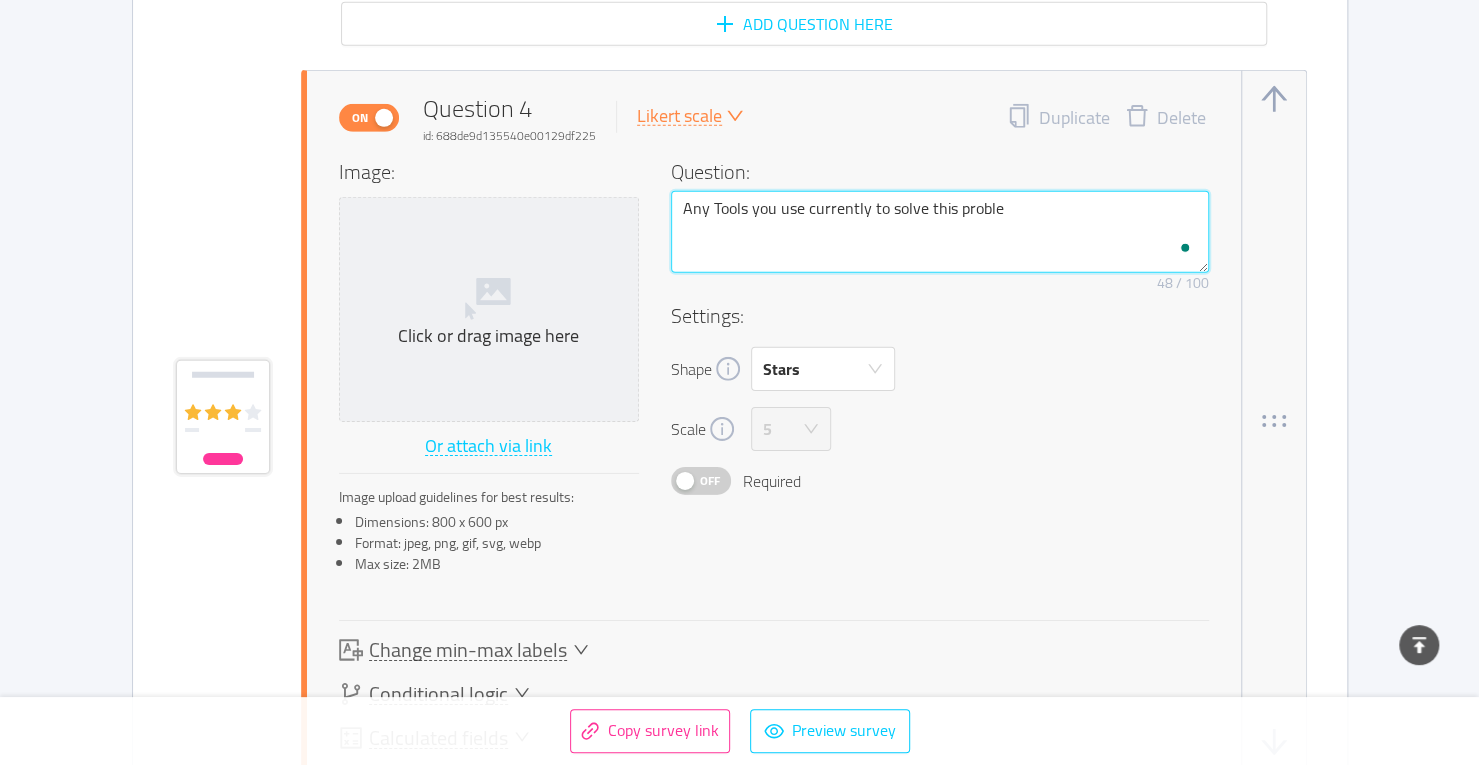 type on "Any Tools you use currently to solve this problem" 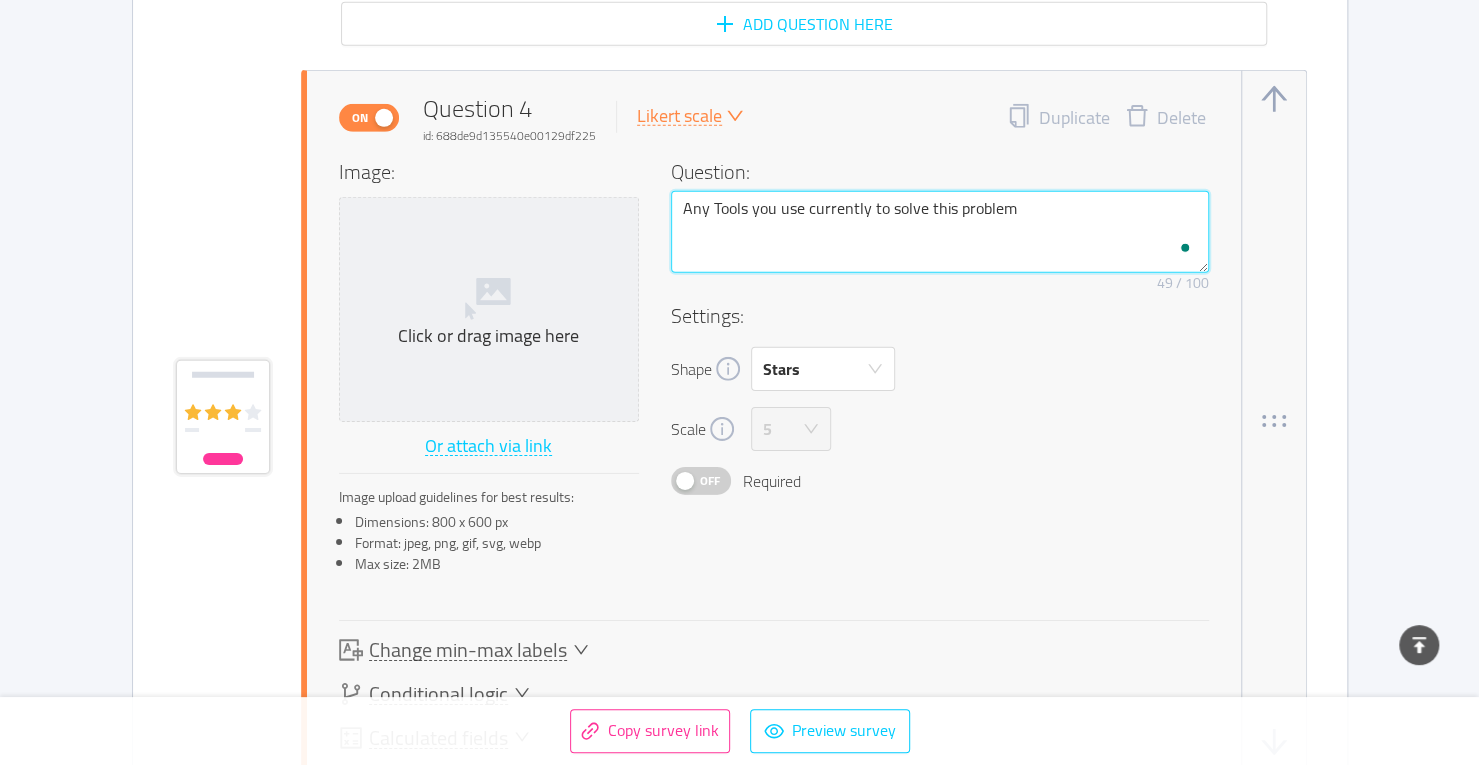 type on "Any Tools you use currently to solve this problem," 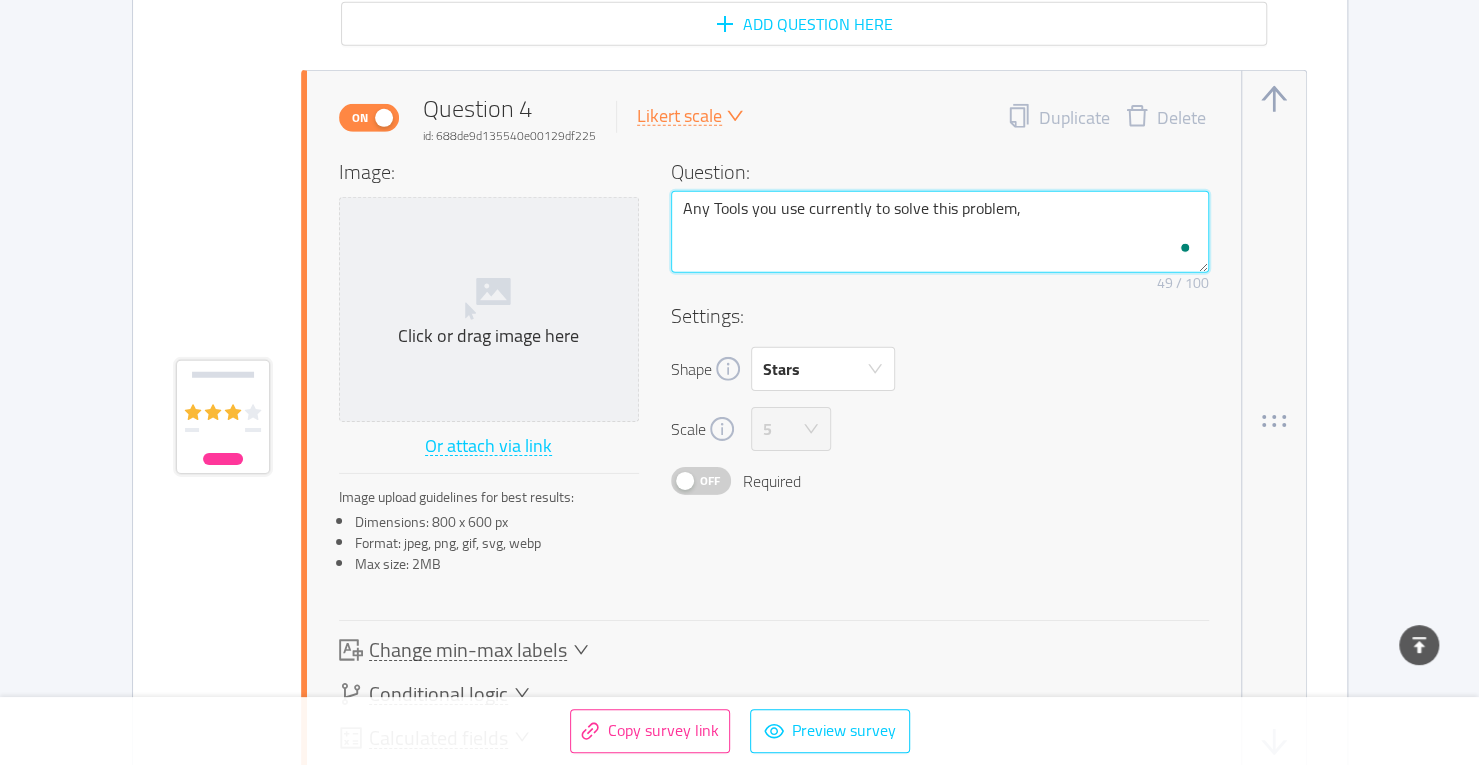 type on "Any Tools you use currently to solve this problem," 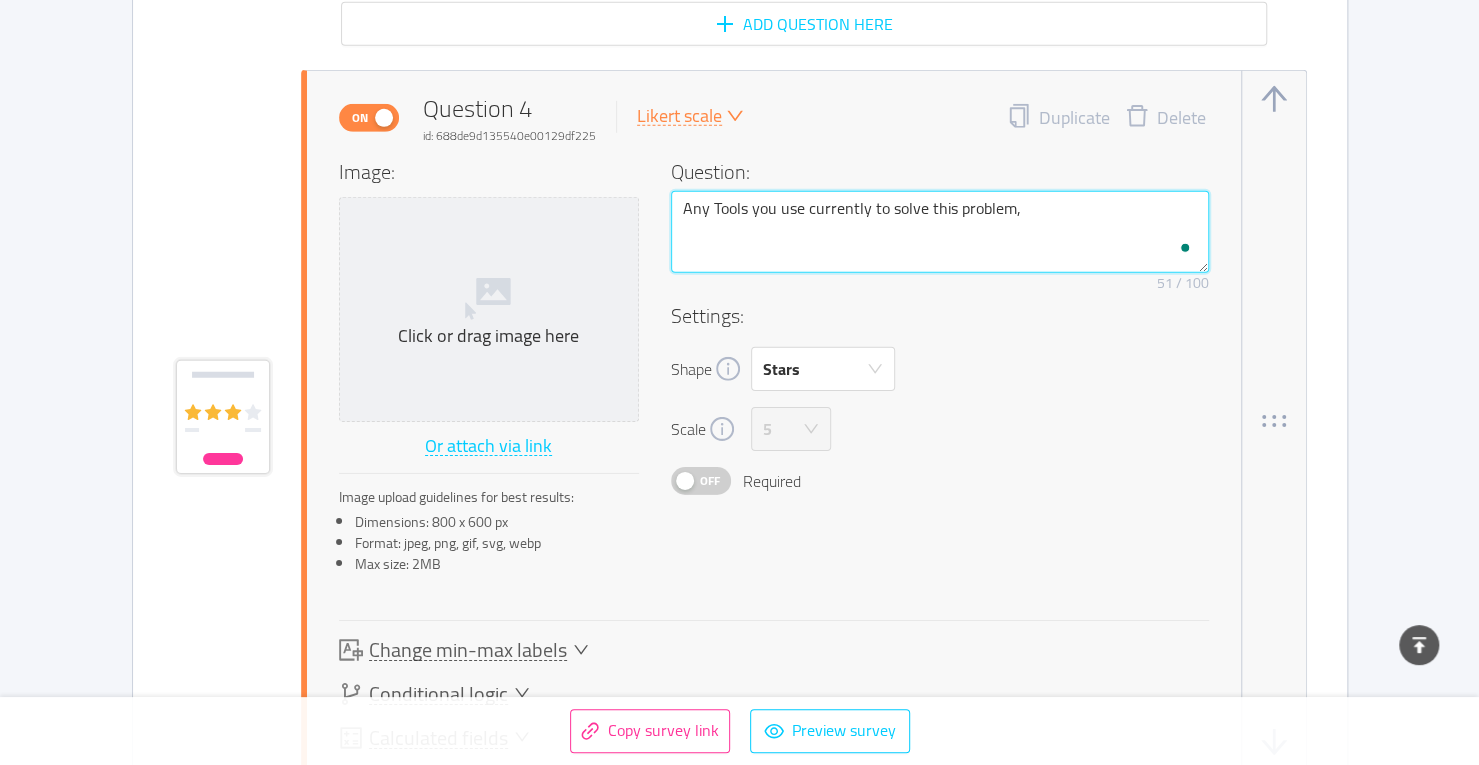 type on "Any Tools you use currently to solve this problem, B" 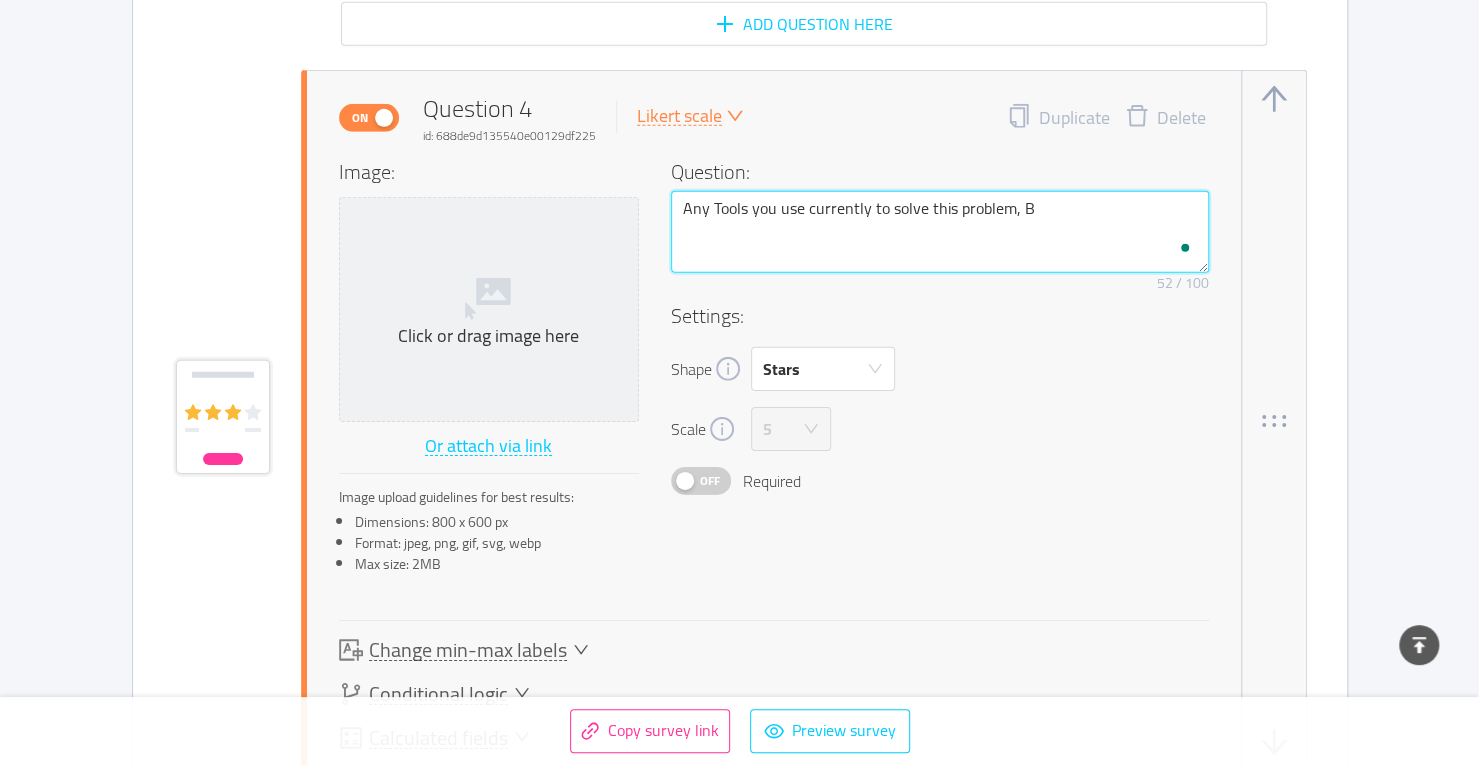 type on "Any Tools you use currently to solve this problem, By" 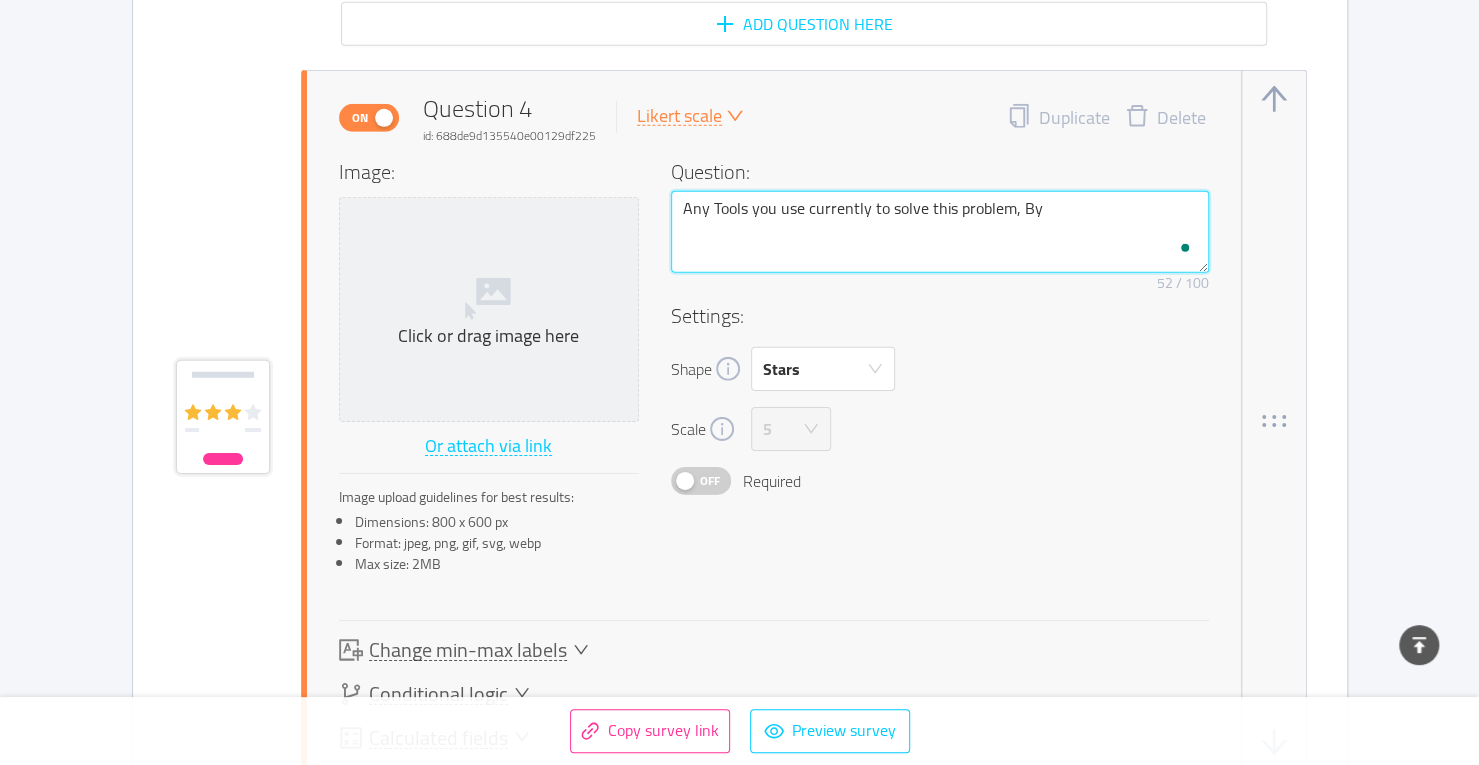 type on "Any Tools you use currently to solve this problem, By" 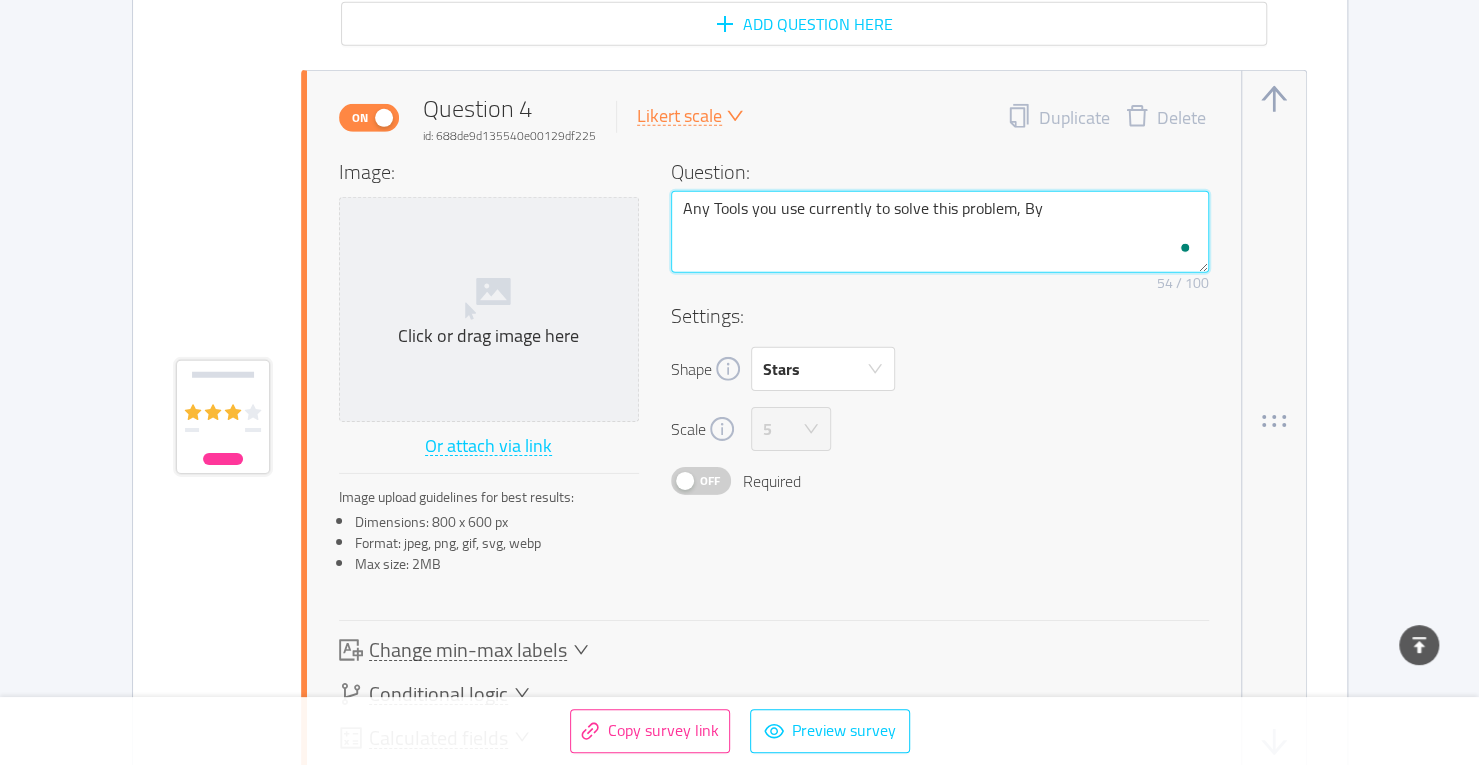 type on "Any Tools you use currently to solve this problem, By h" 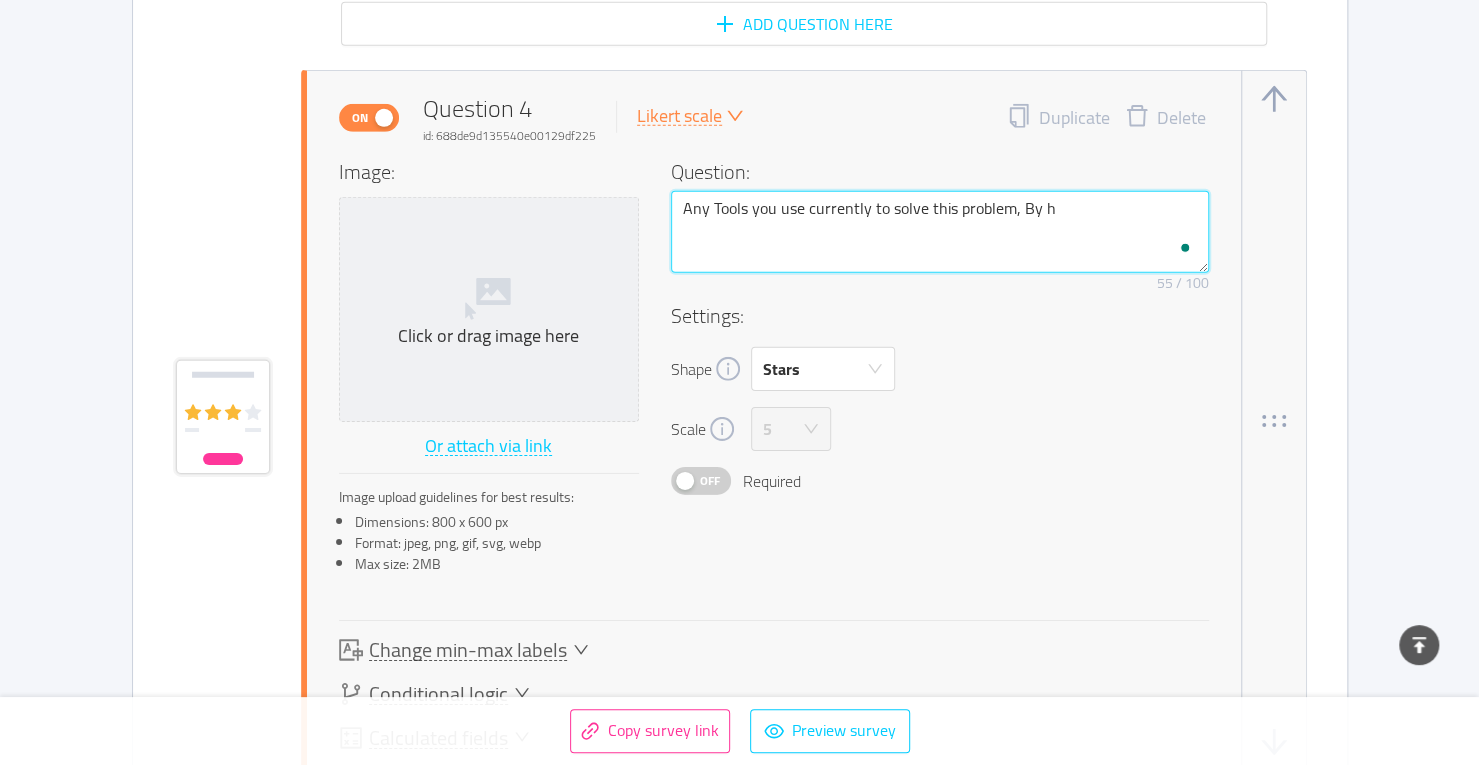 type on "Any Tools you use currently to solve this problem, By ho" 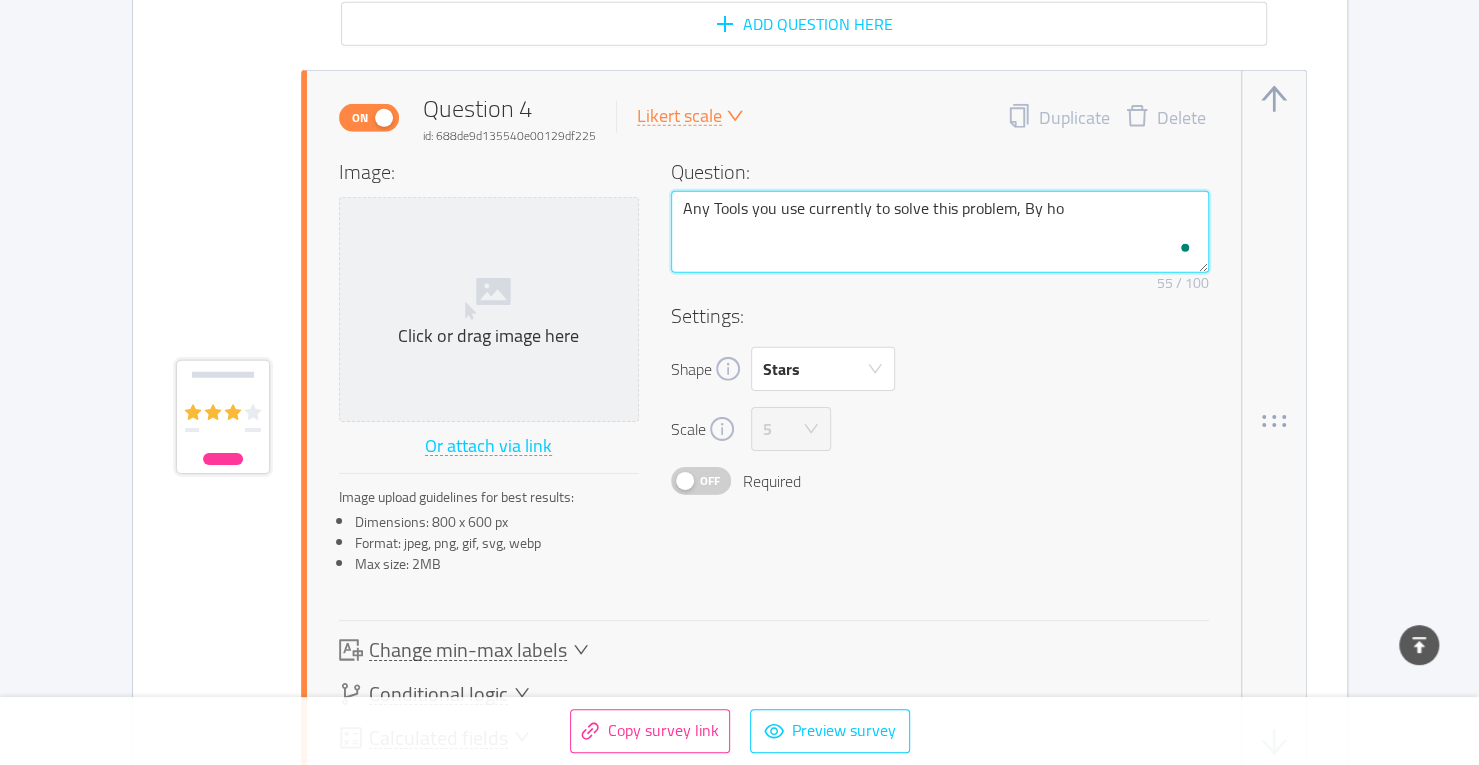 type on "Any Tools you use currently to solve this problem, By how" 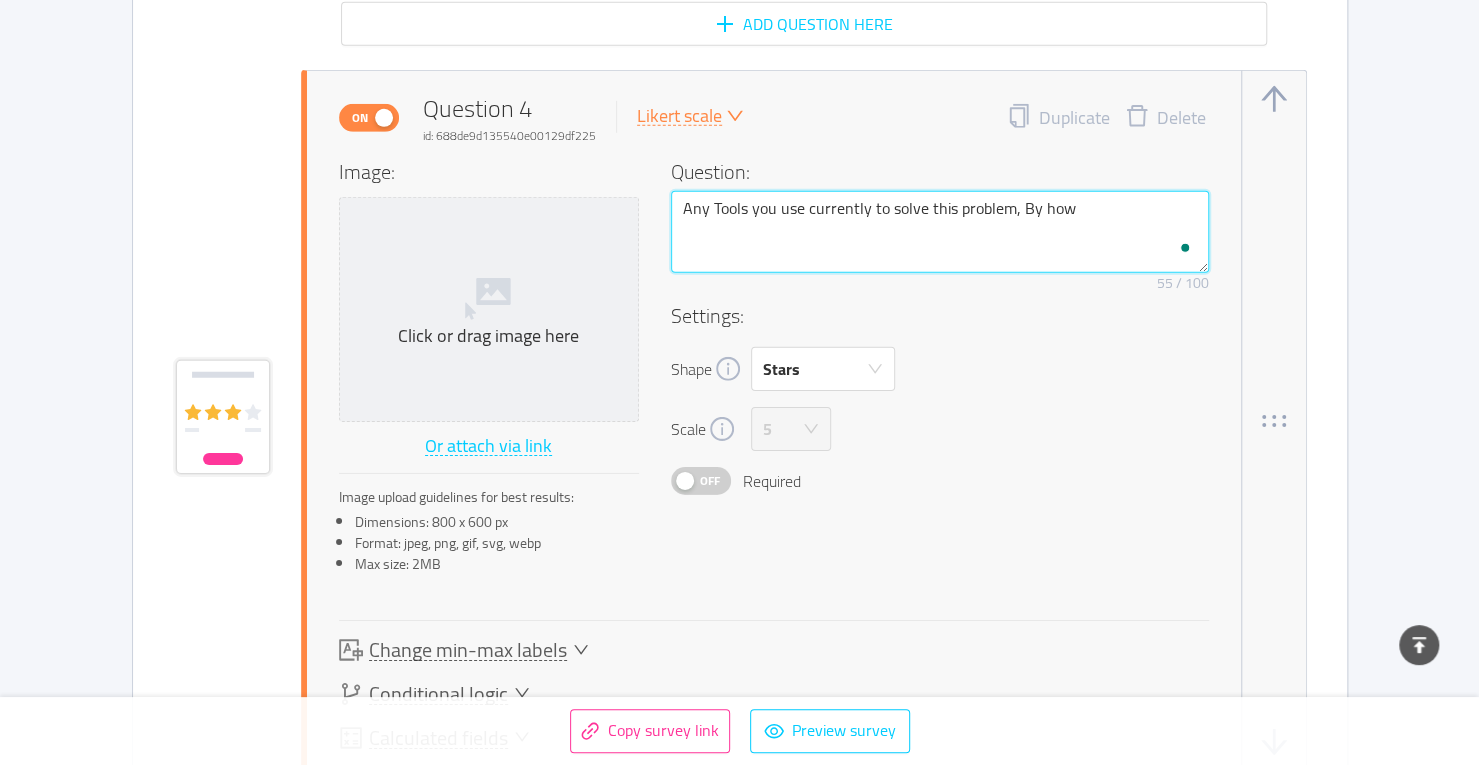 type on "Any Tools you use currently to solve this problem, By how" 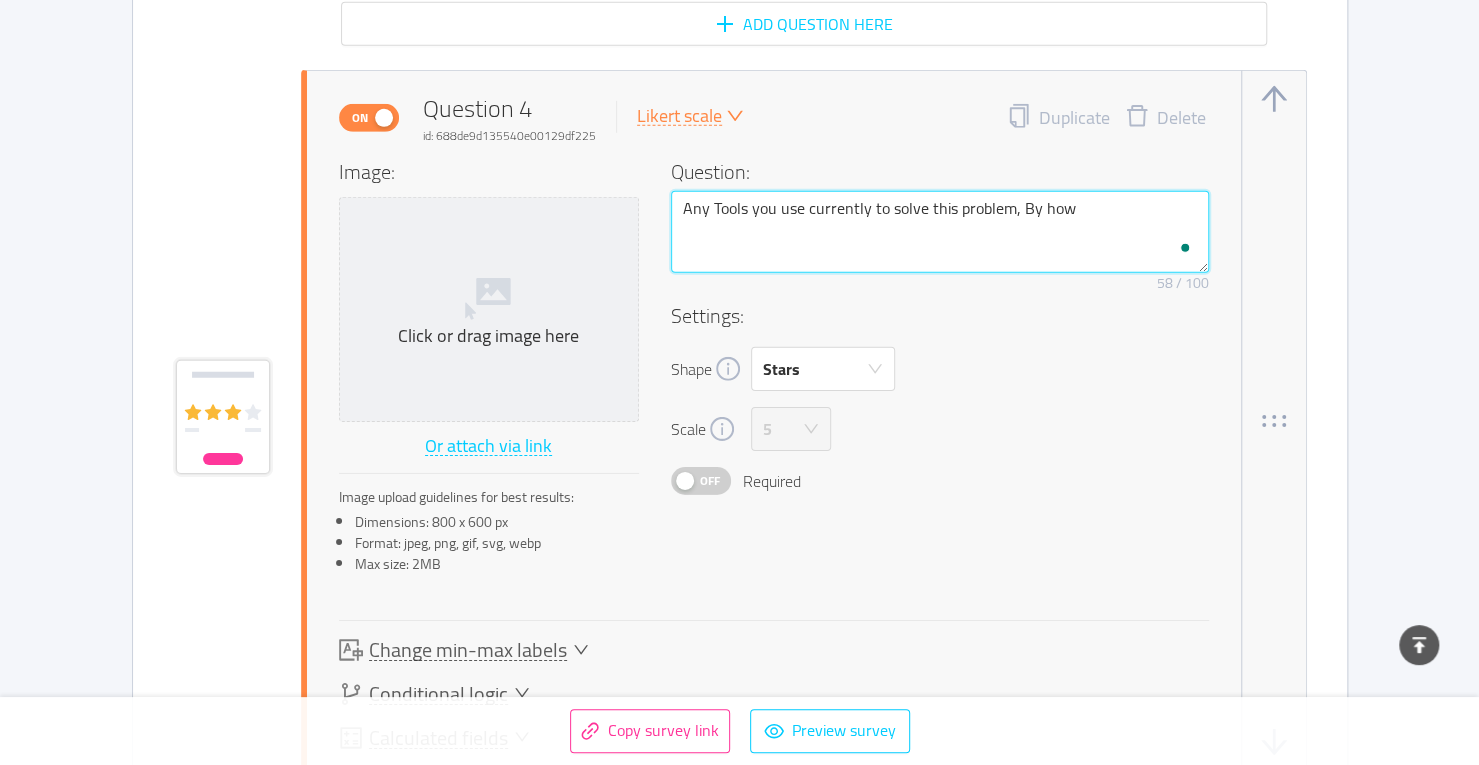 type on "Any Tools you use currently to solve this problem, By how m" 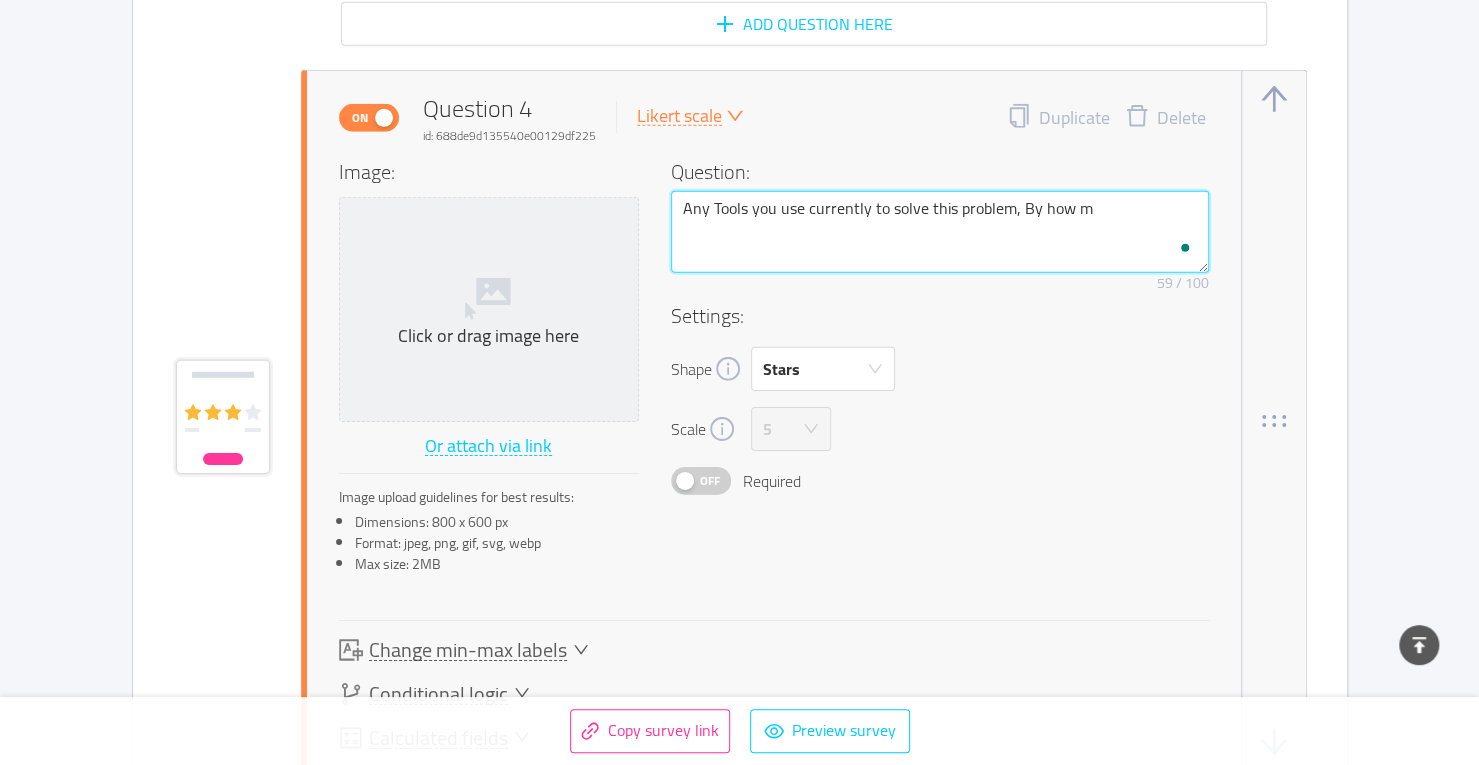type on "Any Tools you use currently to solve this problem, By how mu" 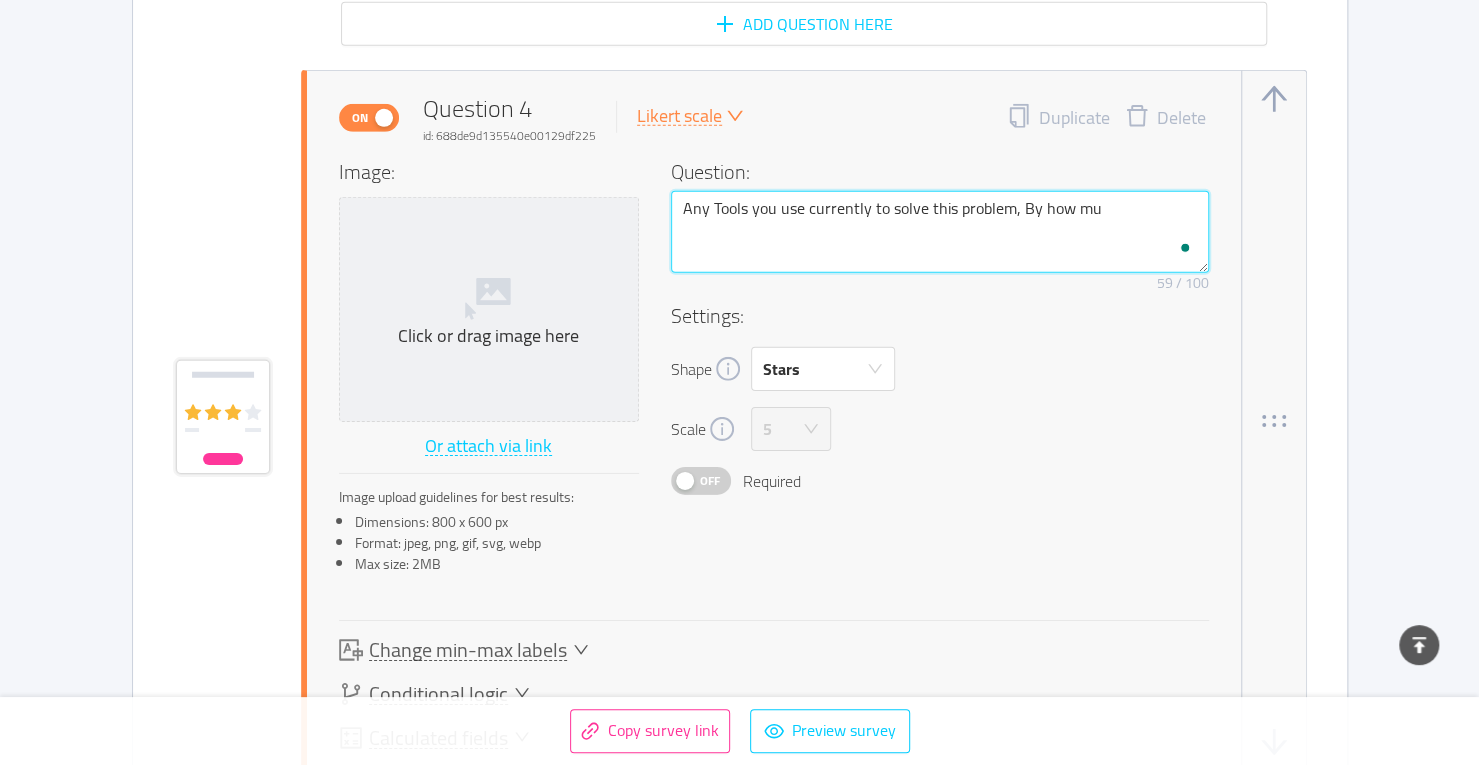 type on "Any Tools you use currently to solve this problem, By how muc" 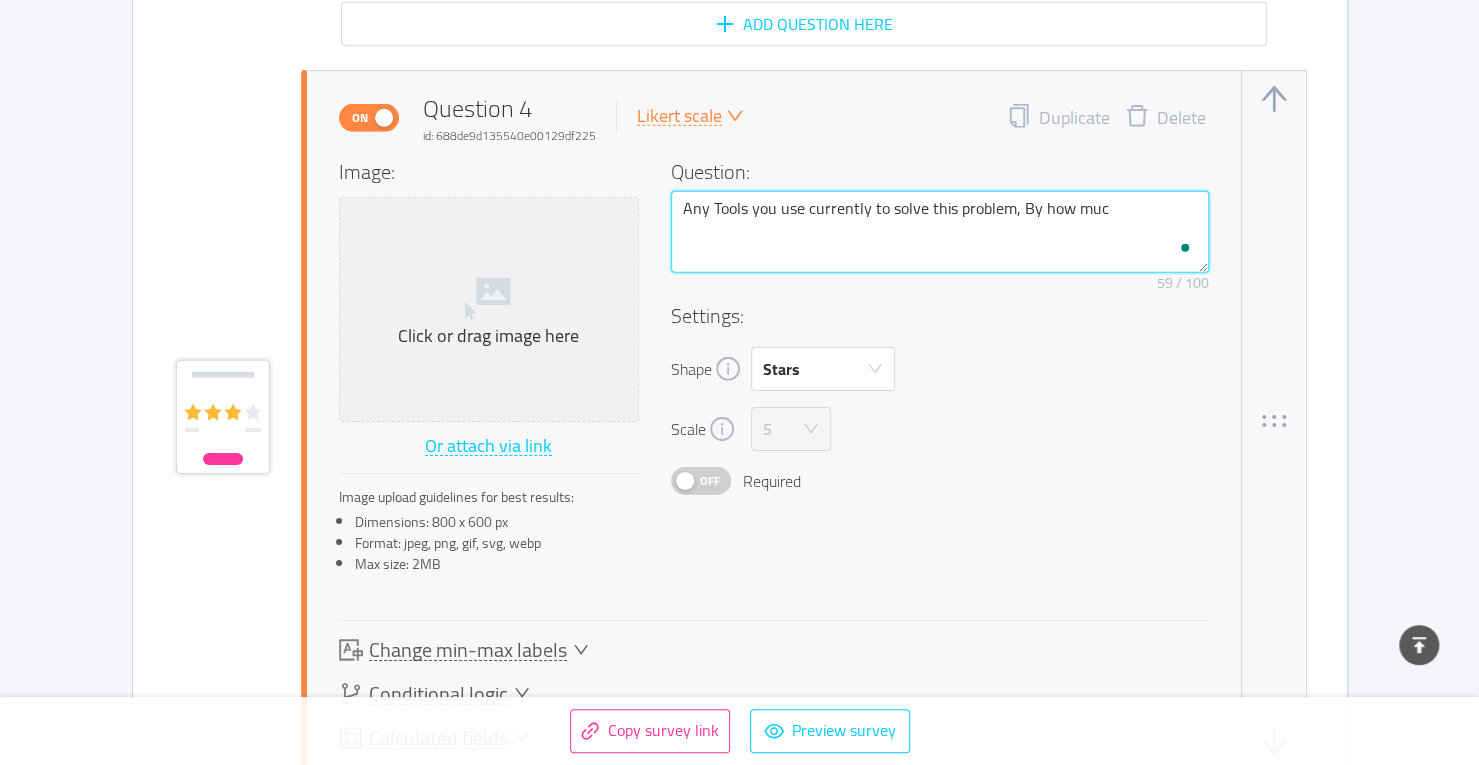 type on "Any Tools you use currently to solve this problem, By how much" 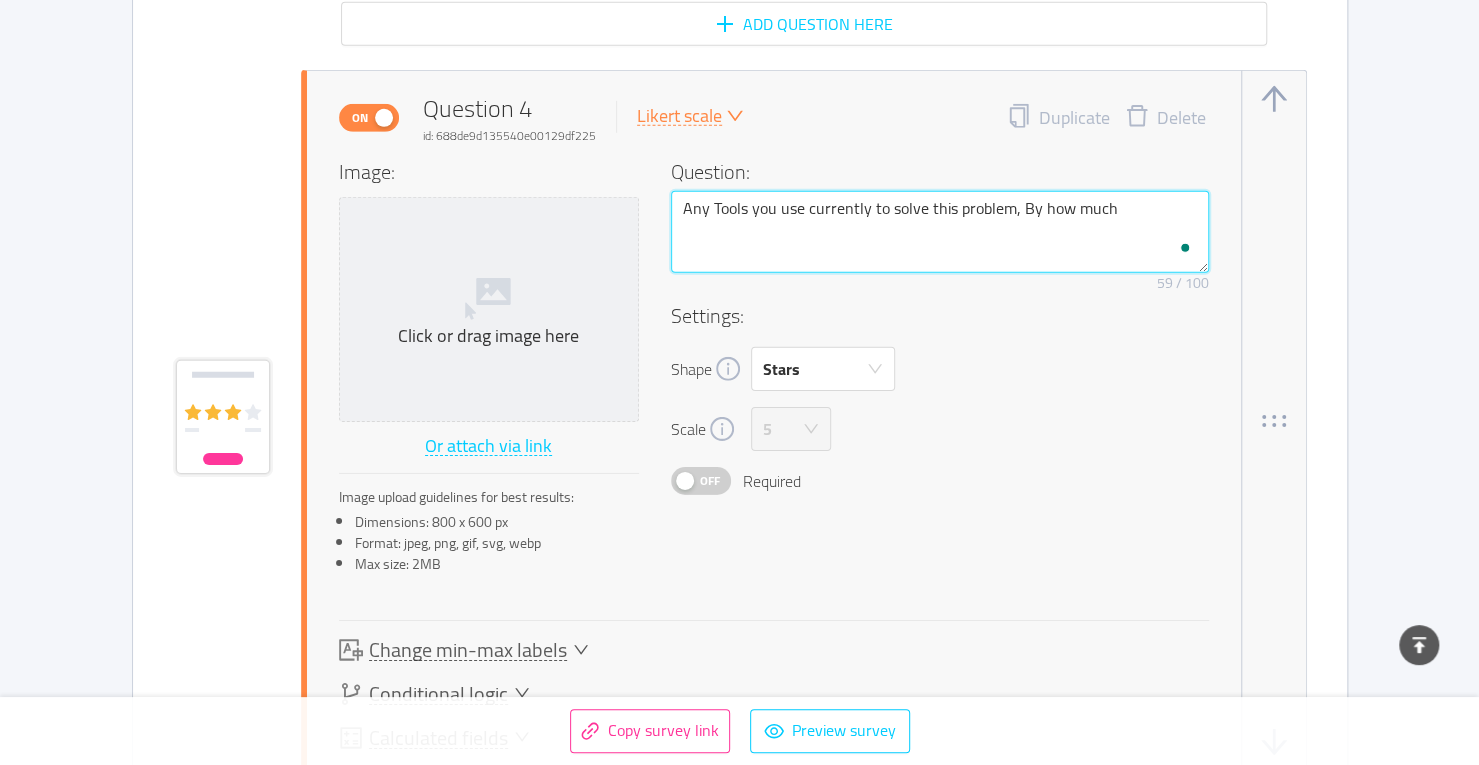 type 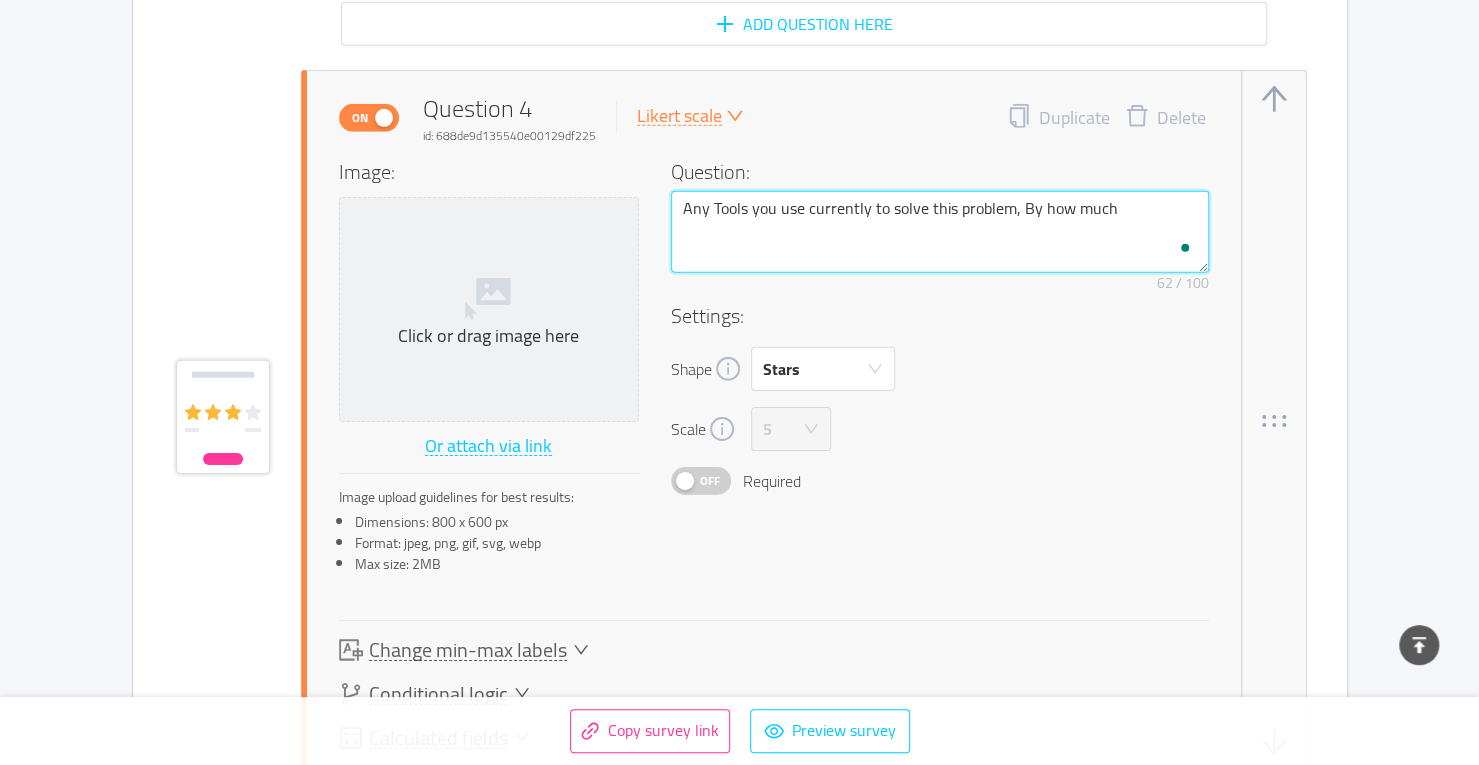 type on "Any Tools you use currently to solve this problem, By how much" 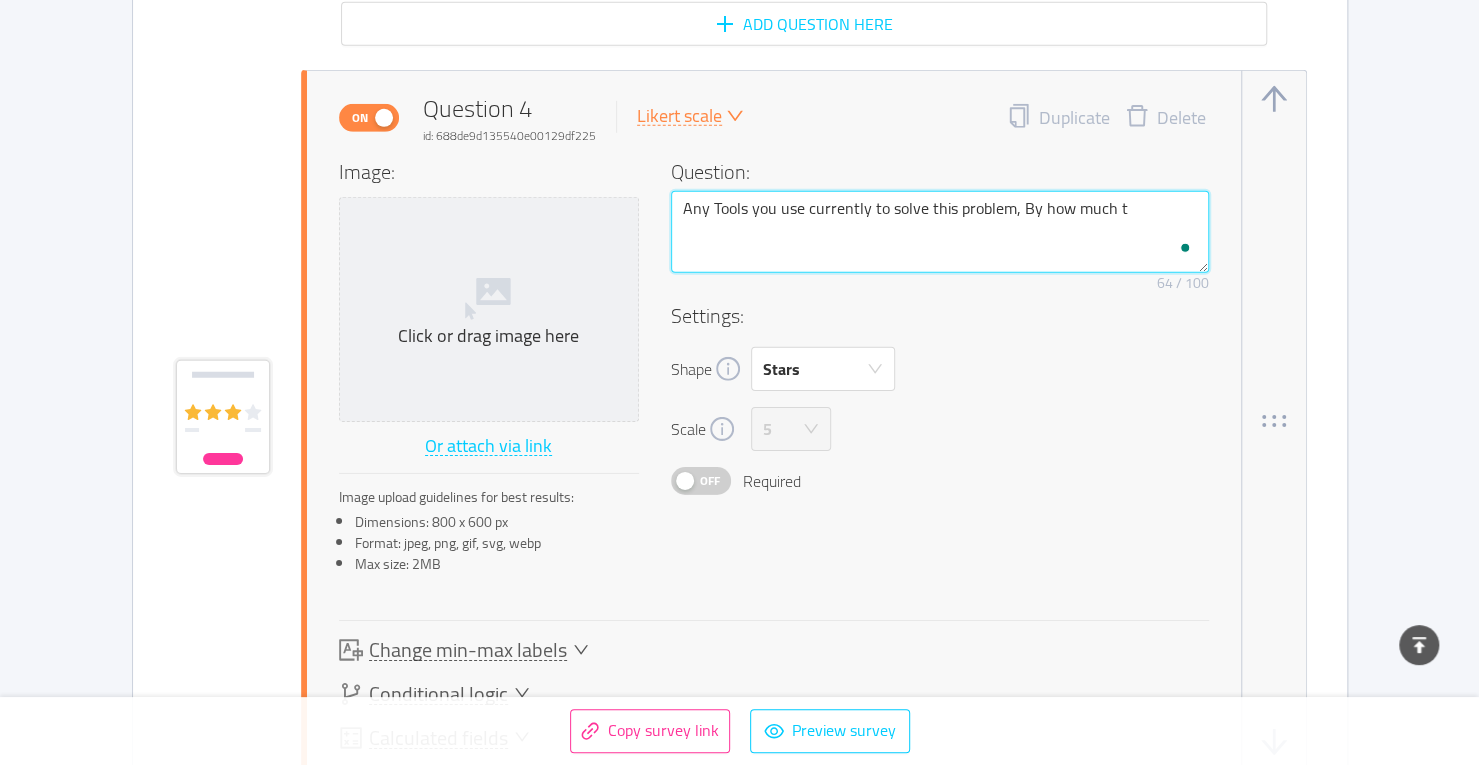 type on "Any Tools you use currently to solve this problem, By how much ti" 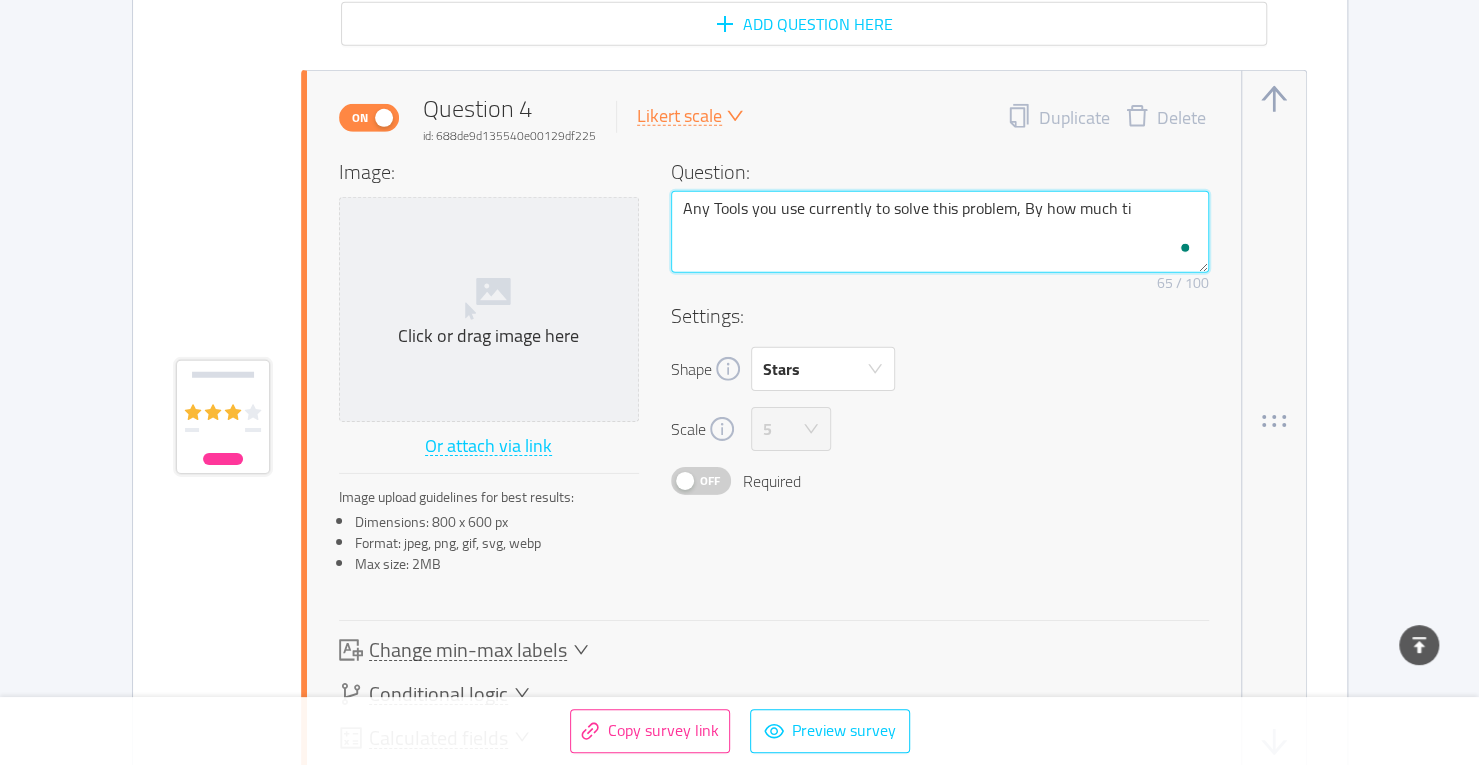 type on "Any Tools you use currently to solve this problem, By how much t" 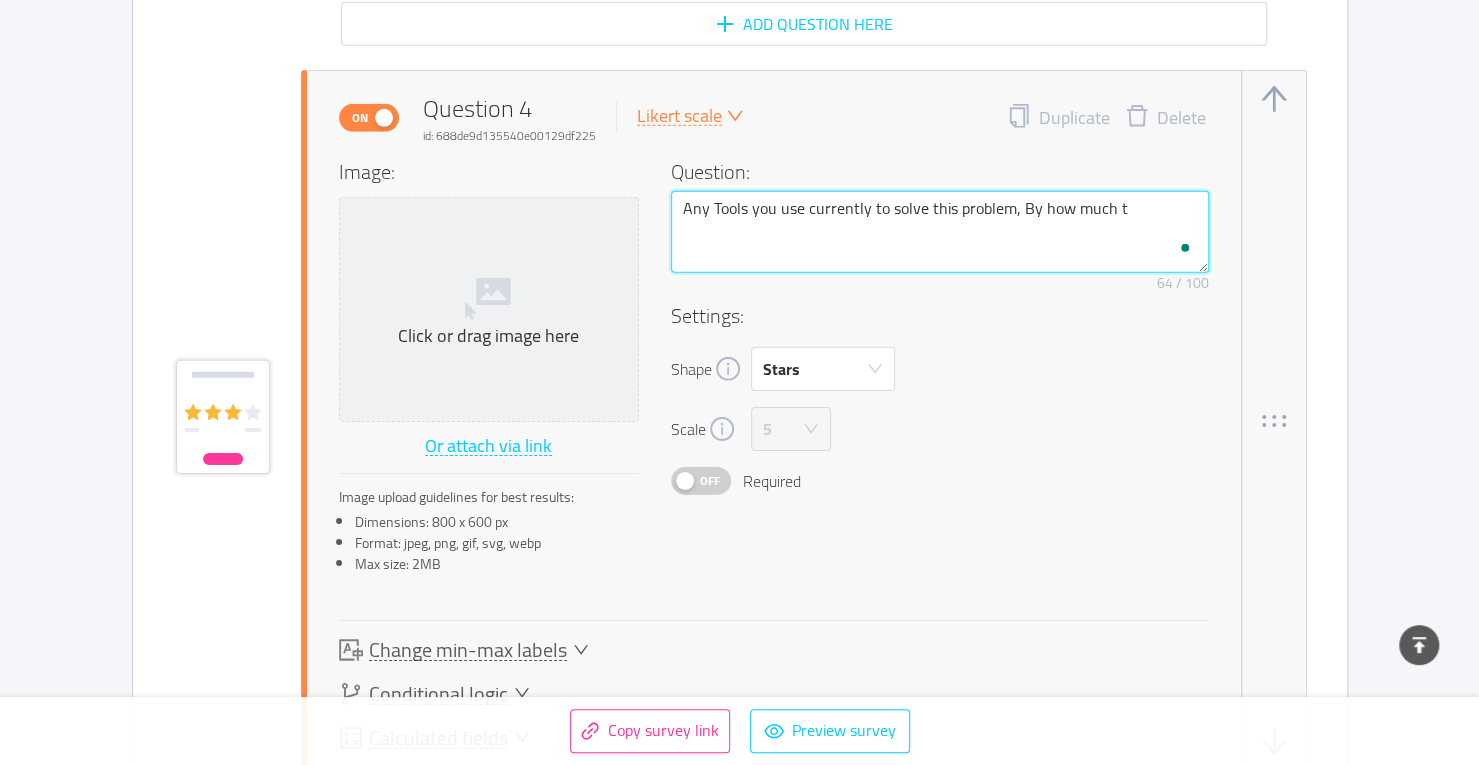 type on "Any Tools you use currently to solve this problem, By how much" 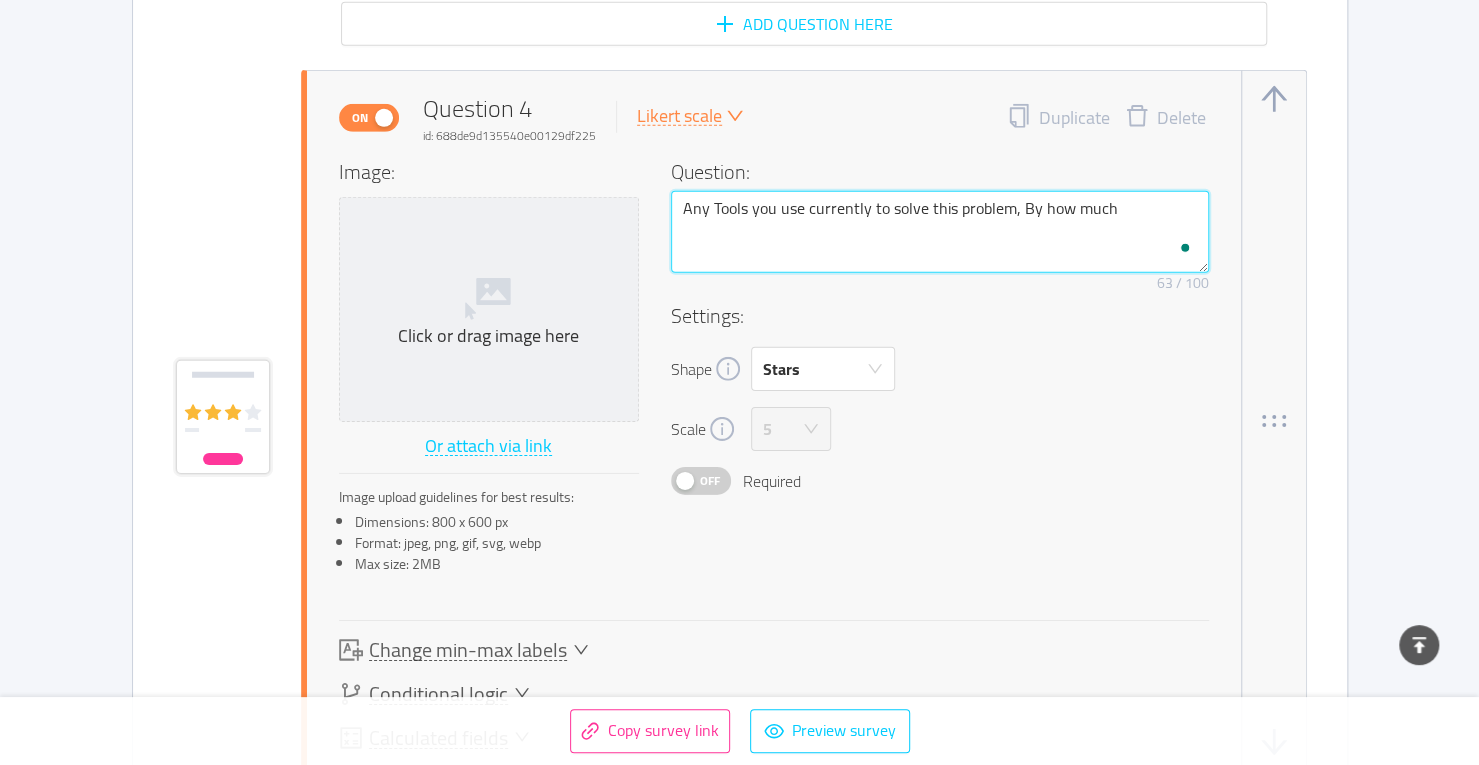 type on "Any Tools you use currently to solve this problem, By how much i" 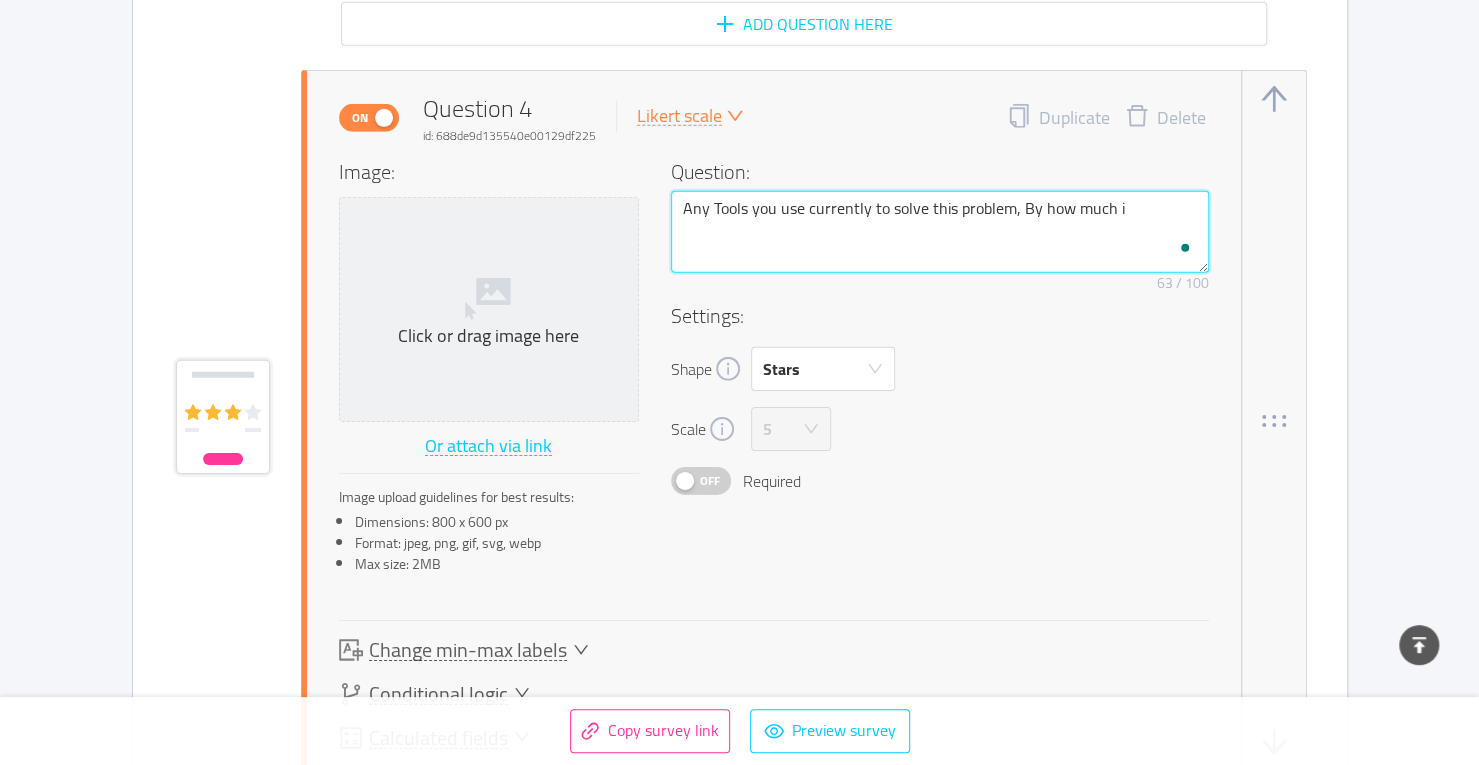 type on "Any Tools you use currently to solve this problem, By how much it" 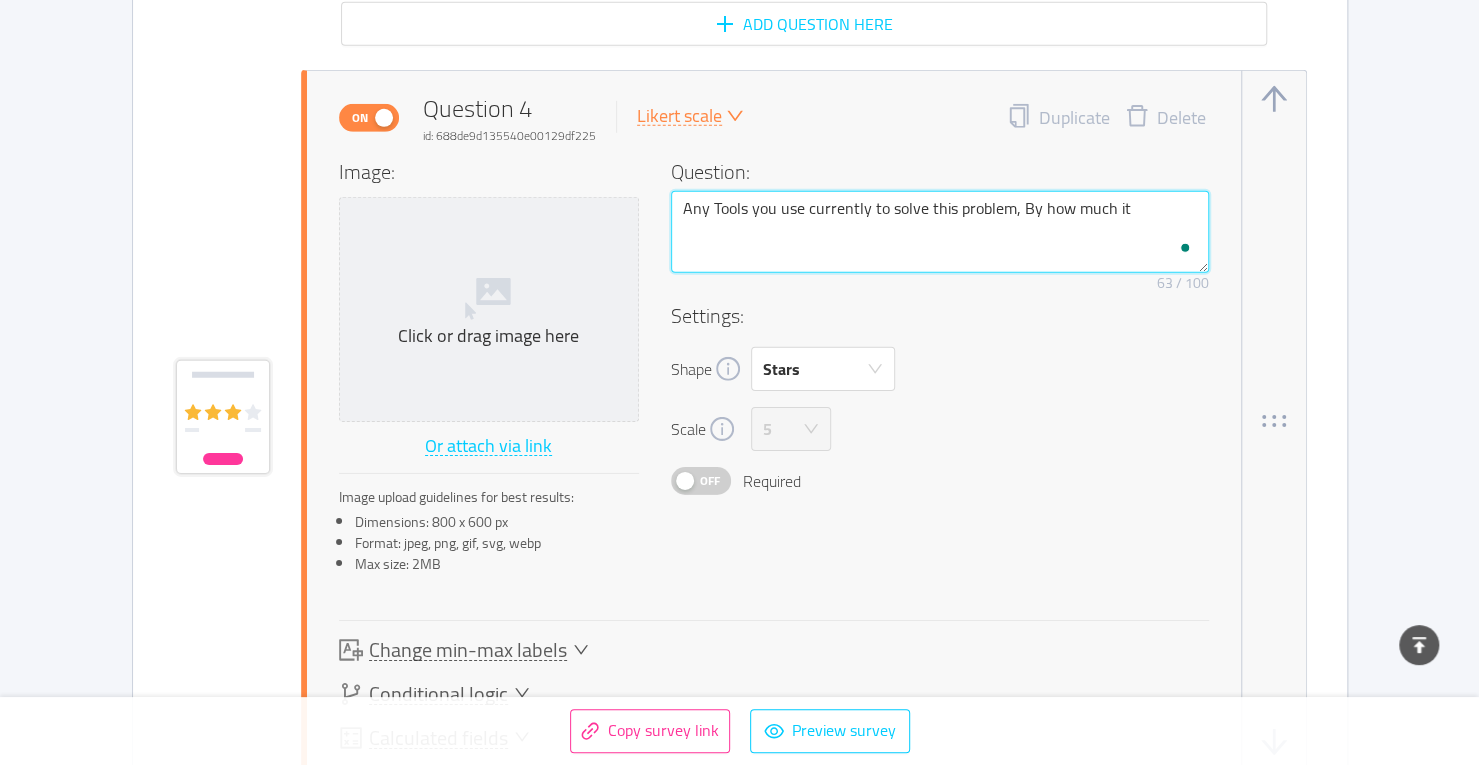 type on "Any Tools you use currently to solve this problem, By how much it" 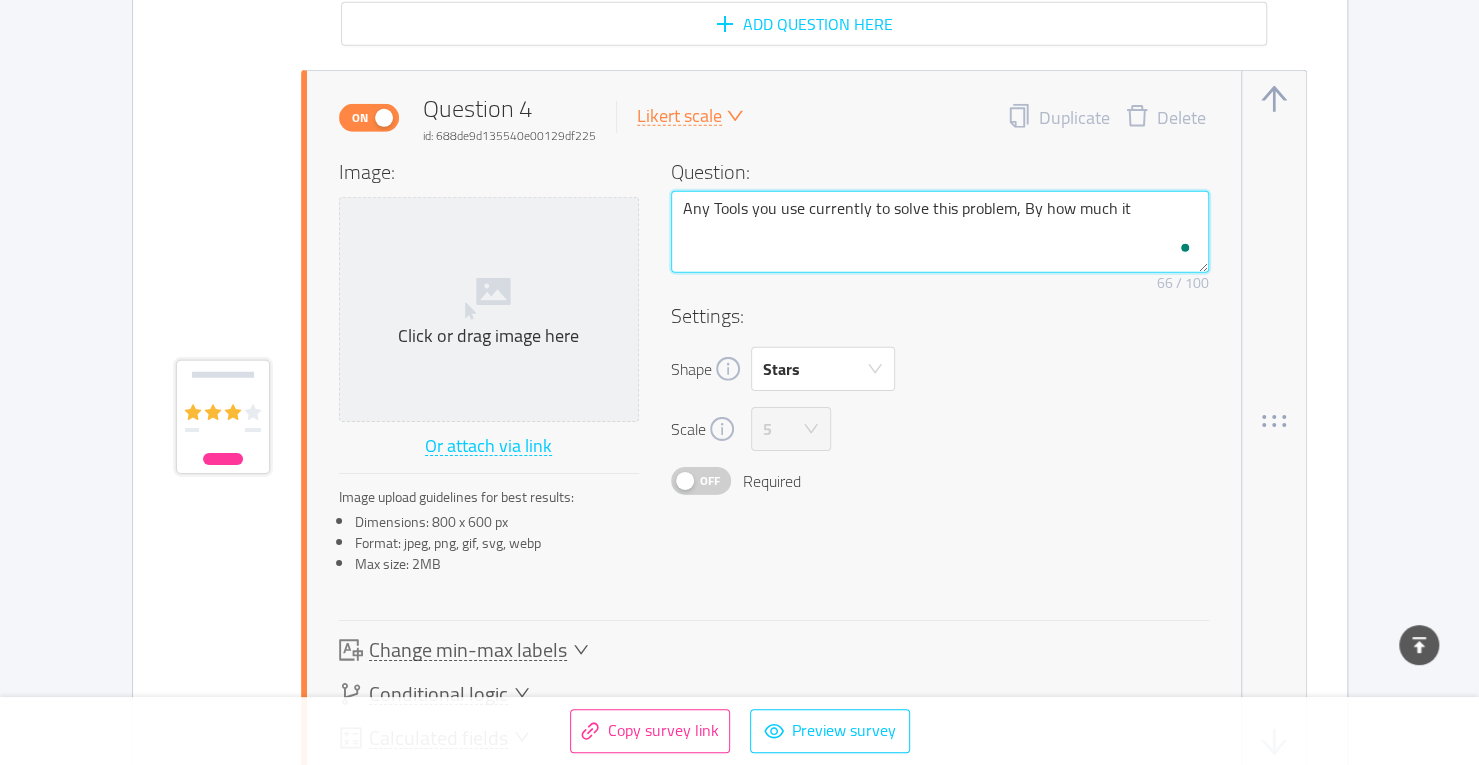 type on "Any Tools you use currently to solve this problem, By how much it s" 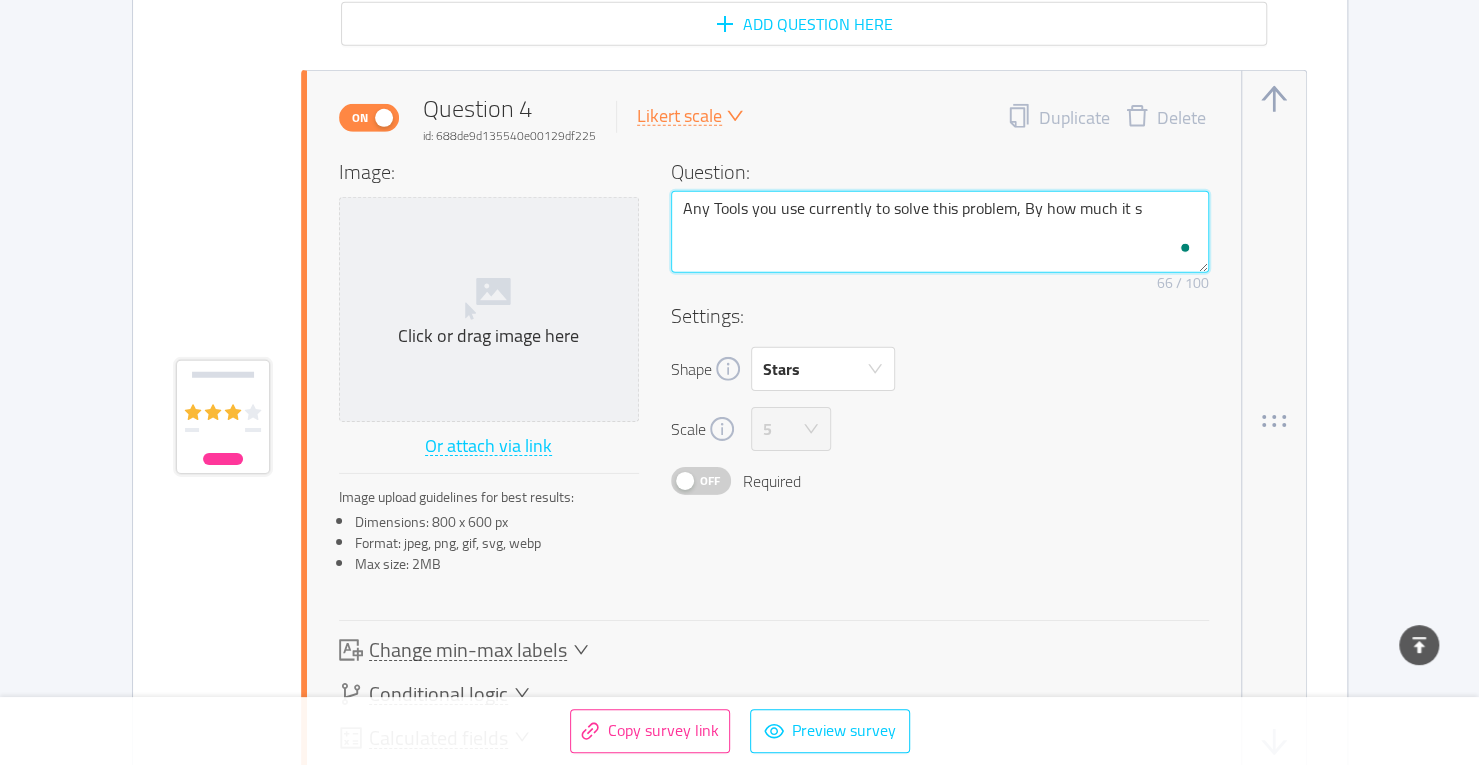 type on "Any Tools you use currently to solve this problem, By how much it sa" 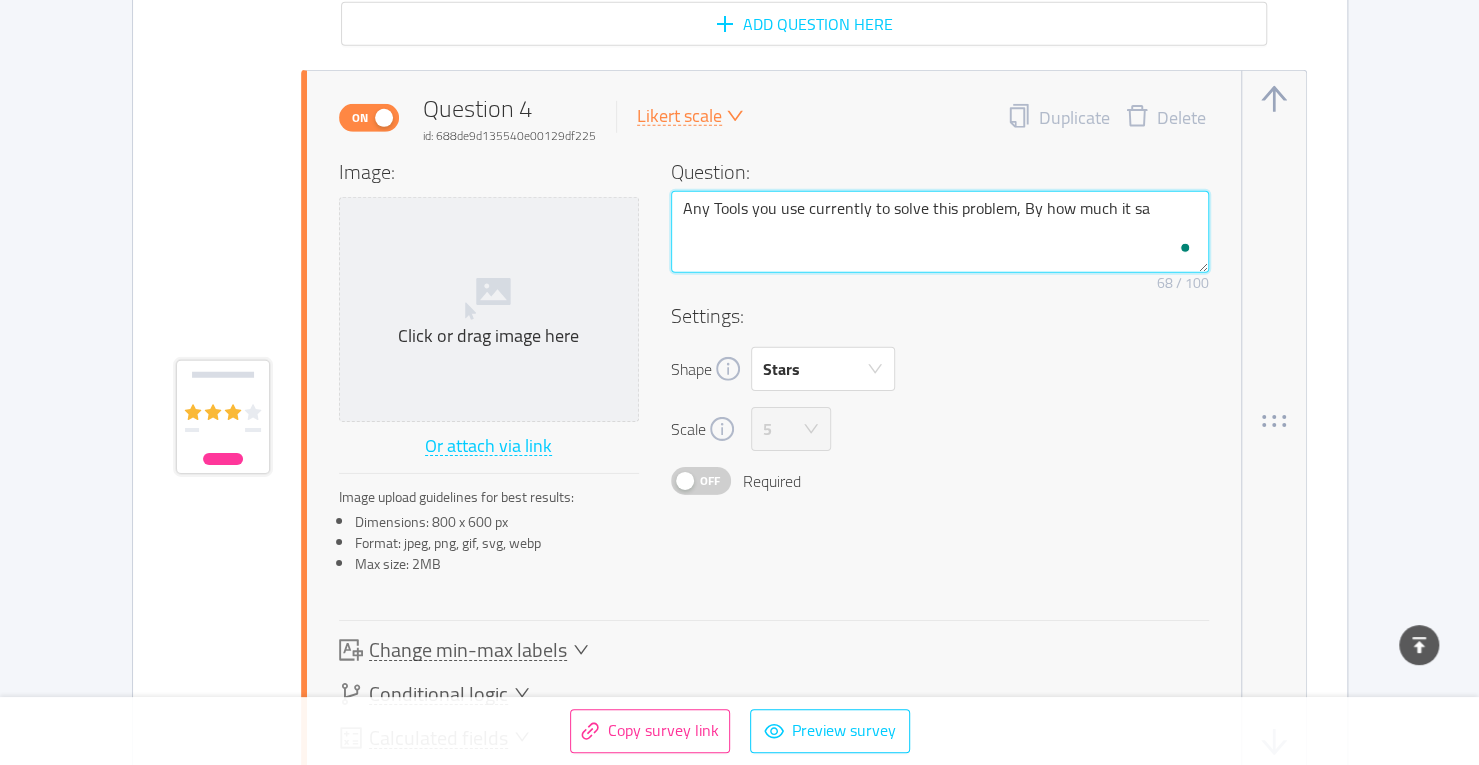 type on "Any Tools you use currently to solve this problem, By how much it sav" 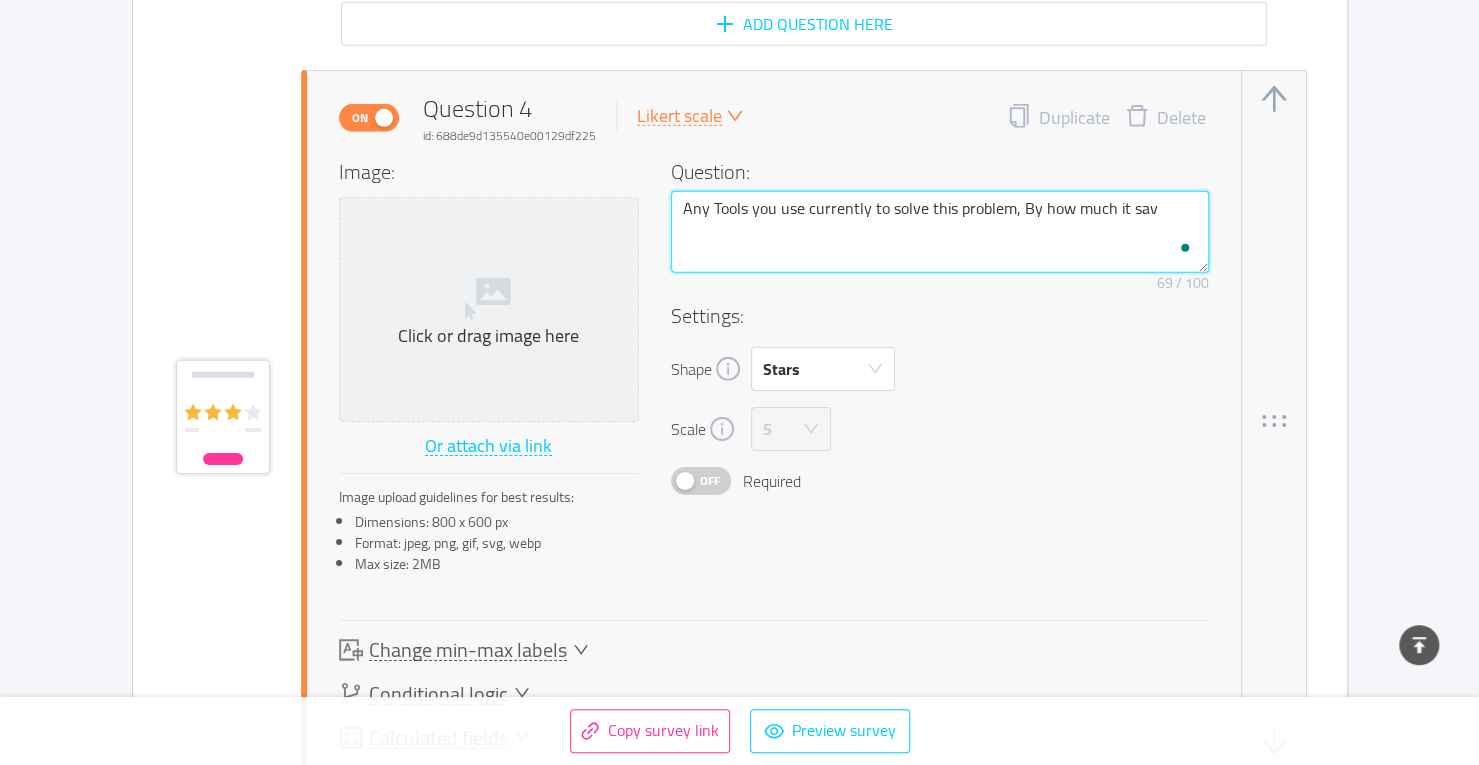 type on "Any Tools you use currently to solve this problem, By how much it save" 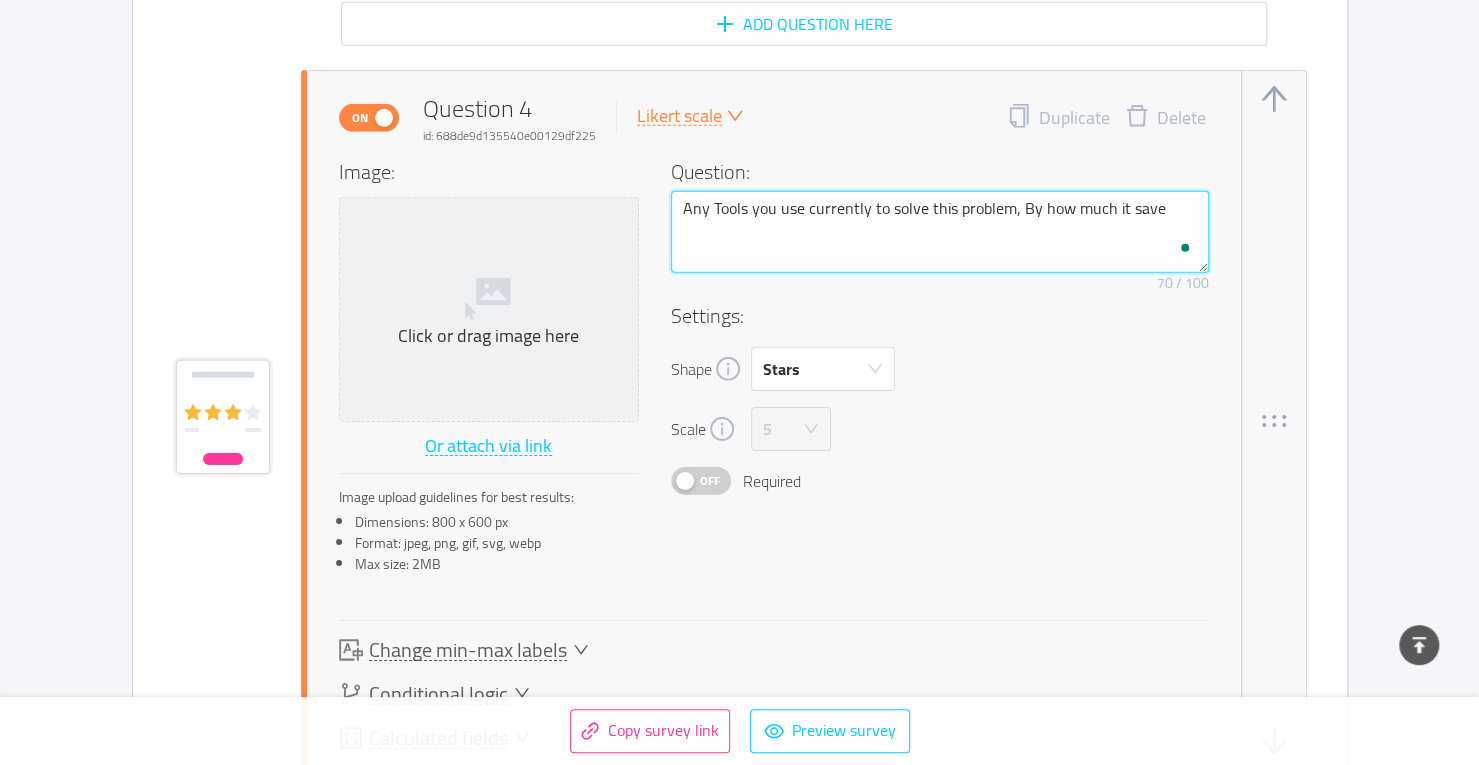 type on "Any Tools you use currently to solve this problem, By how much it sav" 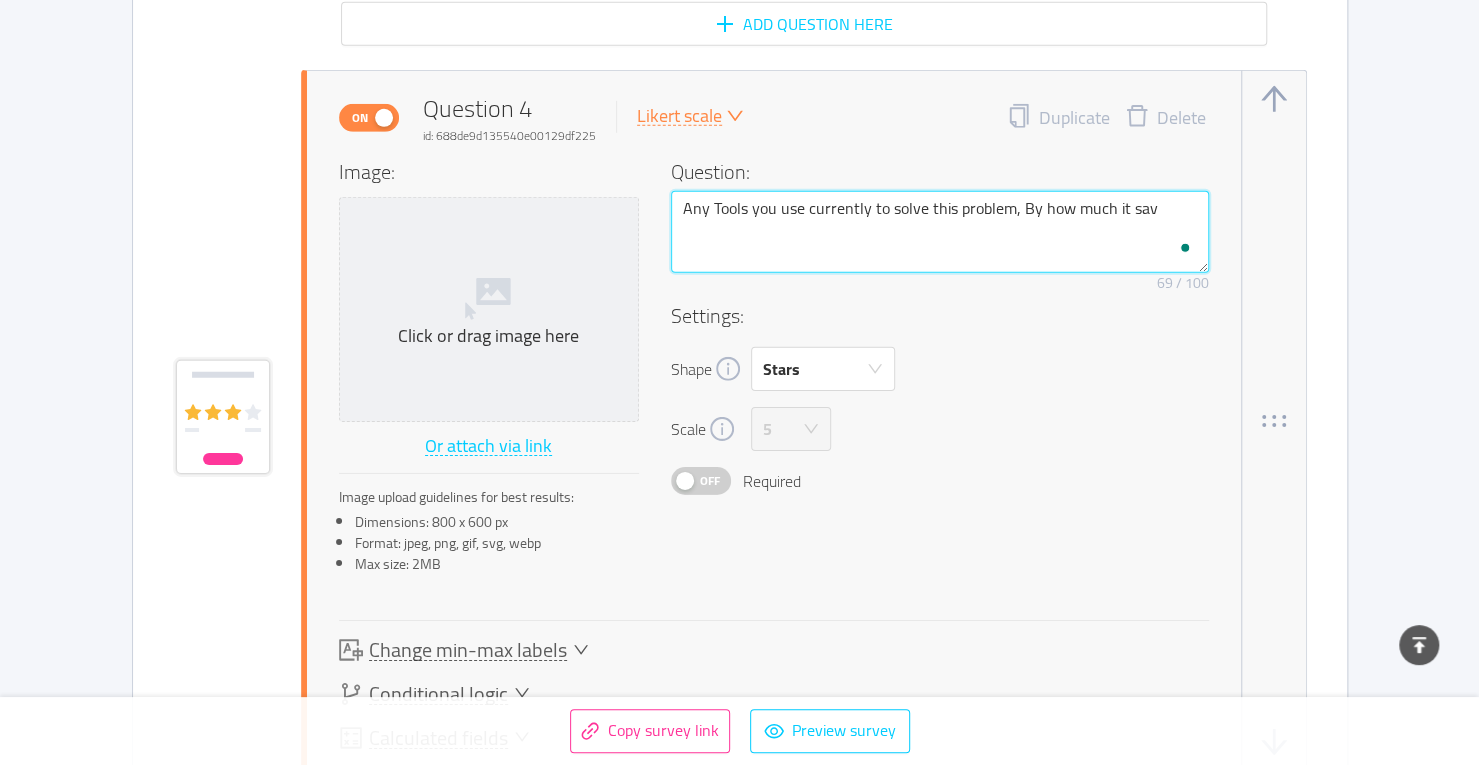 type on "Any Tools you use currently to solve this problem, By how much it sa" 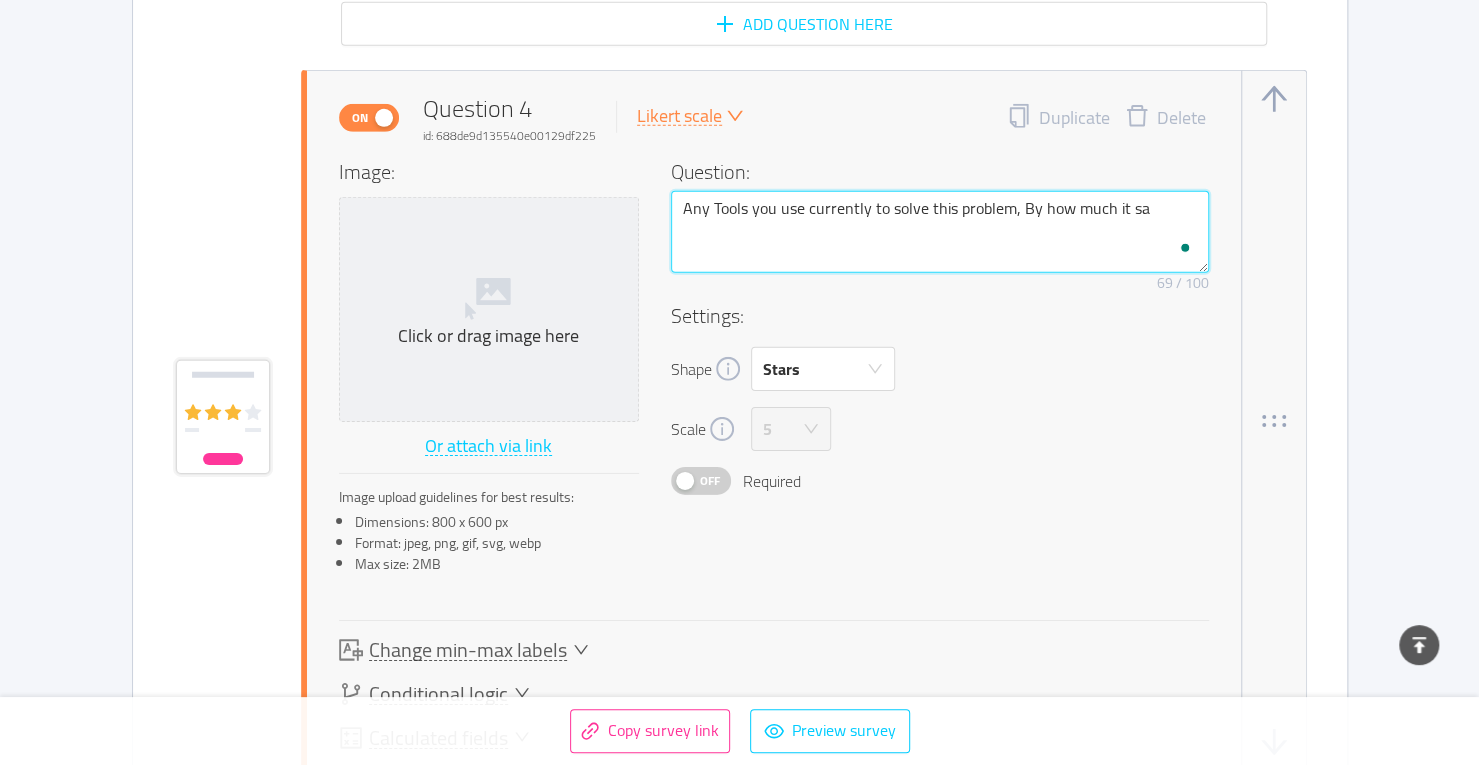type on "Any Tools you use currently to solve this problem, By how much it s" 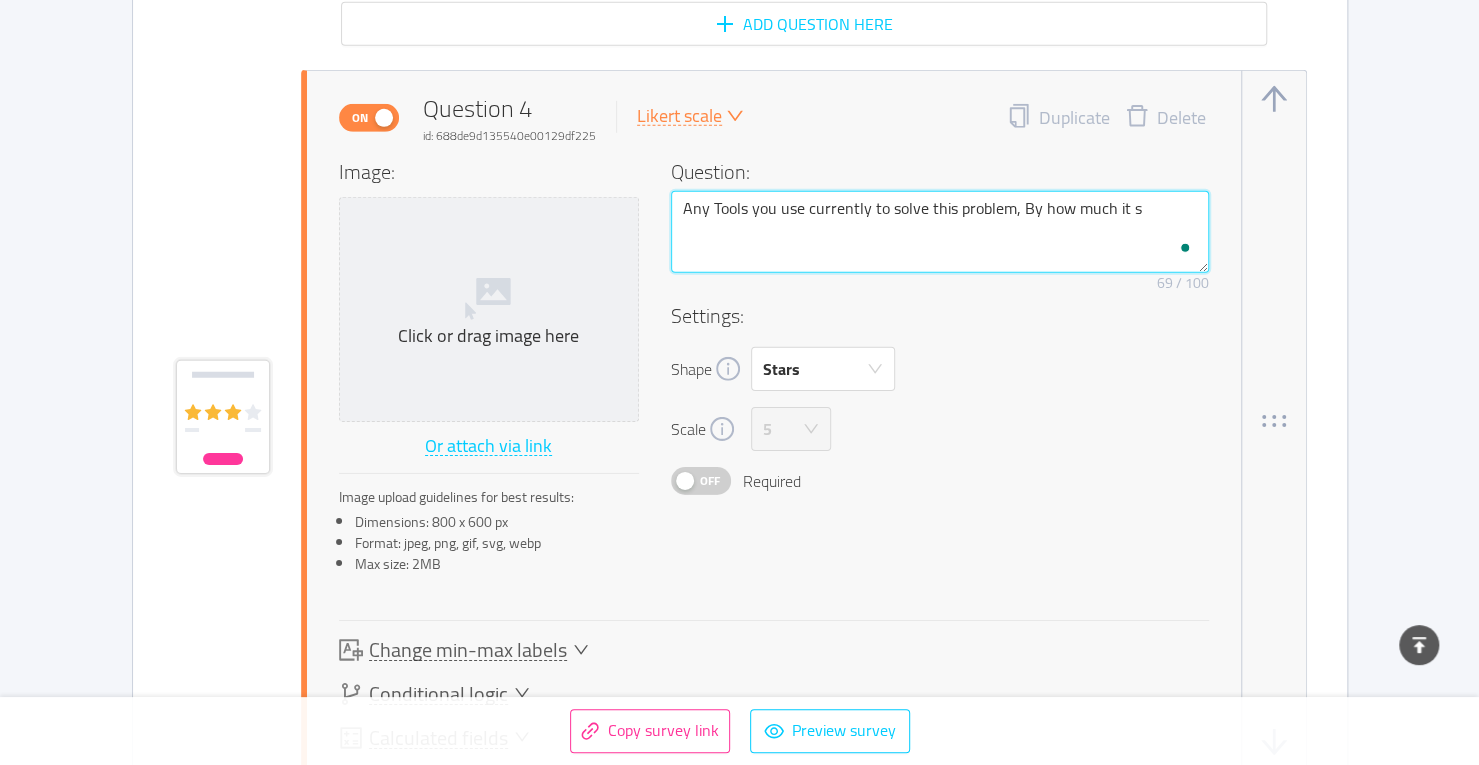 type on "Any Tools you use currently to solve this problem, By how much it" 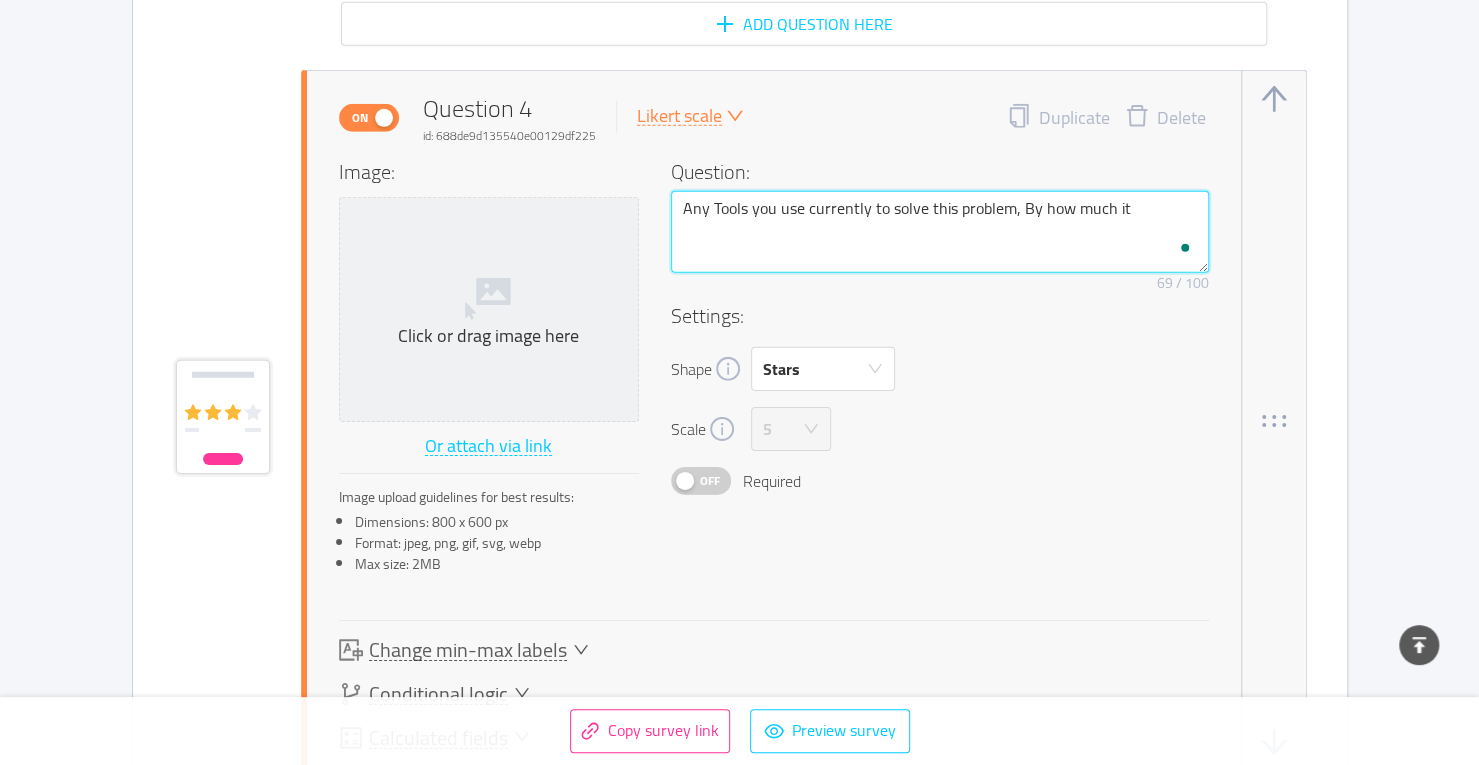 type on "Any Tools you use currently to solve this problem, By how much it" 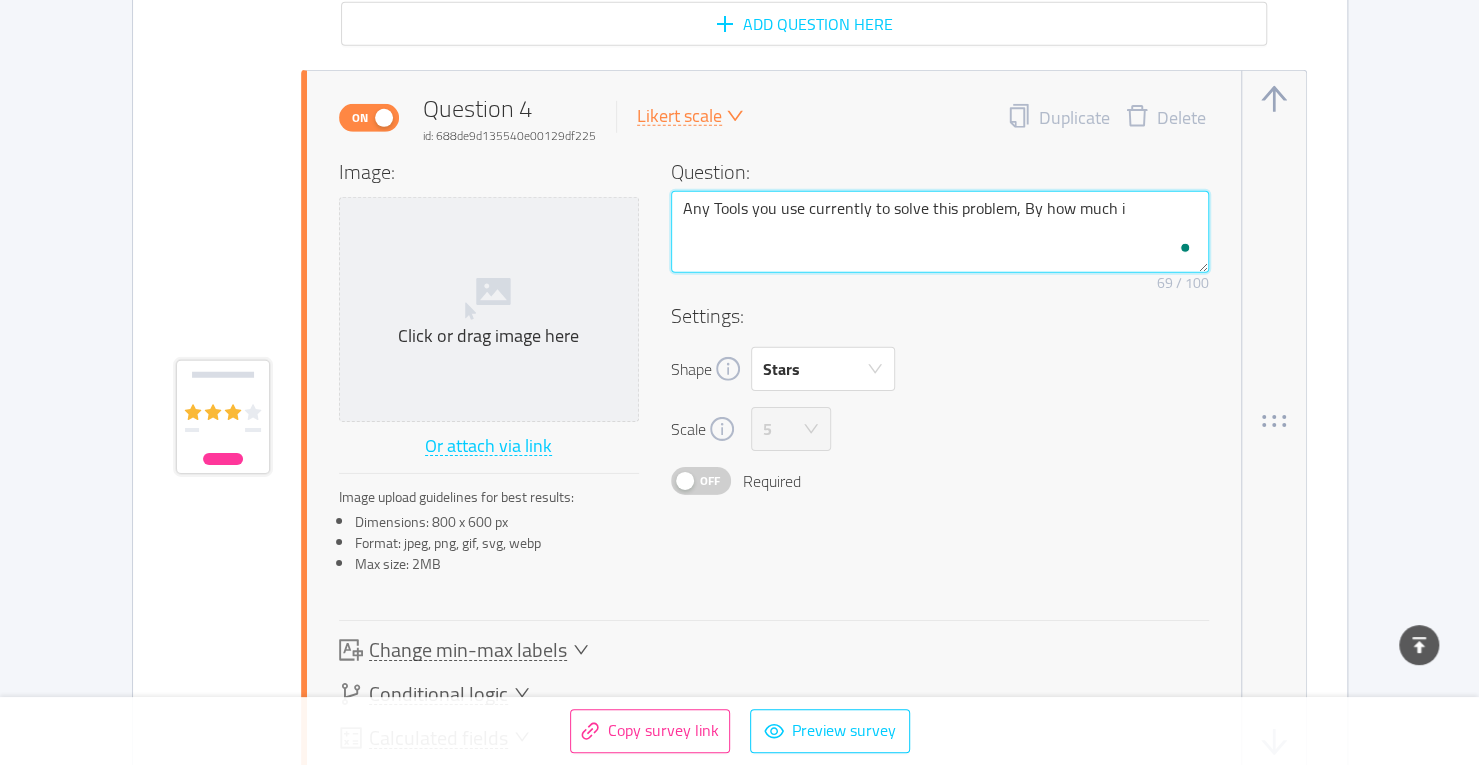 type on "Any Tools you use currently to solve this problem, By how much" 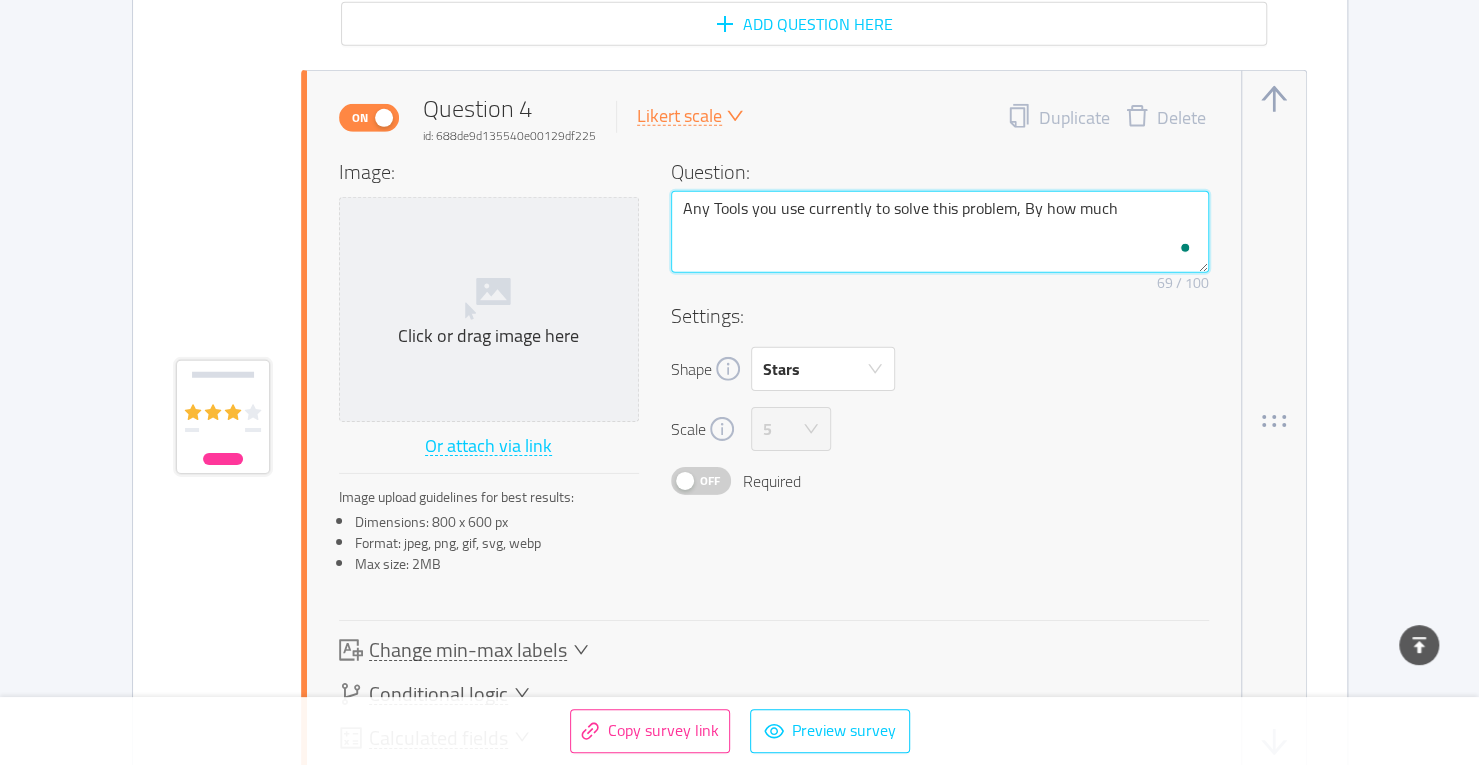 type on "Any Tools you use currently to solve this problem, By how much" 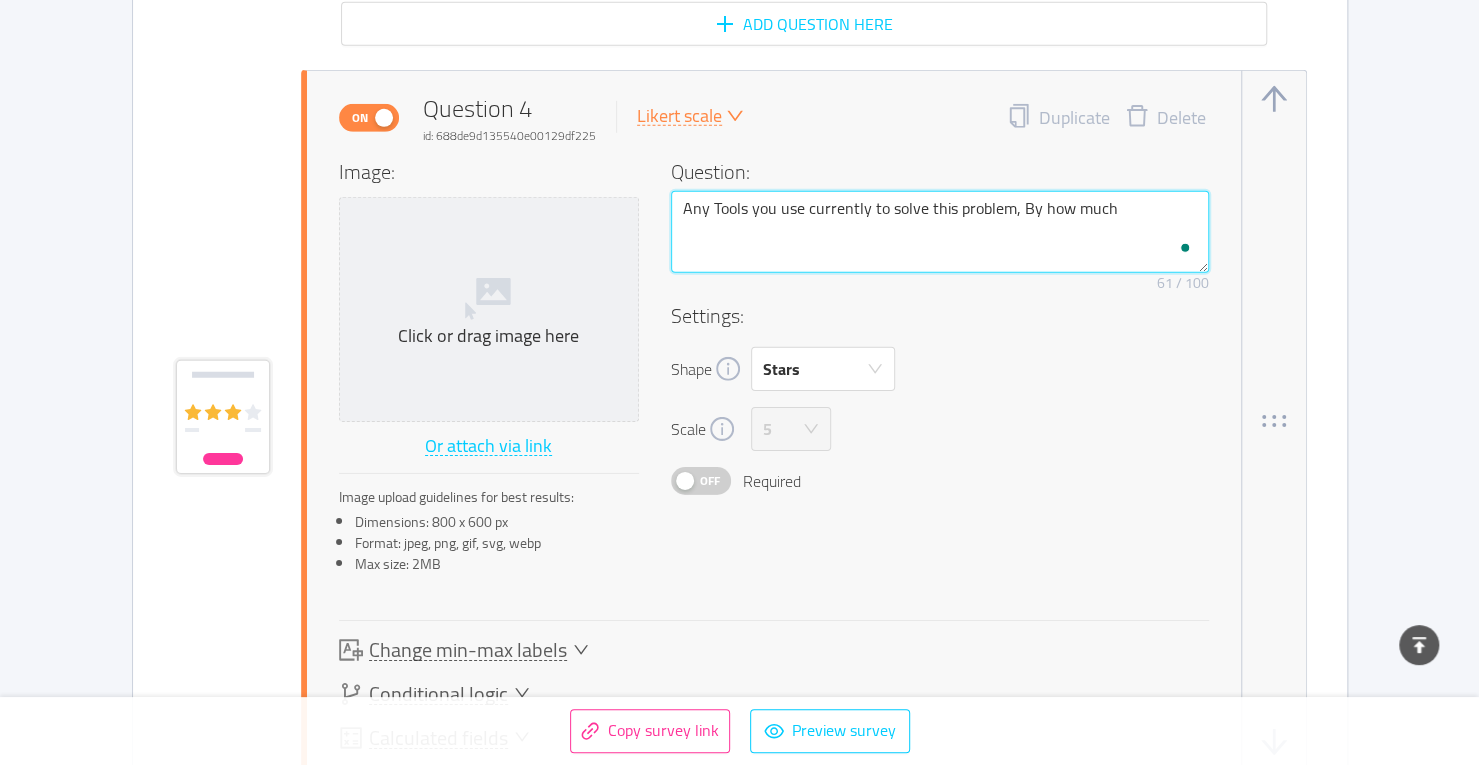type on "Any Tools you use currently to solve this problem, By how muc" 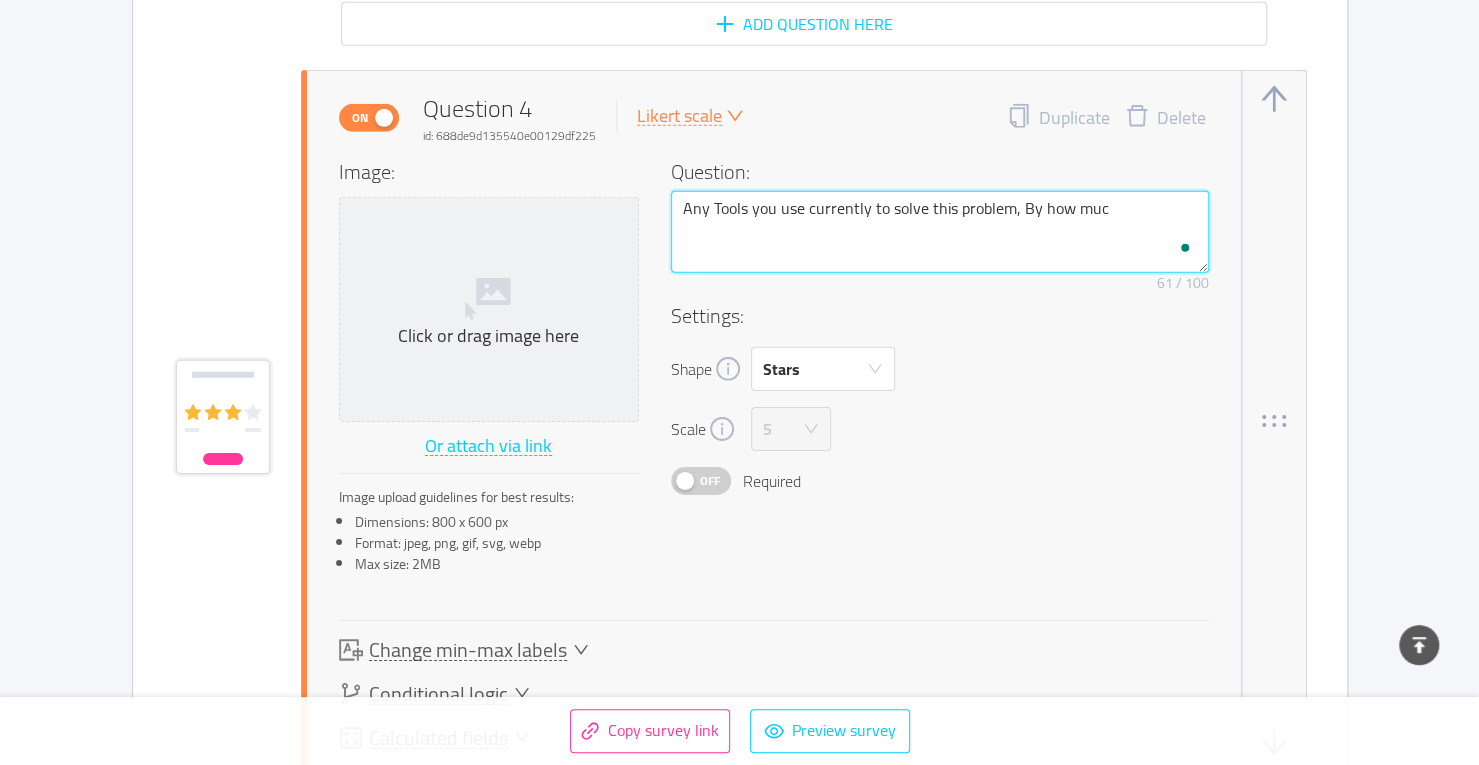type on "Any Tools you use currently to solve this problem, By how mu" 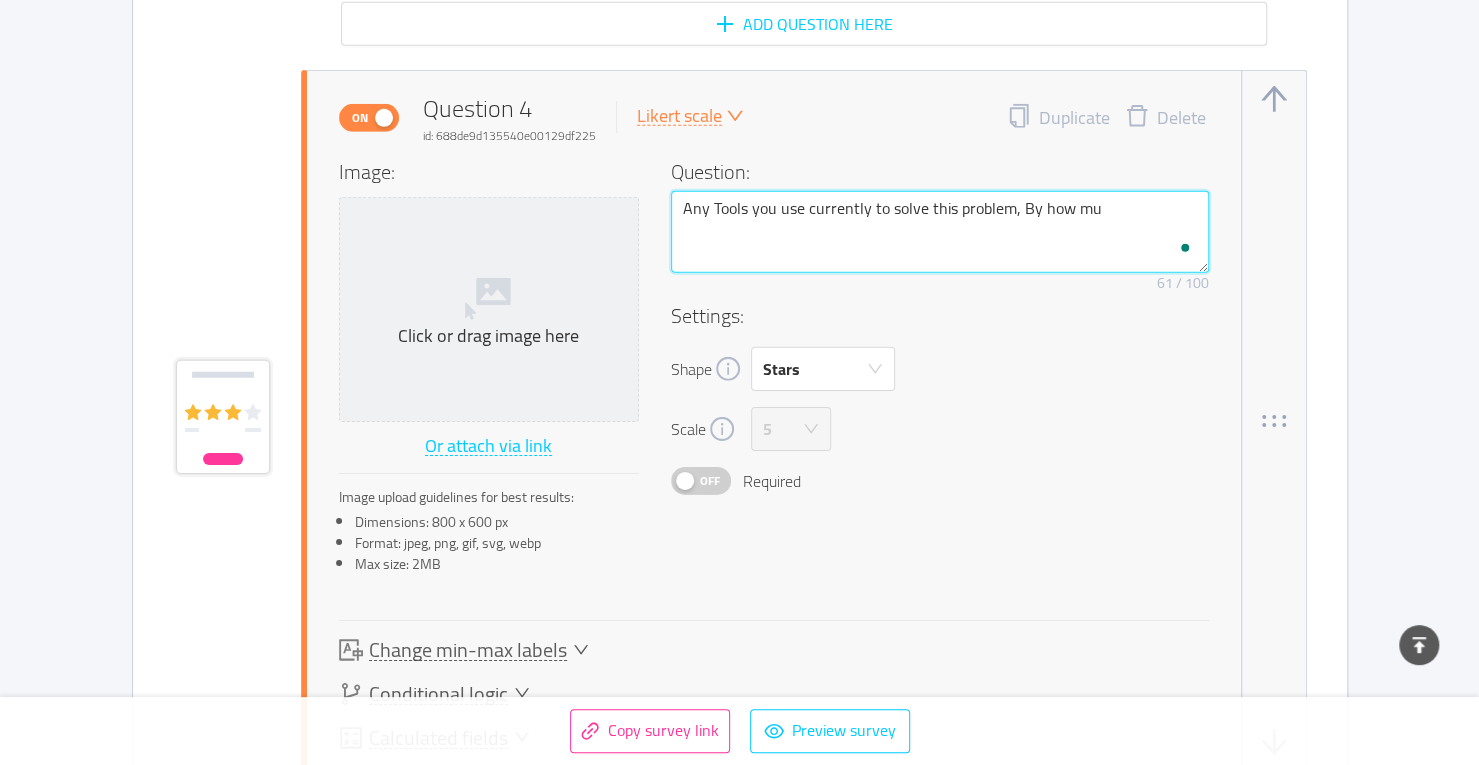 type on "Any Tools you use currently to solve this problem, By how m" 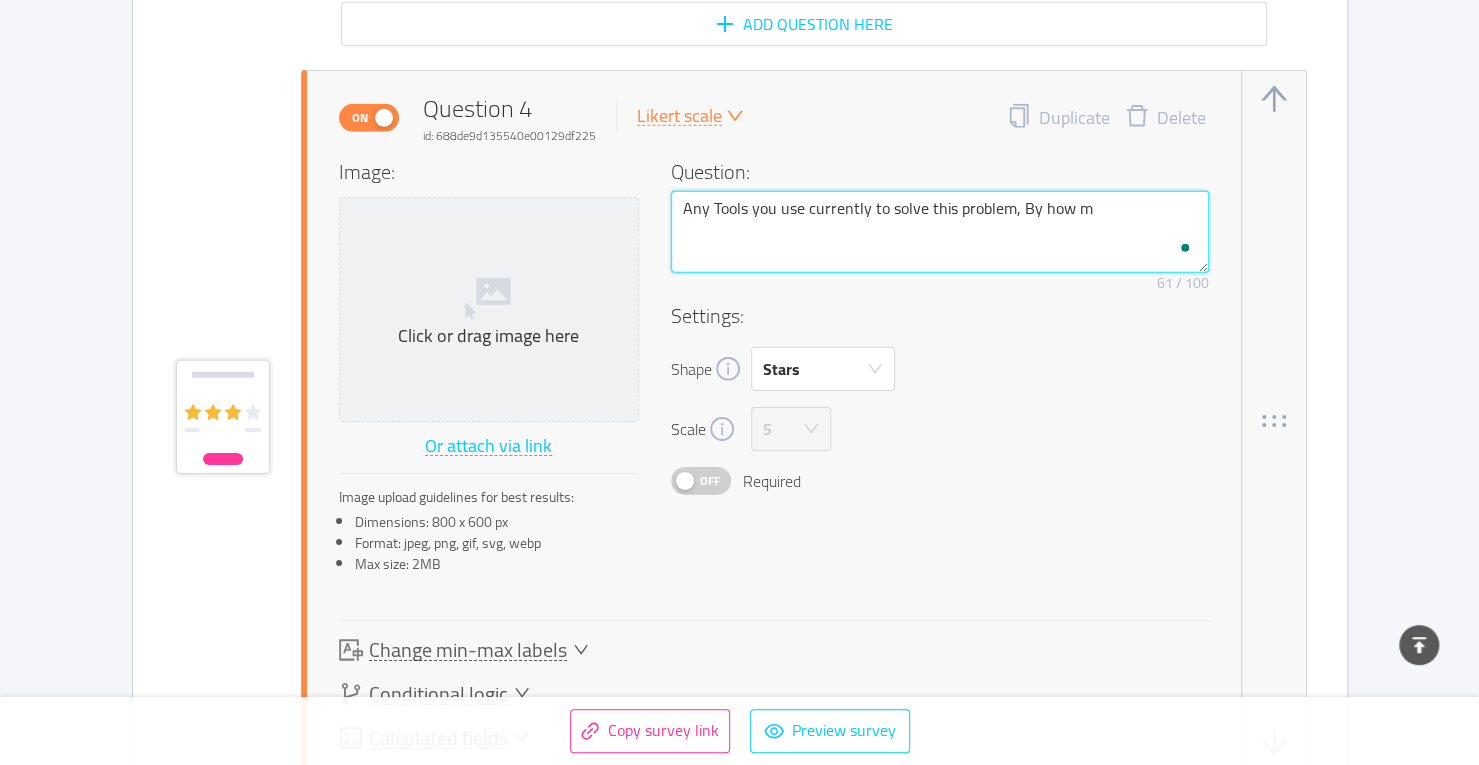 type on "Any Tools you use currently to solve this problem, By how" 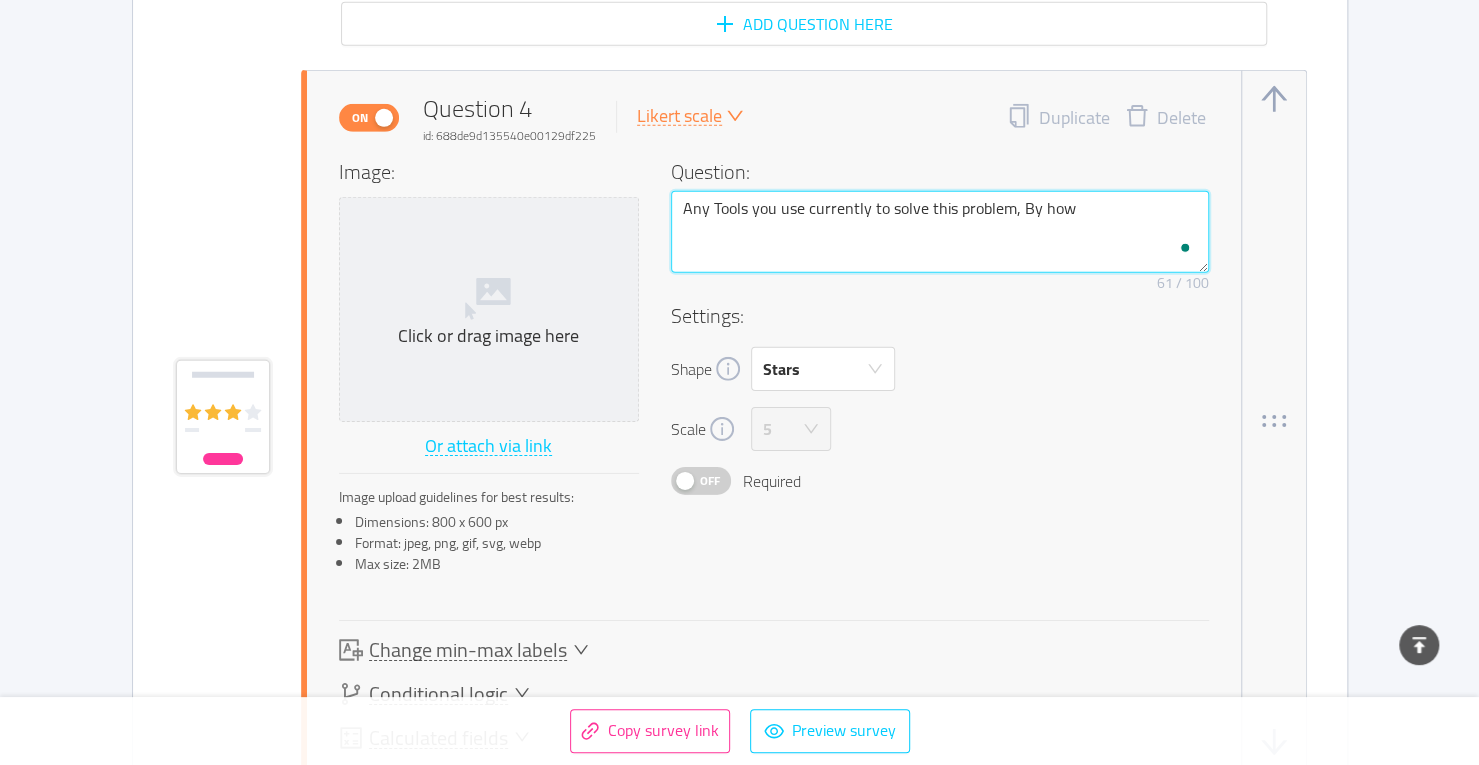 type on "Any Tools you use currently to solve this problem, By how" 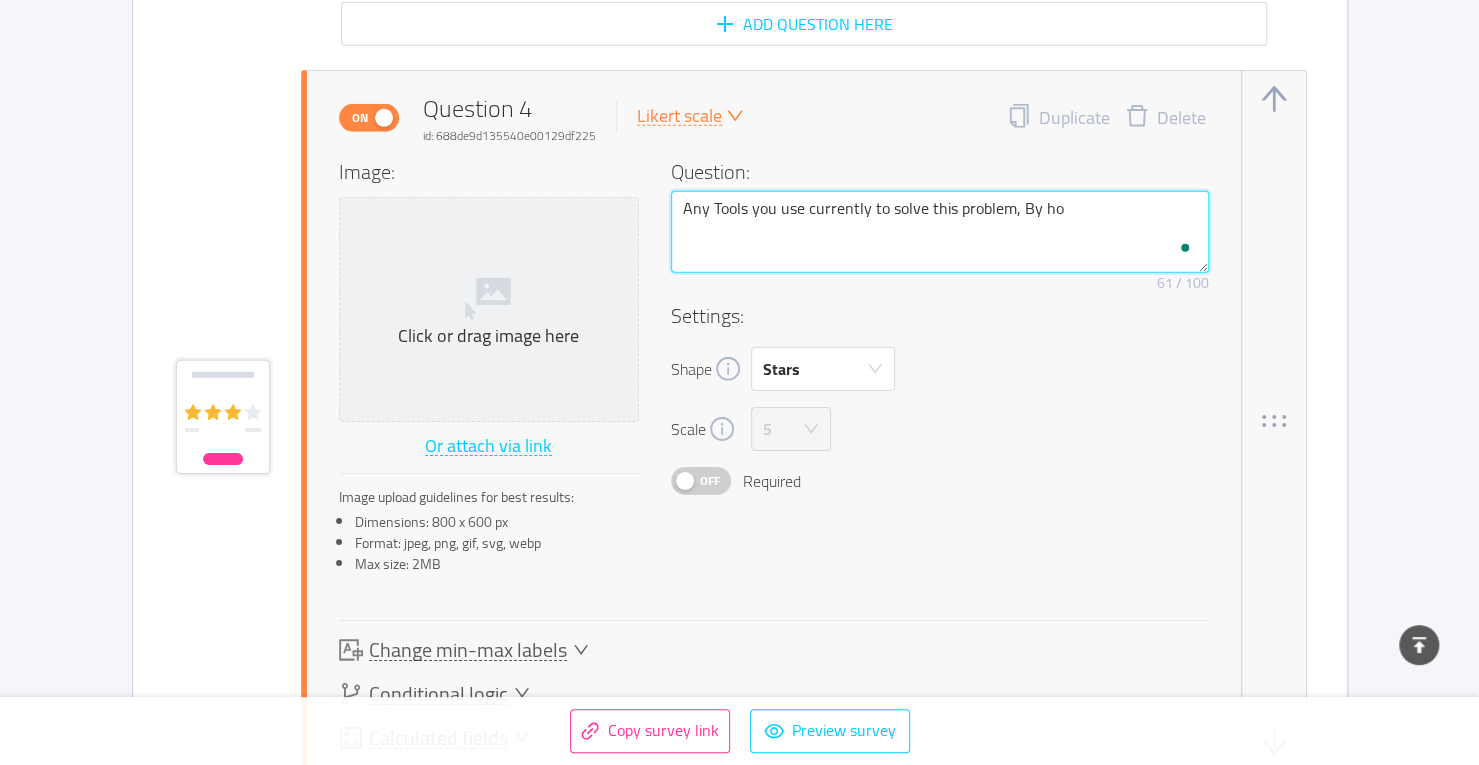 type on "Any Tools you use currently to solve this problem, By h" 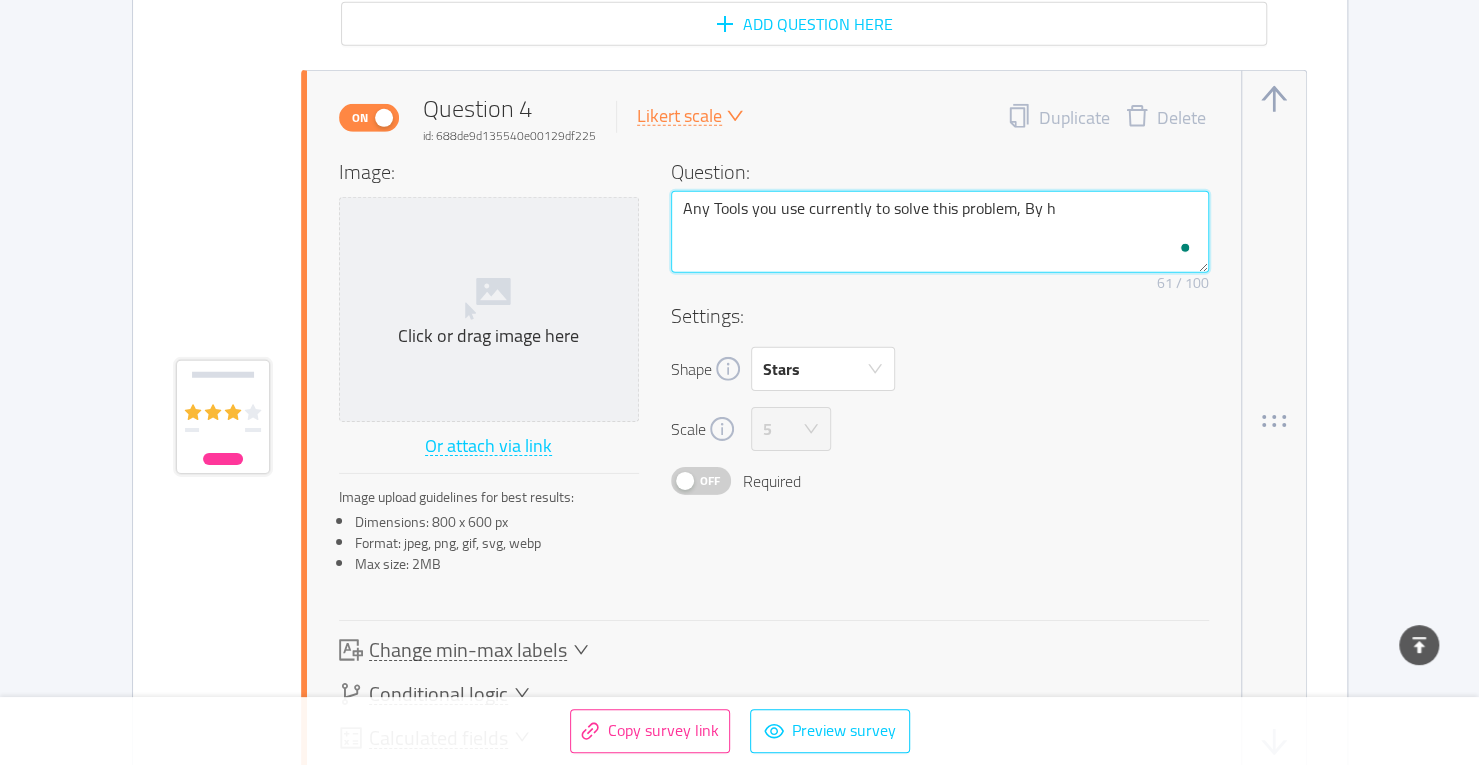 type on "Any Tools you use currently to solve this problem, By" 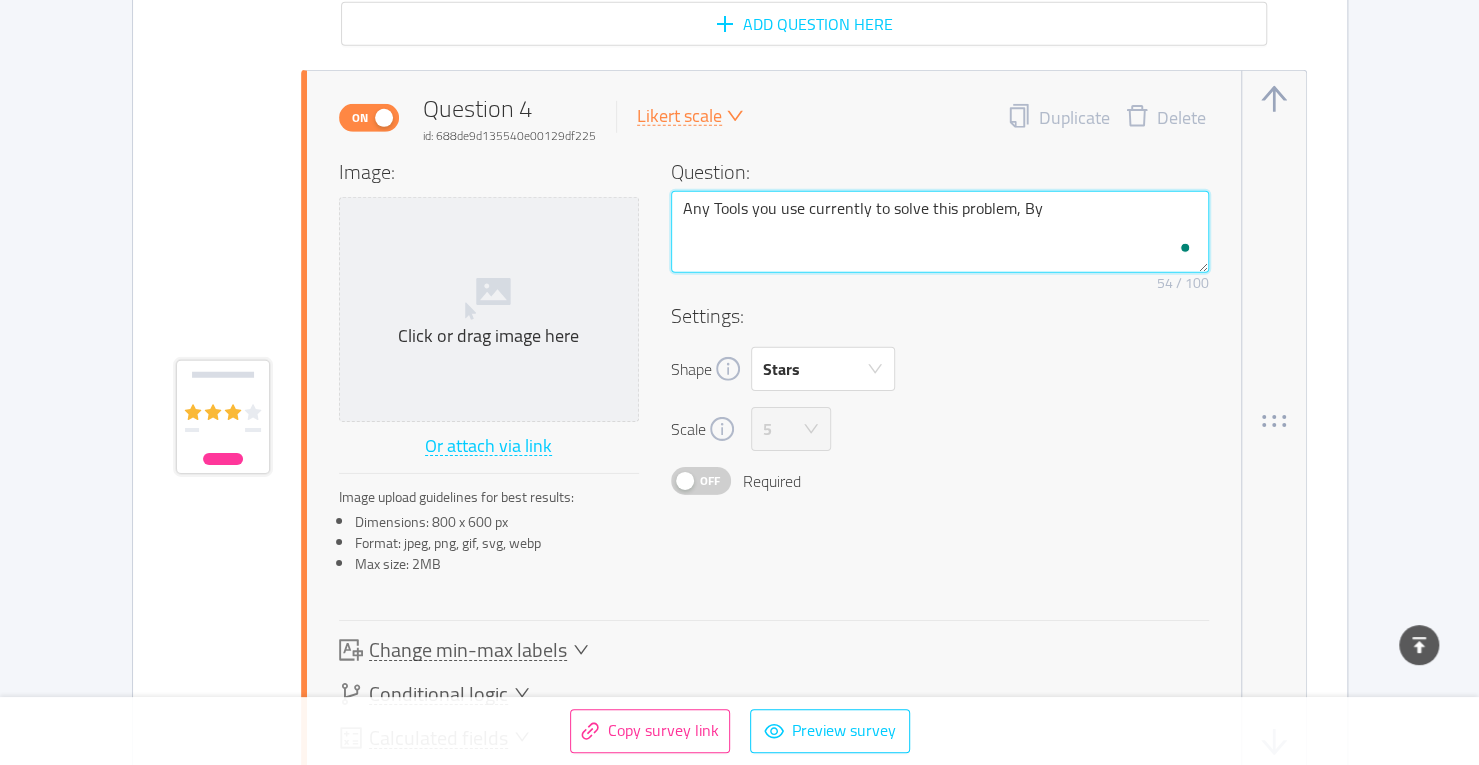type on "Any Tools you use currently to solve this problem, By" 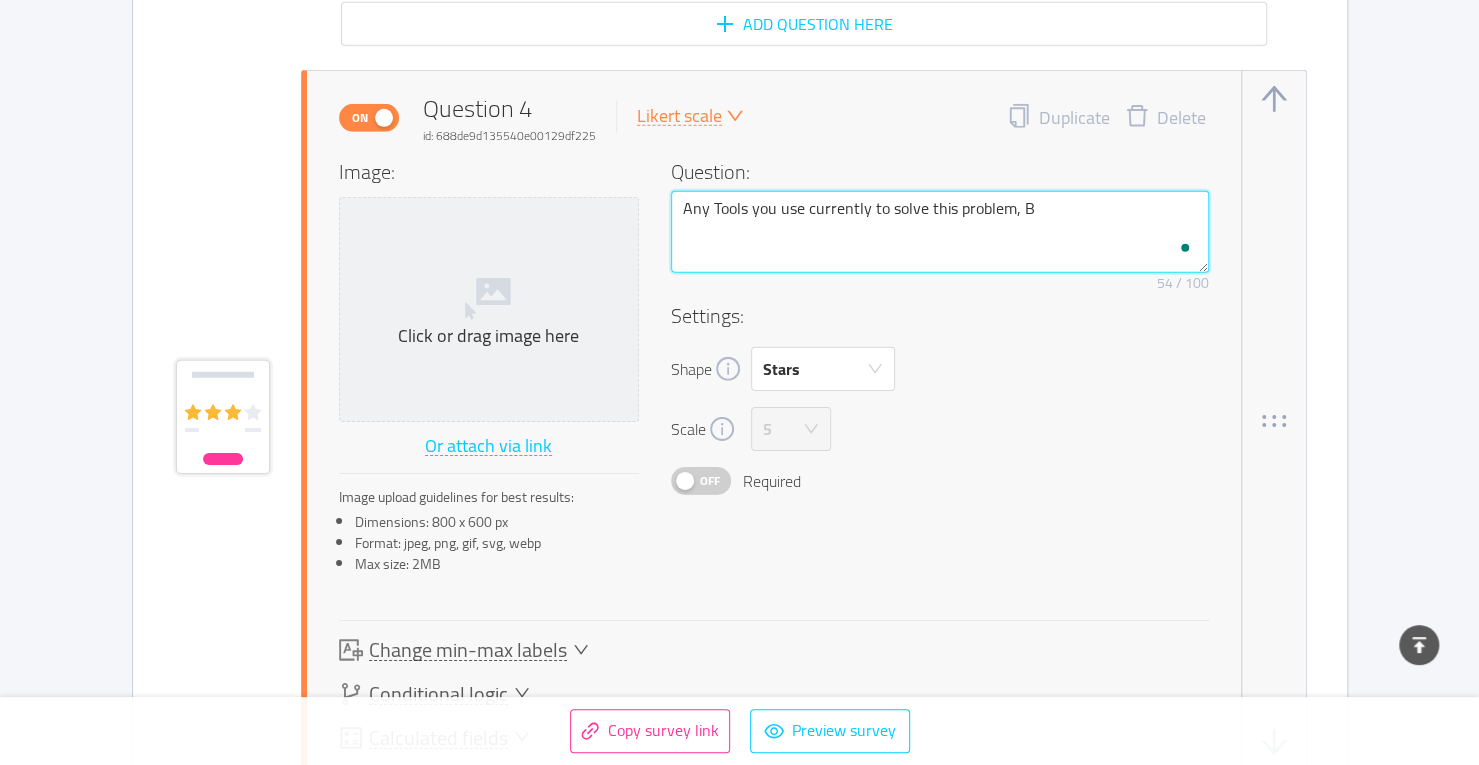 type on "Any Tools you use currently to solve this problem," 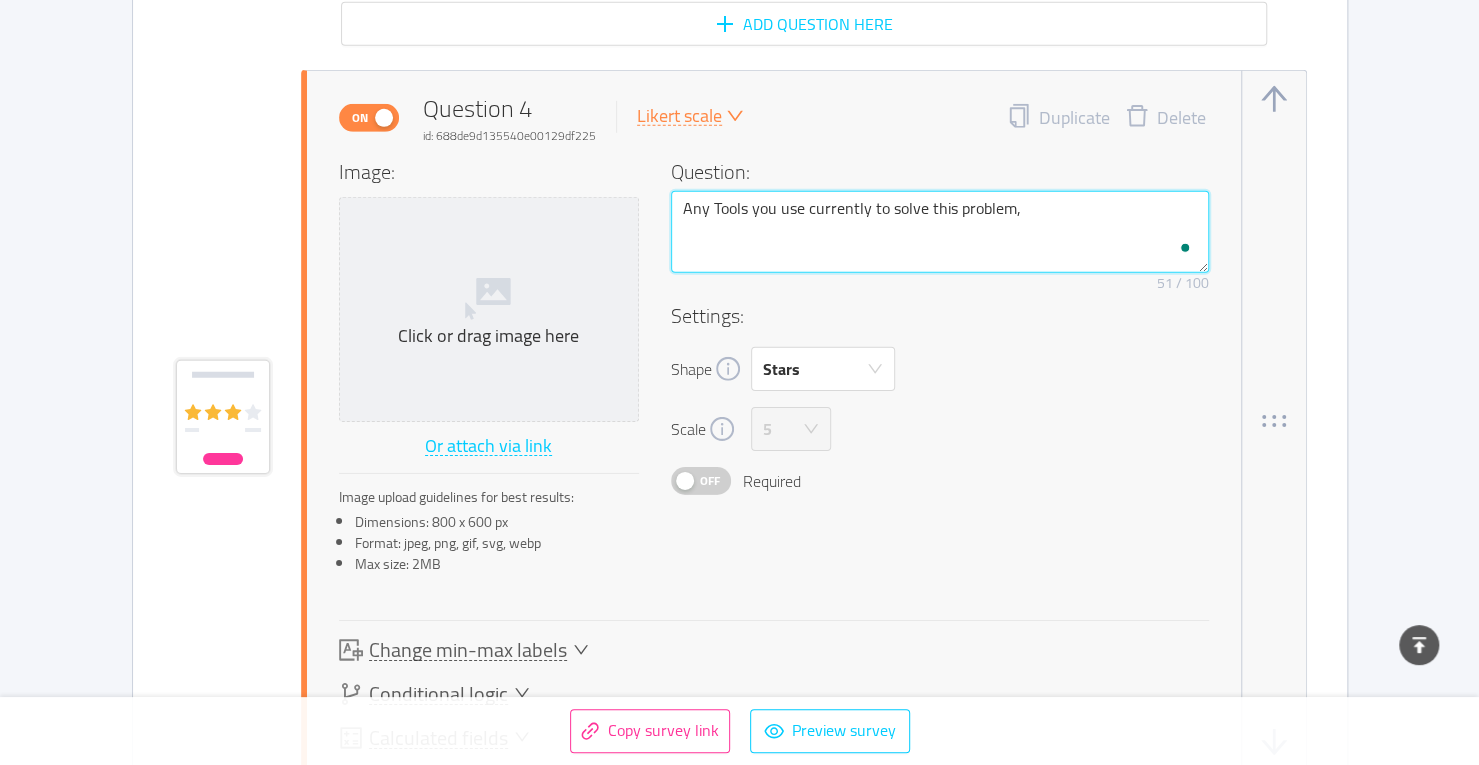 type on "Any Tools you use currently to solve this problem," 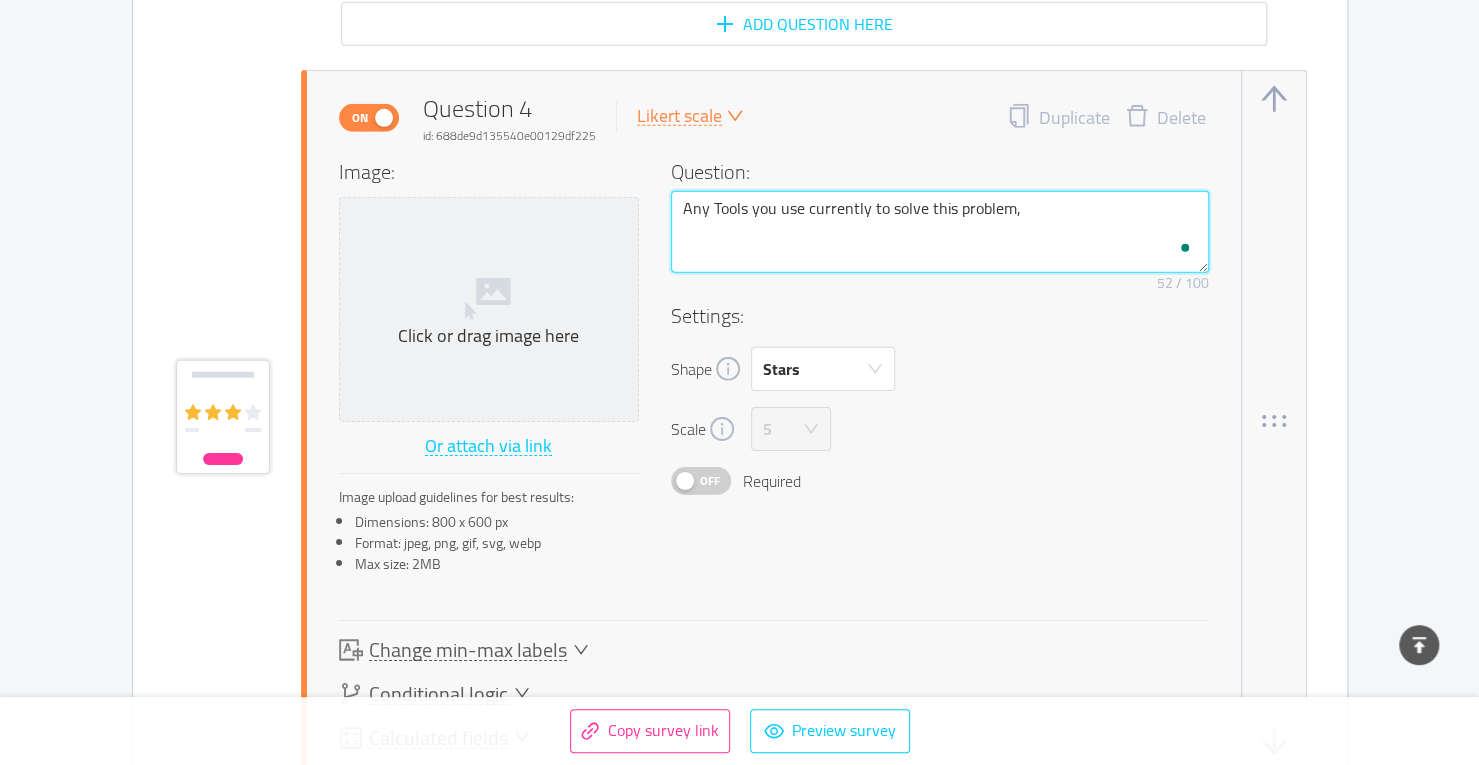 type on "Any Tools you use currently to solve this problem,  H" 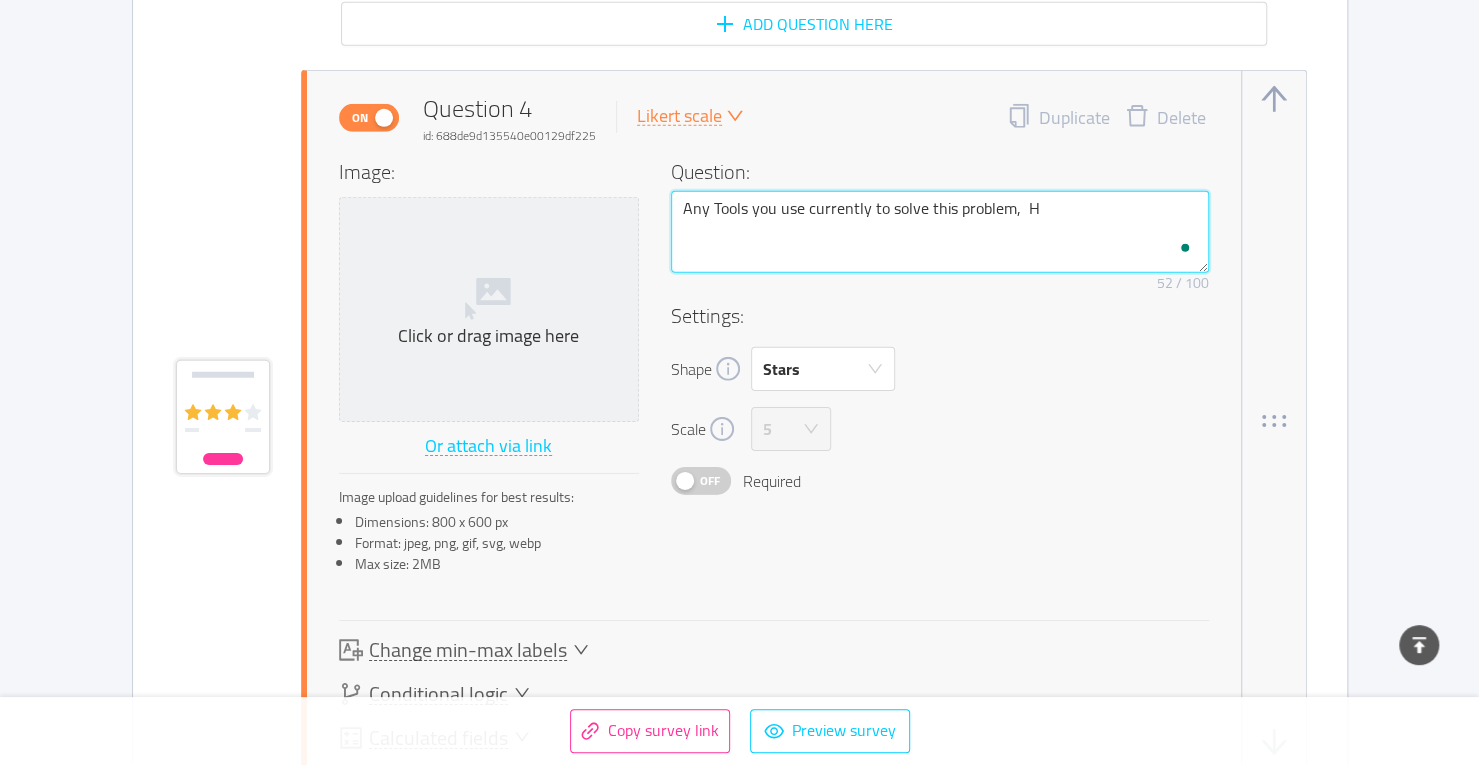 type on "Any Tools you use currently to solve this problem,  Ho" 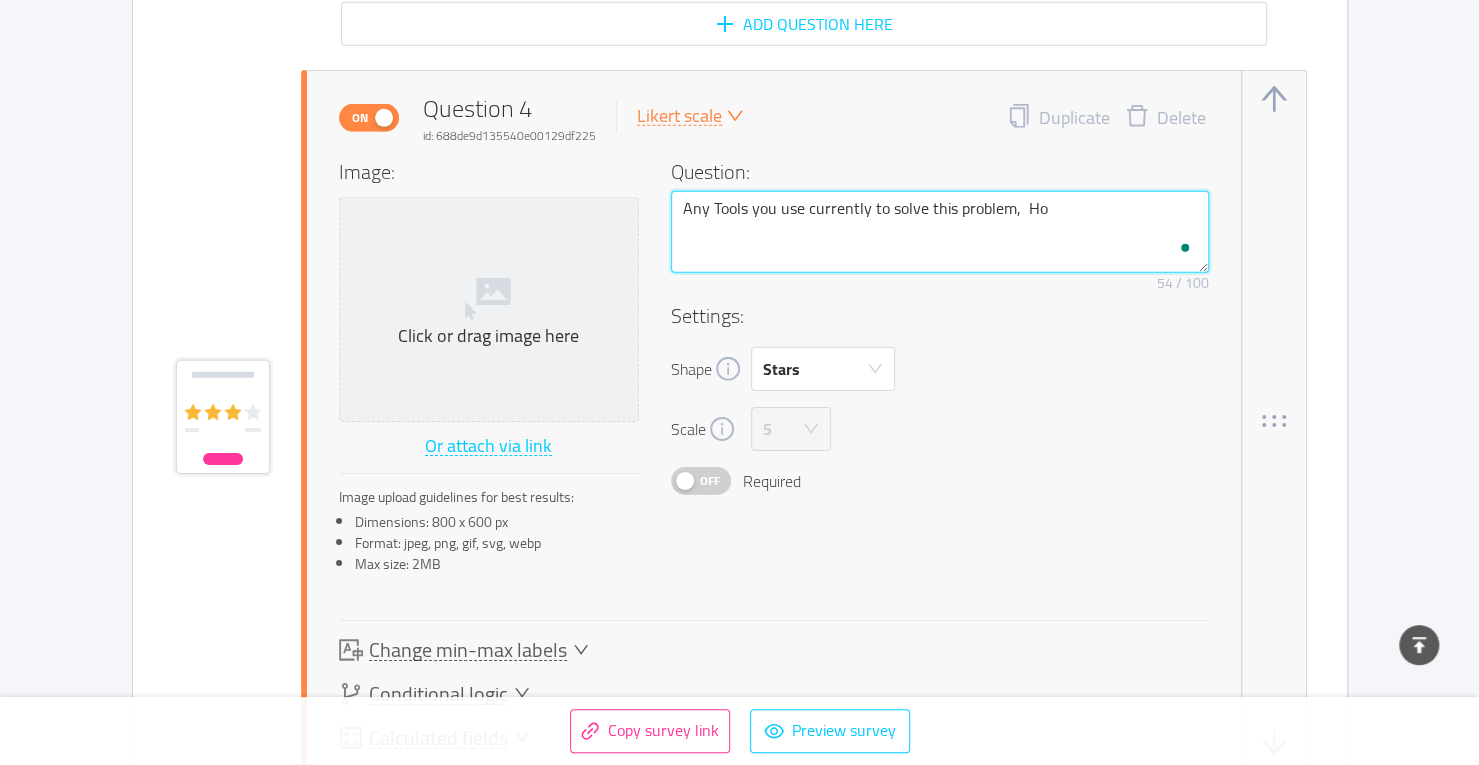 type 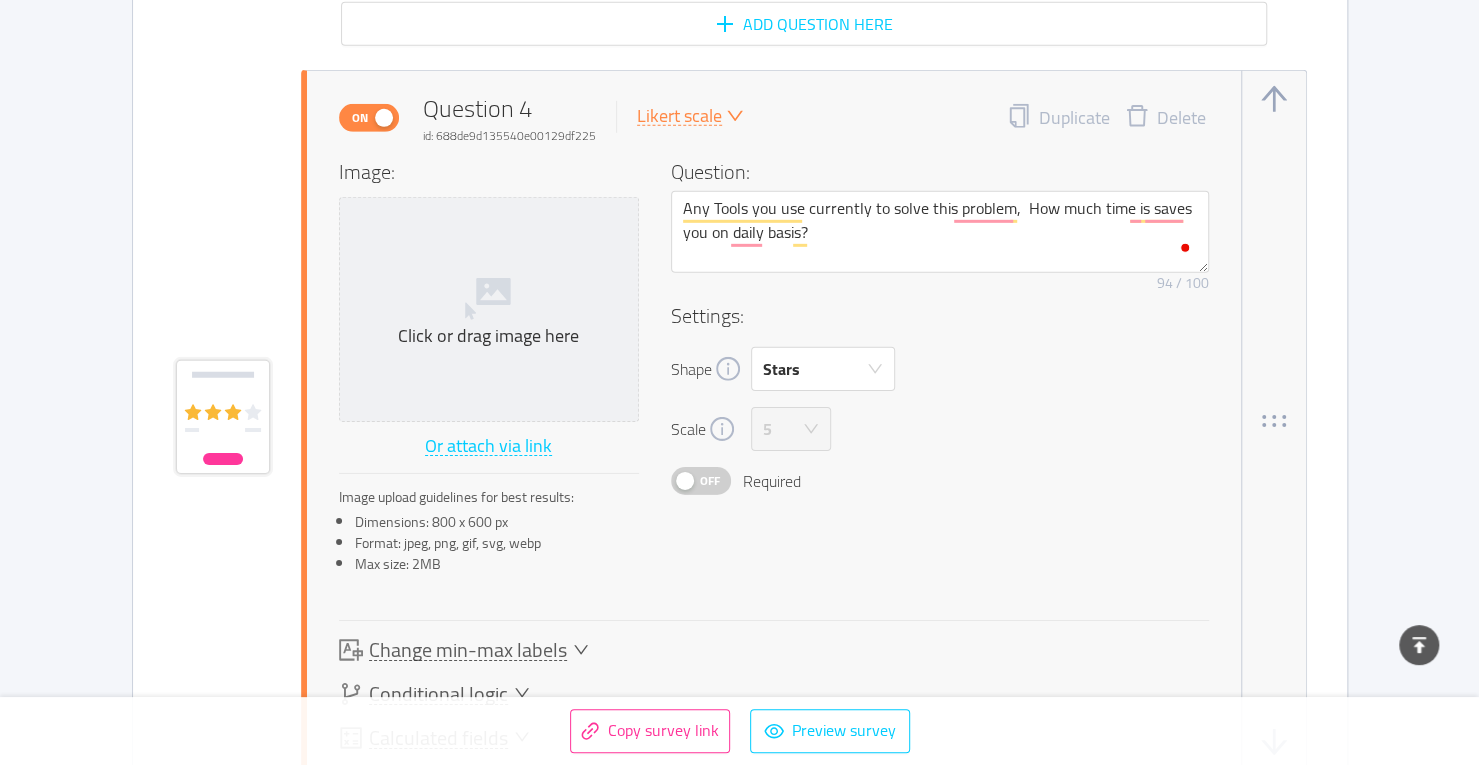 click on "Likert scale" at bounding box center (679, 116) 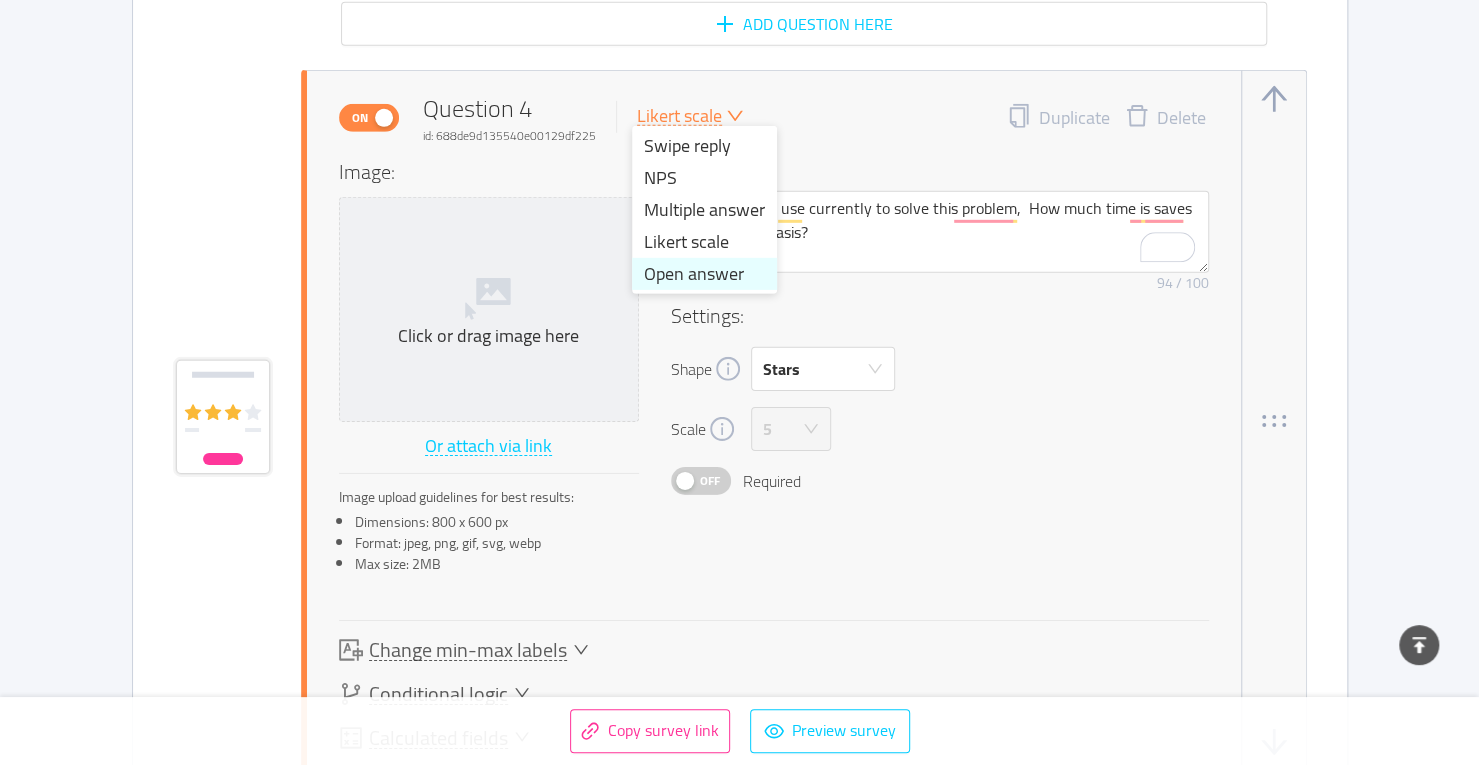click on "Open answer" at bounding box center [704, 274] 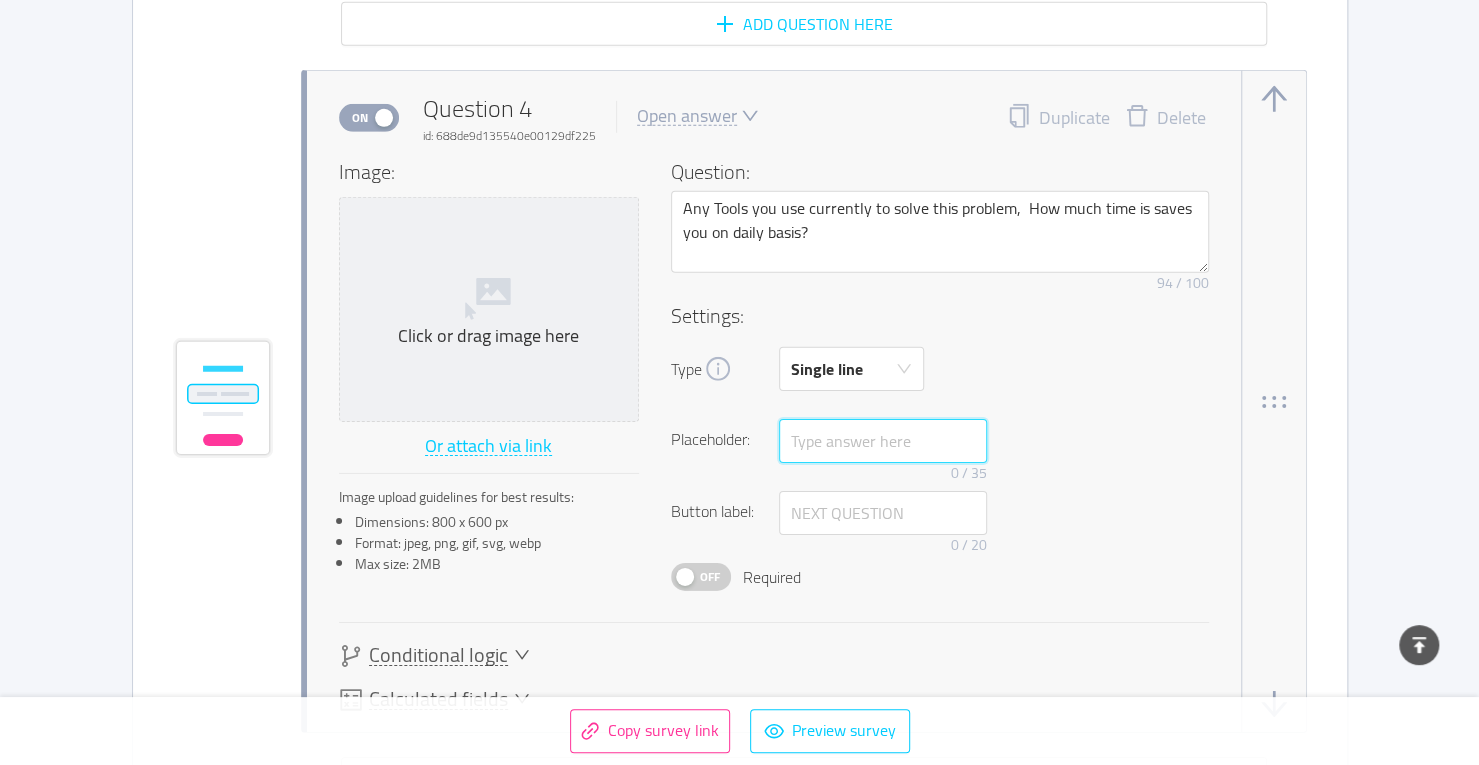 click at bounding box center [883, 441] 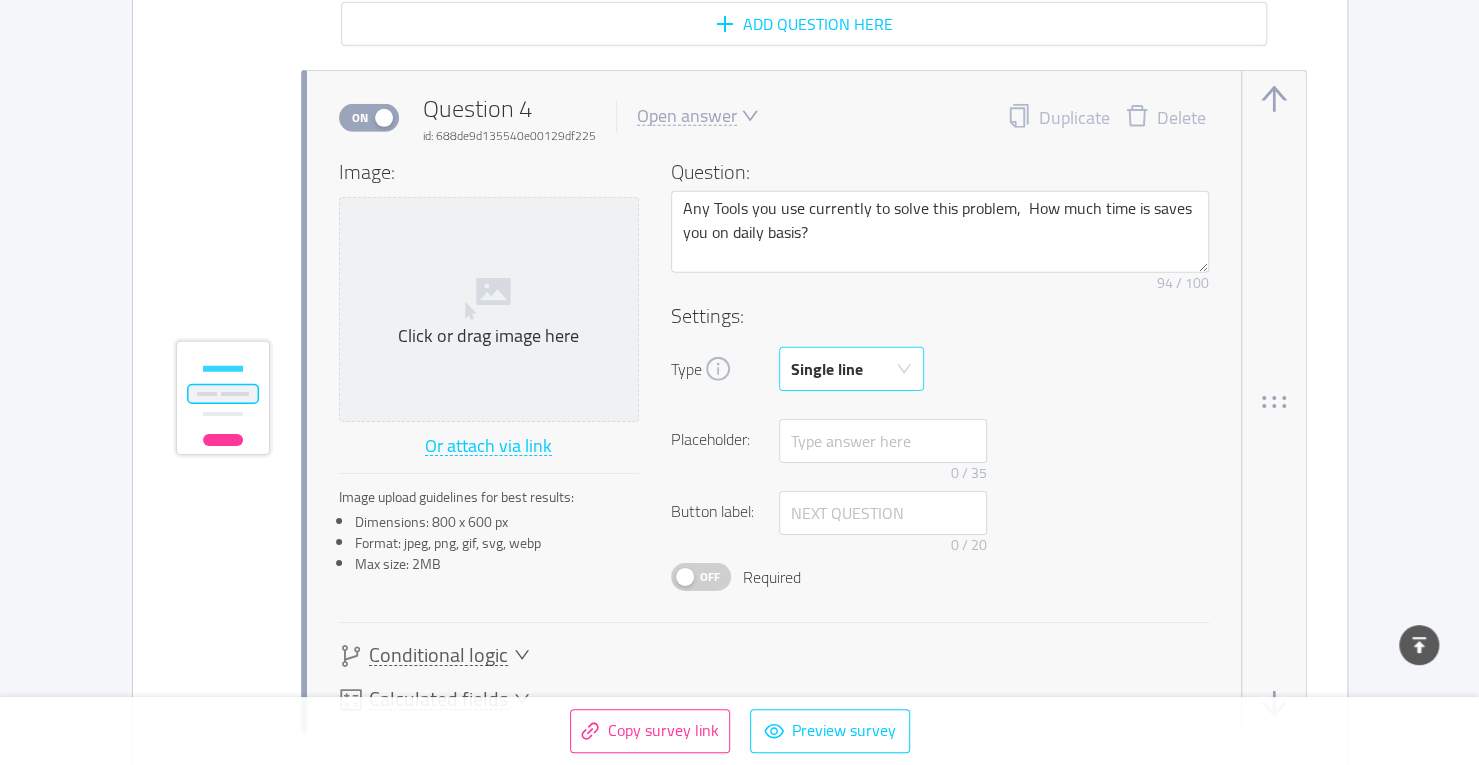 click on "Single line" at bounding box center (845, 369) 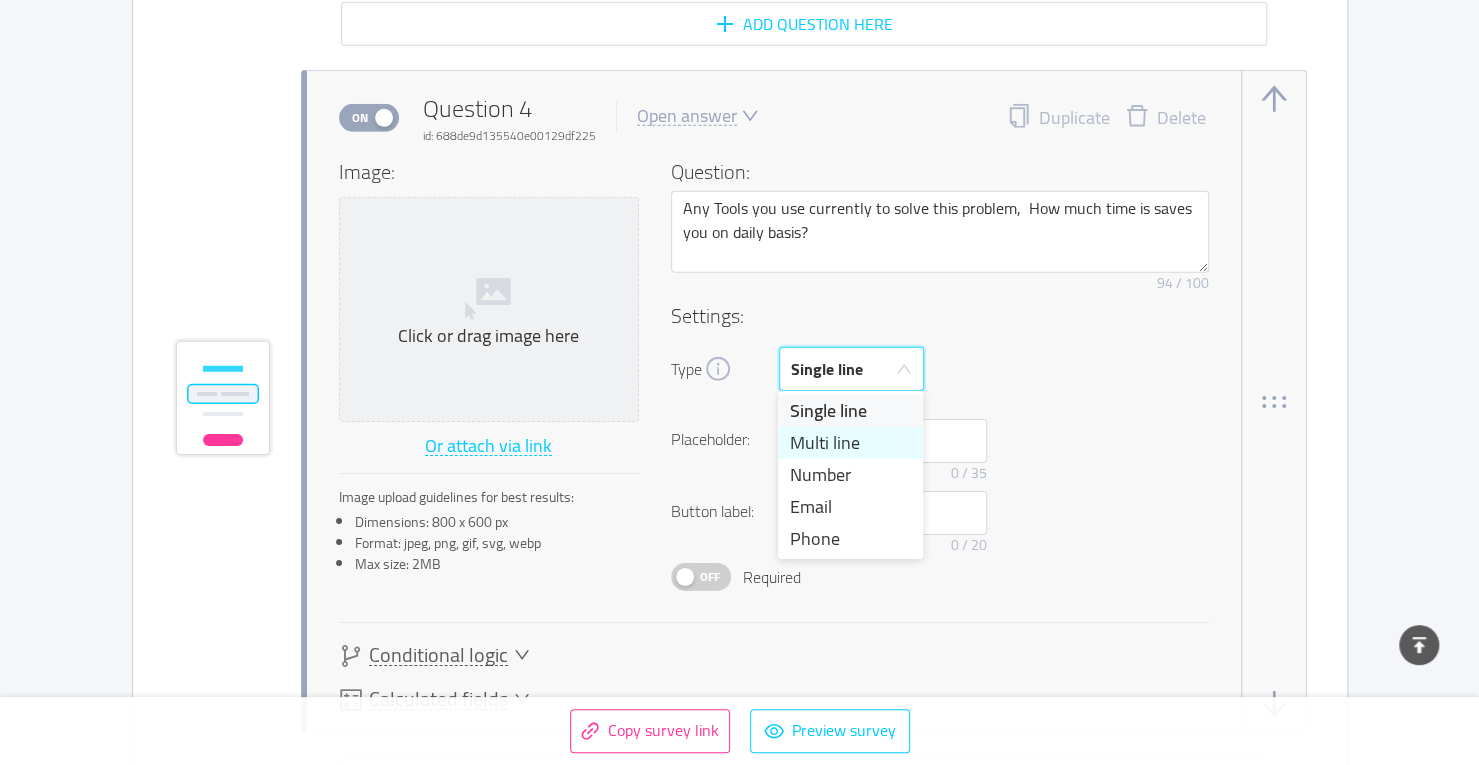 click on "Multi line" at bounding box center (850, 443) 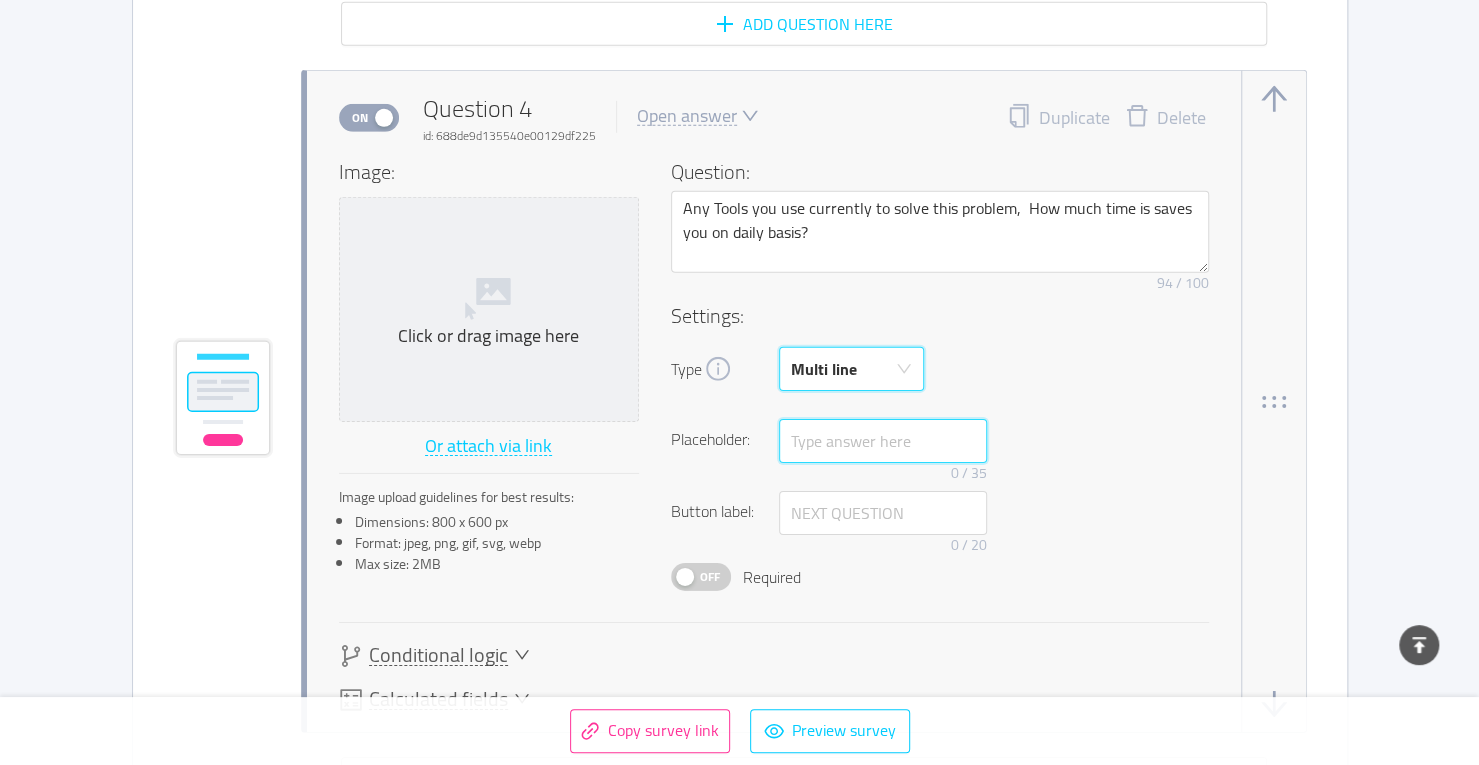 click at bounding box center (883, 441) 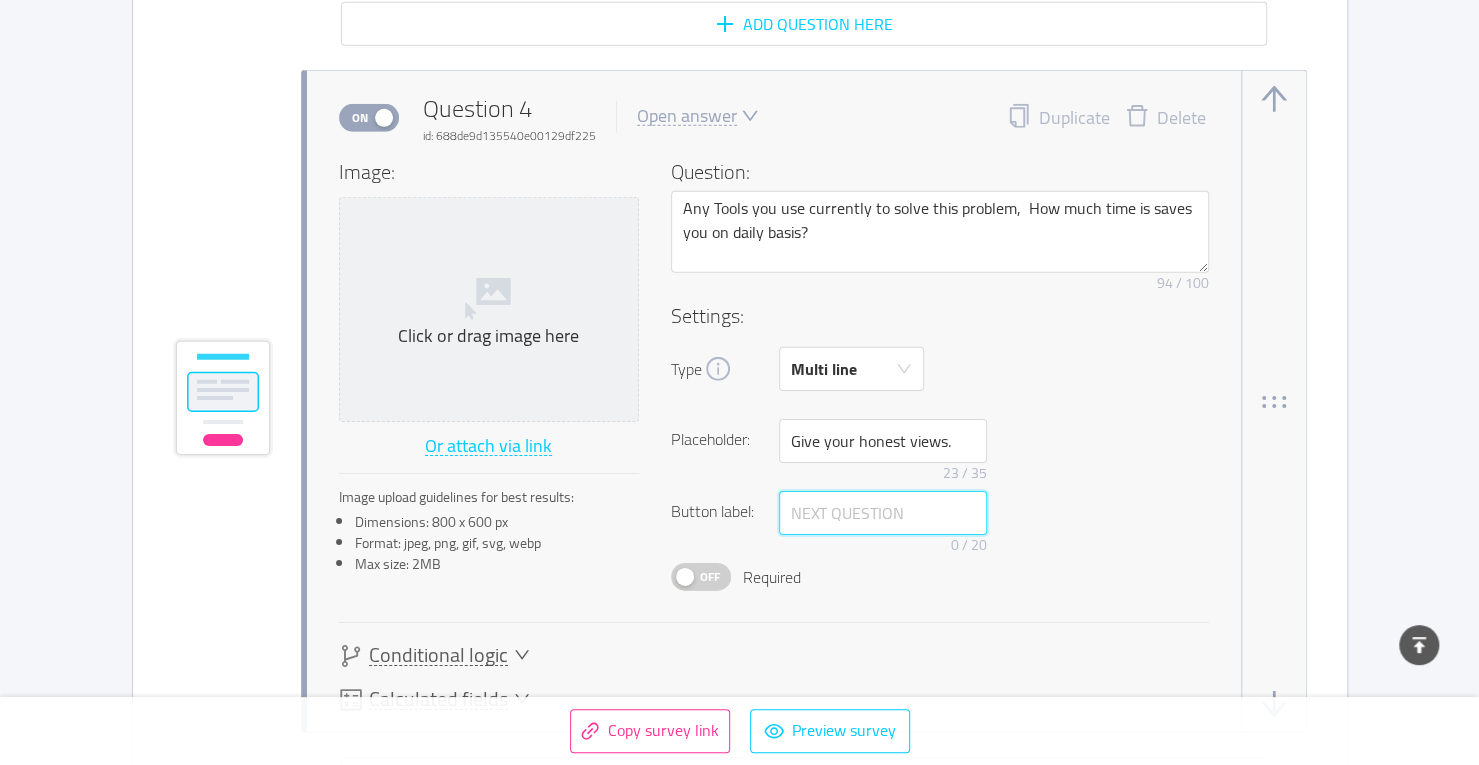 click at bounding box center (883, 513) 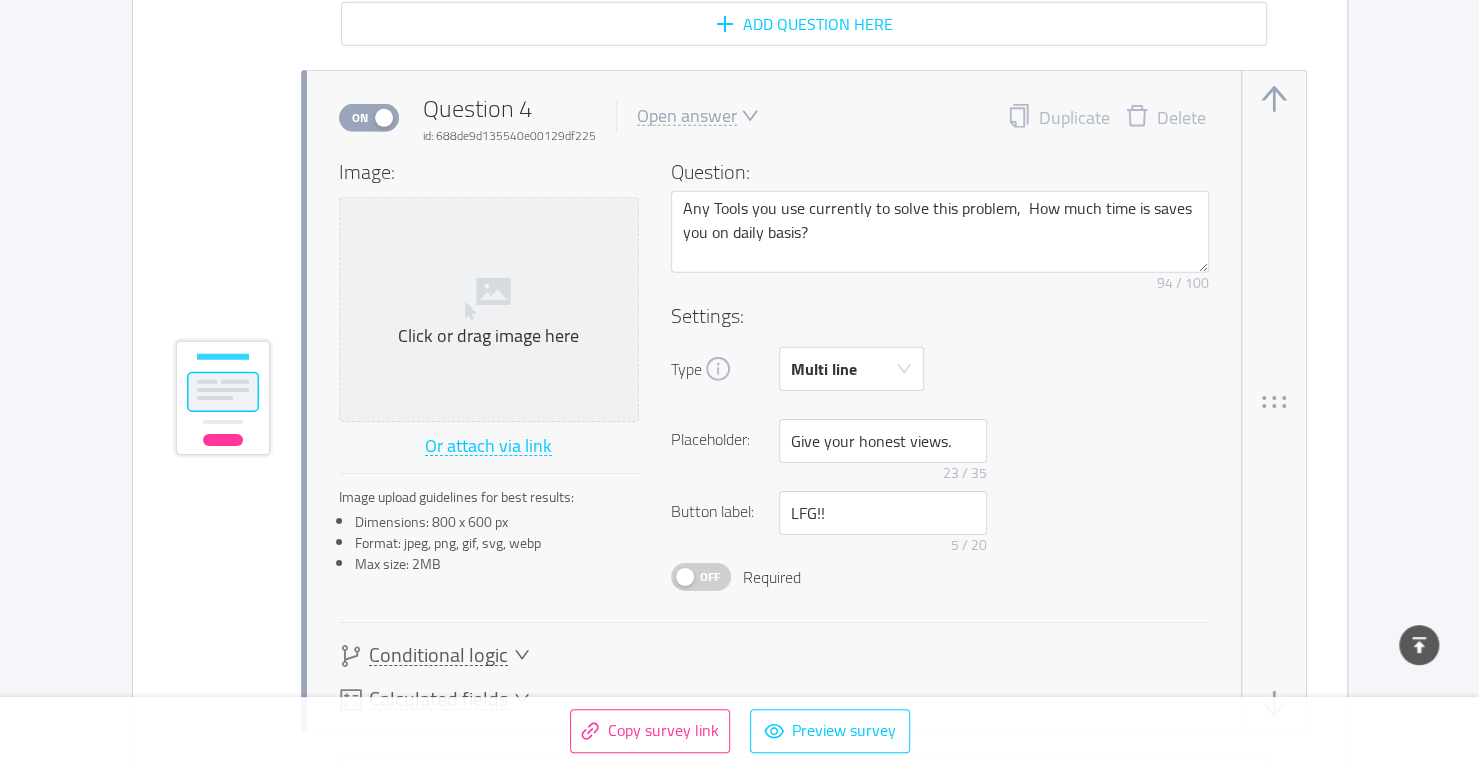 click on "Off" at bounding box center [710, 577] 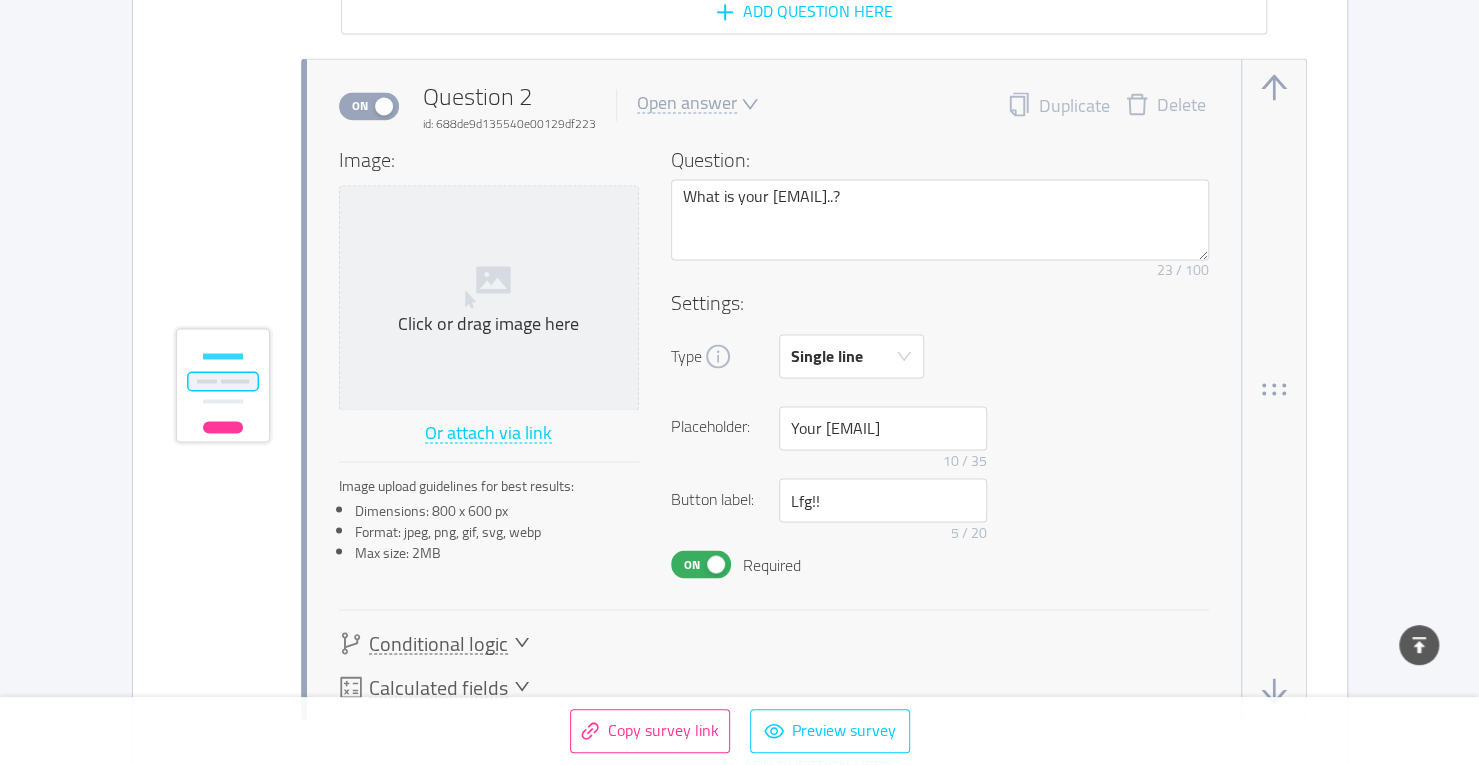 scroll, scrollTop: 1765, scrollLeft: 0, axis: vertical 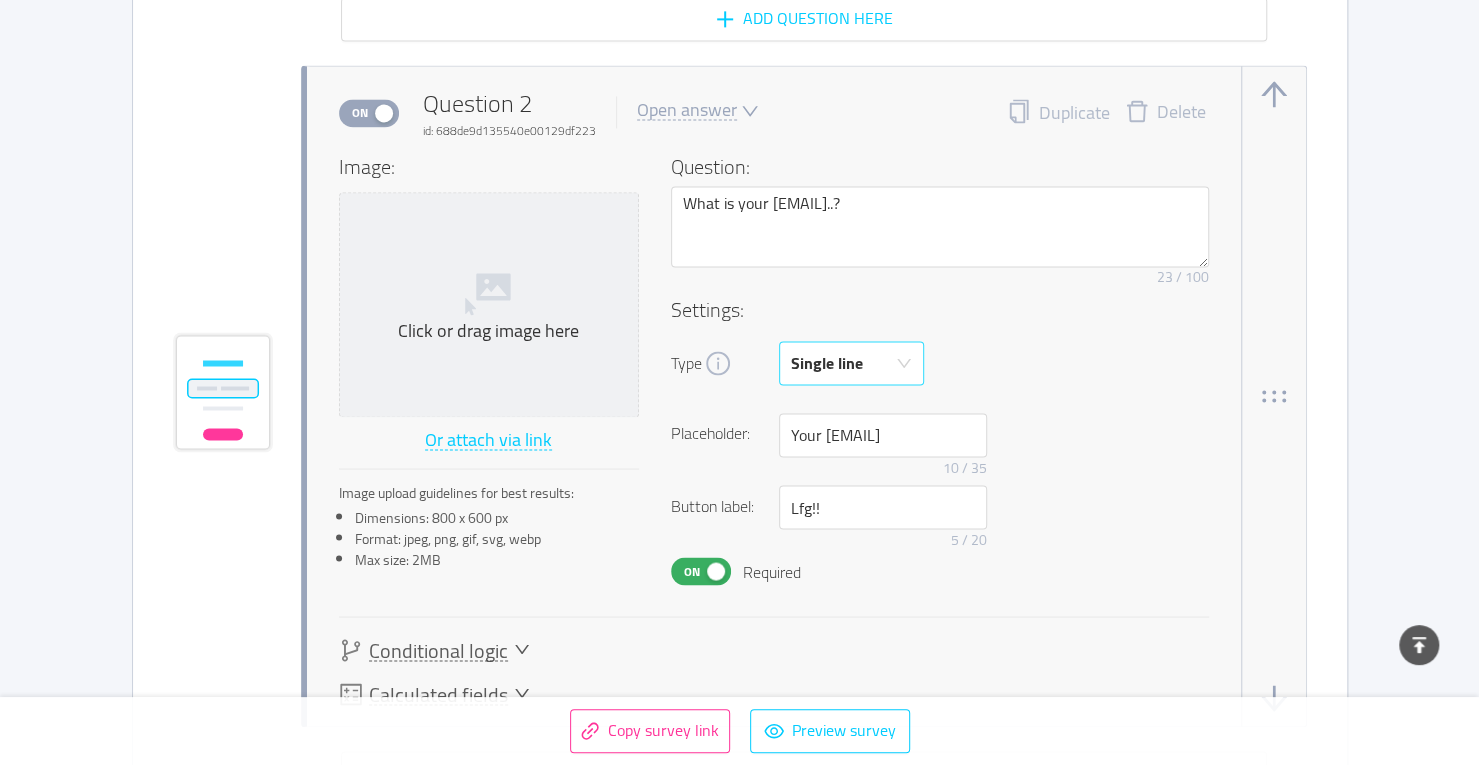 click on "Single line" at bounding box center (827, 363) 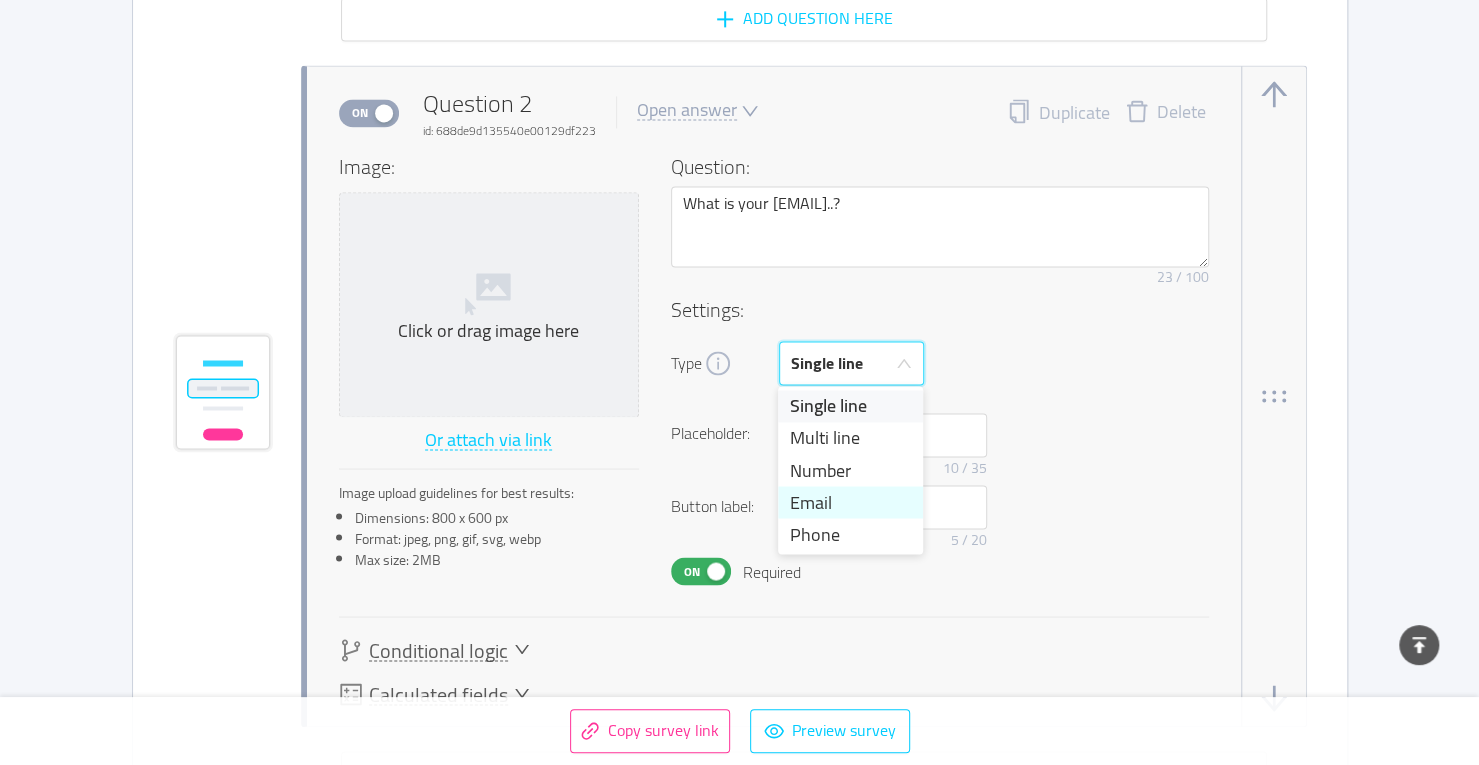 click on "Email" at bounding box center (850, 502) 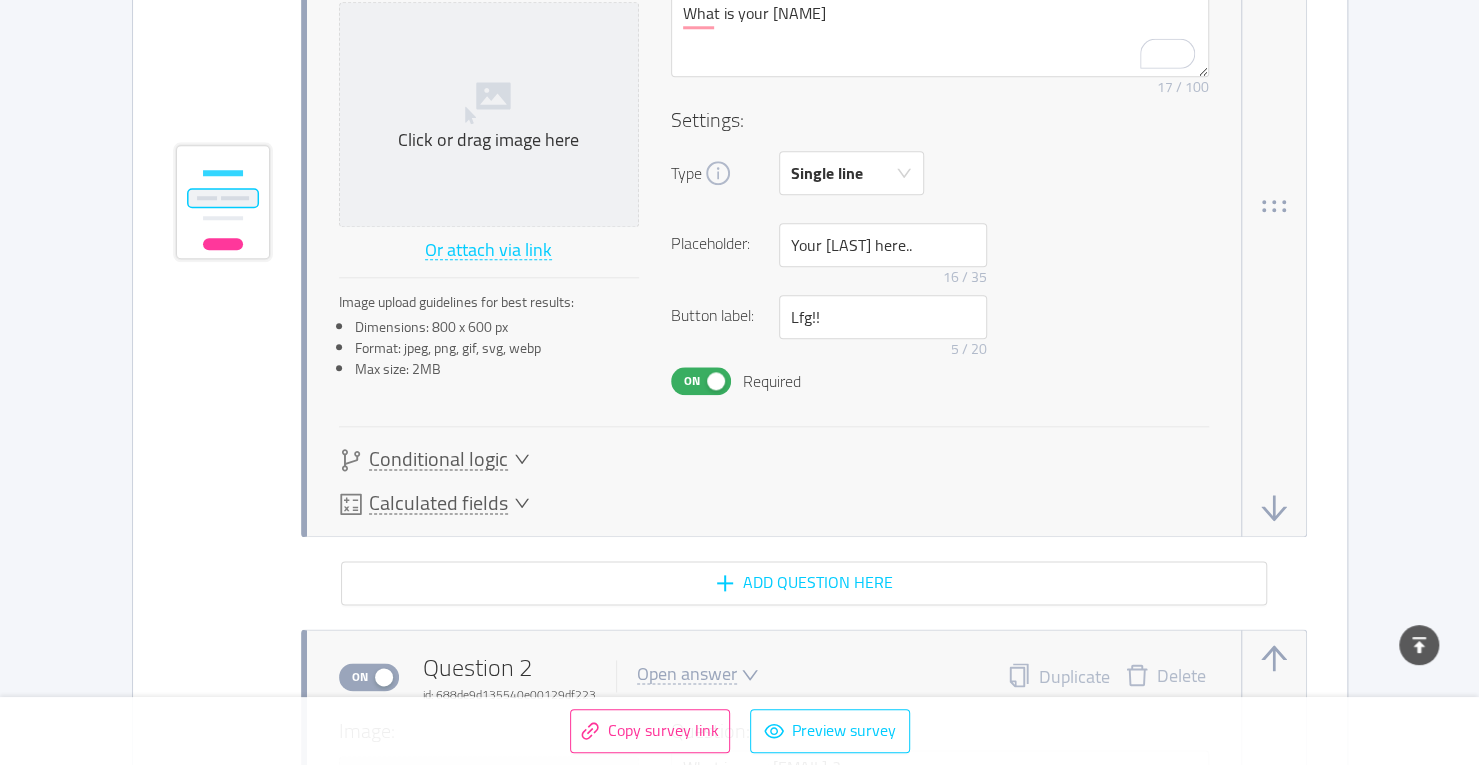 scroll, scrollTop: 1200, scrollLeft: 0, axis: vertical 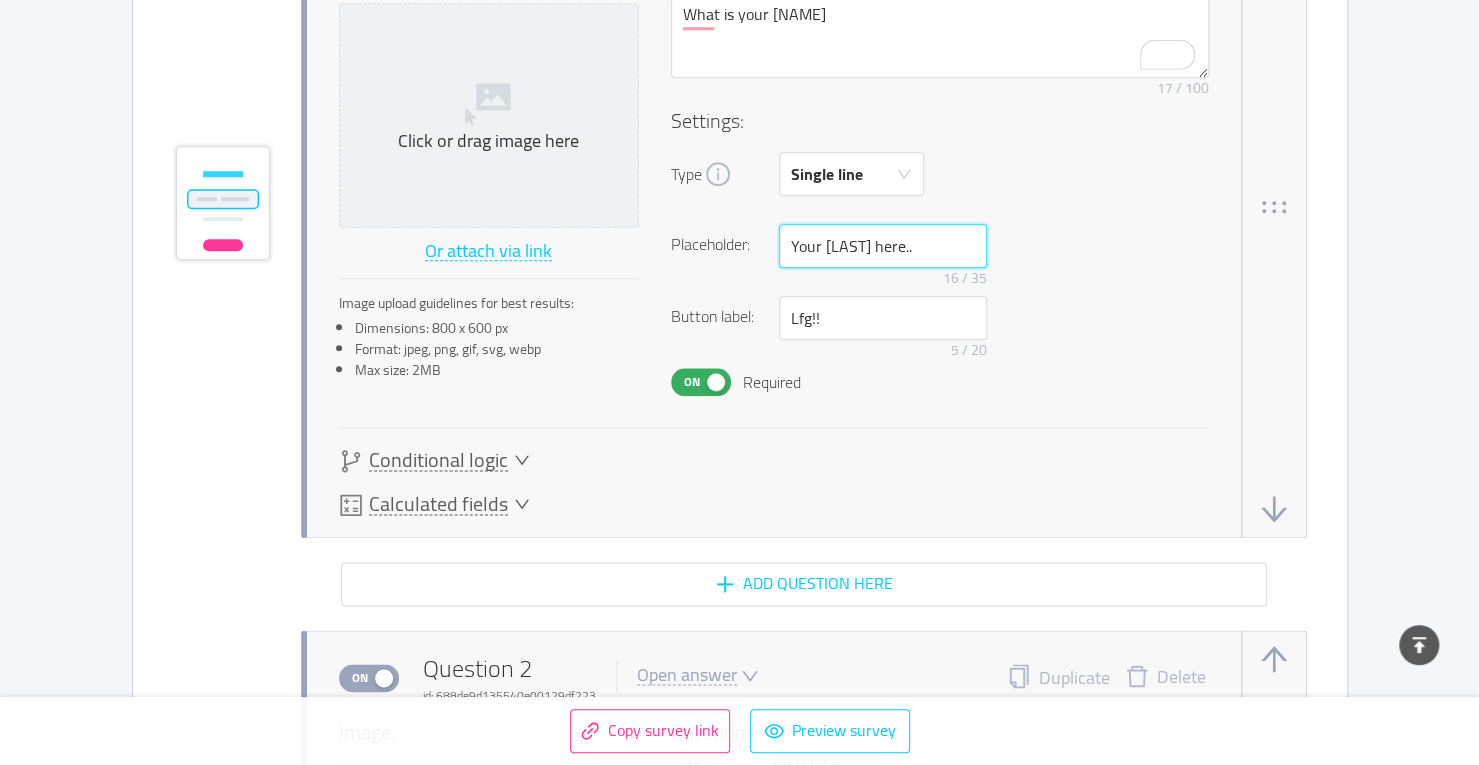 click on "Your [NAME] here.." at bounding box center (883, 246) 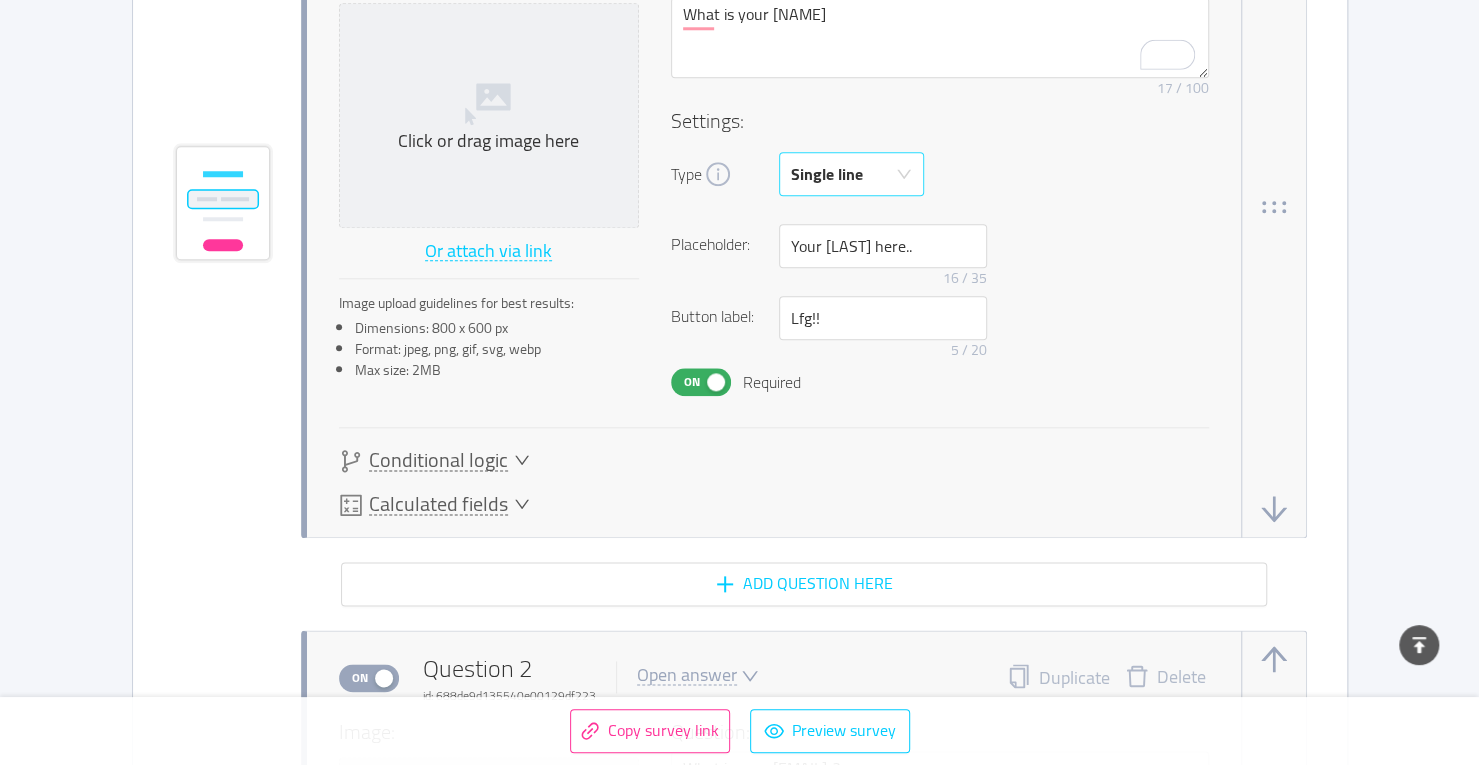 click on "Single line" at bounding box center [827, 174] 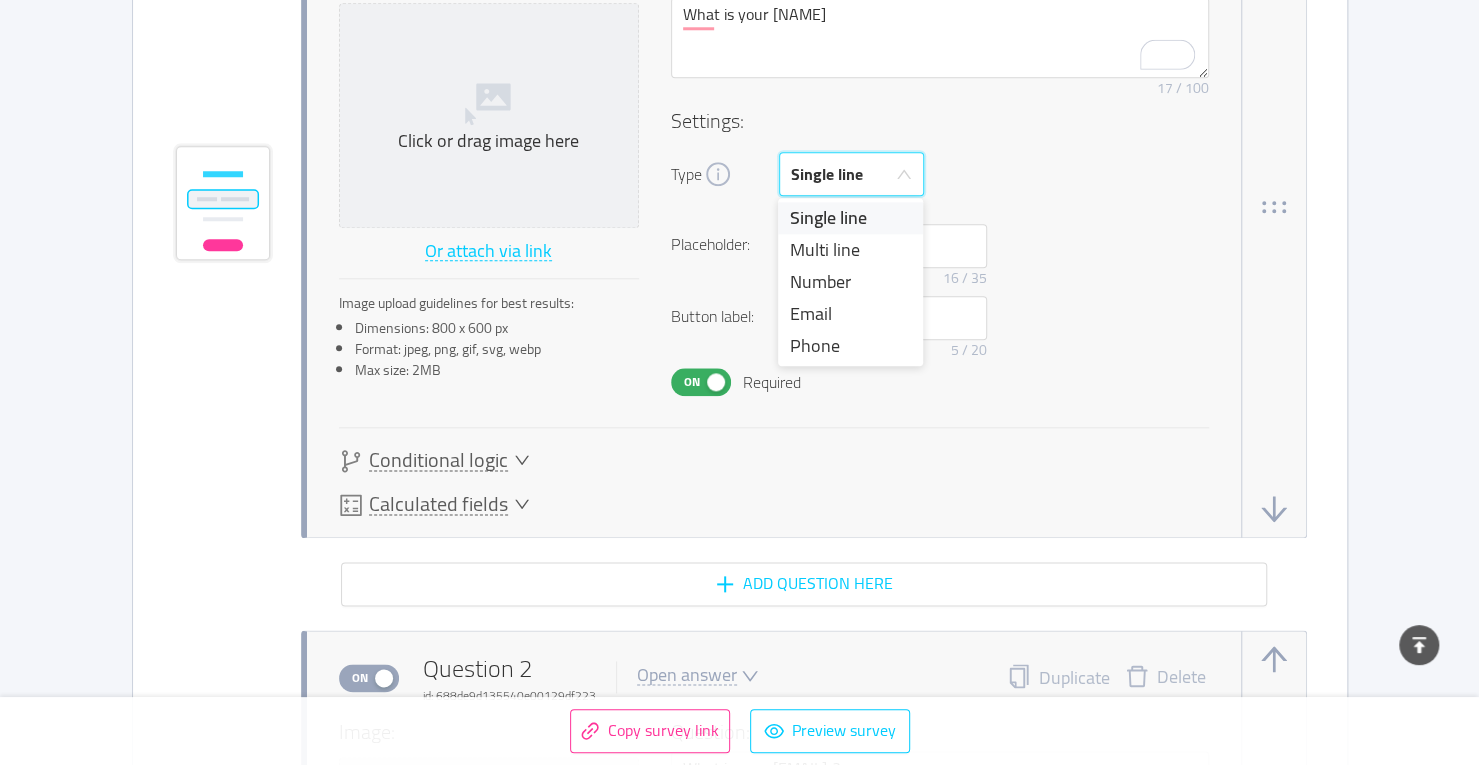 click on "Type  Single line" at bounding box center (940, 174) 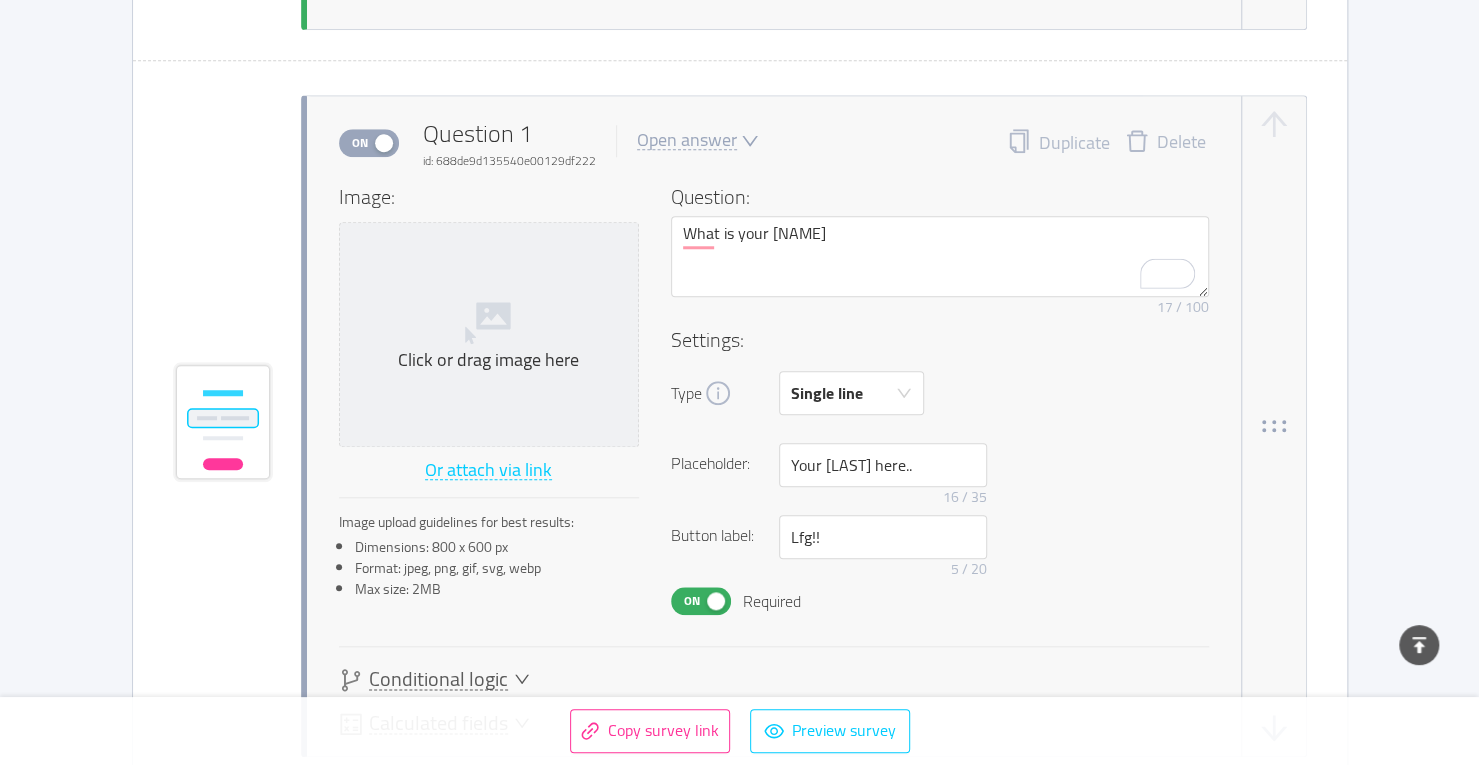 scroll, scrollTop: 980, scrollLeft: 0, axis: vertical 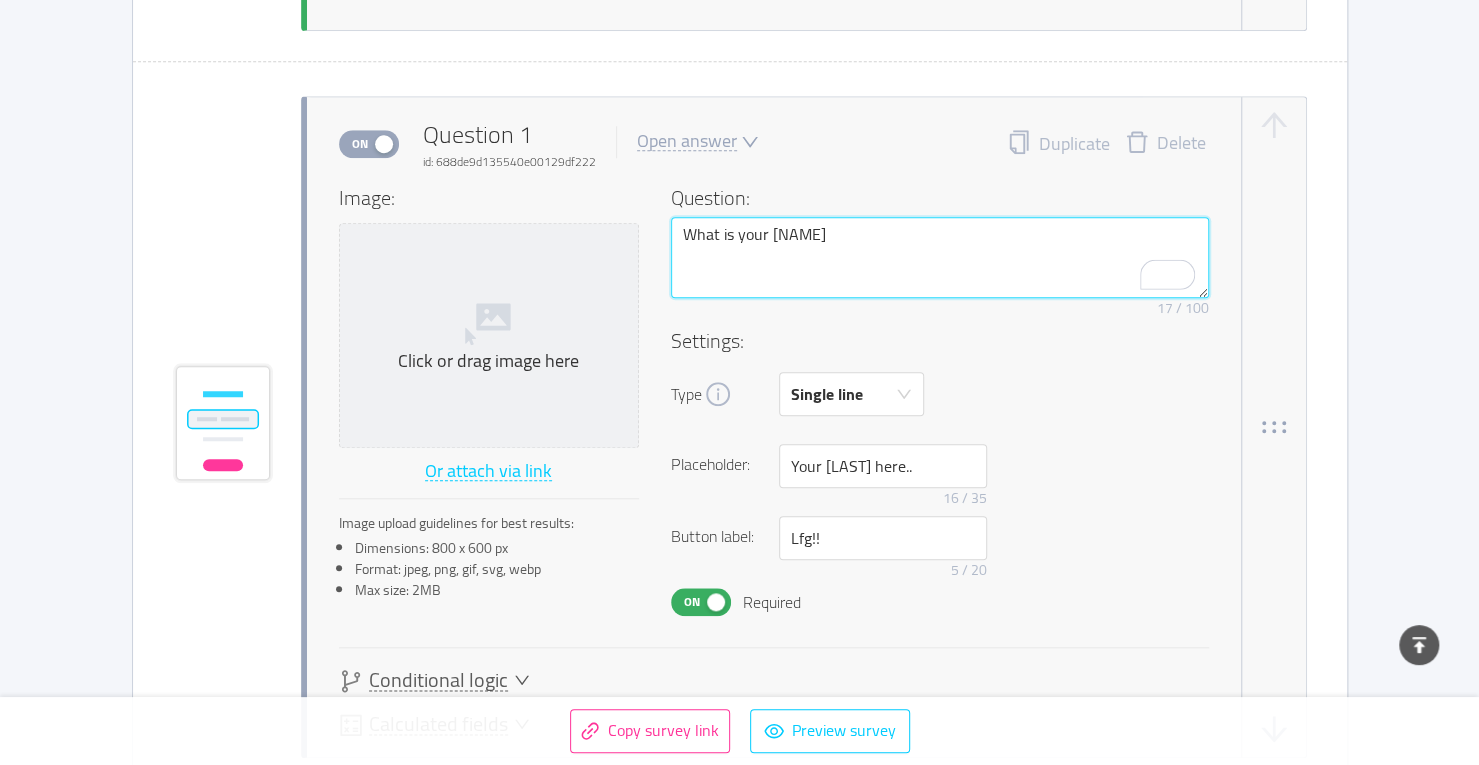 click on "What is your Name" at bounding box center (940, 257) 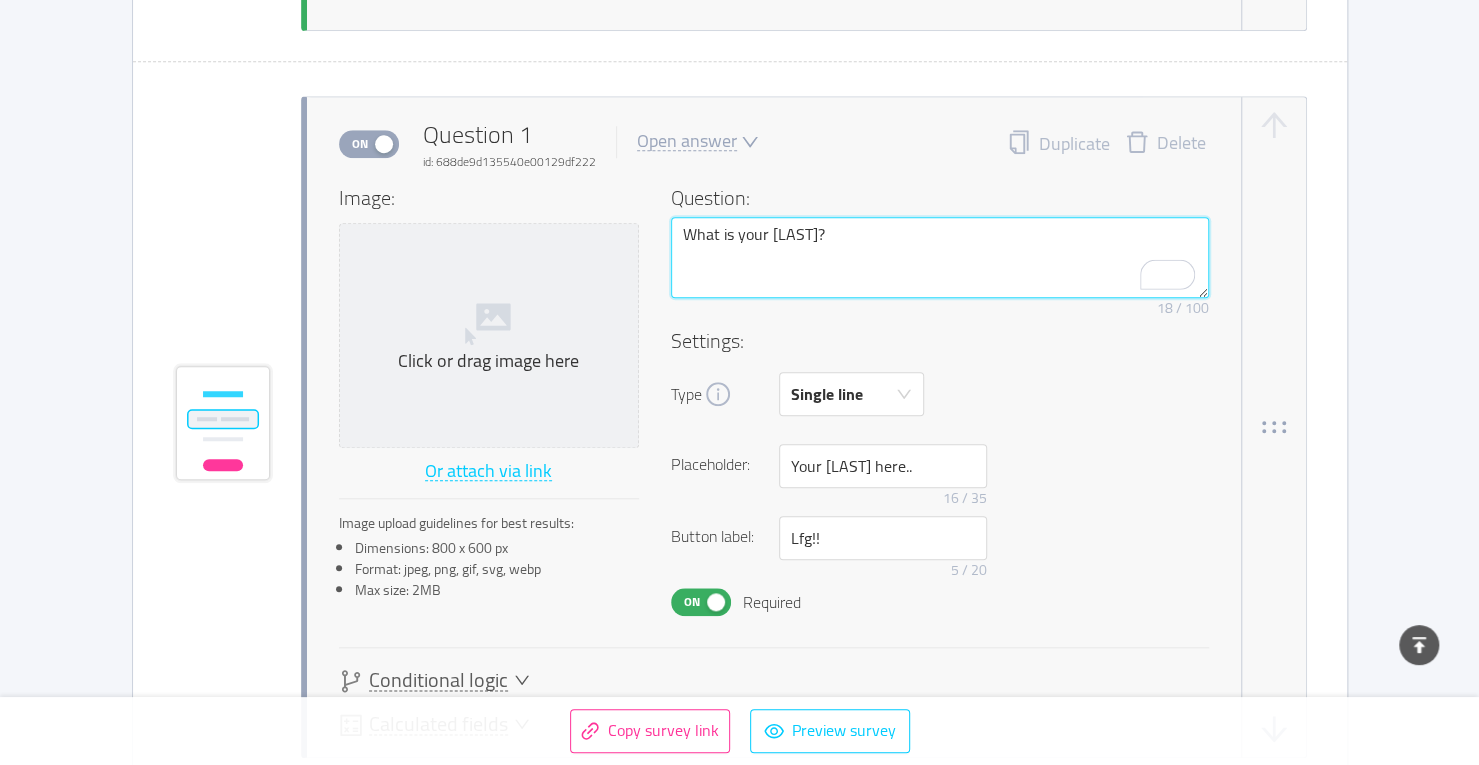 click on "What is your Name?" at bounding box center (940, 257) 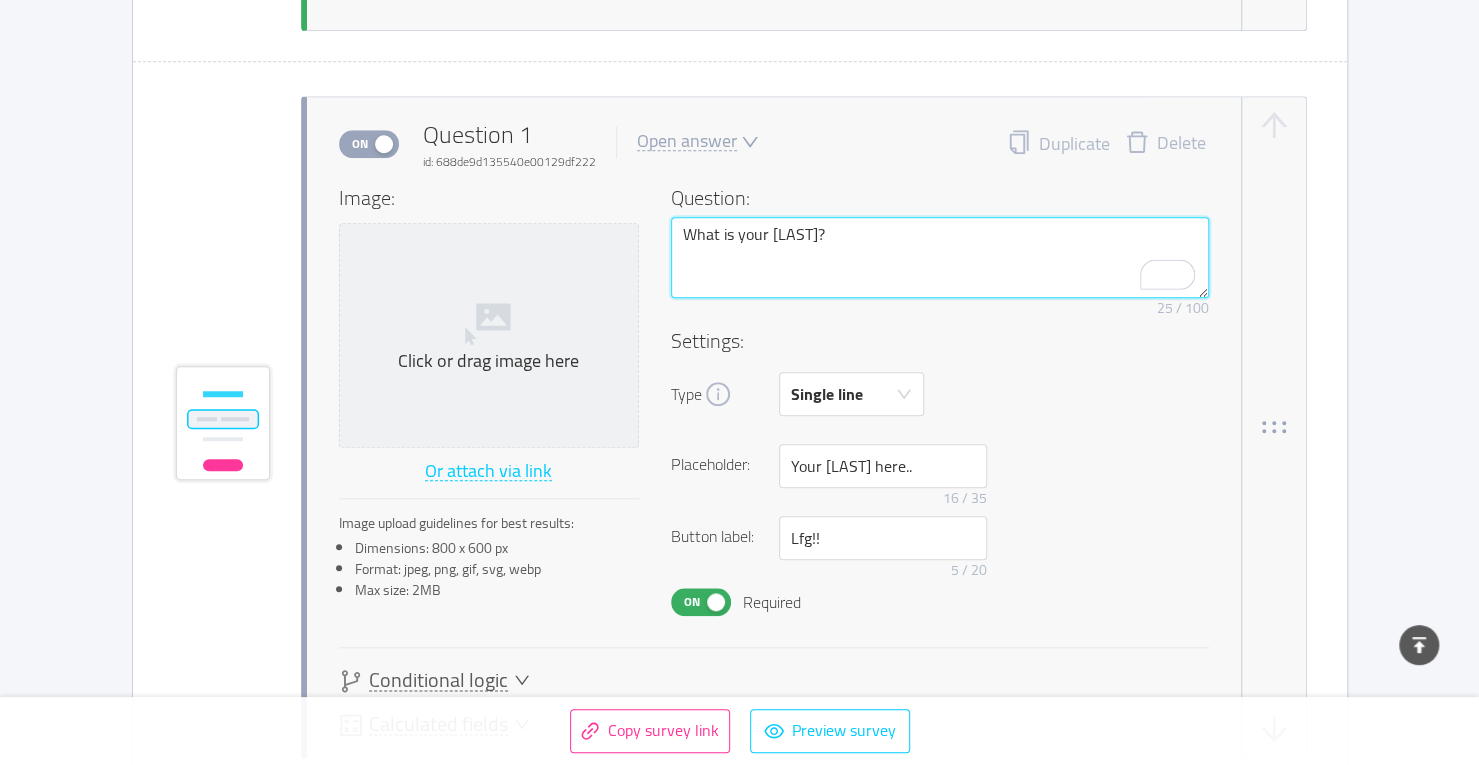 click on "What is your Lovely Name?" at bounding box center (940, 257) 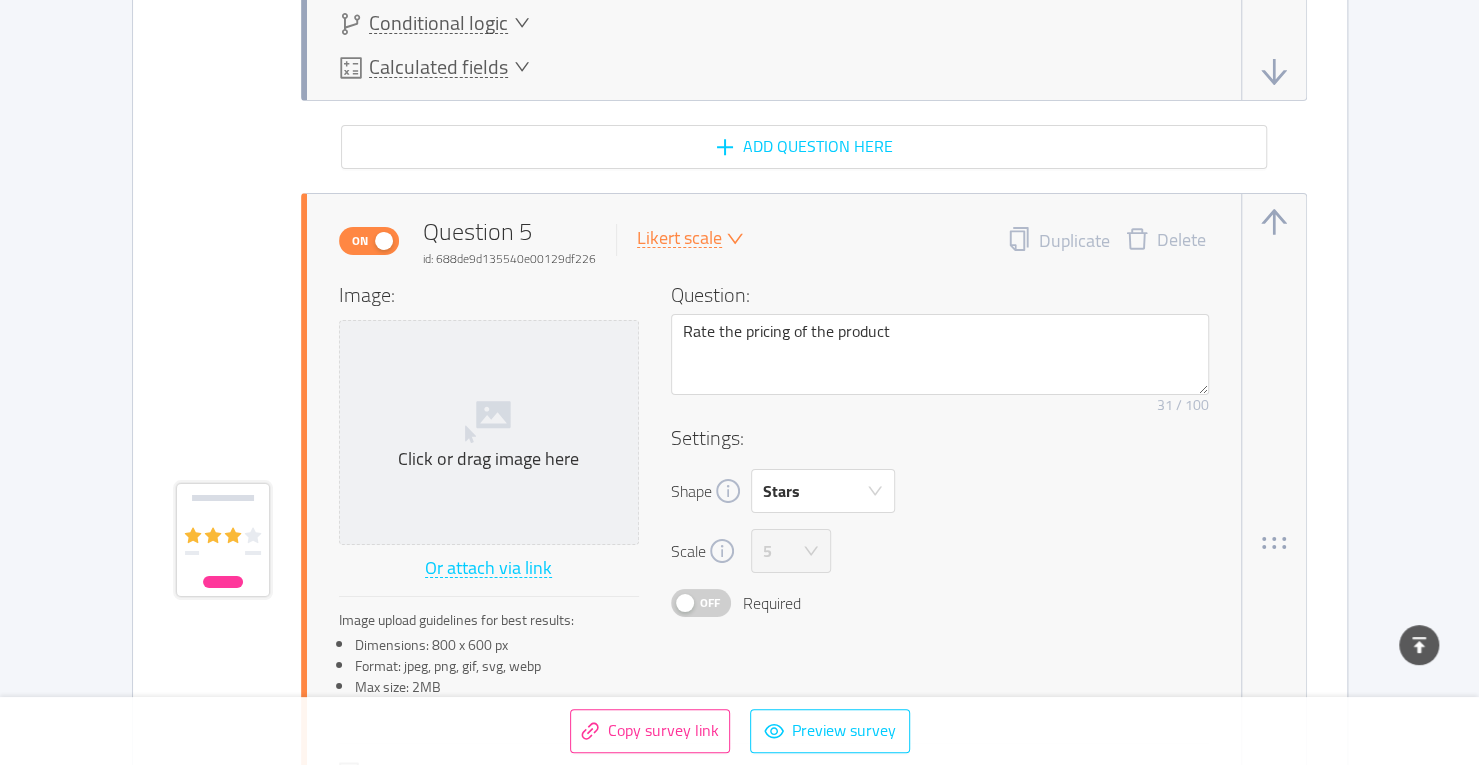 scroll, scrollTop: 4143, scrollLeft: 0, axis: vertical 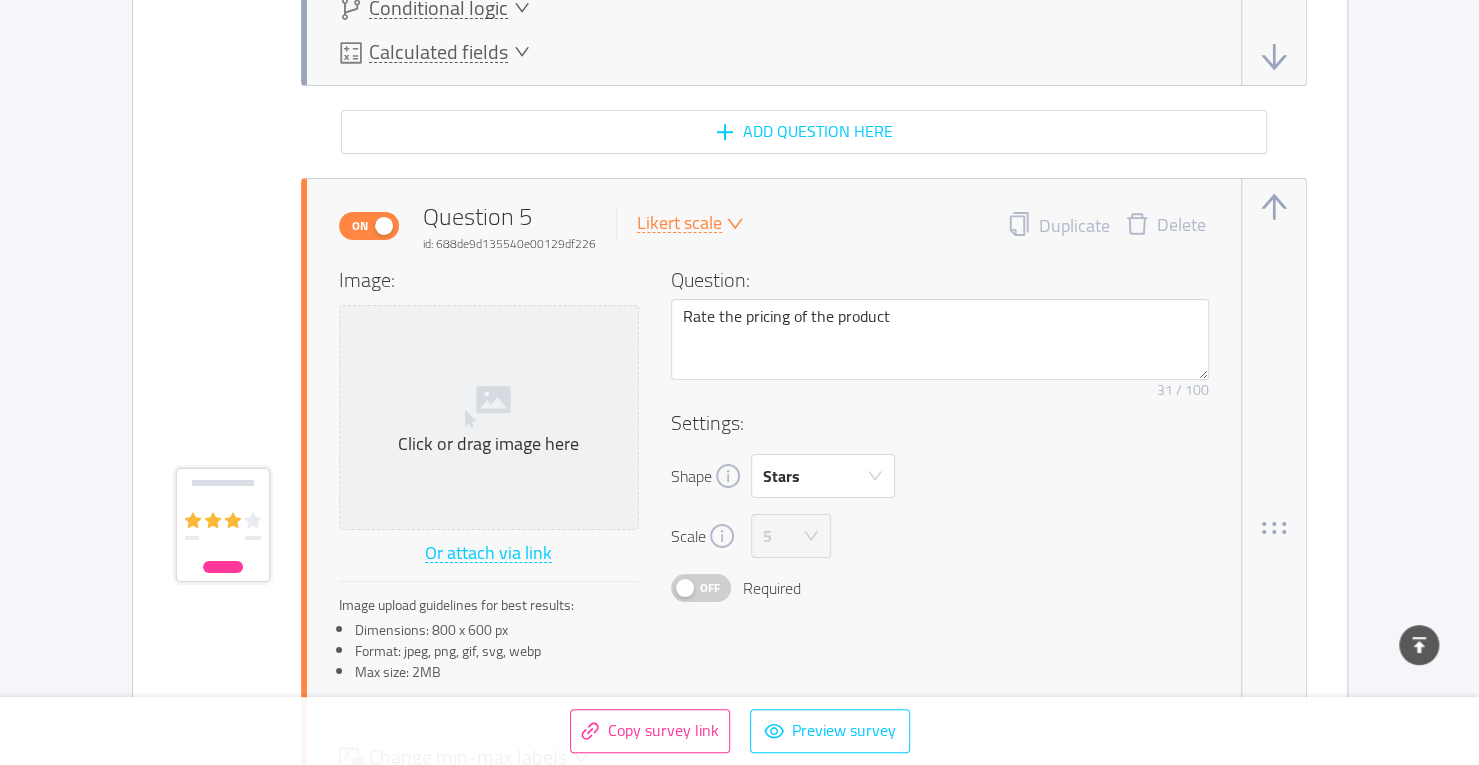 click on "Delete" at bounding box center [1165, 226] 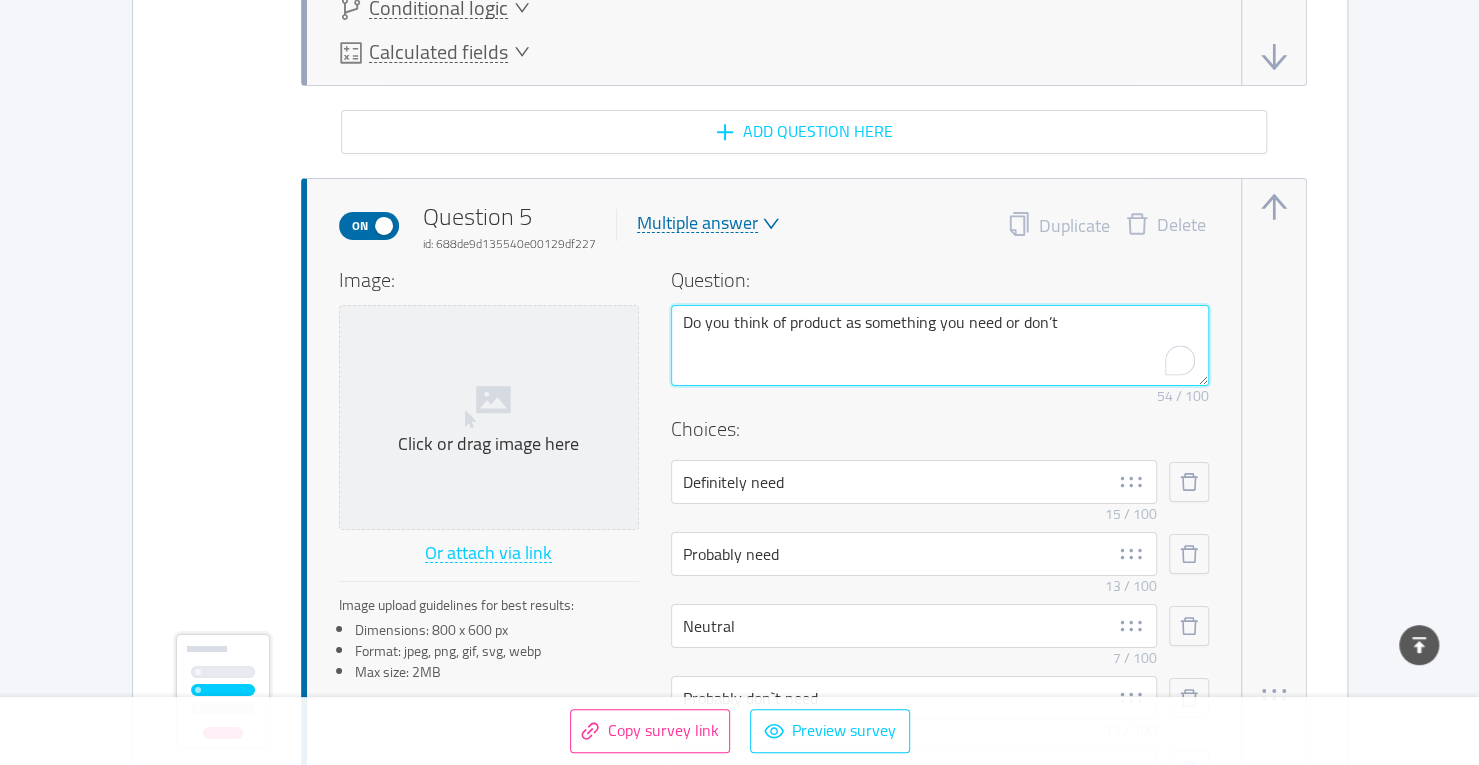drag, startPoint x: 1078, startPoint y: 317, endPoint x: 936, endPoint y: 327, distance: 142.35168 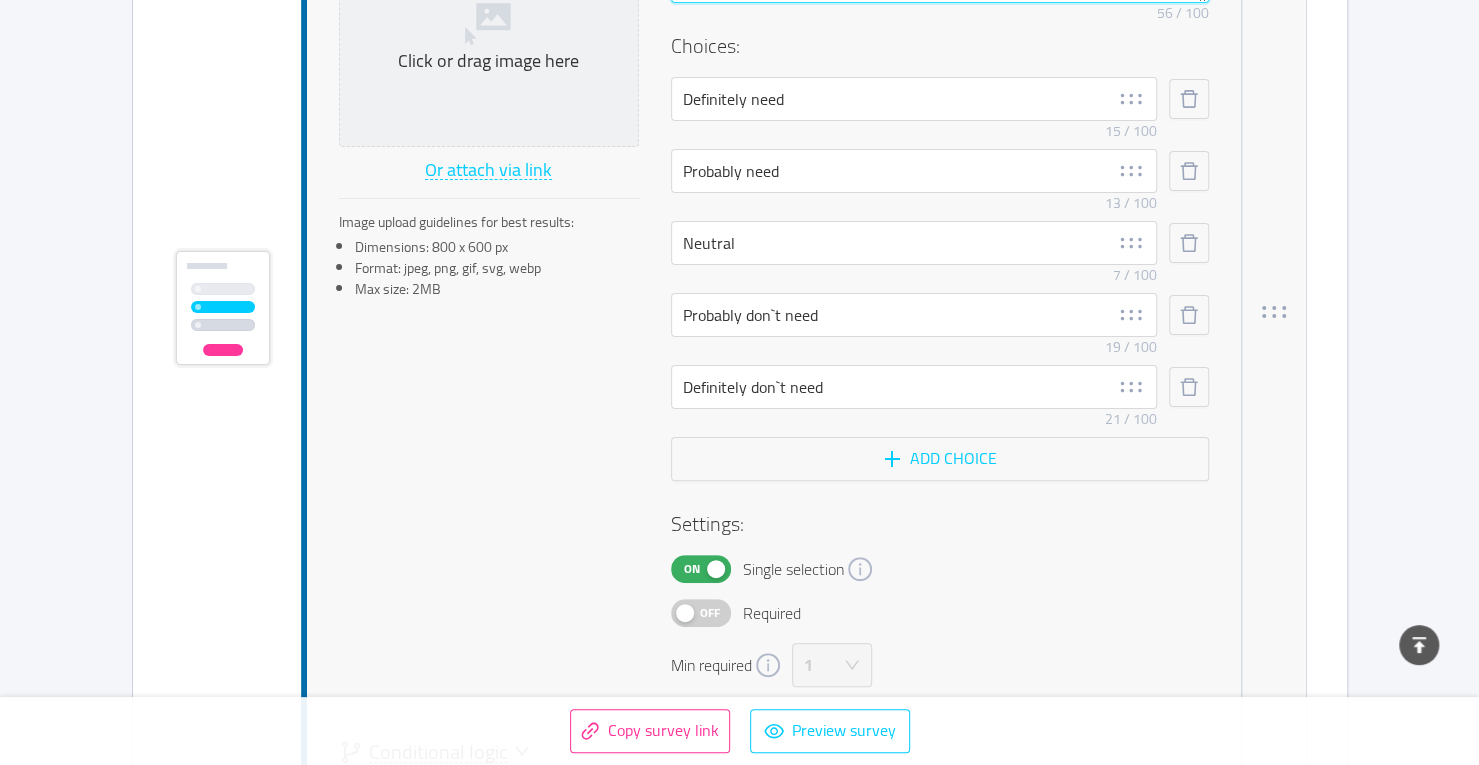 scroll, scrollTop: 4527, scrollLeft: 0, axis: vertical 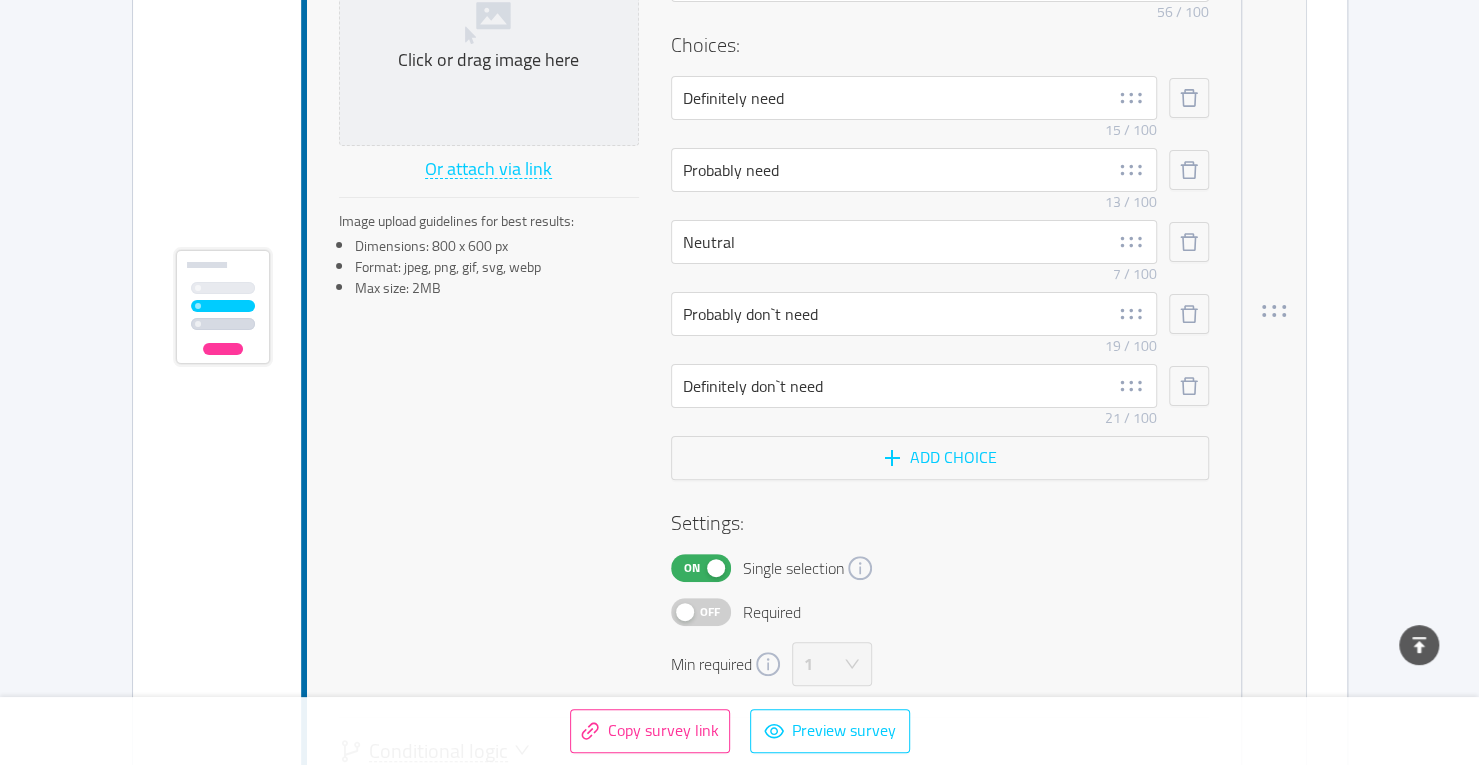 click on "Off" at bounding box center [701, 612] 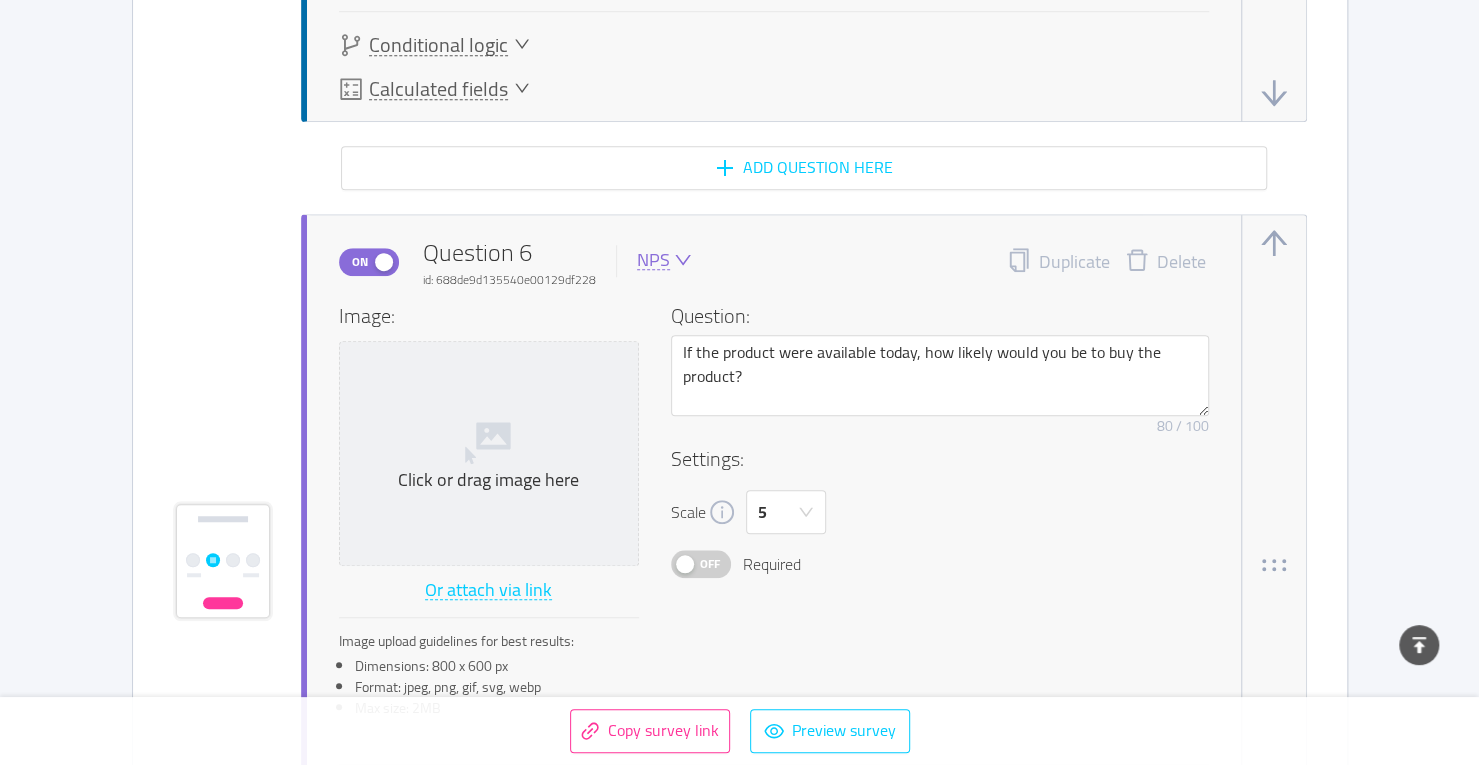 scroll, scrollTop: 5232, scrollLeft: 0, axis: vertical 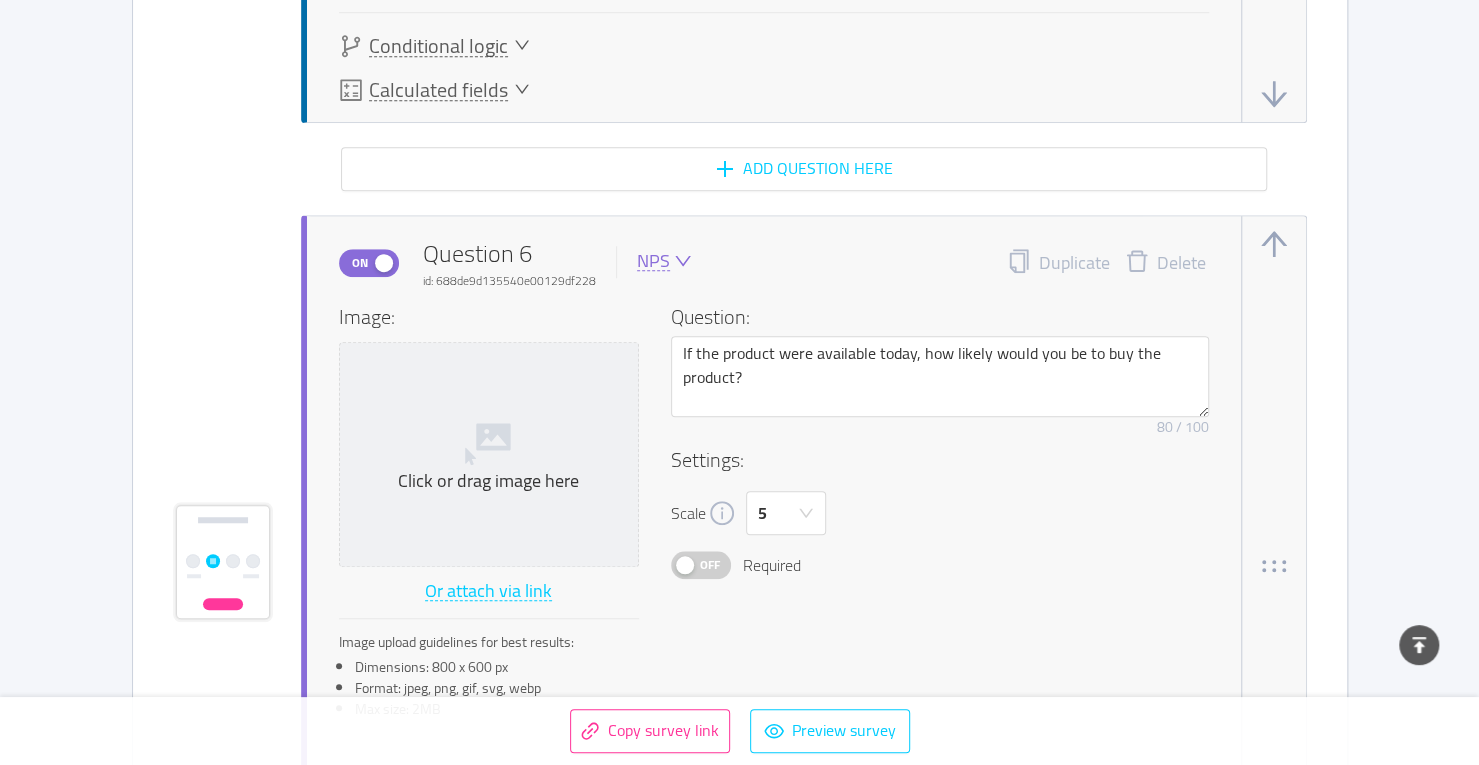 click on "Off" at bounding box center (710, 565) 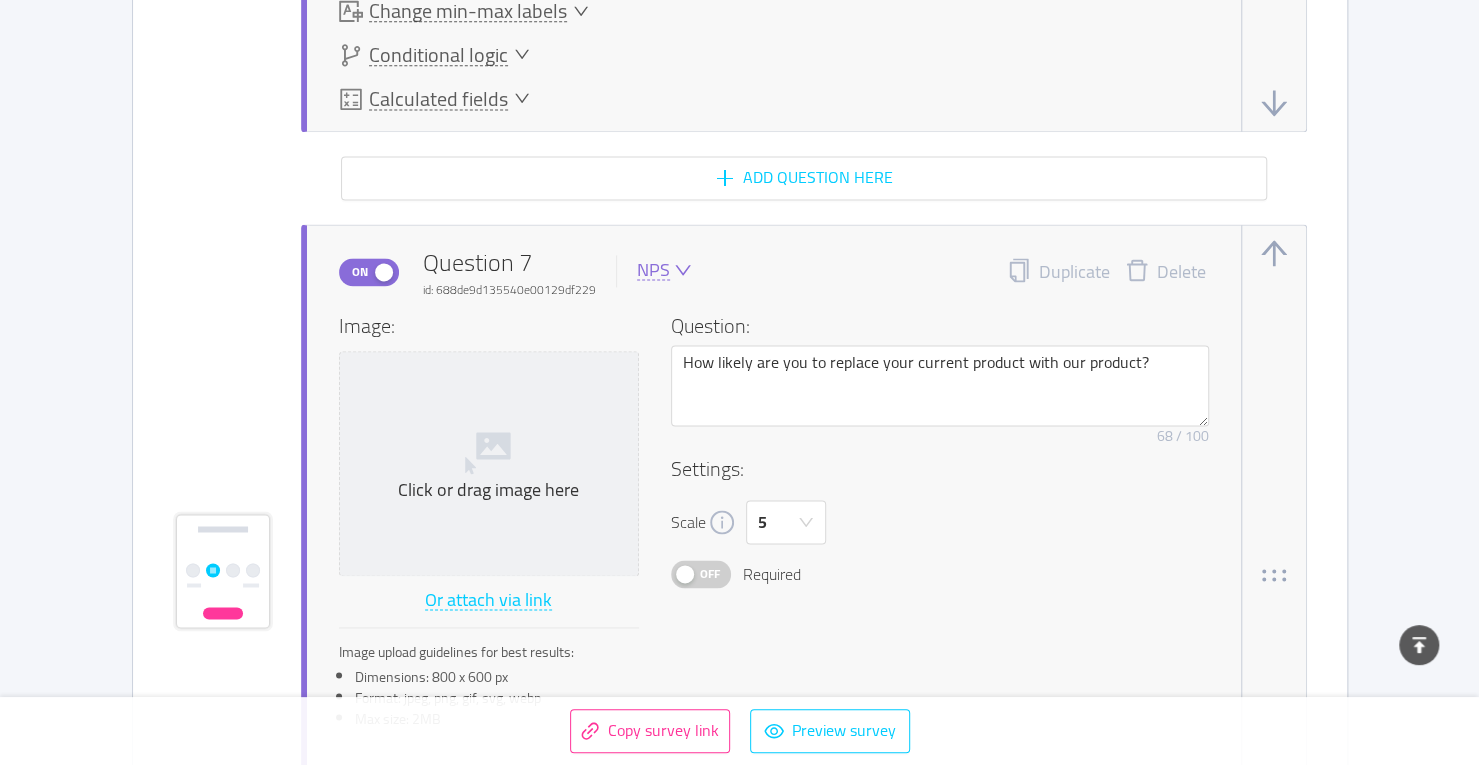 scroll, scrollTop: 6025, scrollLeft: 0, axis: vertical 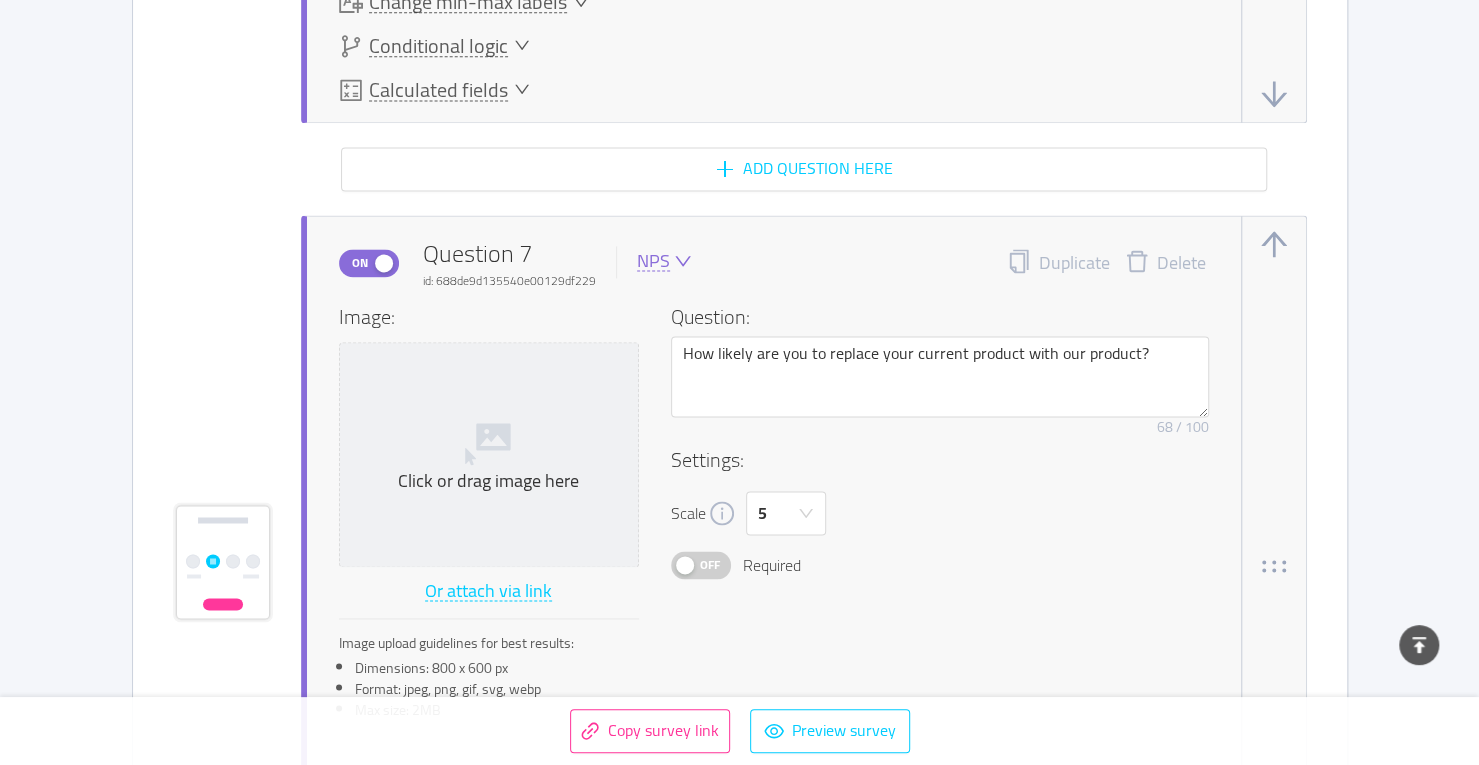 click on "Delete" at bounding box center [1165, 263] 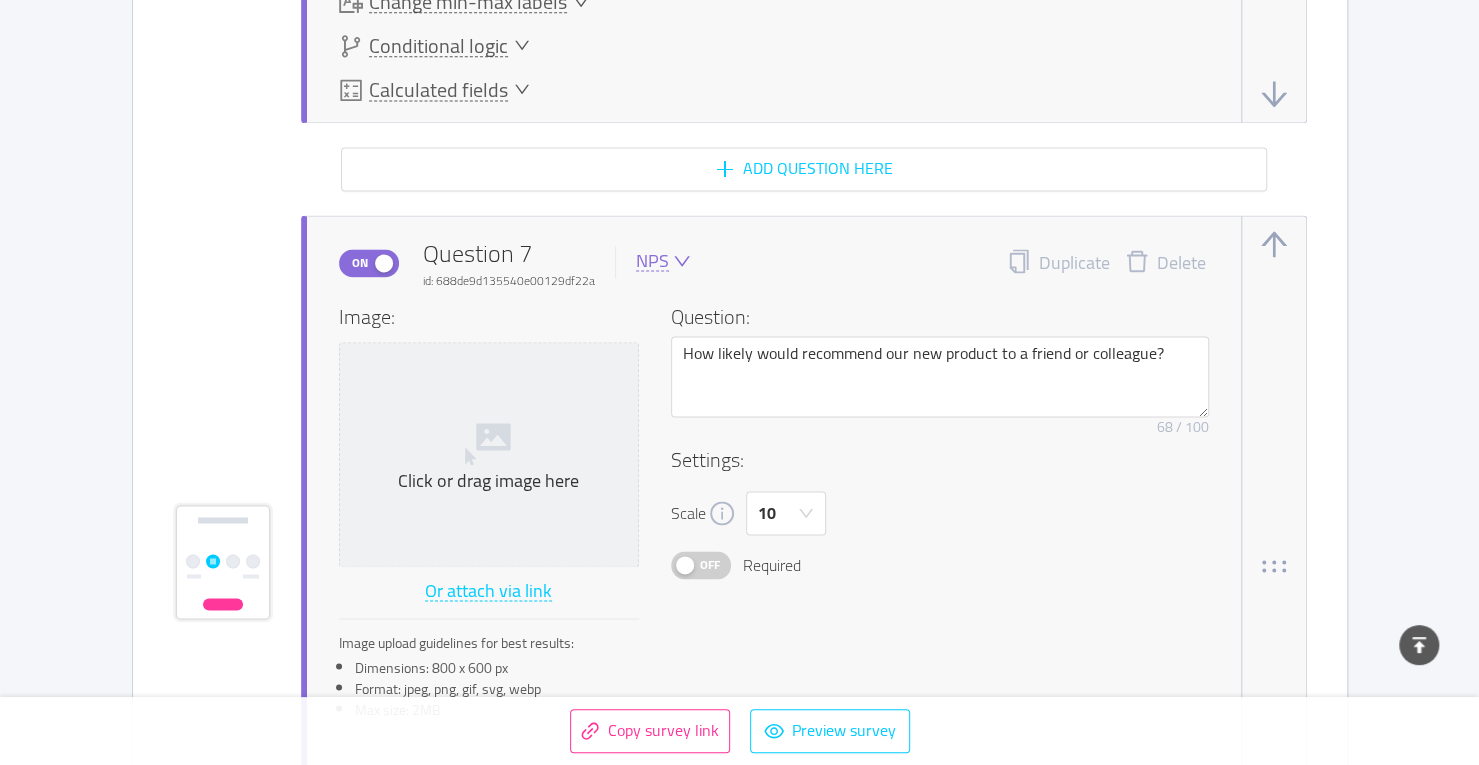 click on "Delete" at bounding box center (1165, 263) 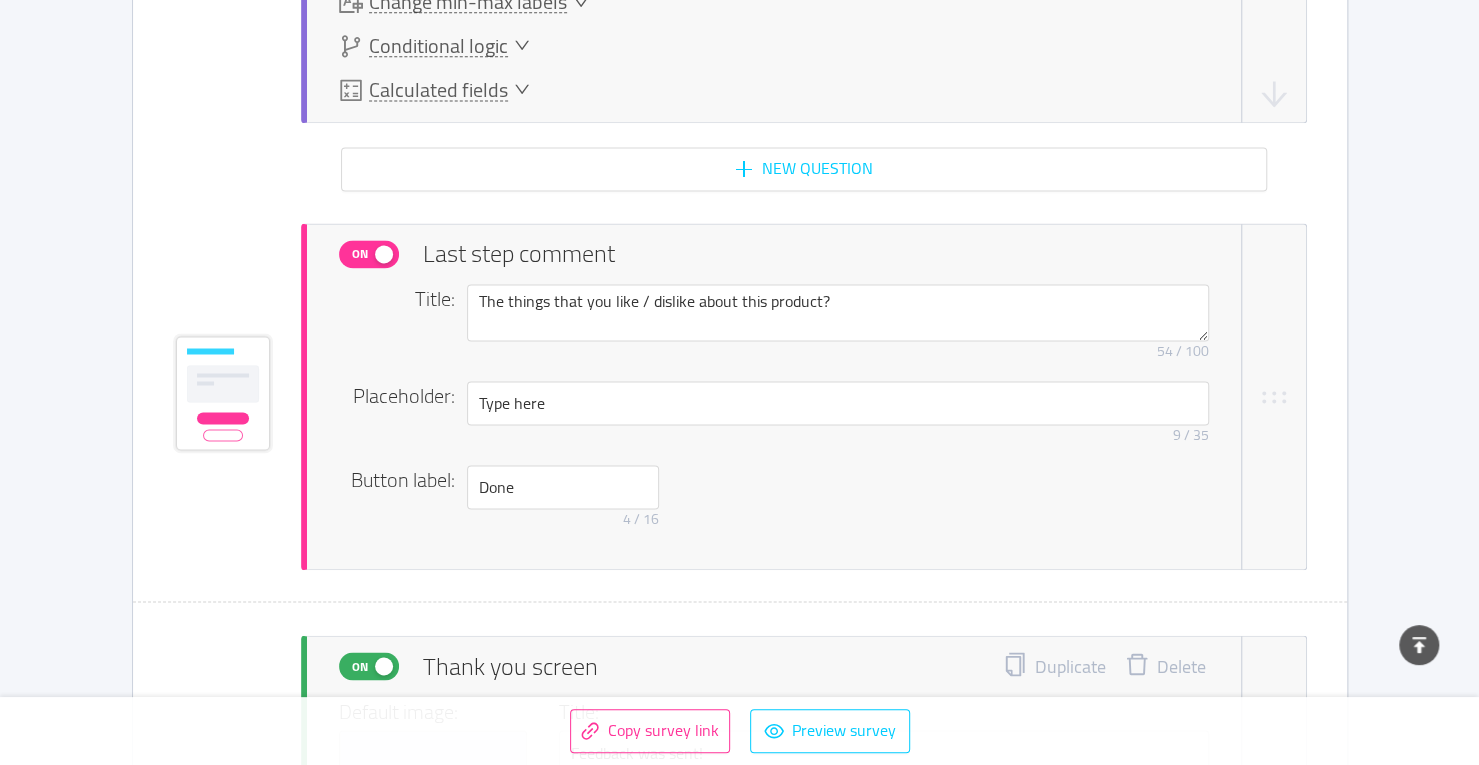 click on "On" at bounding box center [369, 254] 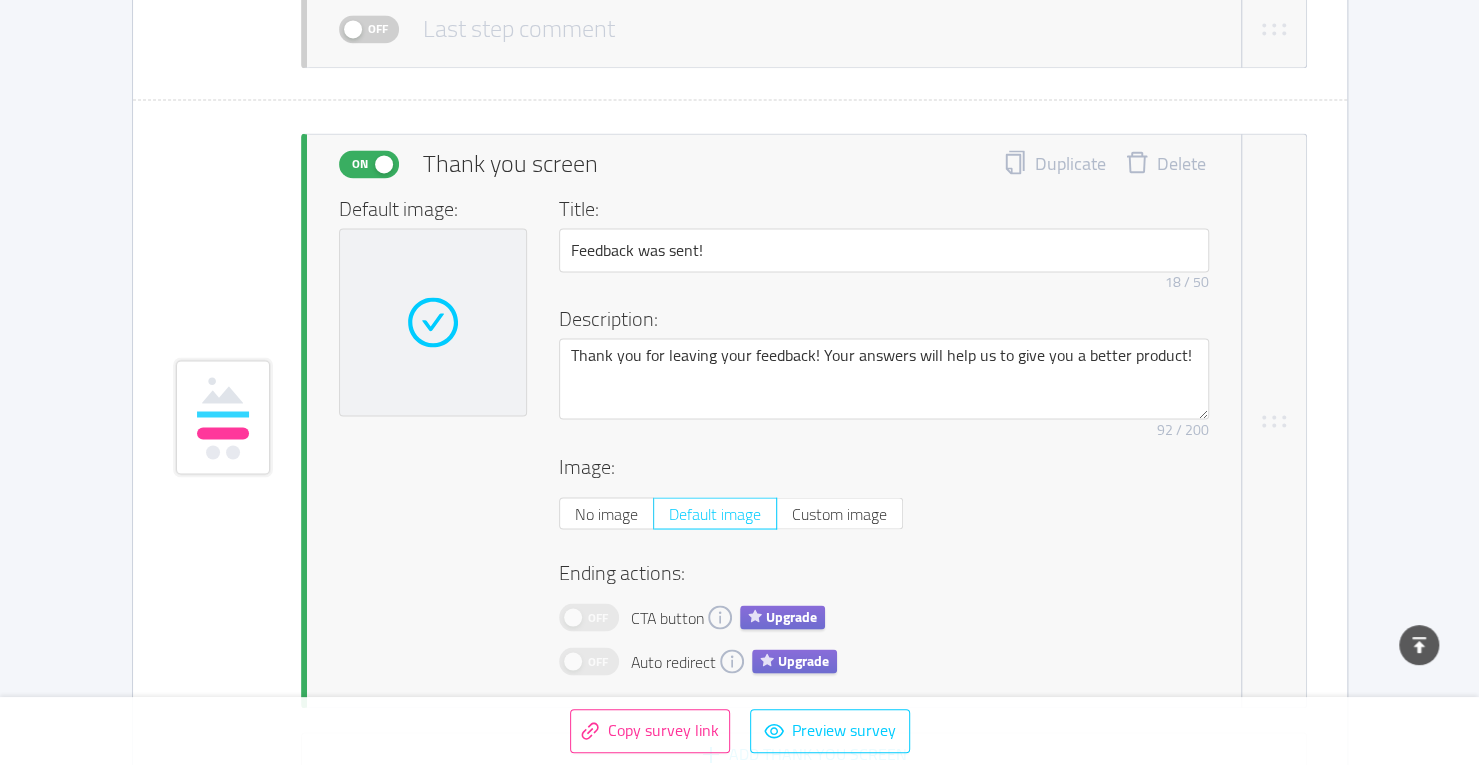 scroll, scrollTop: 6261, scrollLeft: 0, axis: vertical 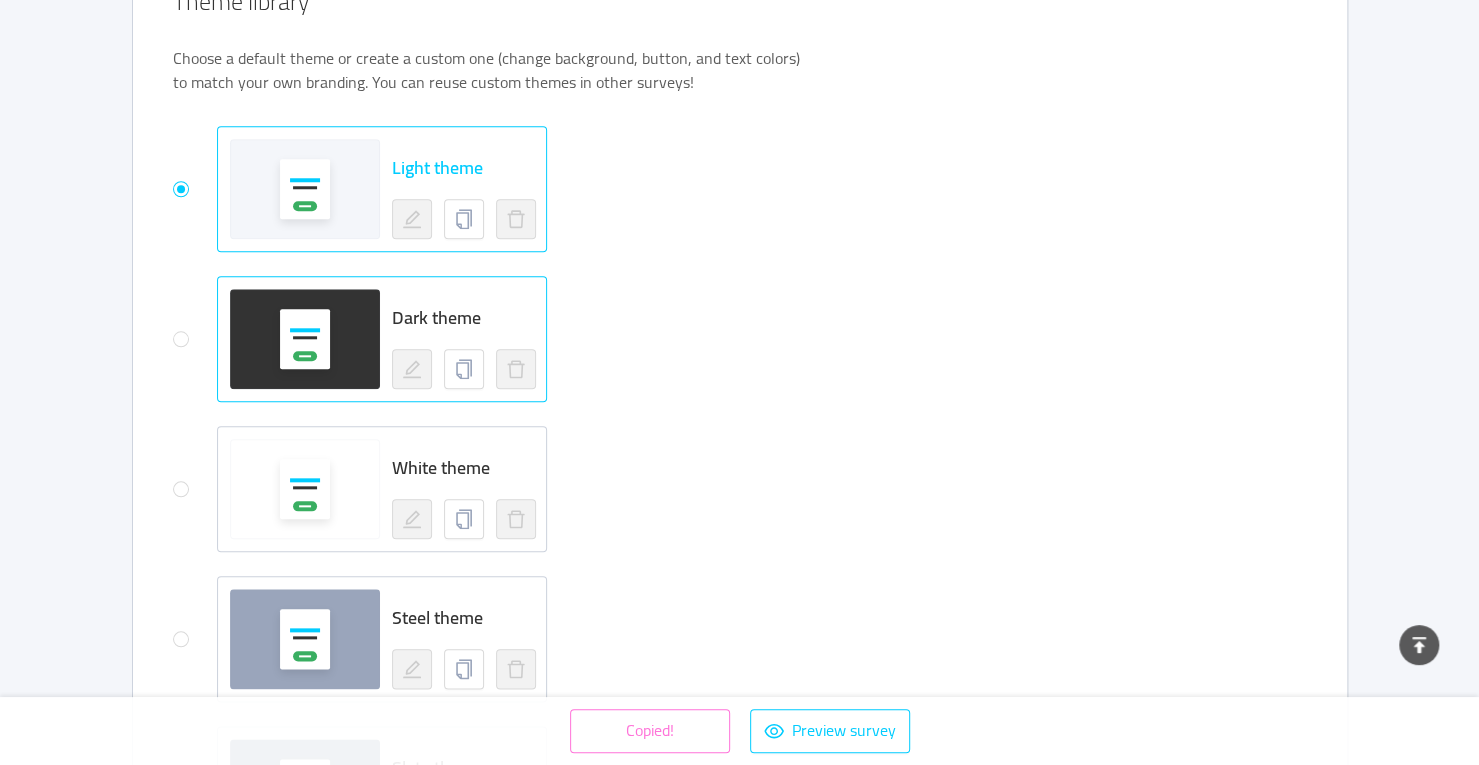 click at bounding box center [305, 339] 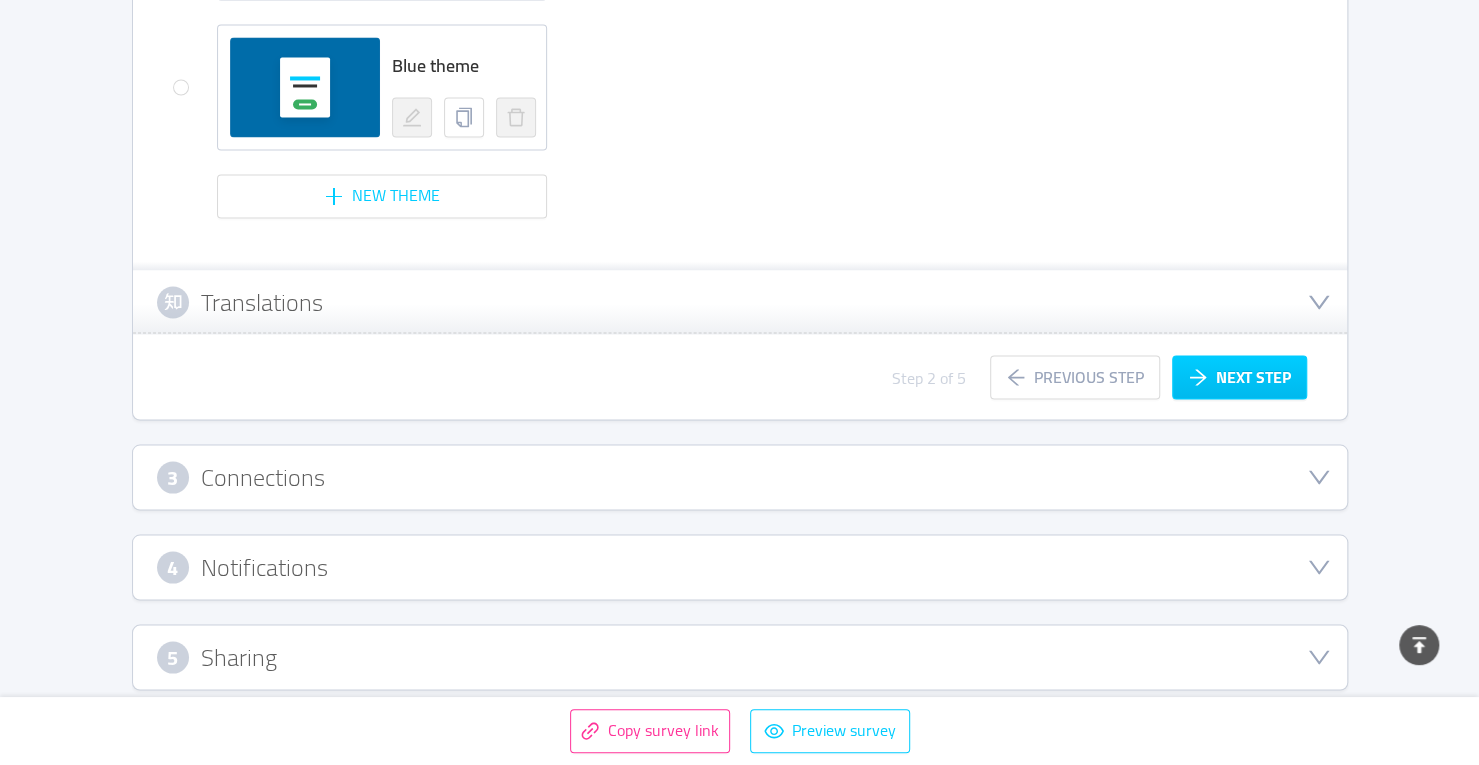scroll, scrollTop: 2006, scrollLeft: 0, axis: vertical 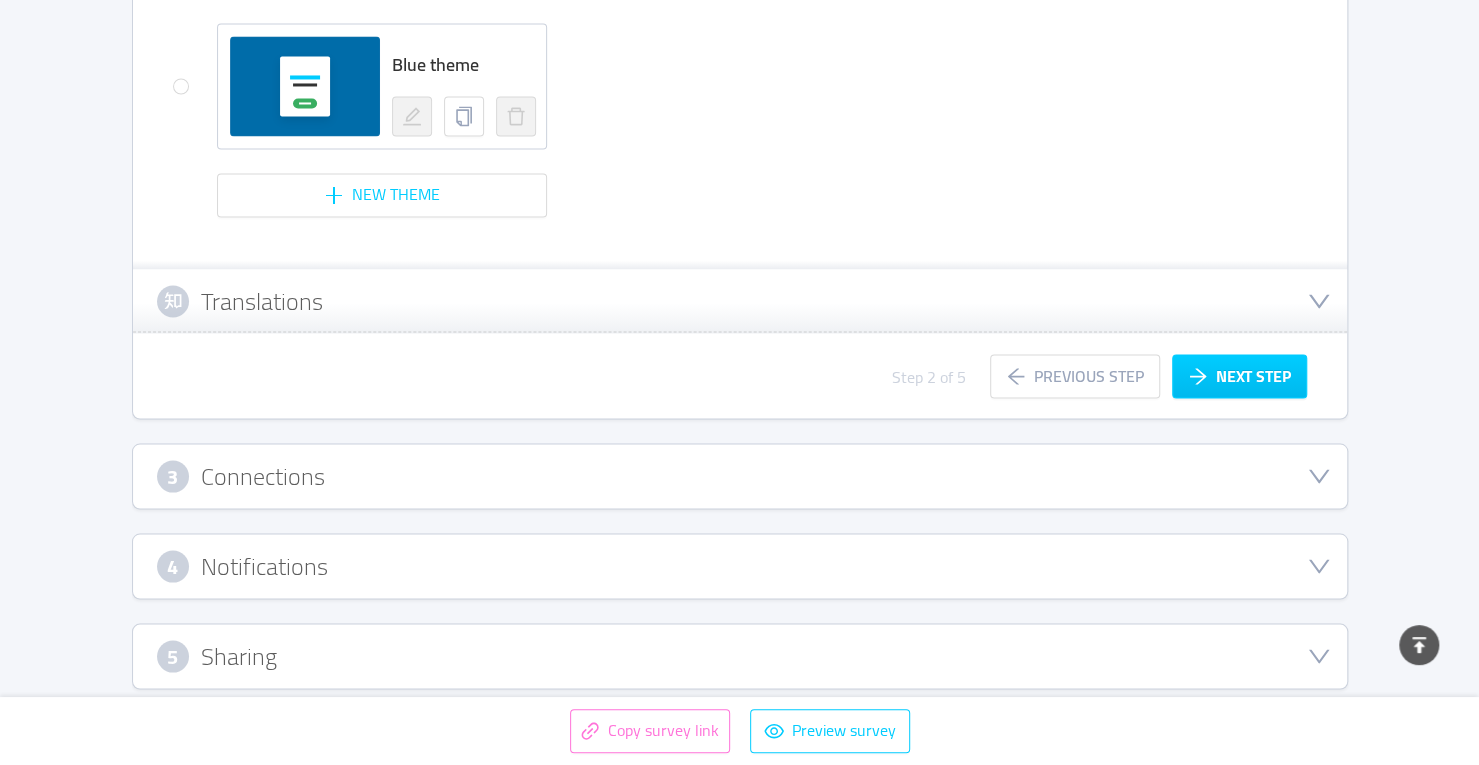 click on "Copy survey link" at bounding box center [650, 731] 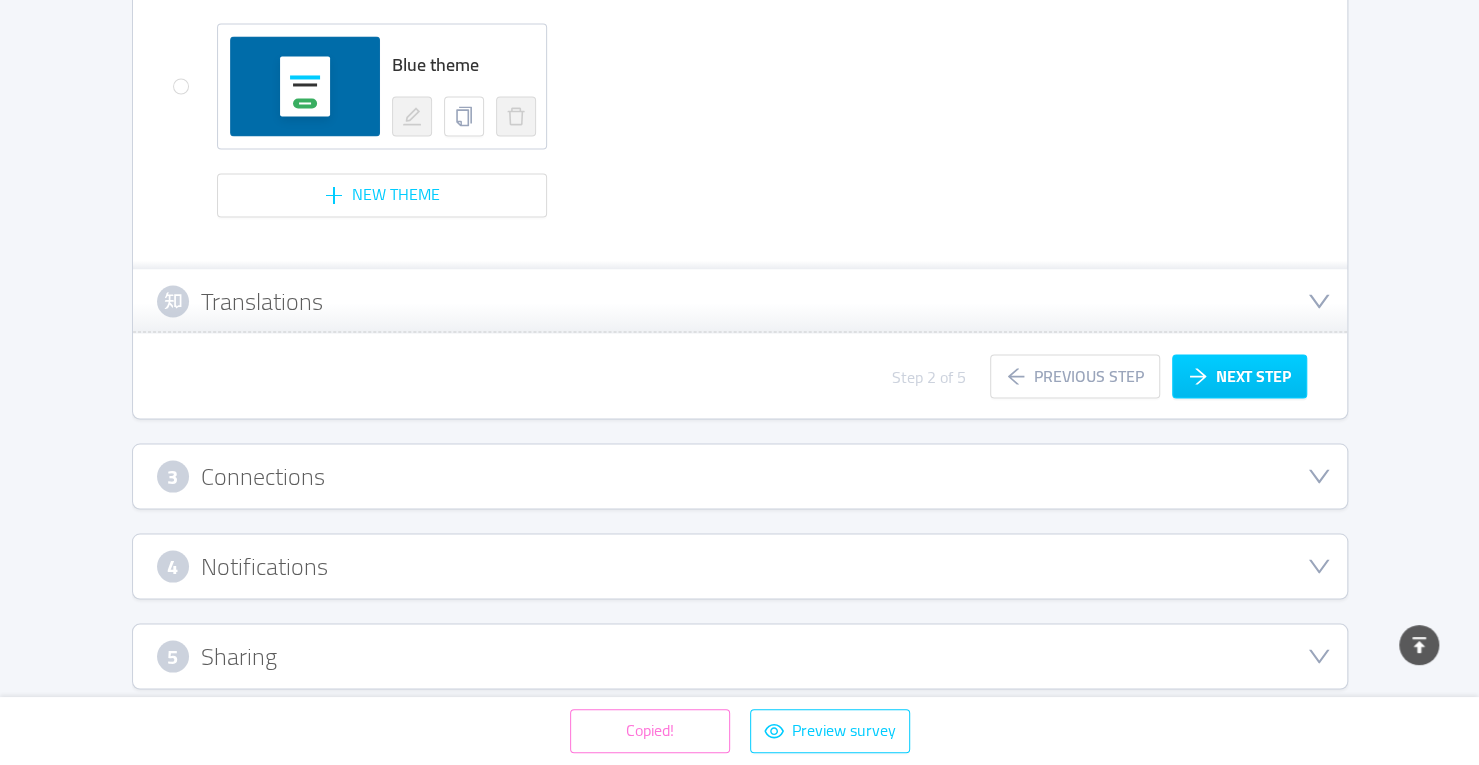 click on "3  Connections" at bounding box center [740, 476] 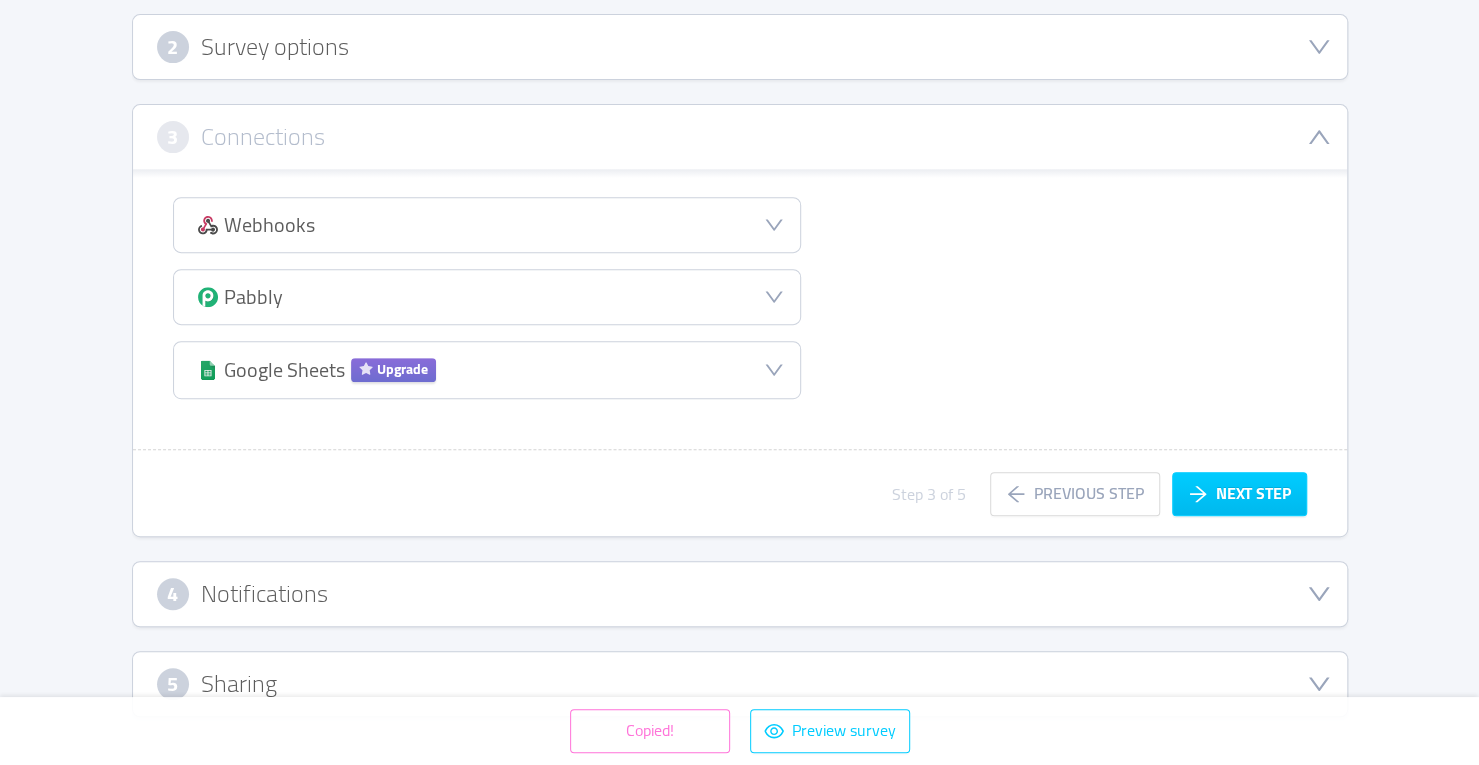 scroll, scrollTop: 388, scrollLeft: 0, axis: vertical 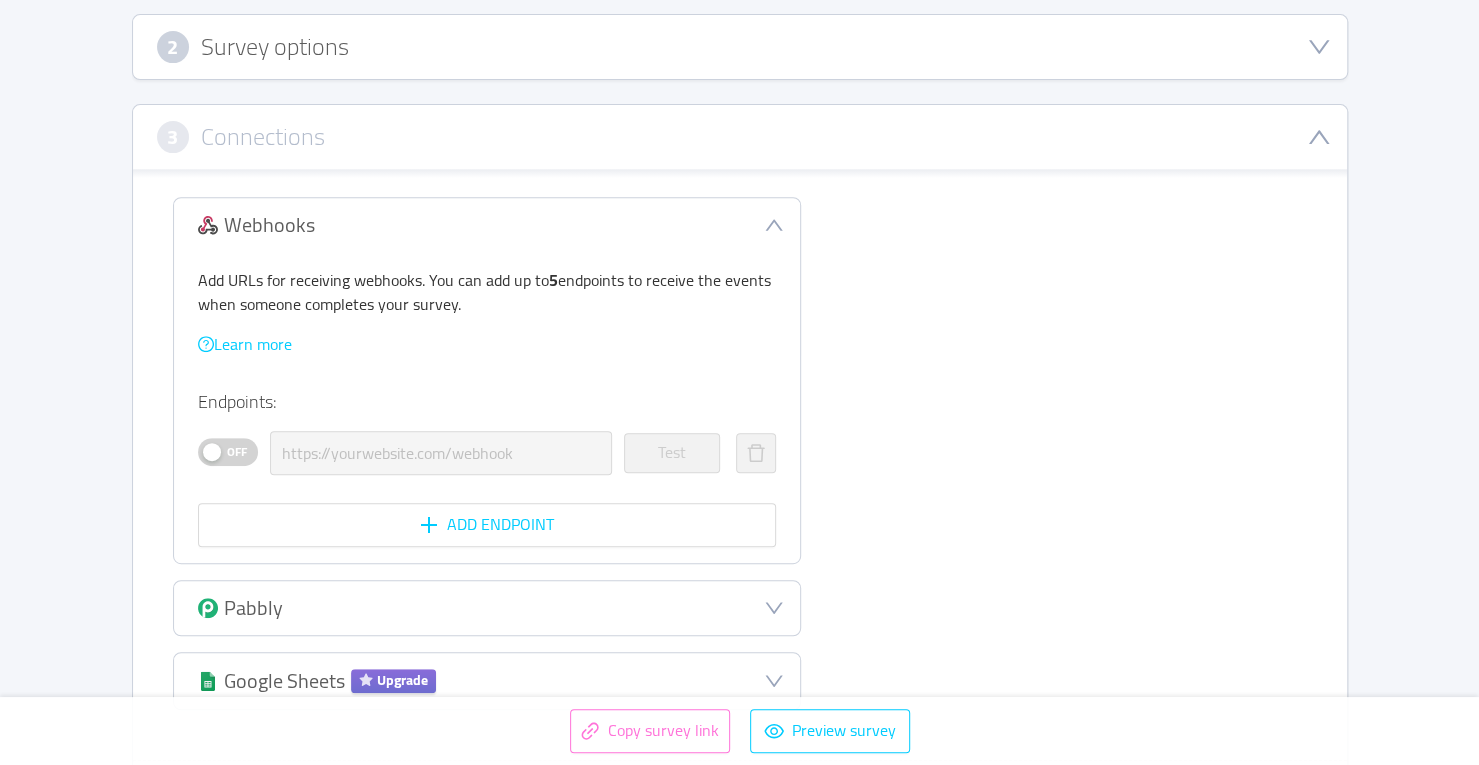 click on "Copy survey link" at bounding box center [650, 731] 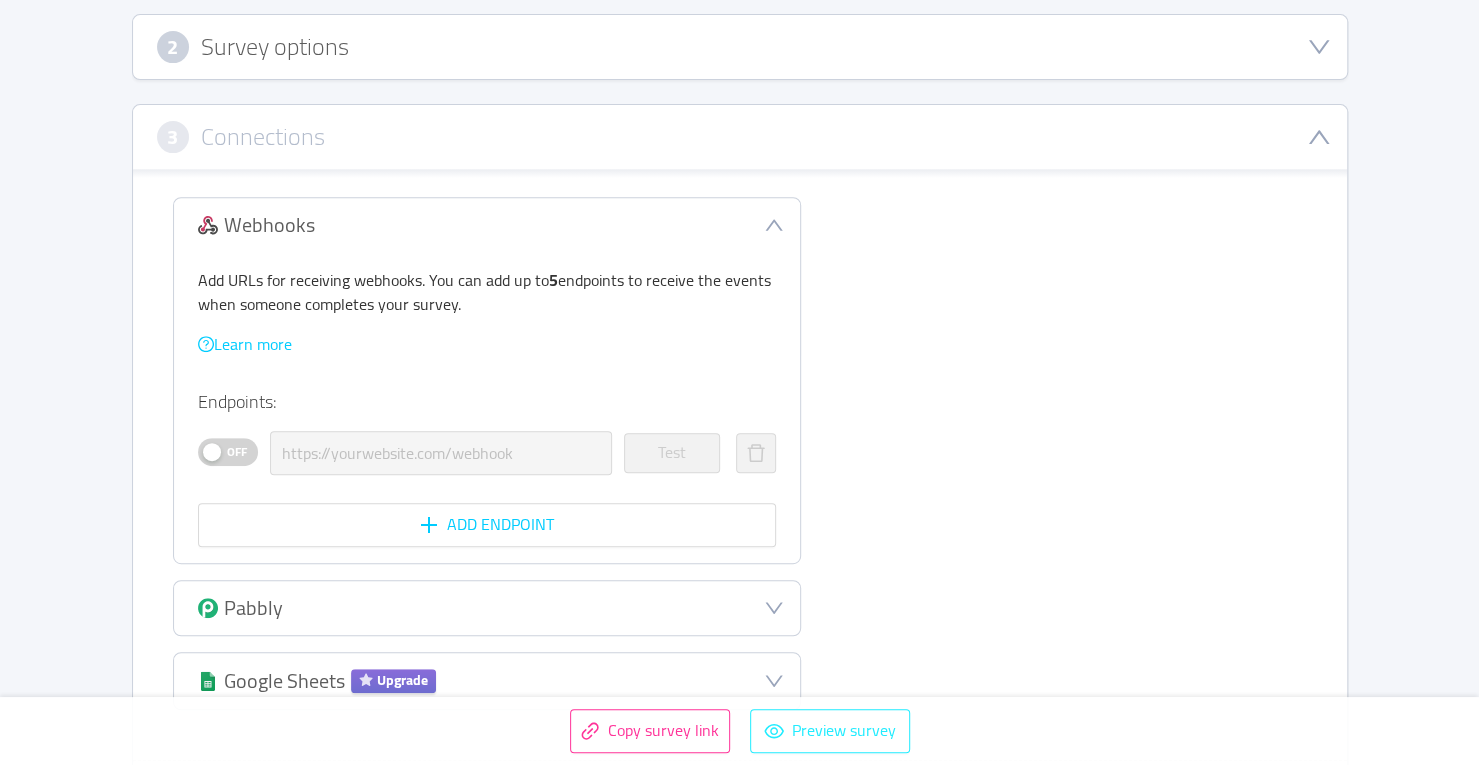 click on "Preview survey" at bounding box center [830, 731] 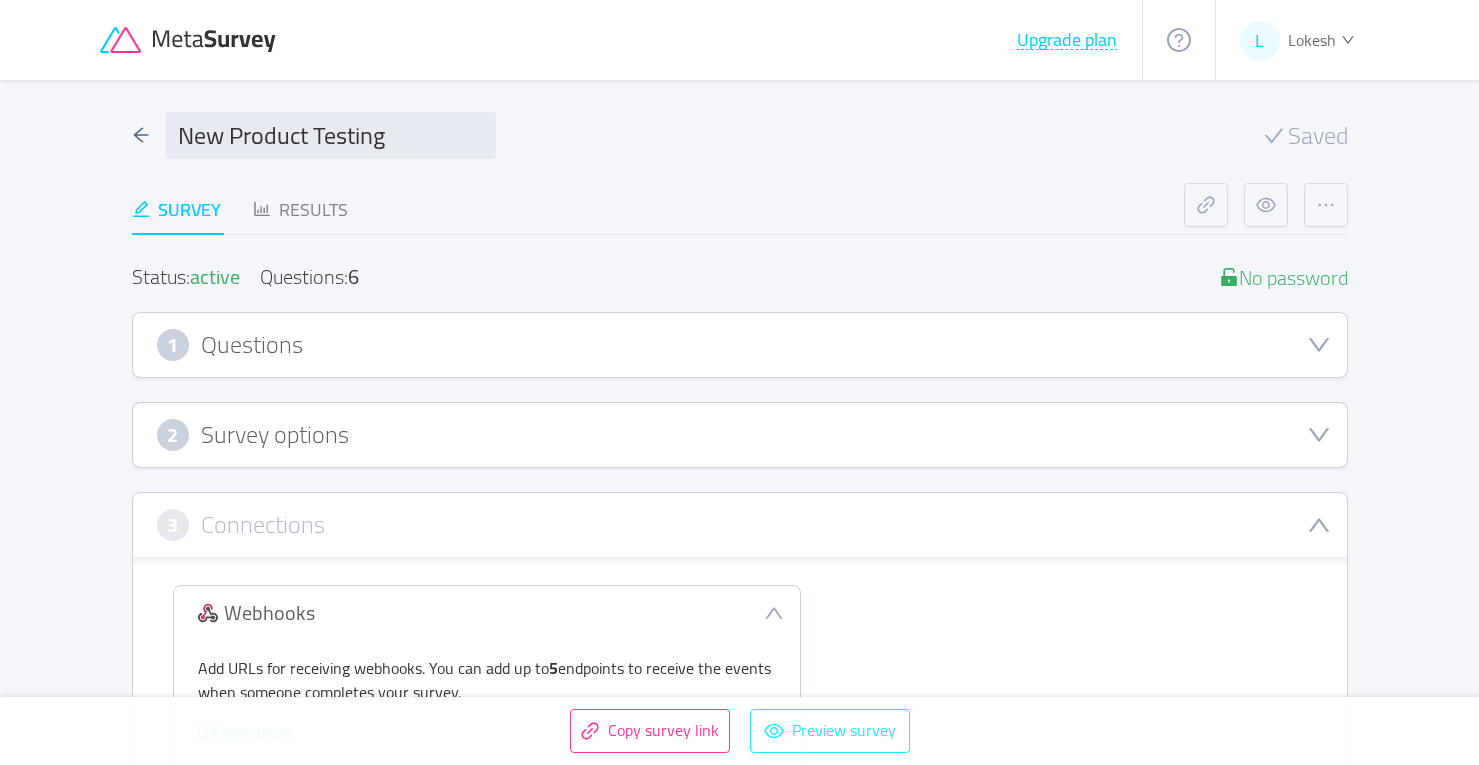 scroll, scrollTop: 388, scrollLeft: 0, axis: vertical 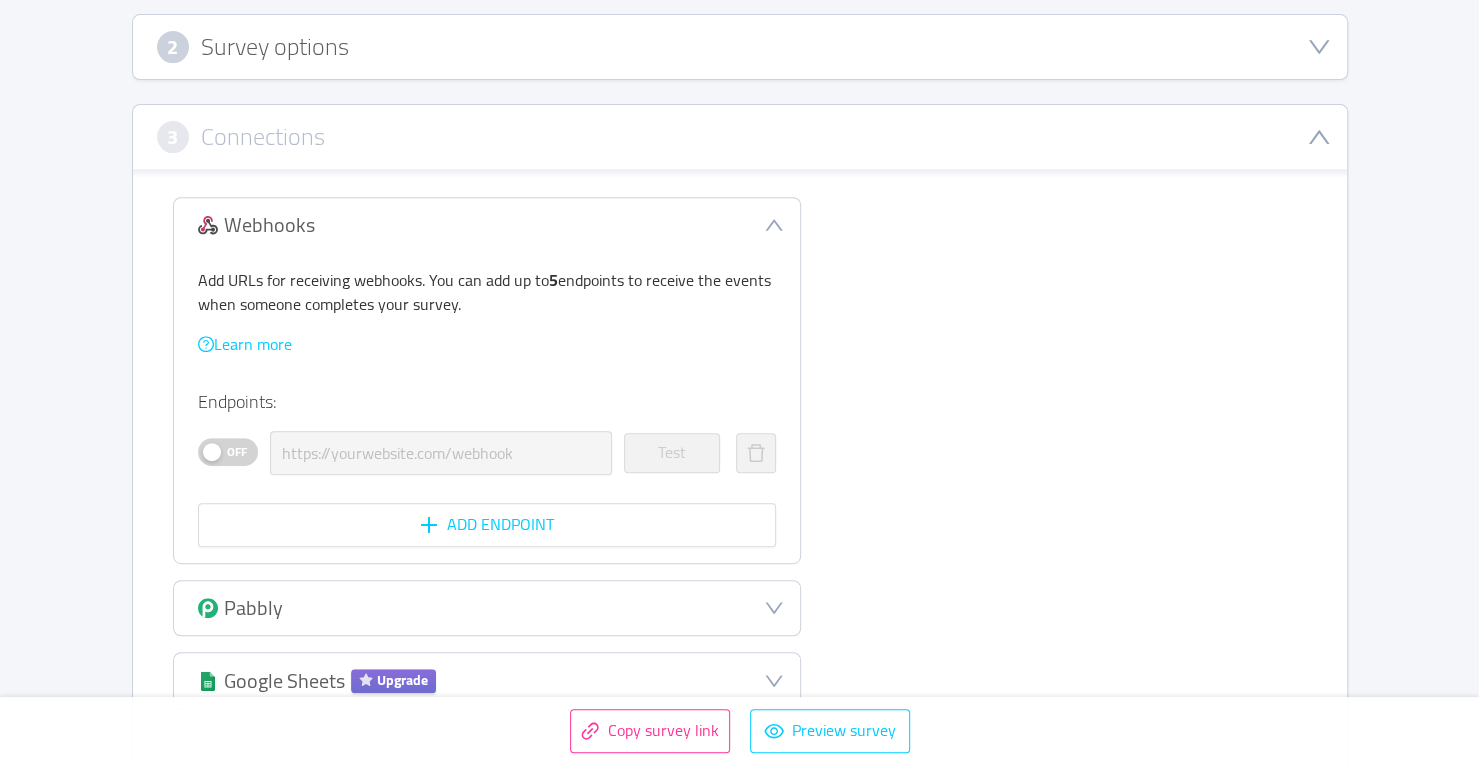 click on "Off" at bounding box center [237, 452] 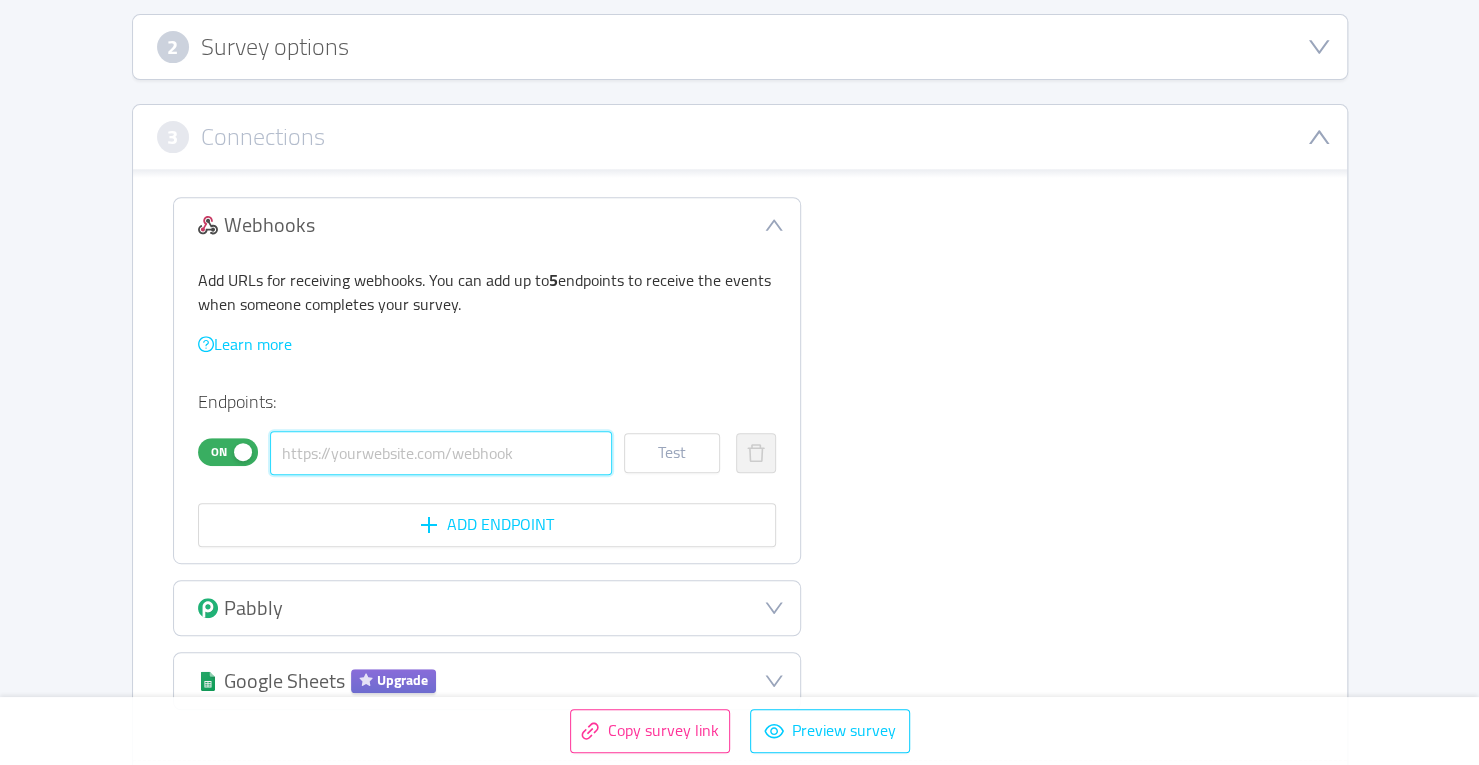 click at bounding box center (441, 453) 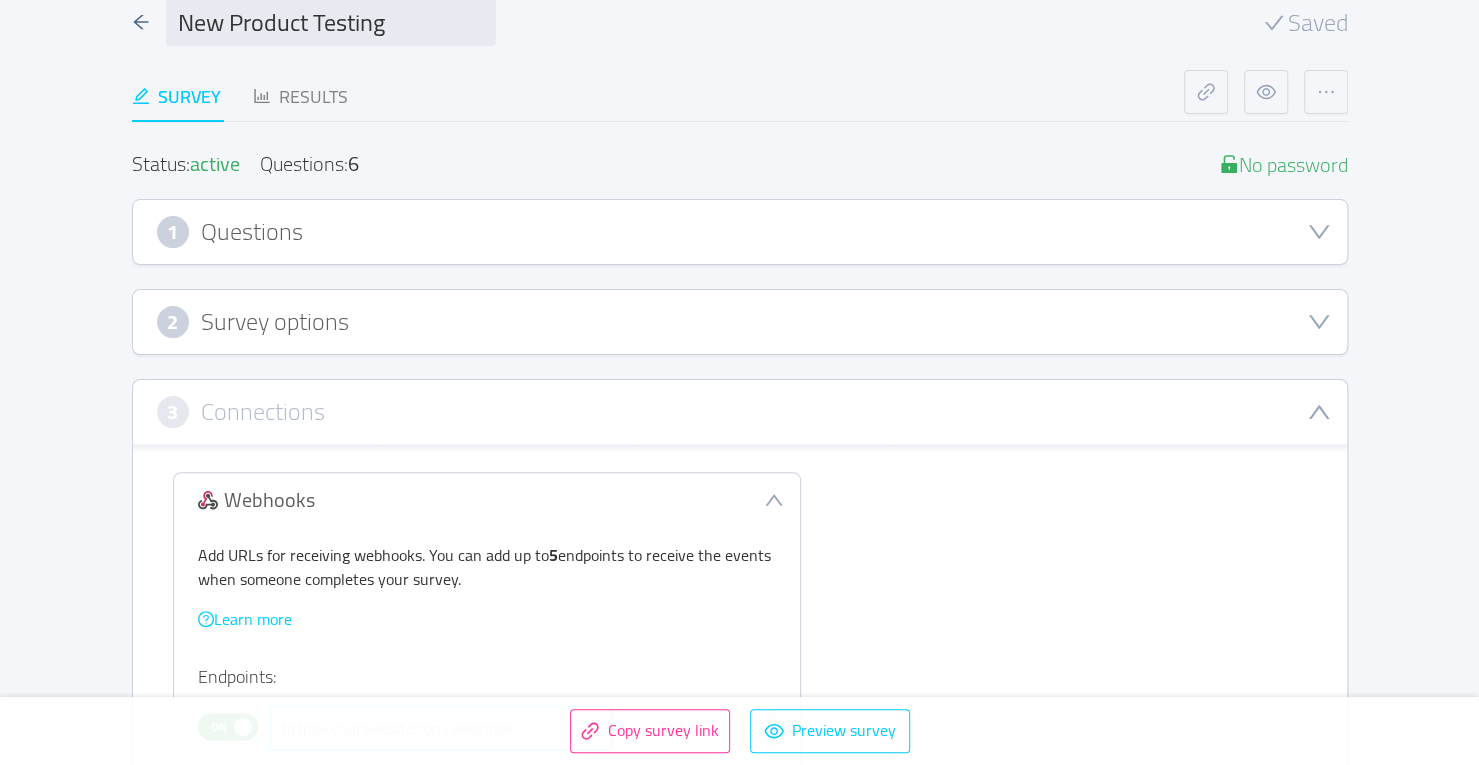 scroll, scrollTop: 0, scrollLeft: 0, axis: both 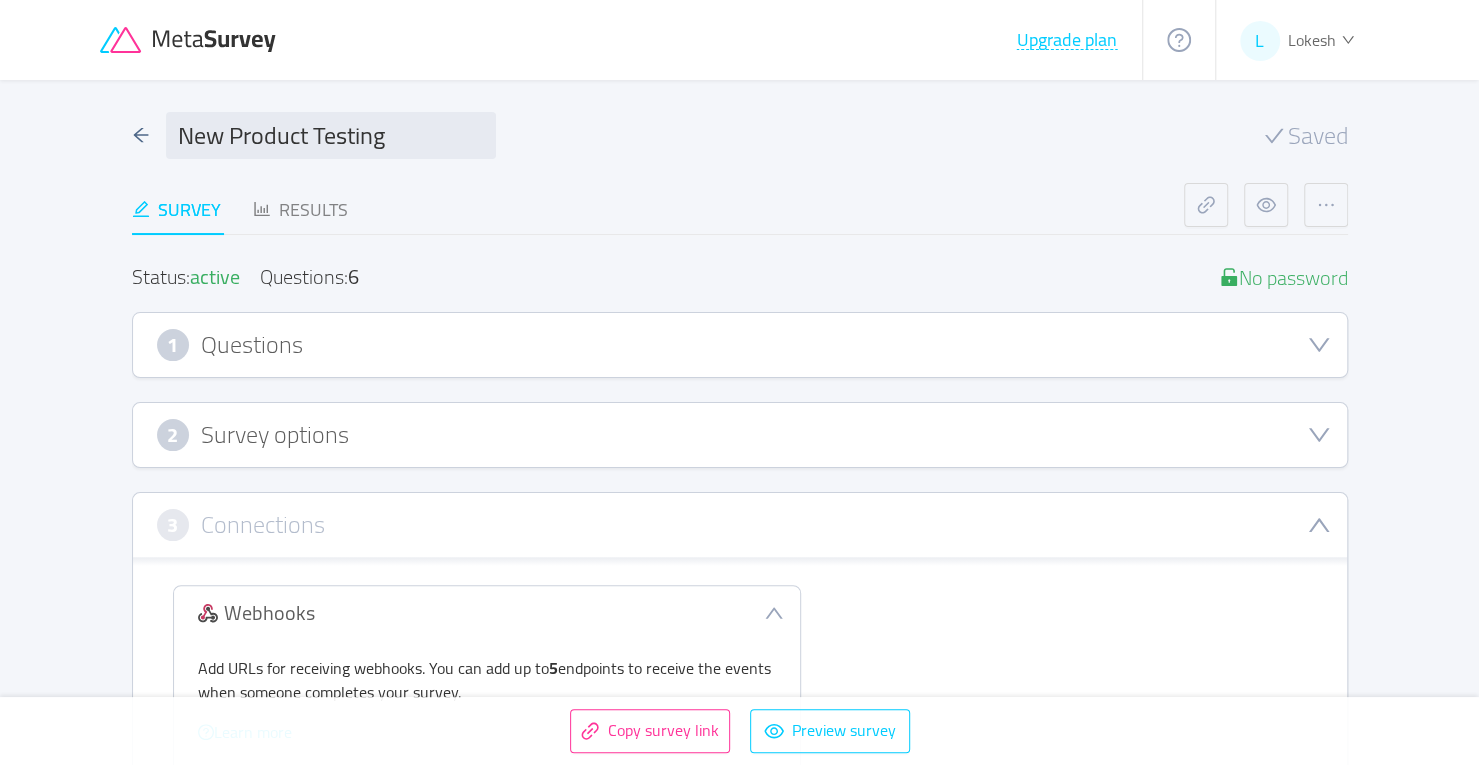 click on "L Lokesh" at bounding box center (1298, 40) 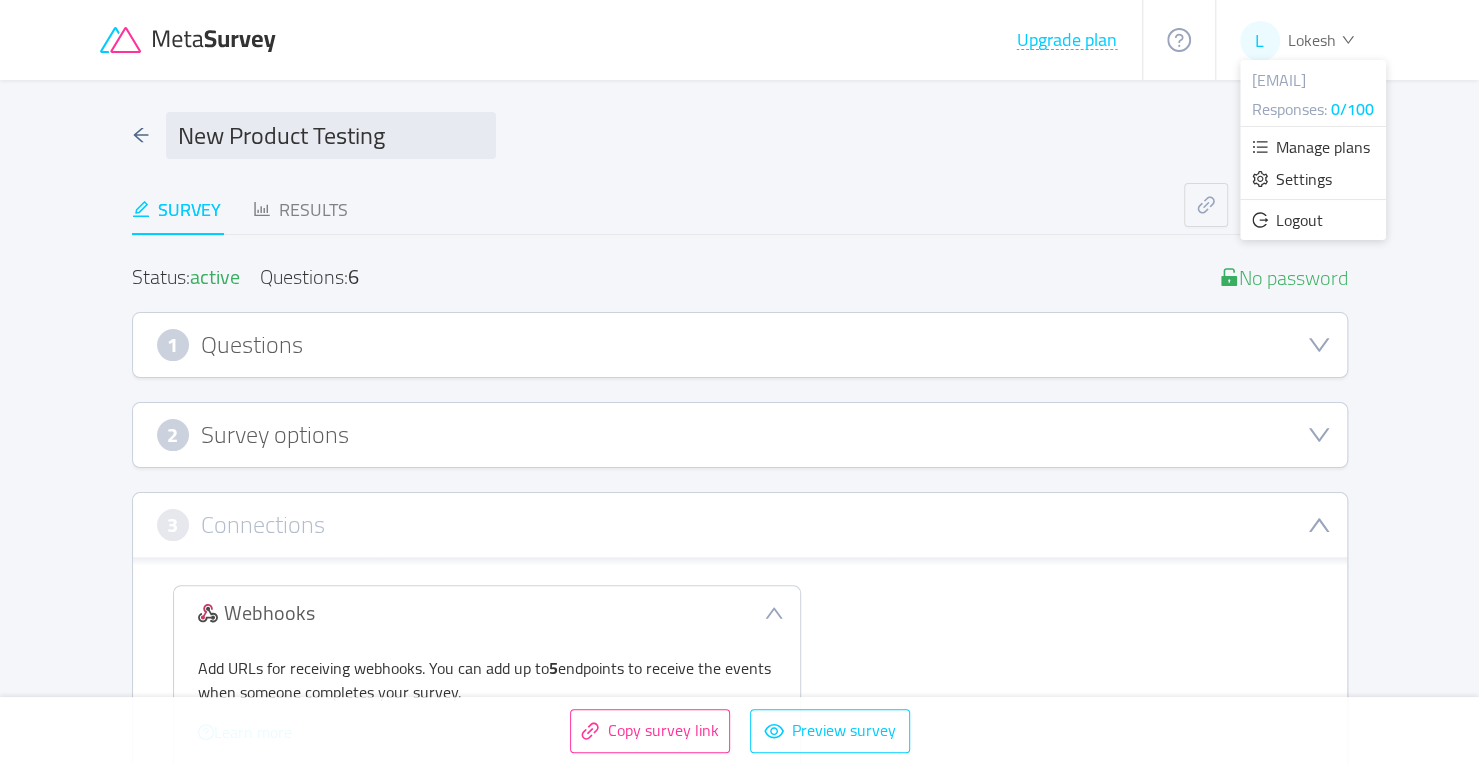 click on "Responses:" at bounding box center [1289, 109] 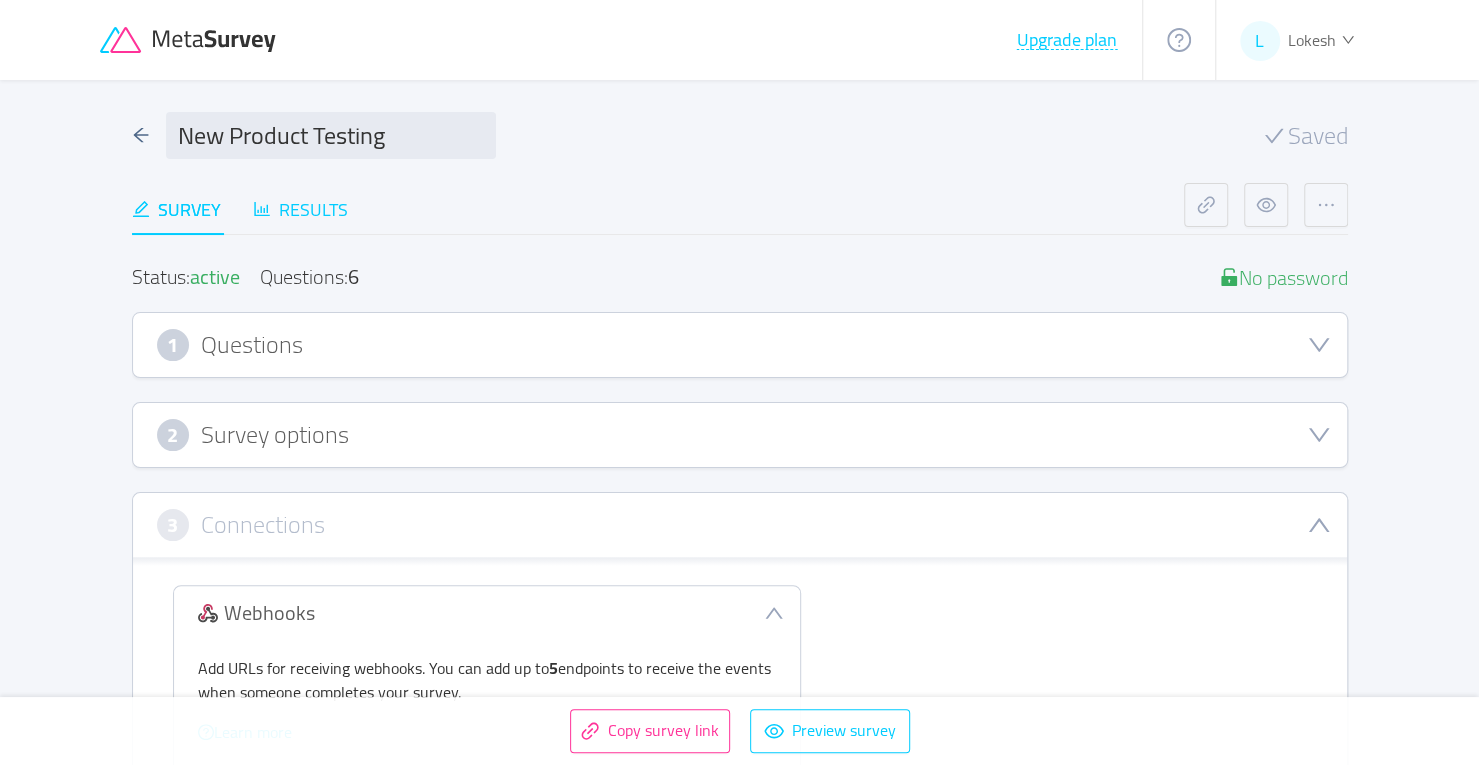 click on "Results" at bounding box center [300, 209] 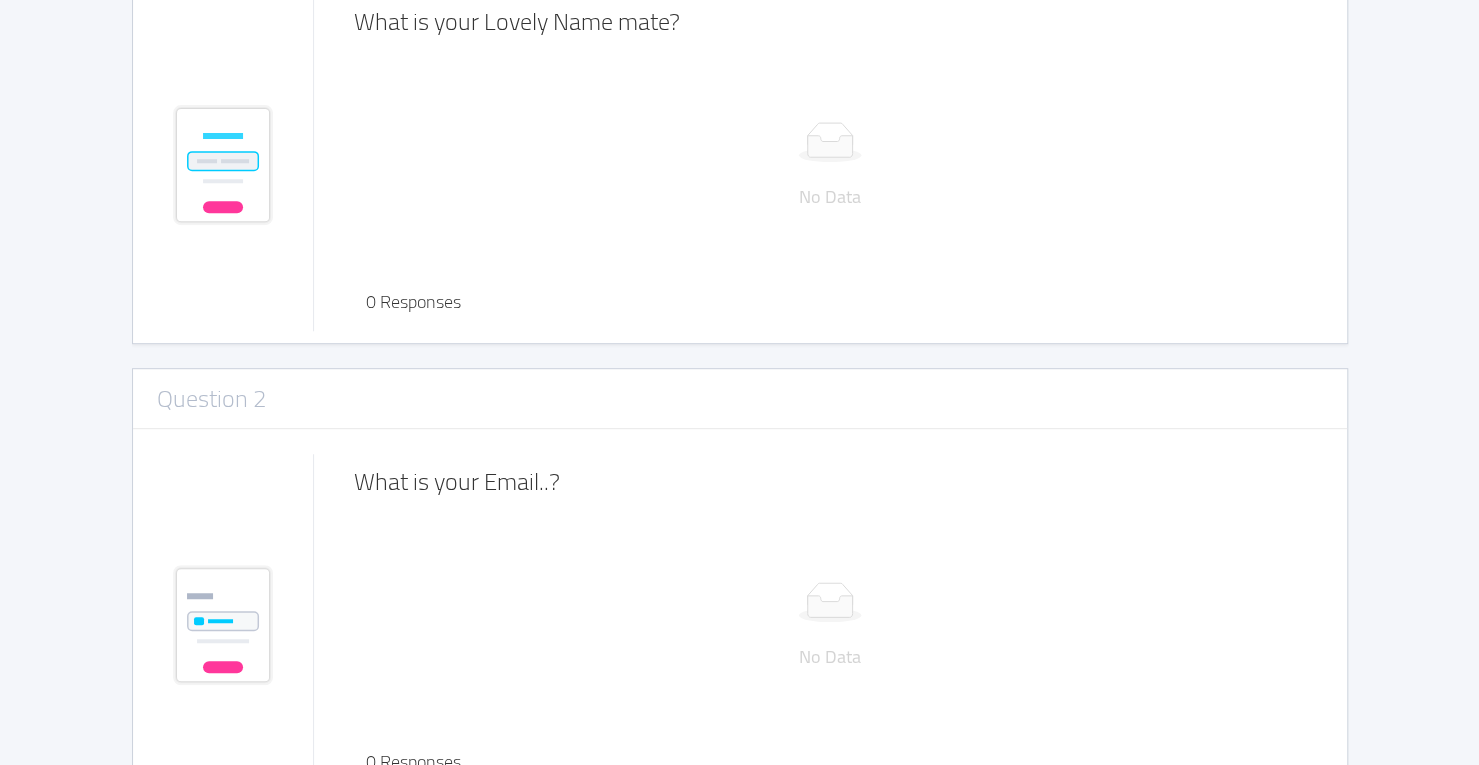 scroll, scrollTop: 0, scrollLeft: 0, axis: both 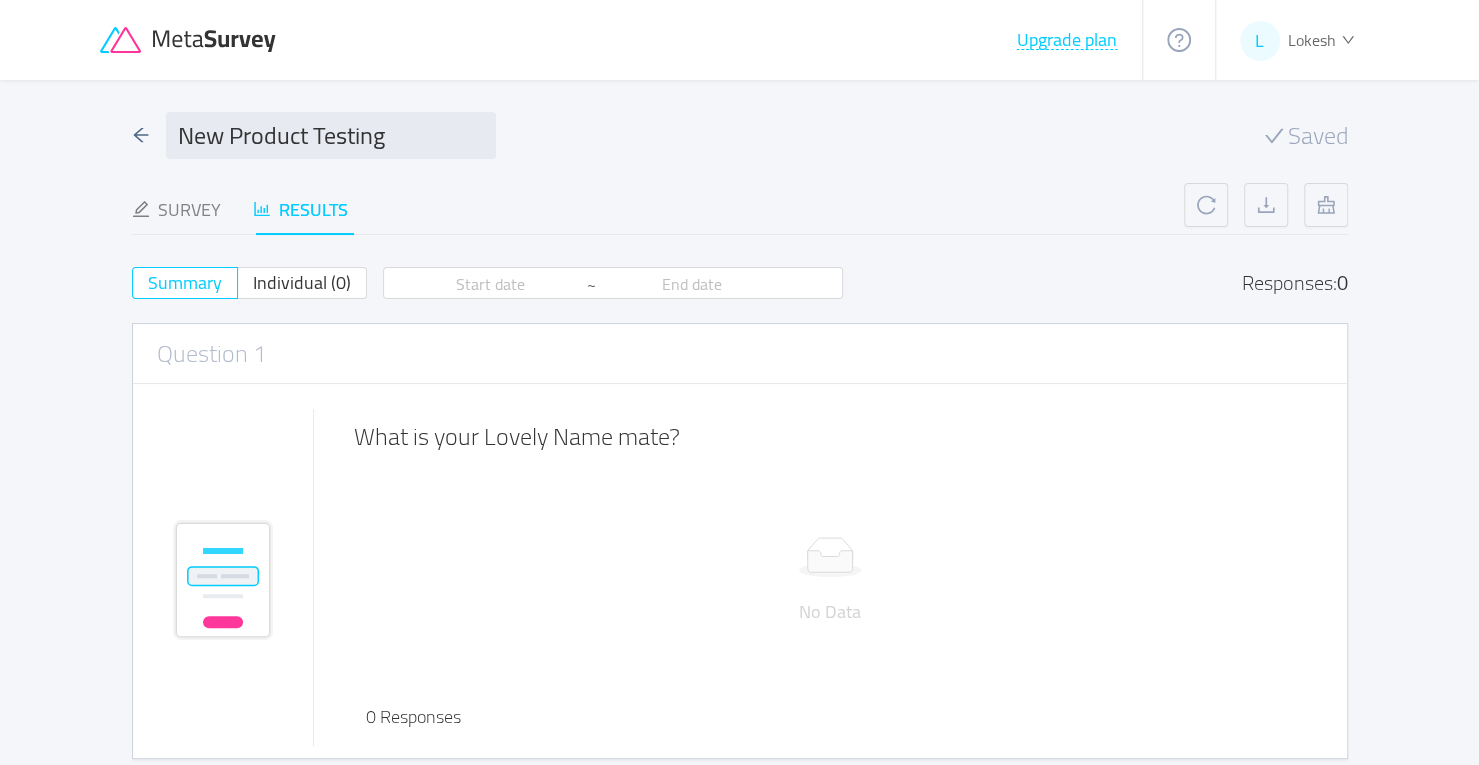 click on "Summary   Individual (0)   ~   Responses:   0" at bounding box center (740, 283) 